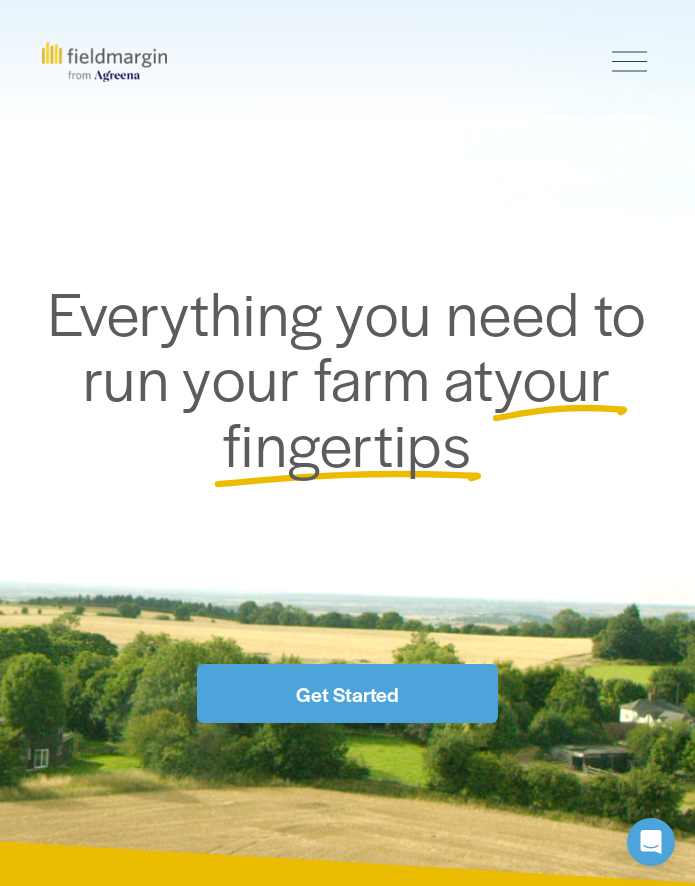 scroll, scrollTop: 0, scrollLeft: 0, axis: both 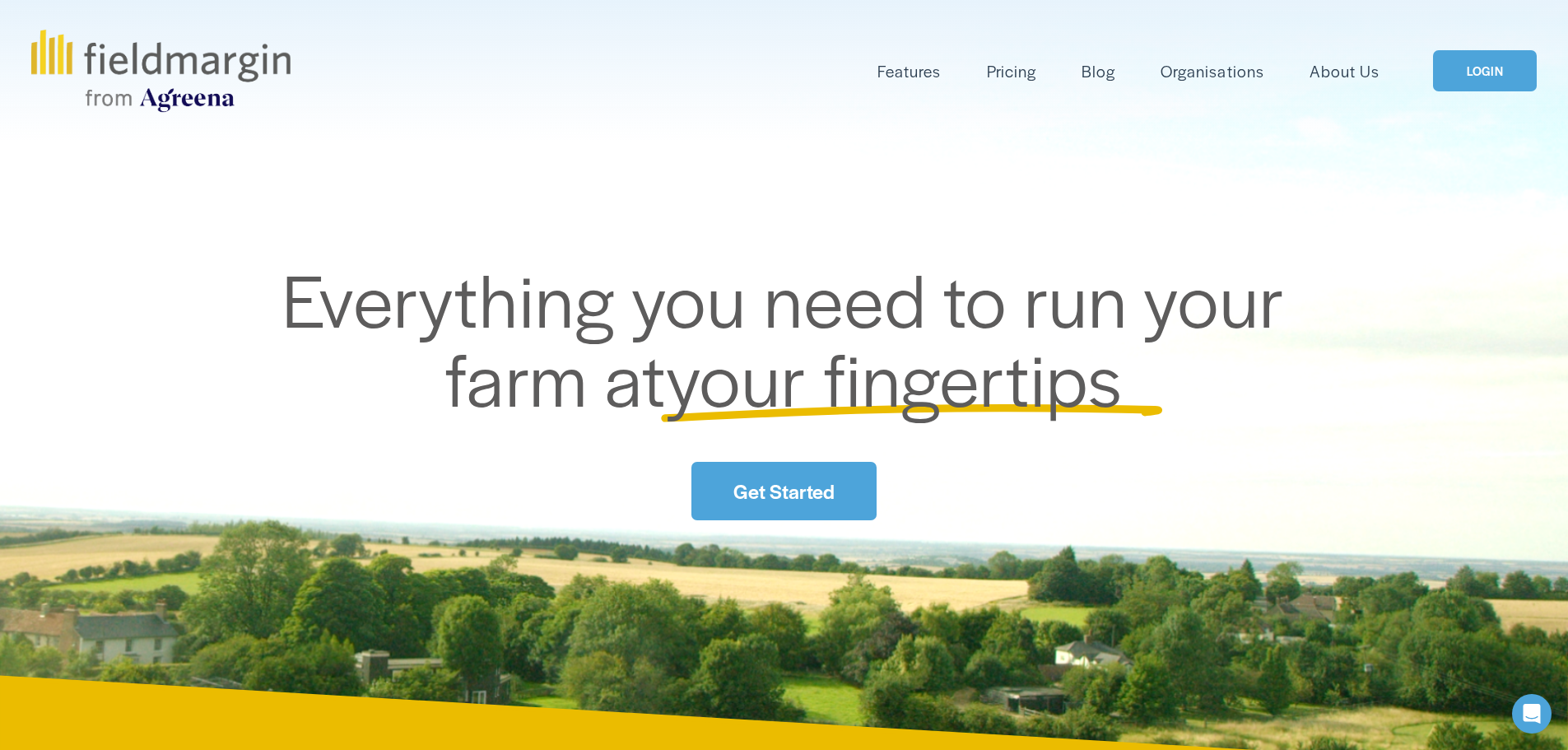 click on "Pricing" at bounding box center [1012, 71] 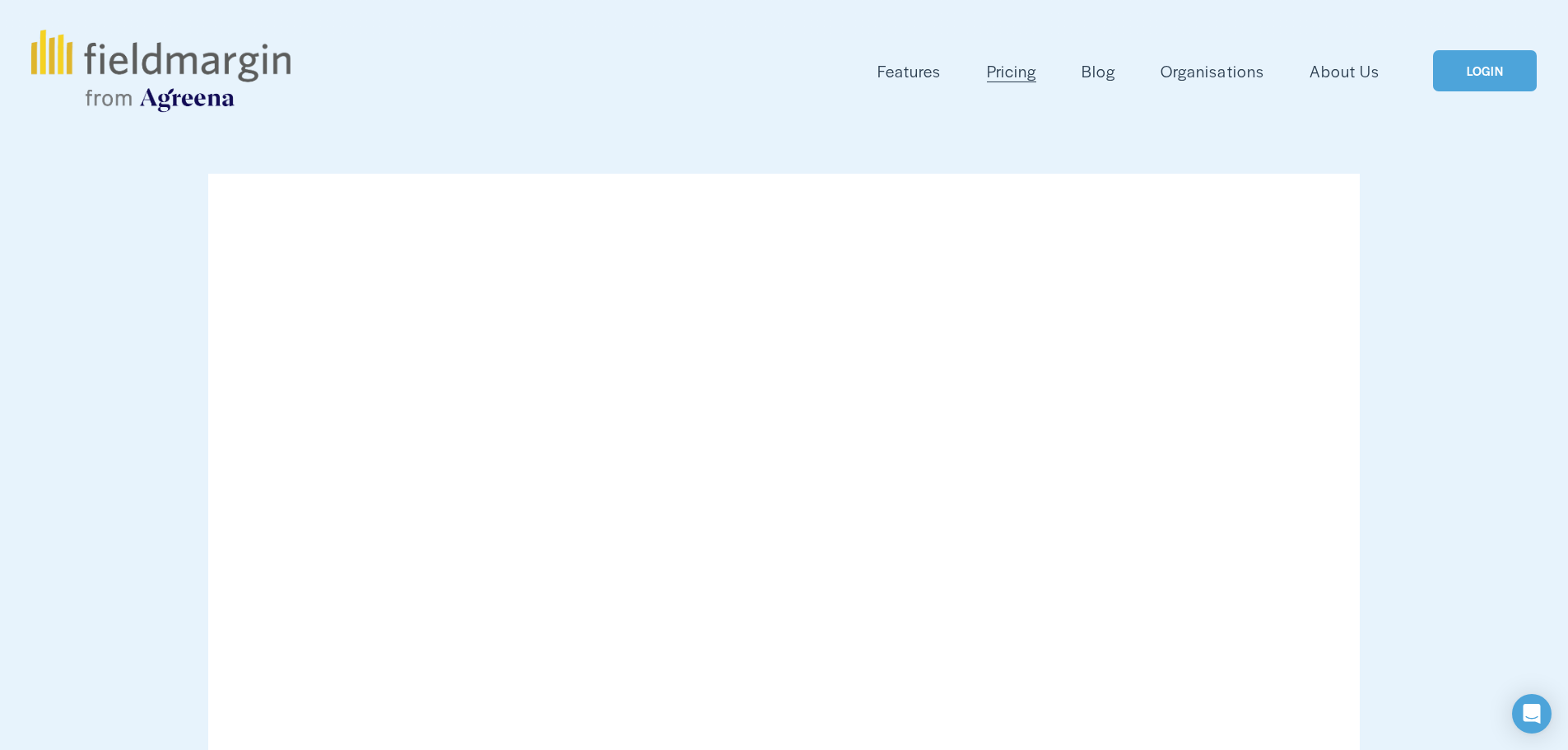 scroll, scrollTop: 0, scrollLeft: 0, axis: both 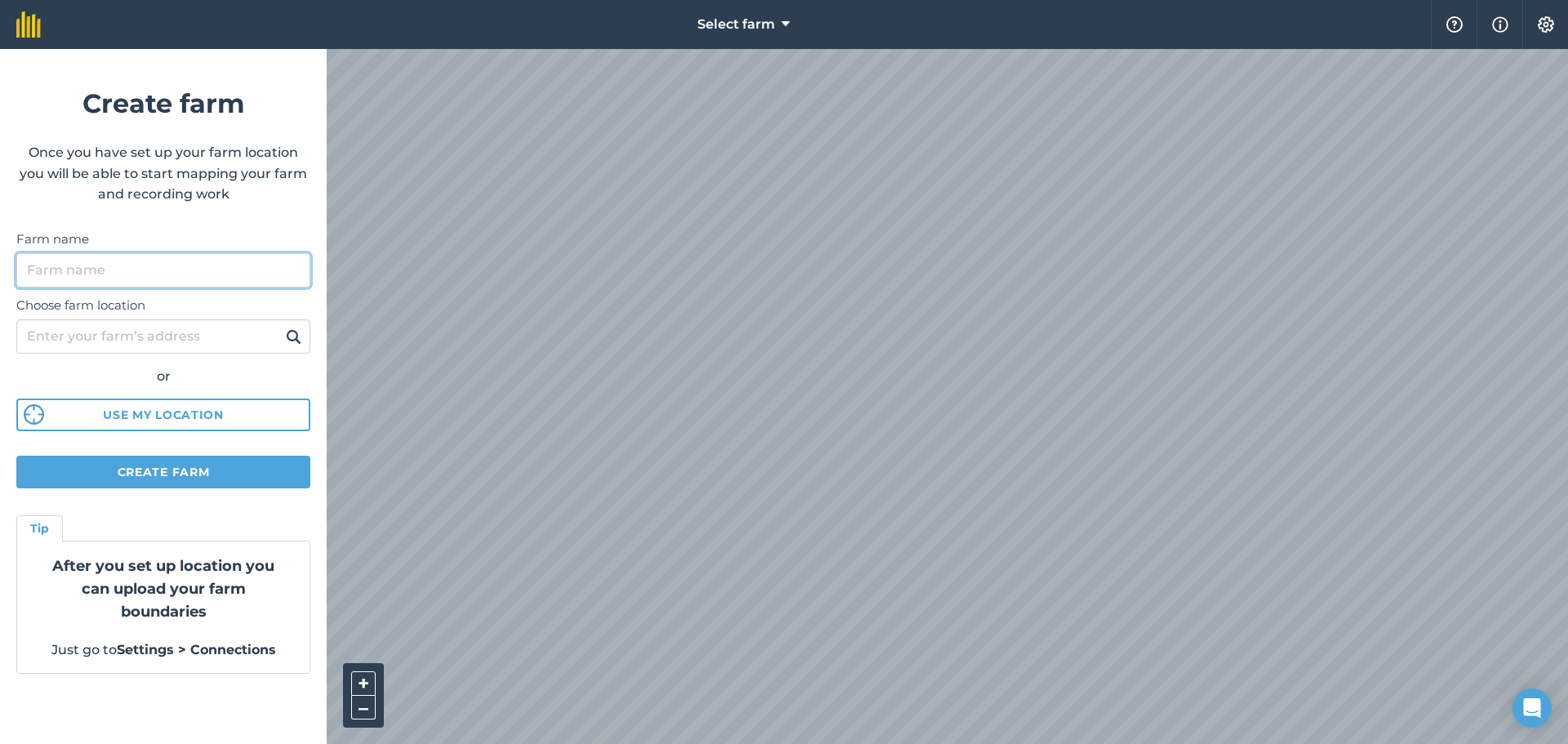 click on "Farm name" at bounding box center [163, 270] 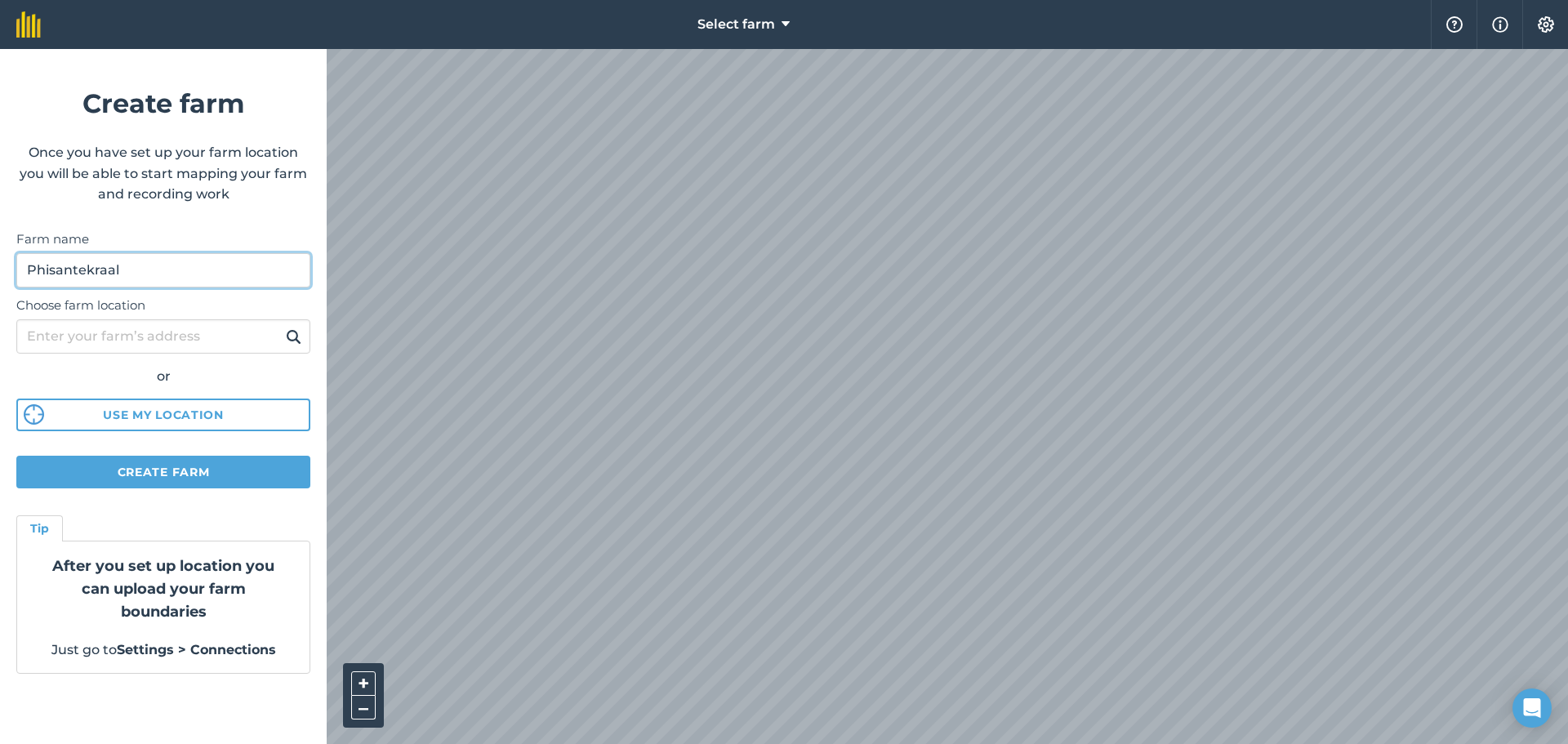 type on "Phisantekraal" 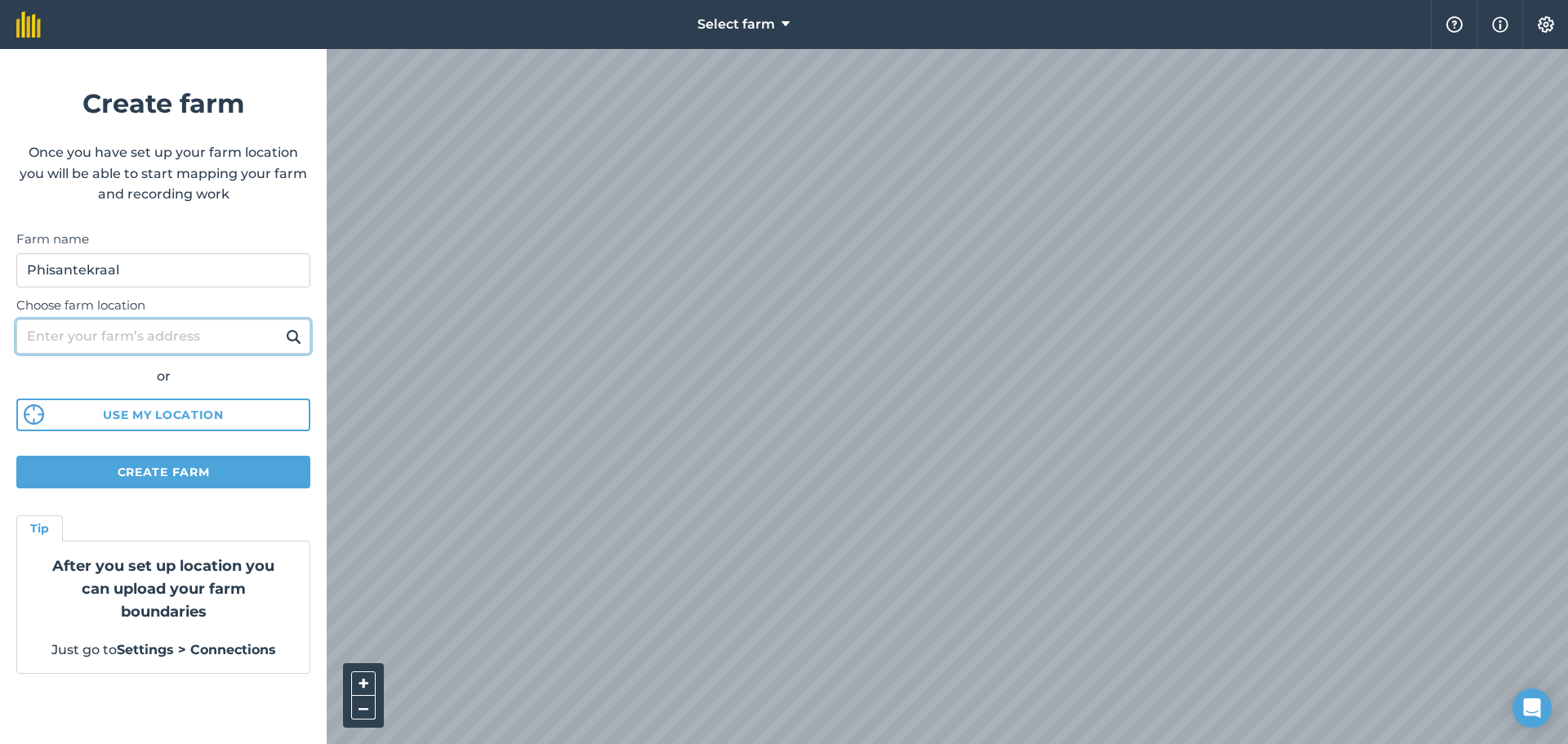 click on "Choose farm location" at bounding box center [163, 336] 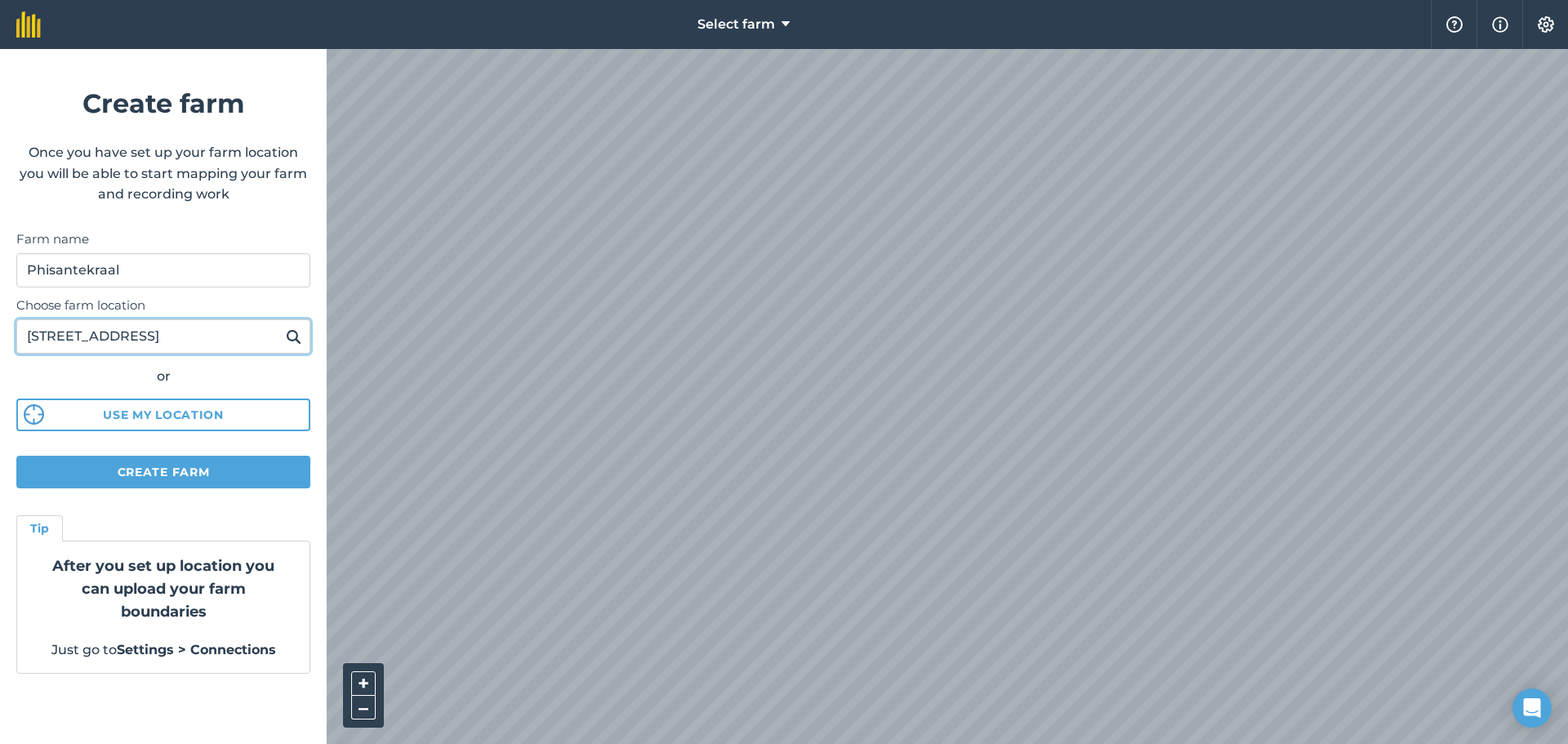 scroll, scrollTop: 0, scrollLeft: 80, axis: horizontal 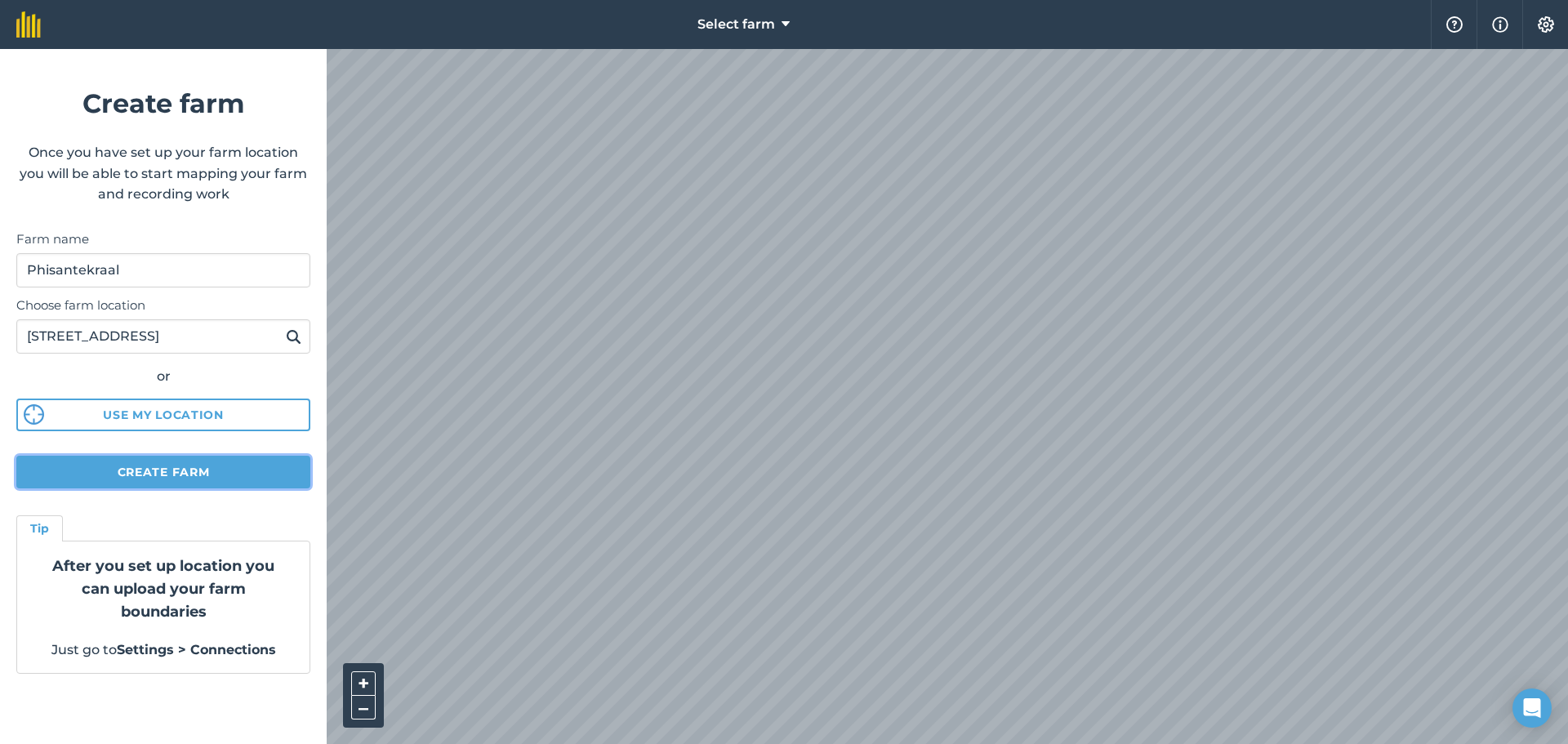 click on "Create farm" at bounding box center (163, 472) 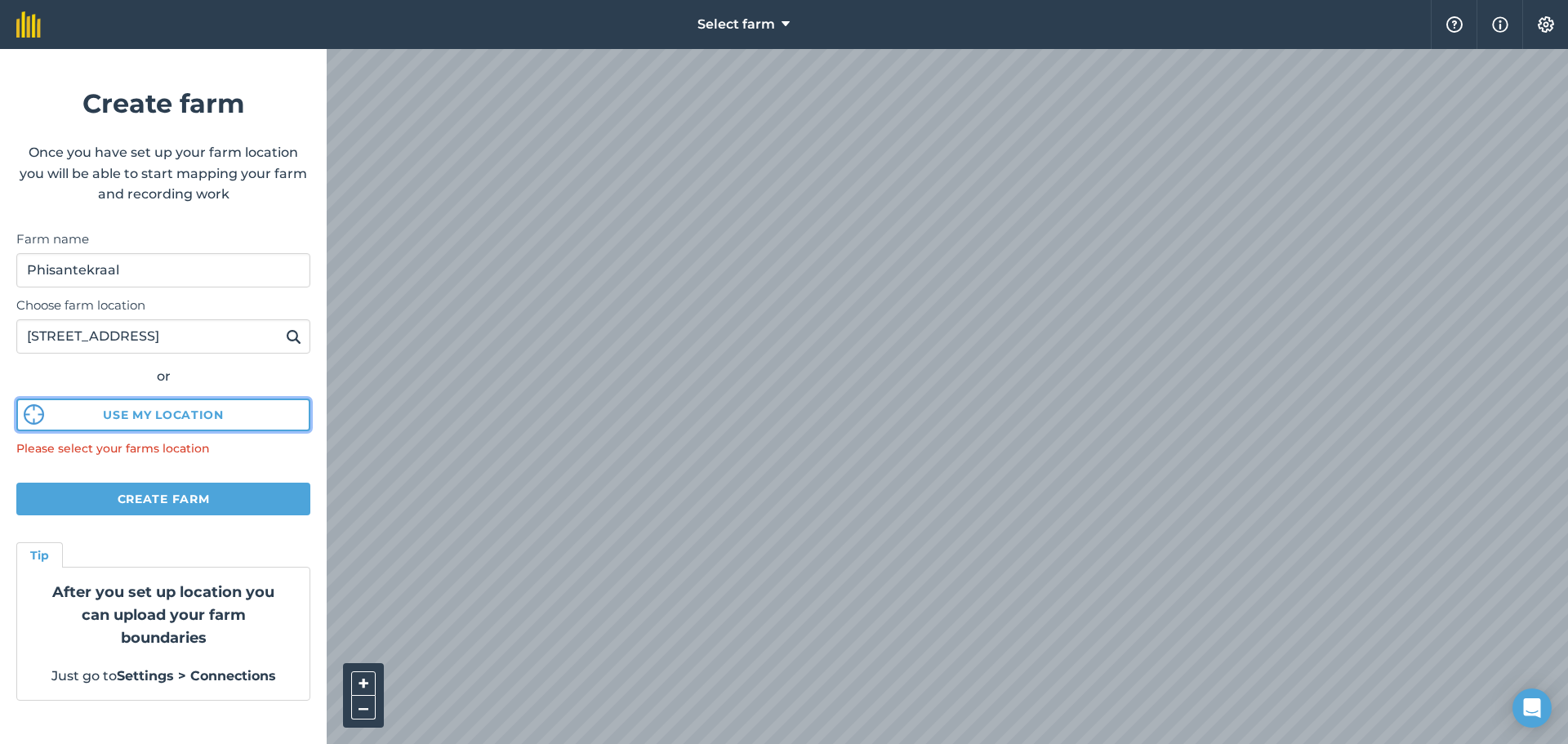 click on "Use my location" at bounding box center [163, 415] 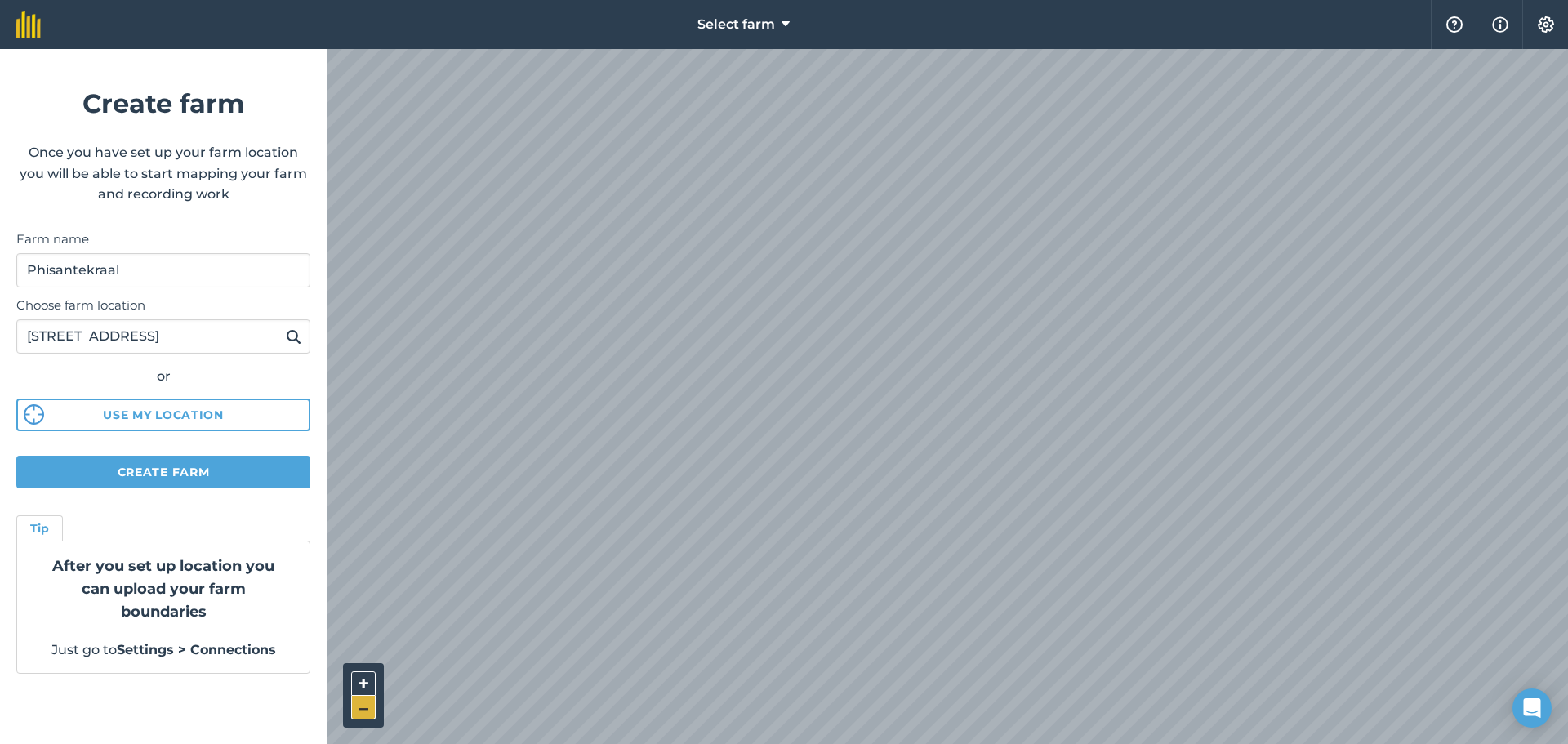 click on "–" at bounding box center (363, 707) 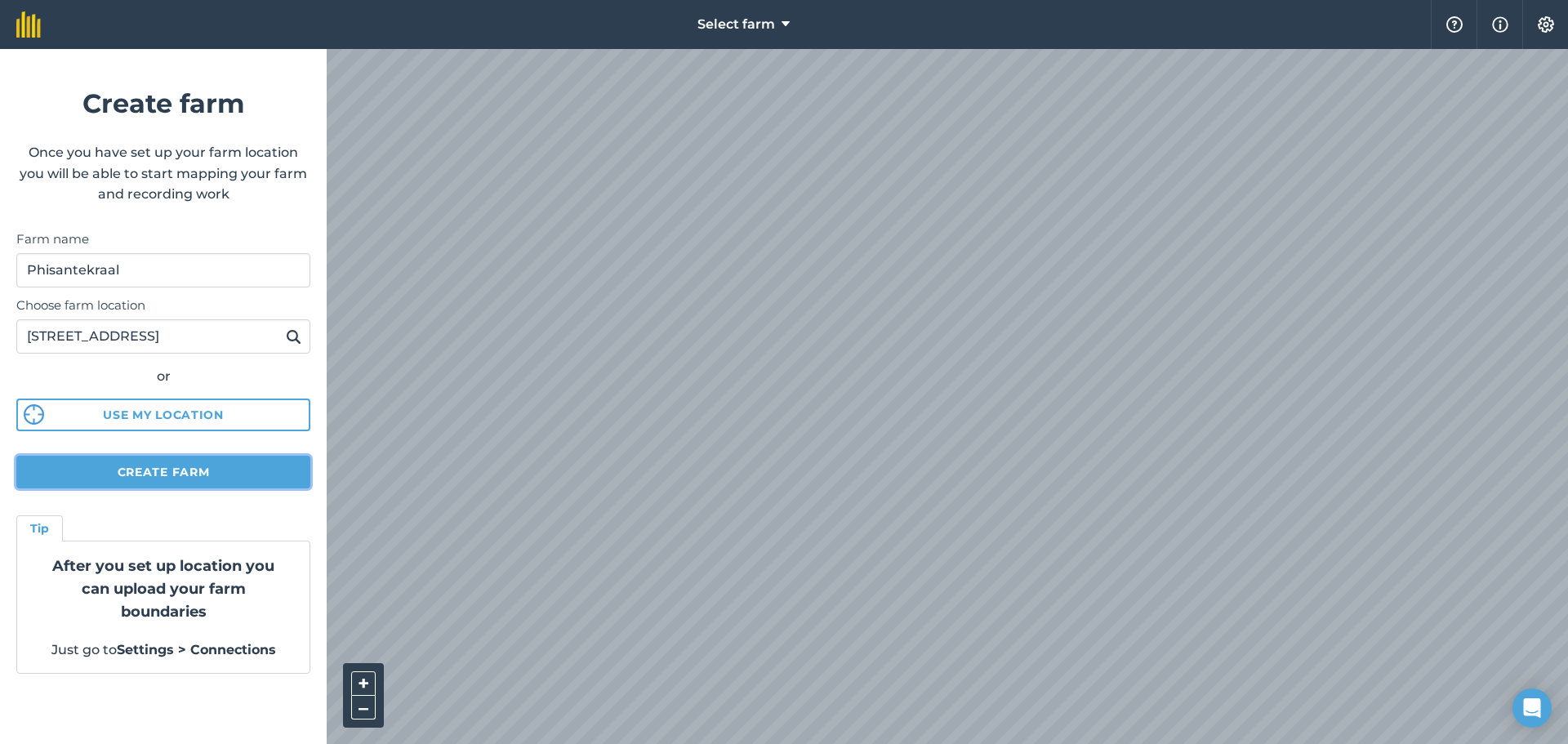 click on "Create farm" at bounding box center [163, 472] 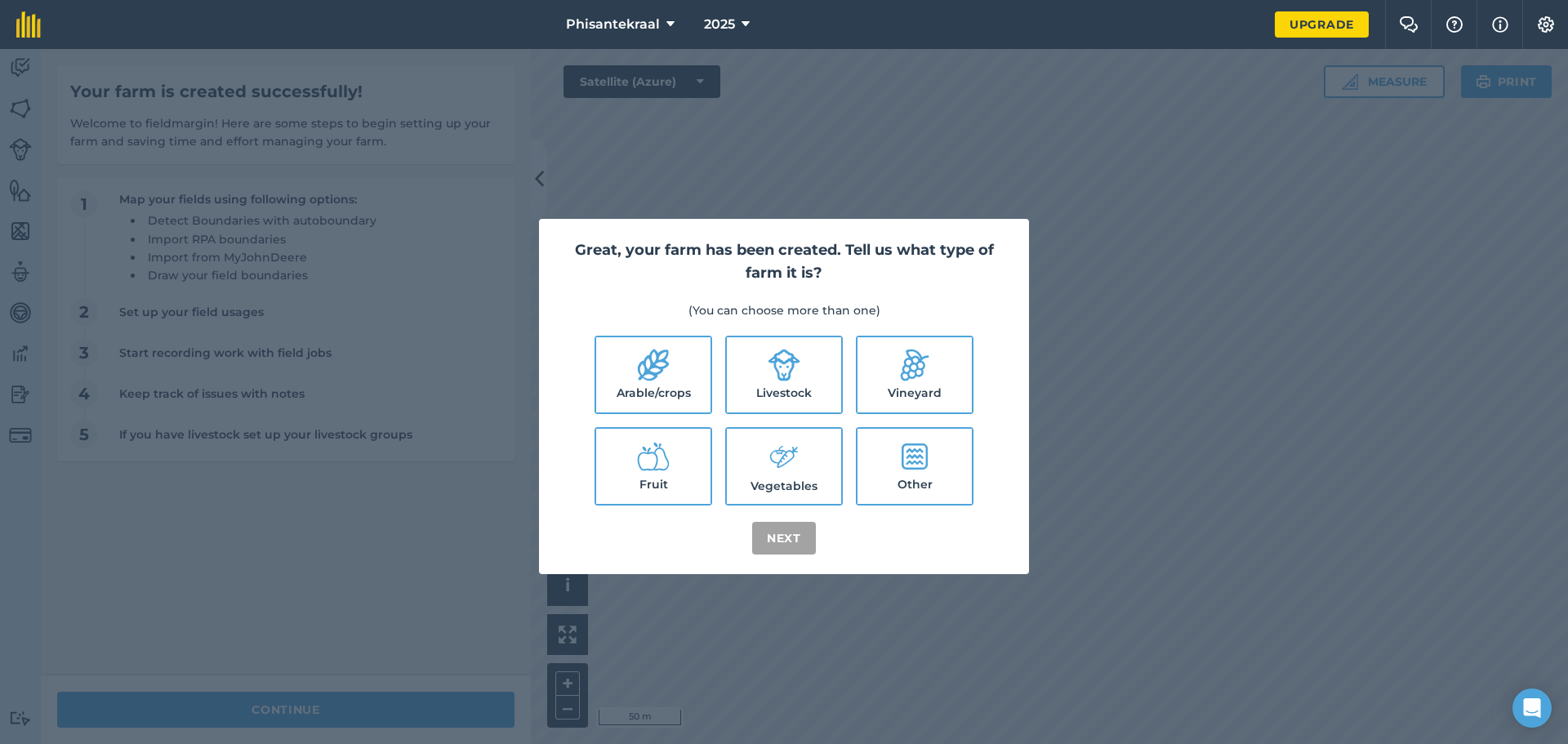click on "Vineyard" at bounding box center [915, 375] 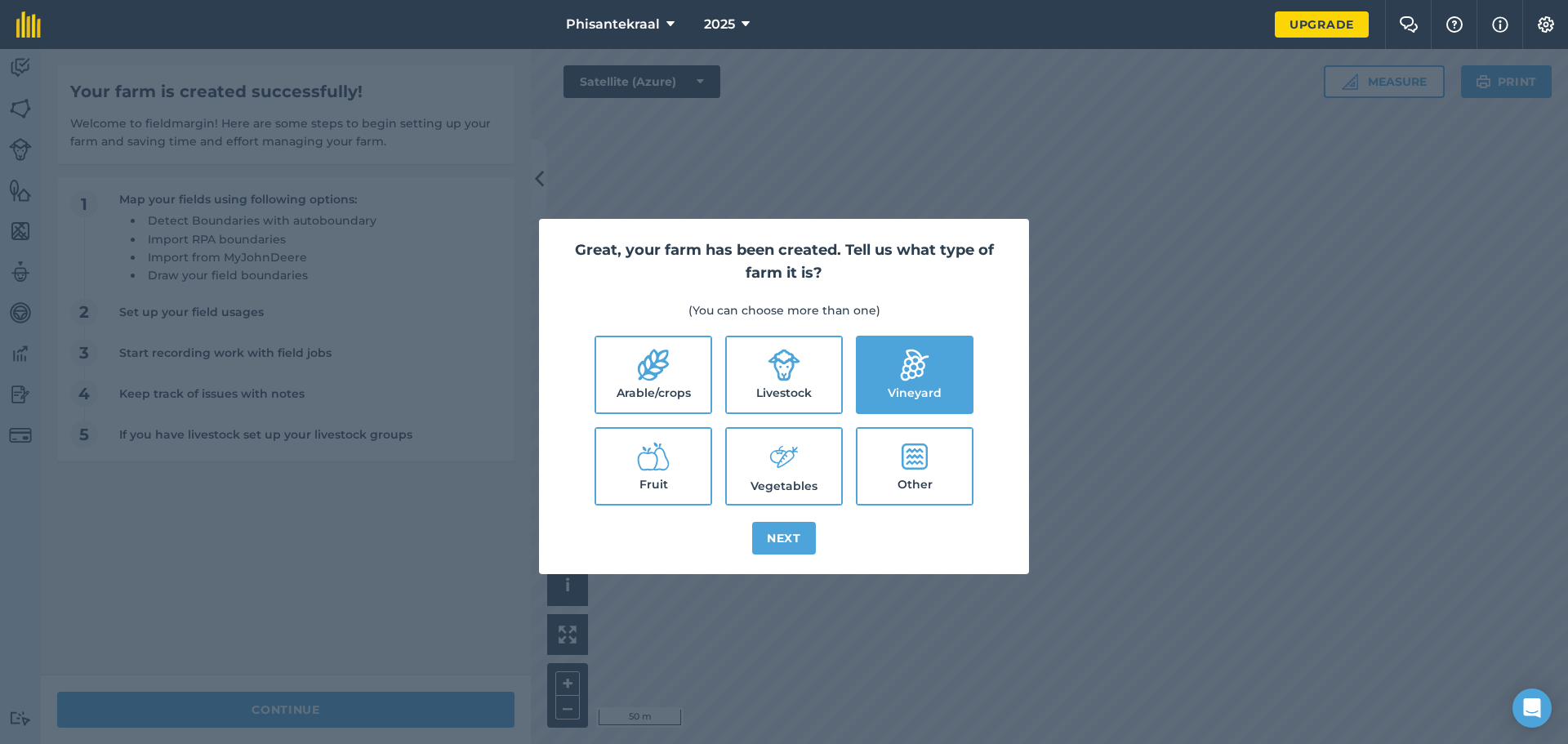 click 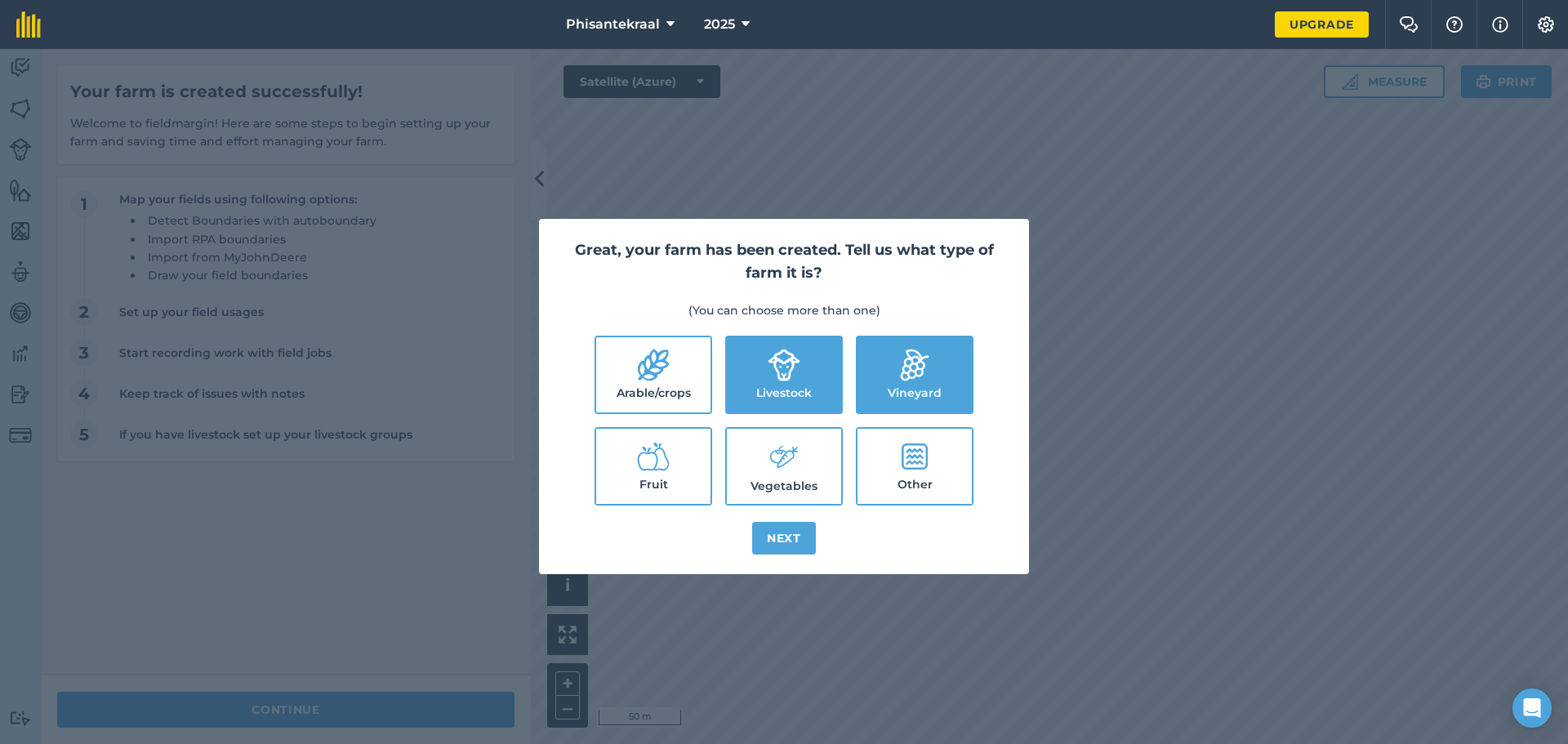 click 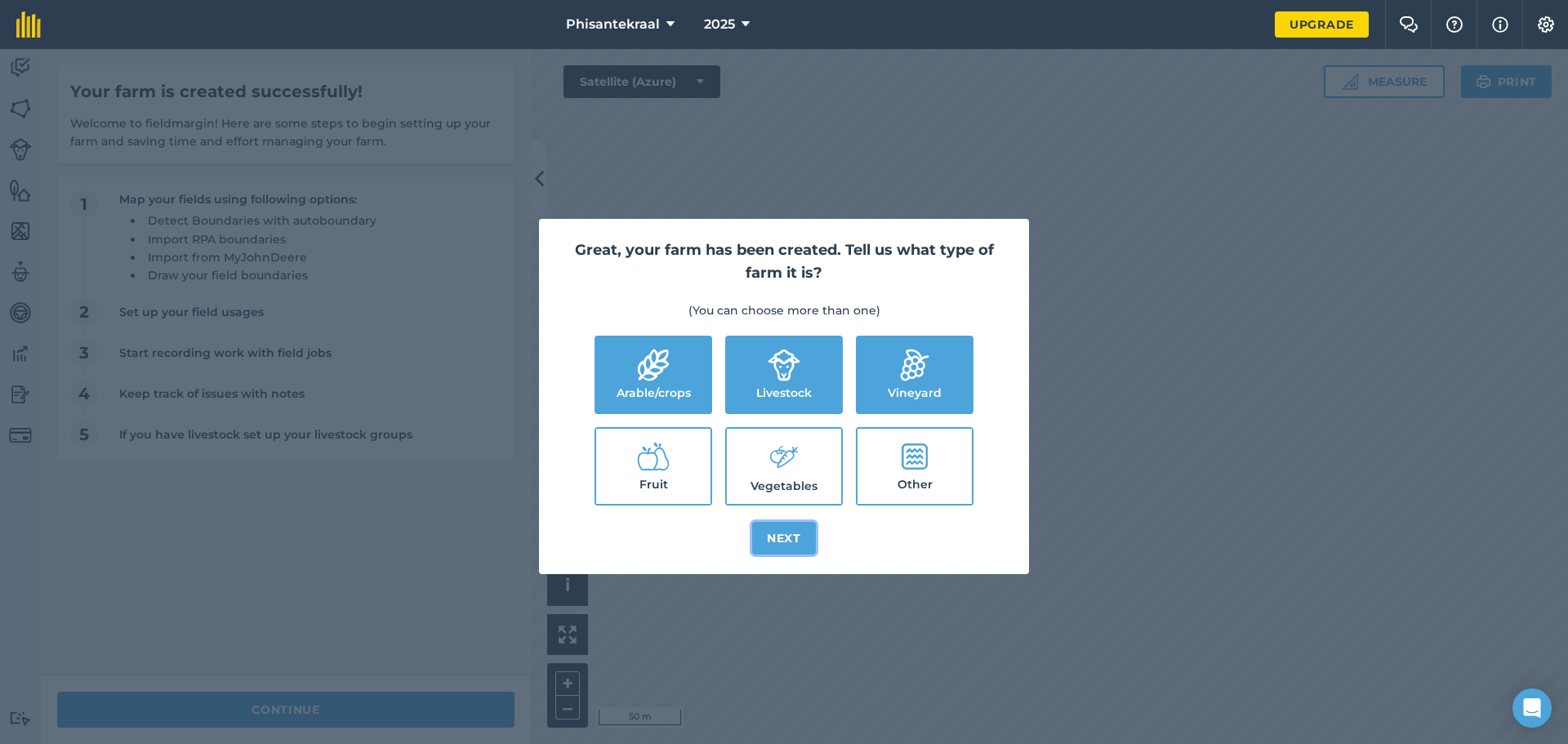 click on "Next" at bounding box center (784, 538) 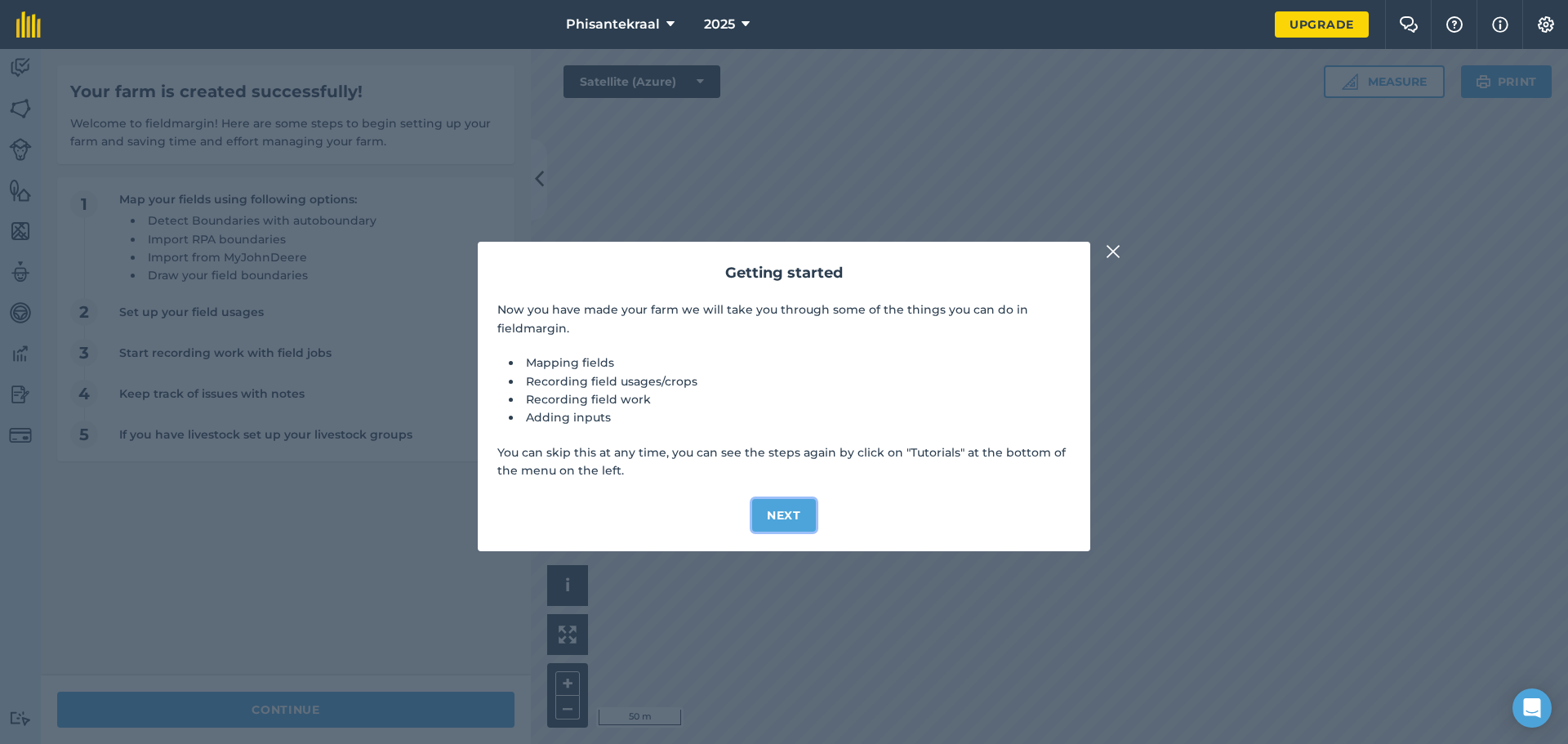 click on "Next" at bounding box center (784, 515) 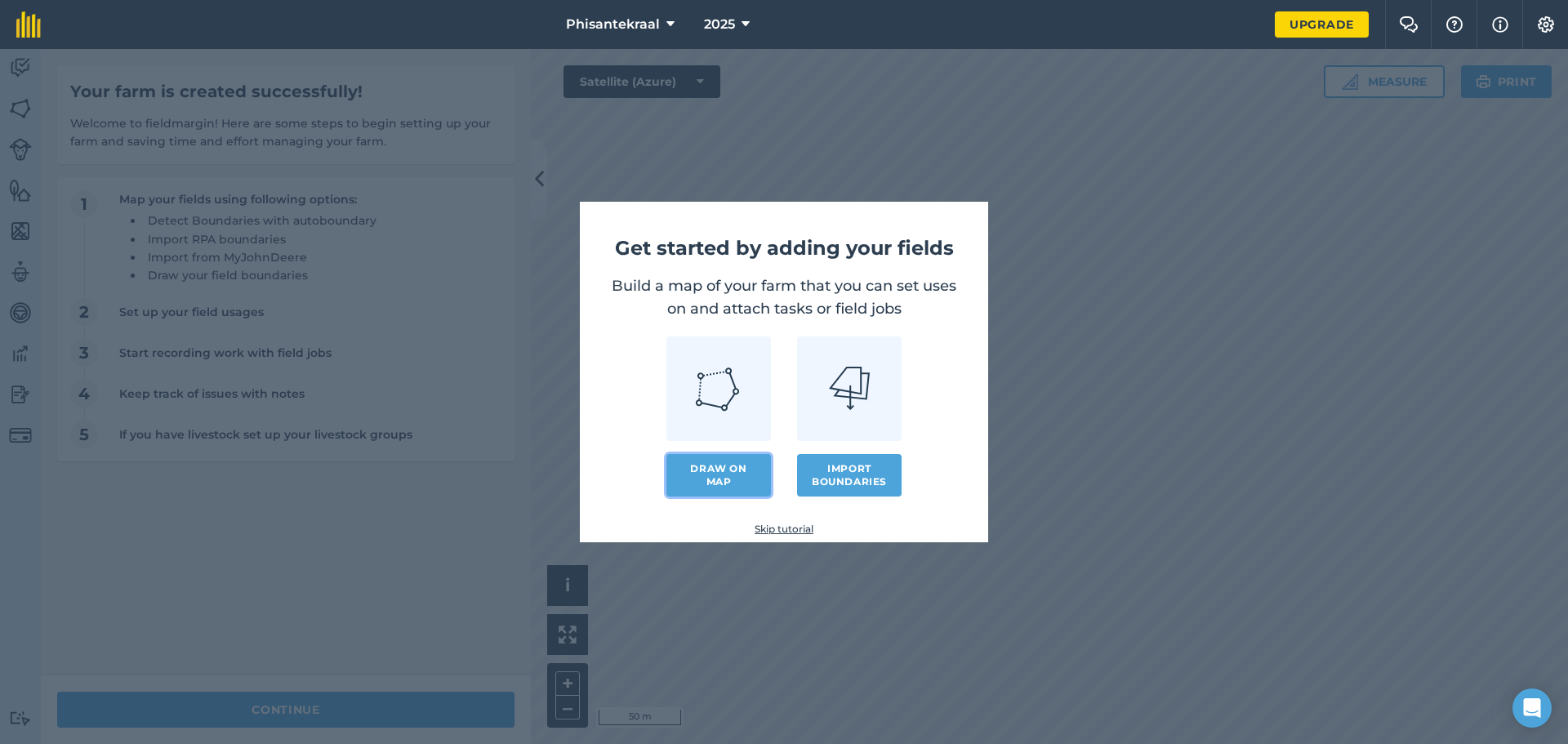 click on "Draw on map" at bounding box center (719, 475) 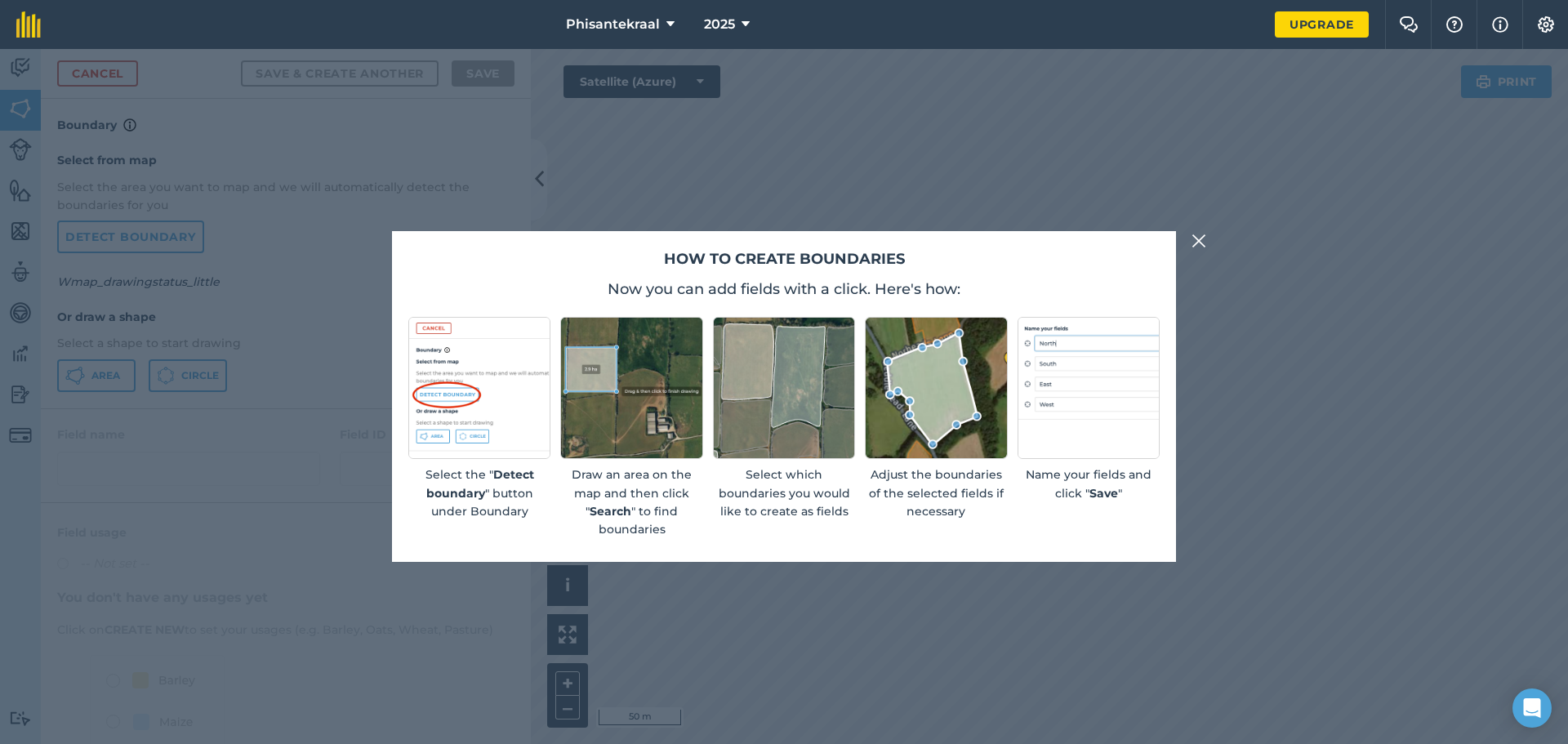 click at bounding box center (1199, 241) 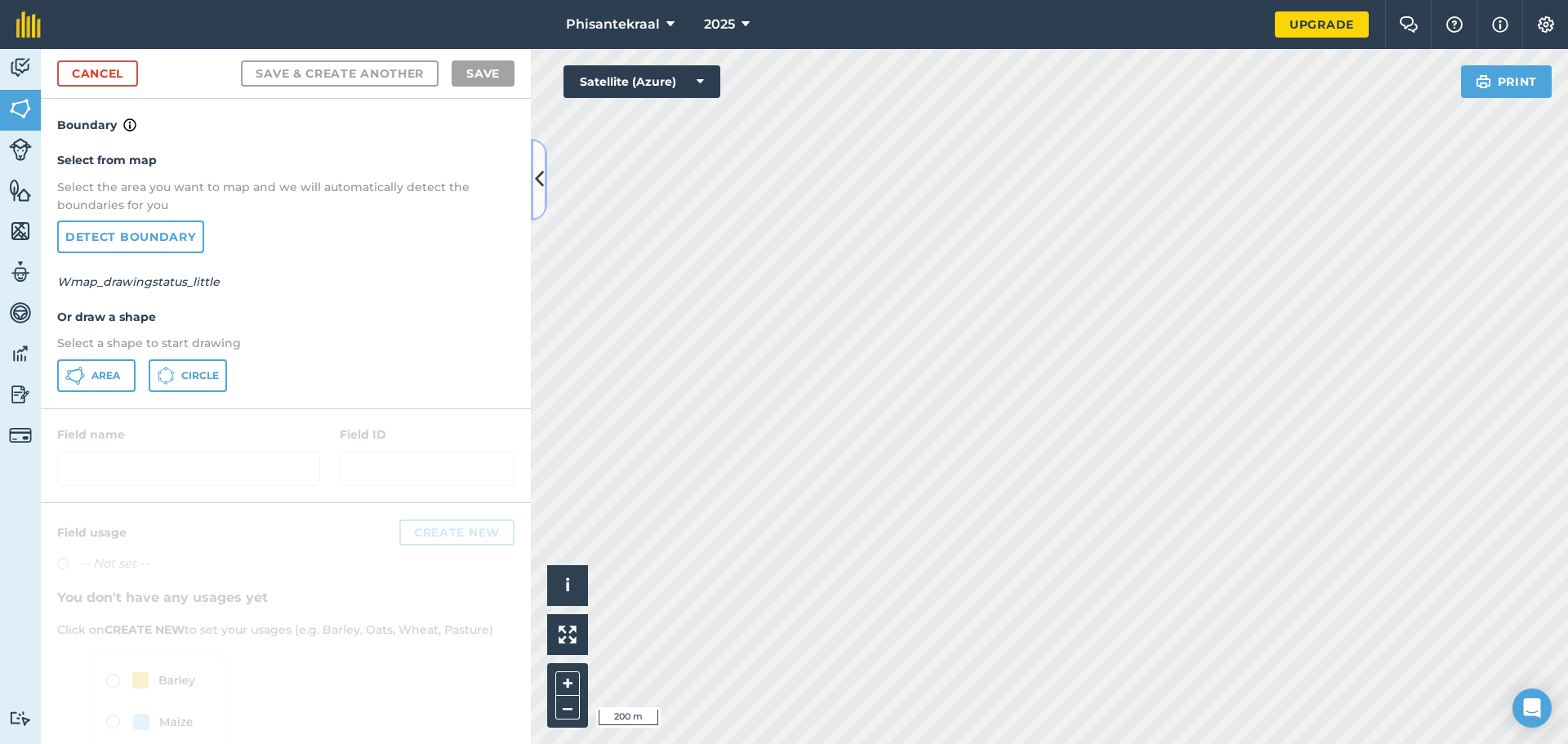 click at bounding box center [539, 179] 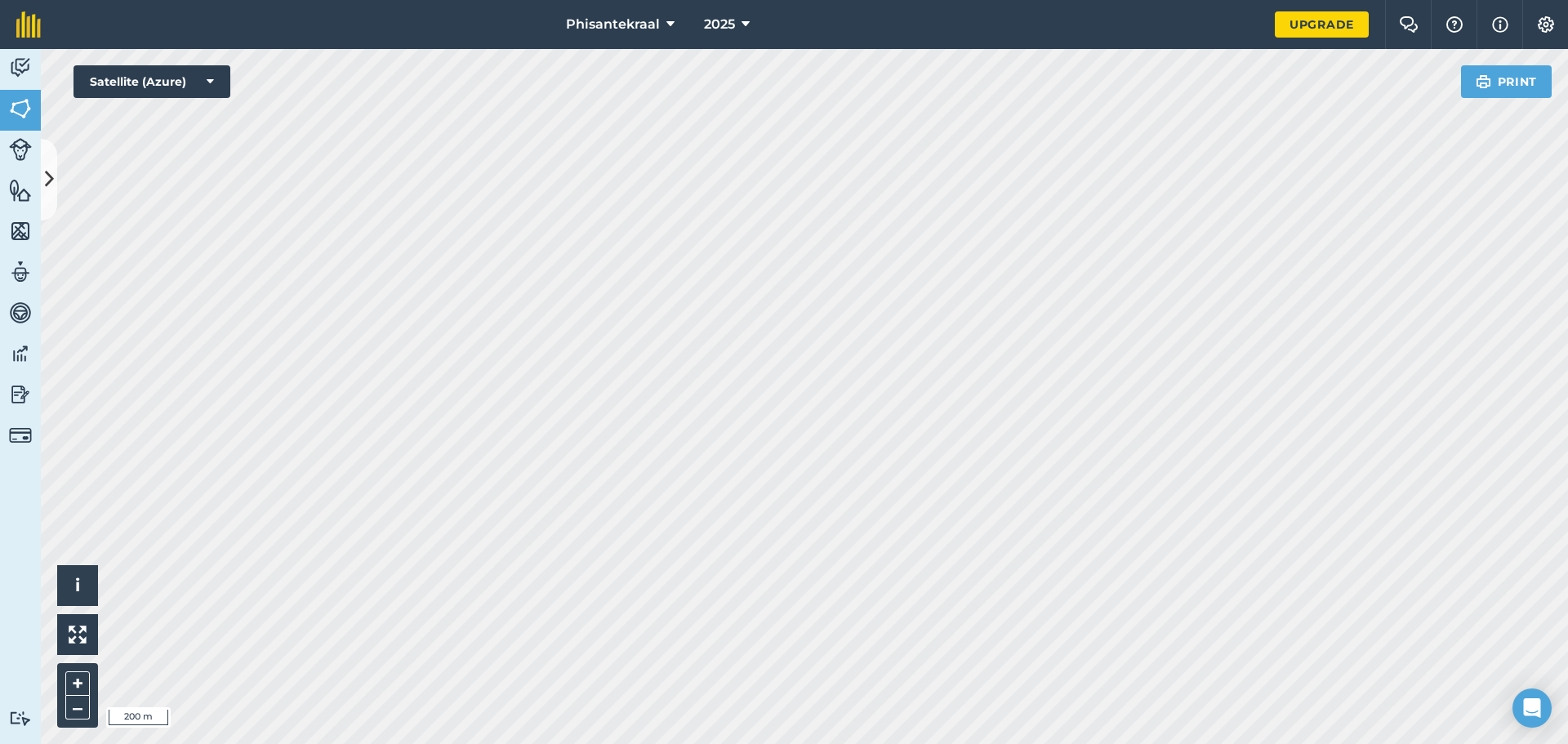 click on "Phisantekraal 2025 Upgrade Farm Chat Help Info Settings Map printing is not available on our free plan Please upgrade to our Essentials, Plus or Pro plan to access this feature. Activity Fields Livestock Features Maps Team Vehicles Data Reporting Billing Tutorials Tutorials Cancel Save & Create Another Save Boundary   Select from map Select the area you want to map and we will automatically detect the boundaries for you Detect boundary Wmap_drawingstatus_little Or draw a shape Select a shape to start drawing Area Circle Field name Field ID Field usage   Create new -- Not set -- You don't have any usages yet Click on  CREATE NEW  to set your usages (e.g. Barley, Oats, Wheat, Pasture) Hello i © 2025 TomTom, Microsoft 200 m + – Satellite (Azure) Print" at bounding box center (784, 372) 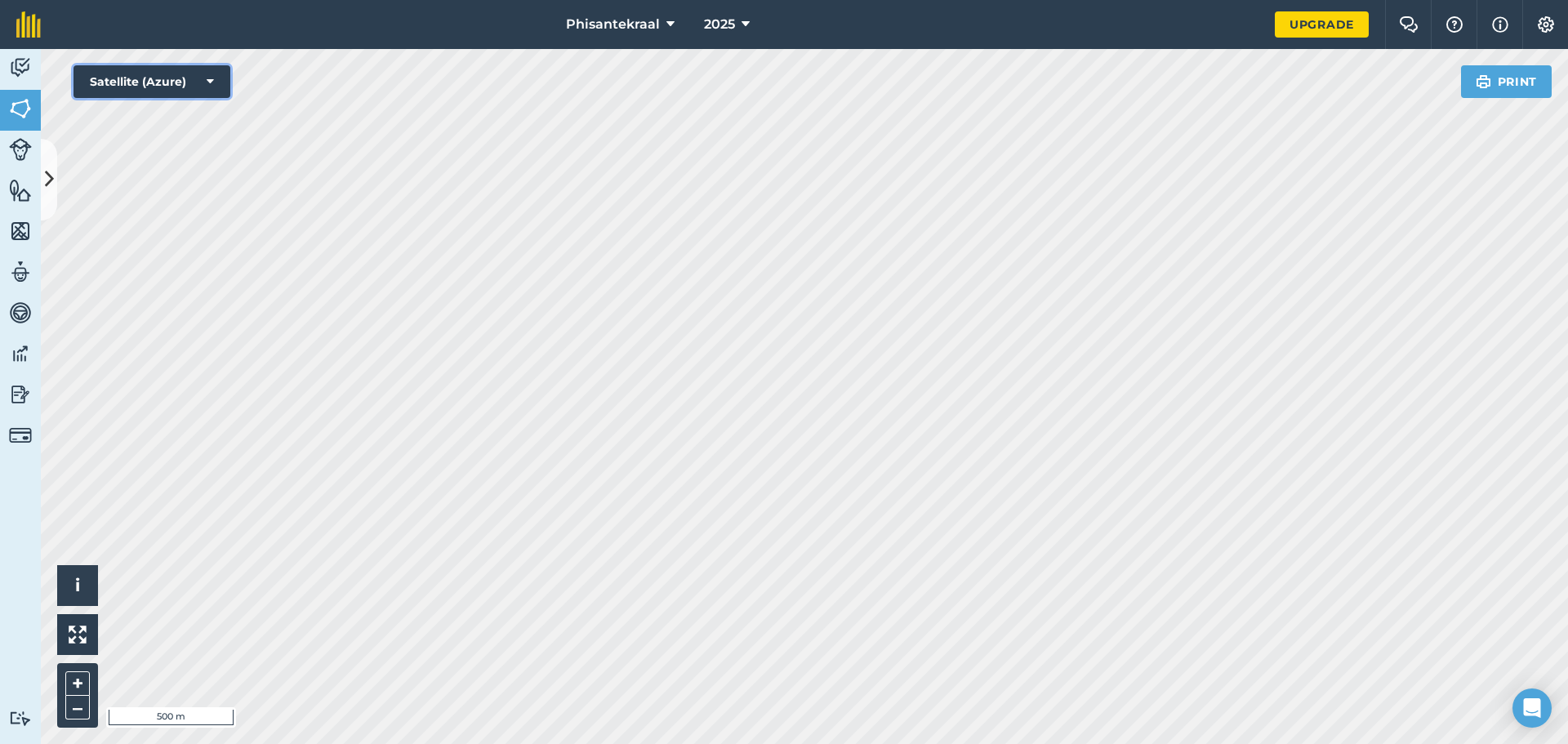 click on "Satellite (Azure)" at bounding box center [152, 82] 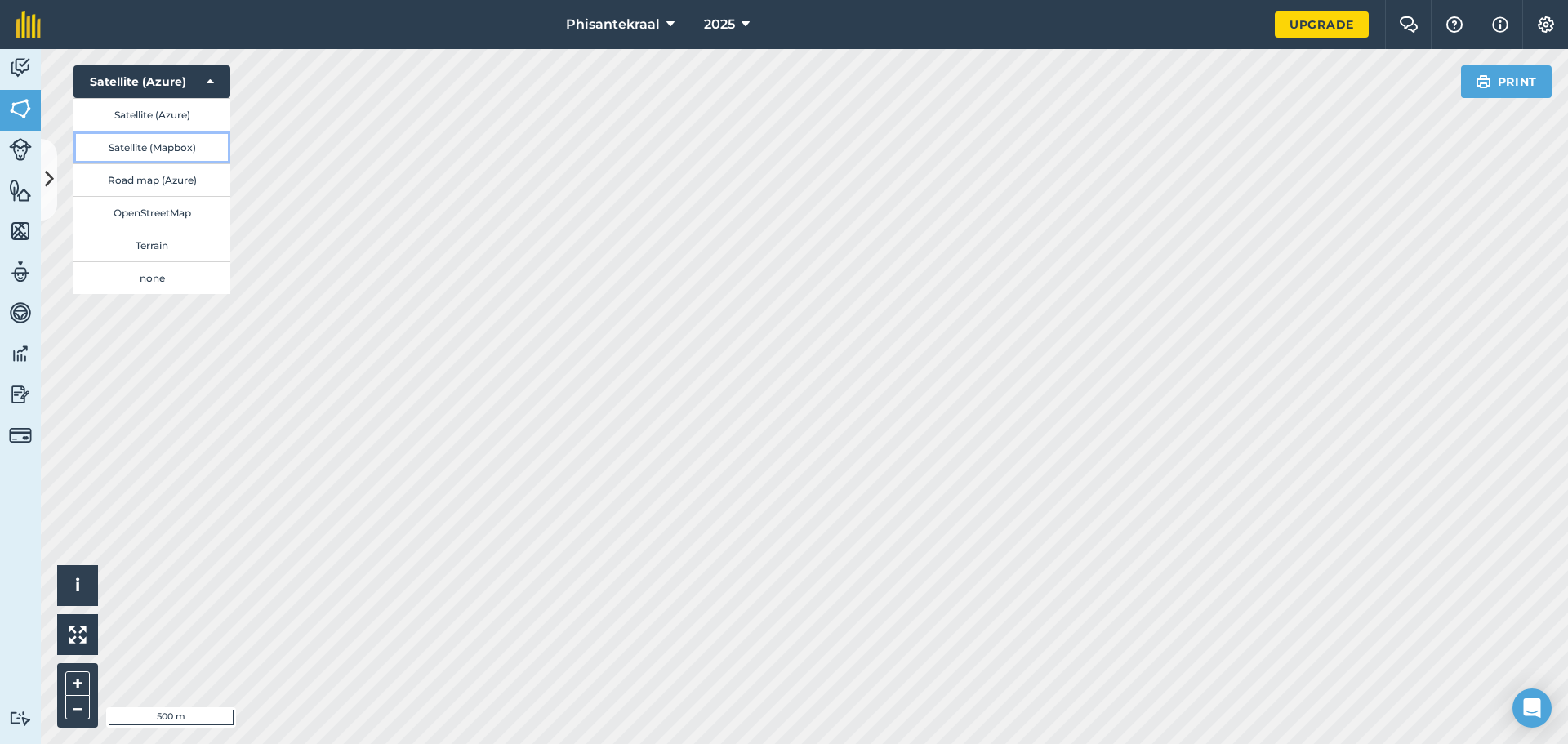 click on "Satellite (Mapbox)" at bounding box center (152, 147) 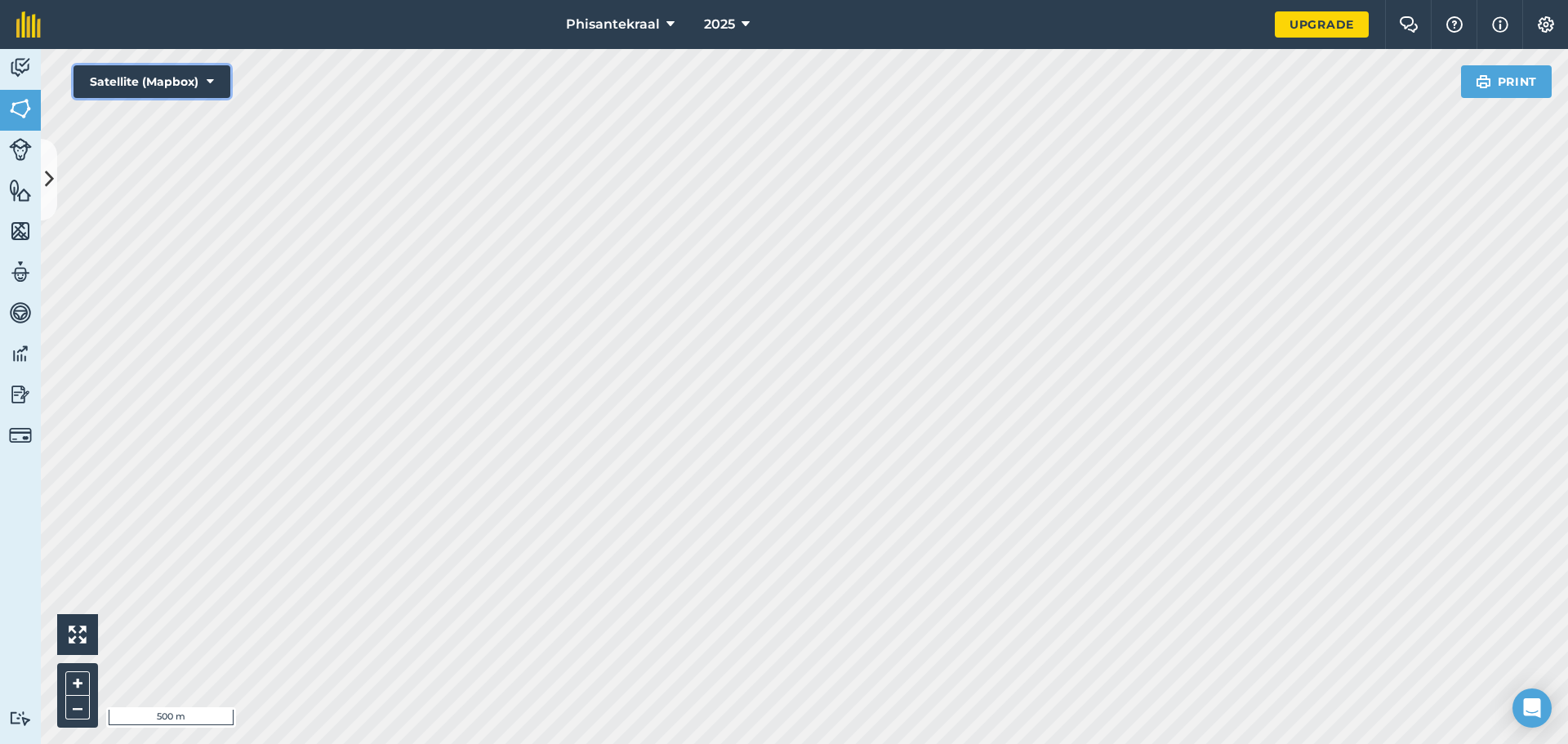 click at bounding box center [210, 82] 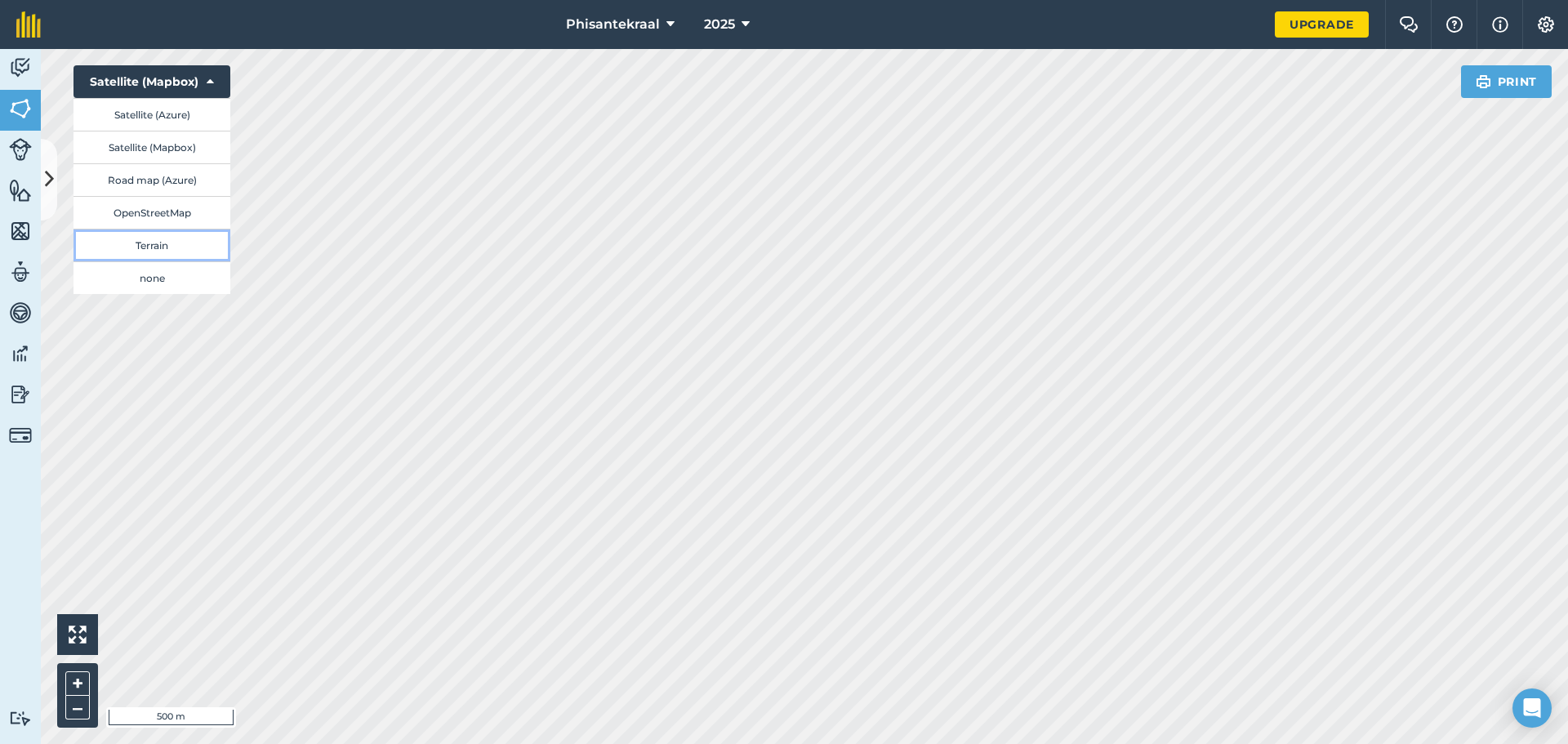 click on "Terrain" at bounding box center (152, 245) 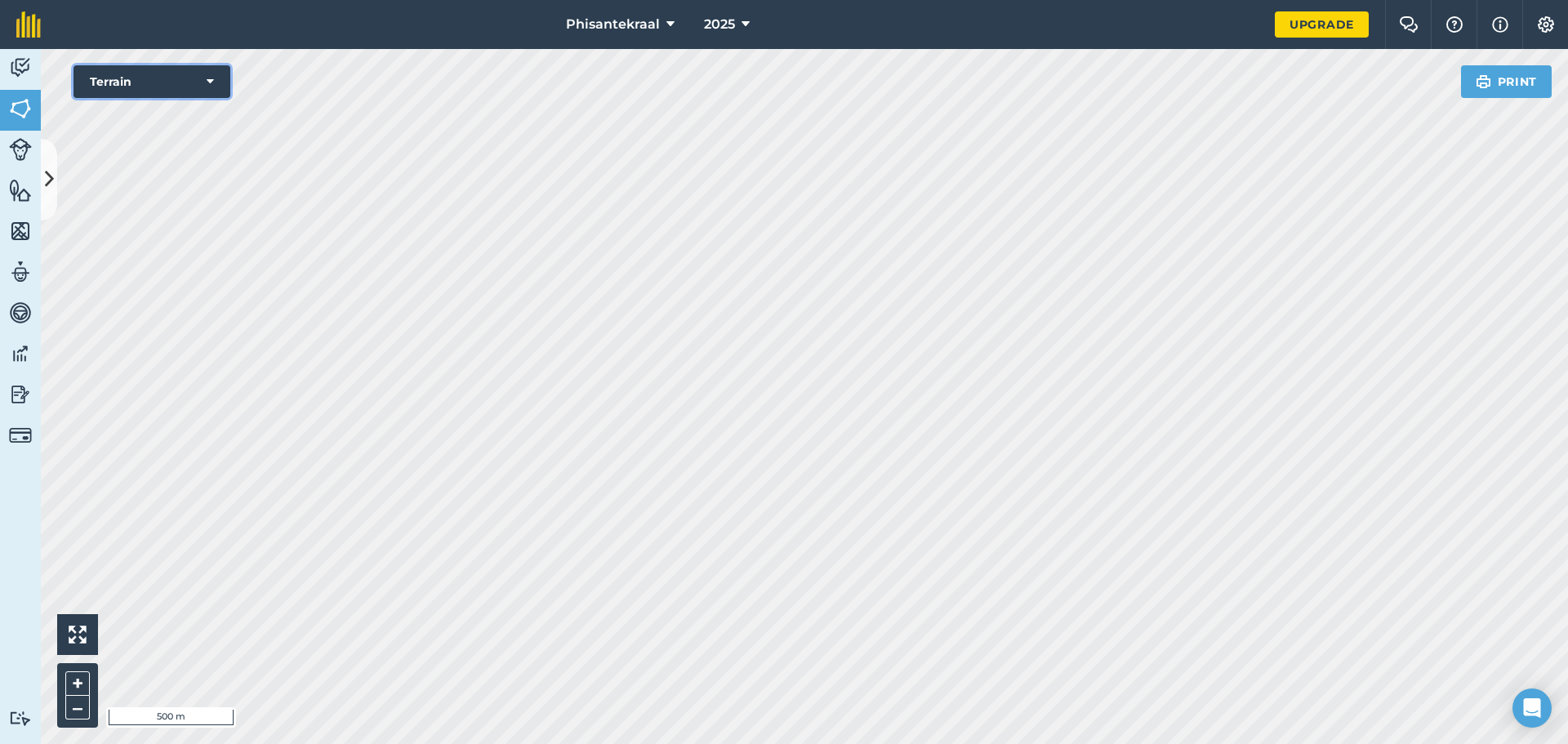 click on "Terrain" at bounding box center (152, 82) 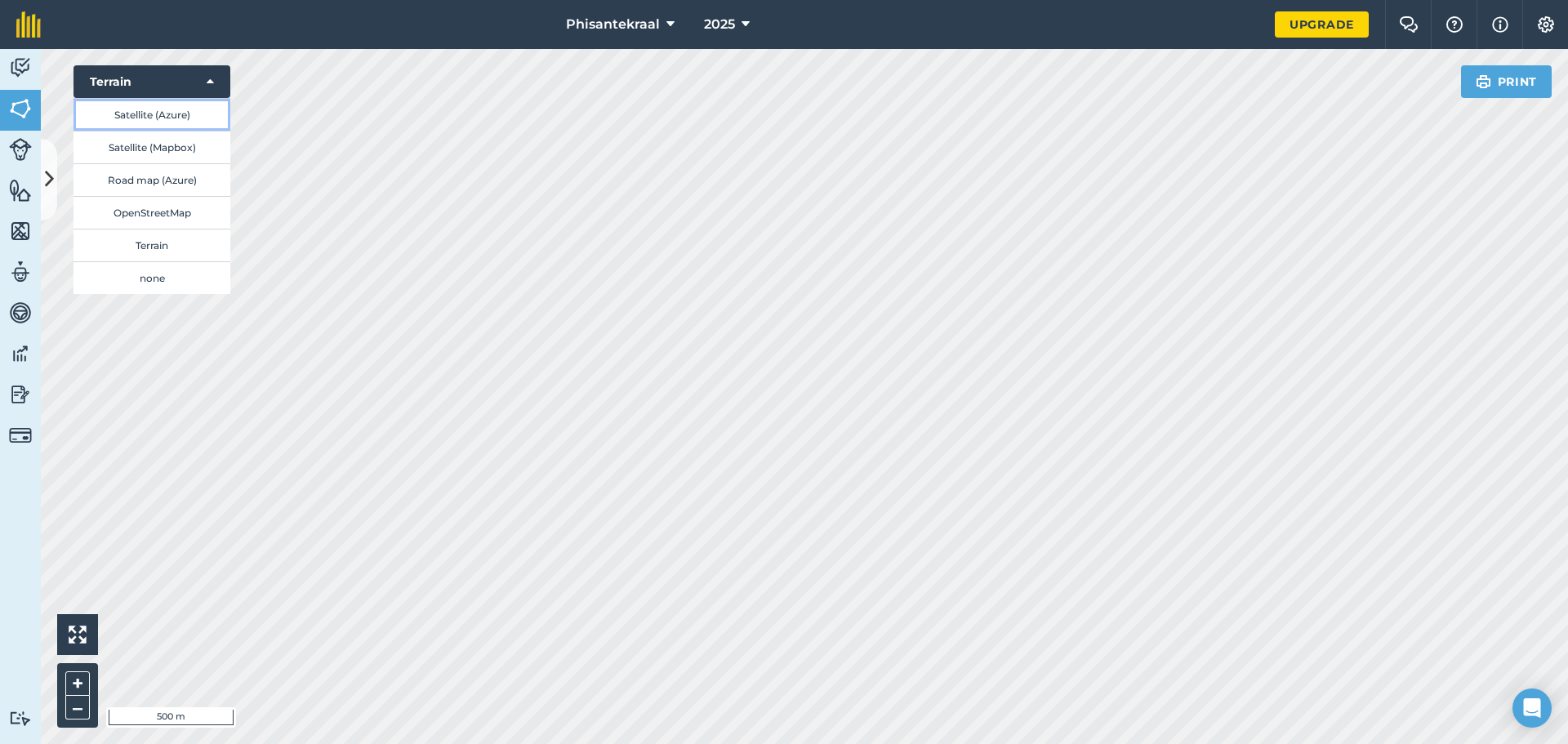 click on "Satellite (Azure)" at bounding box center [152, 114] 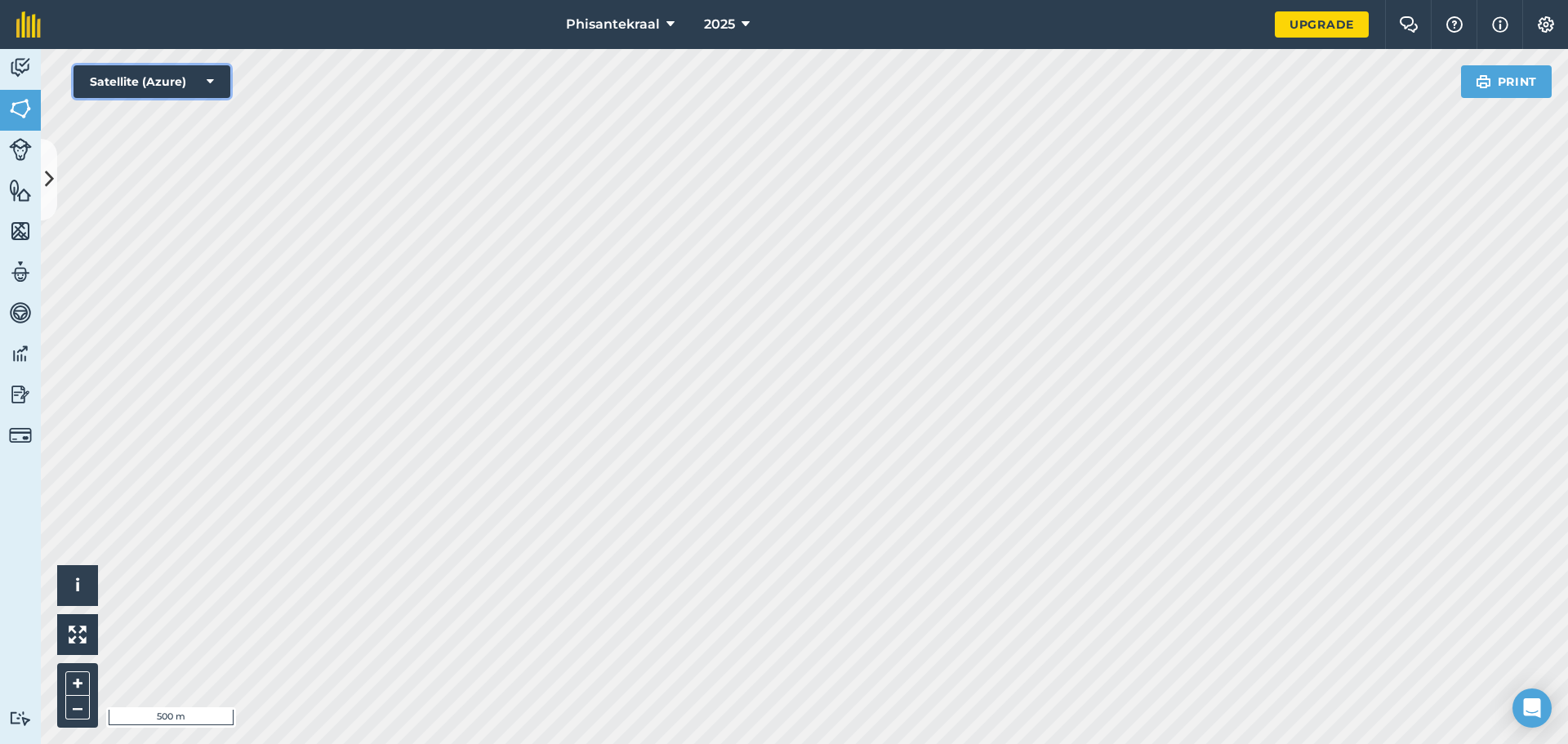 click on "Satellite (Azure)" at bounding box center (152, 82) 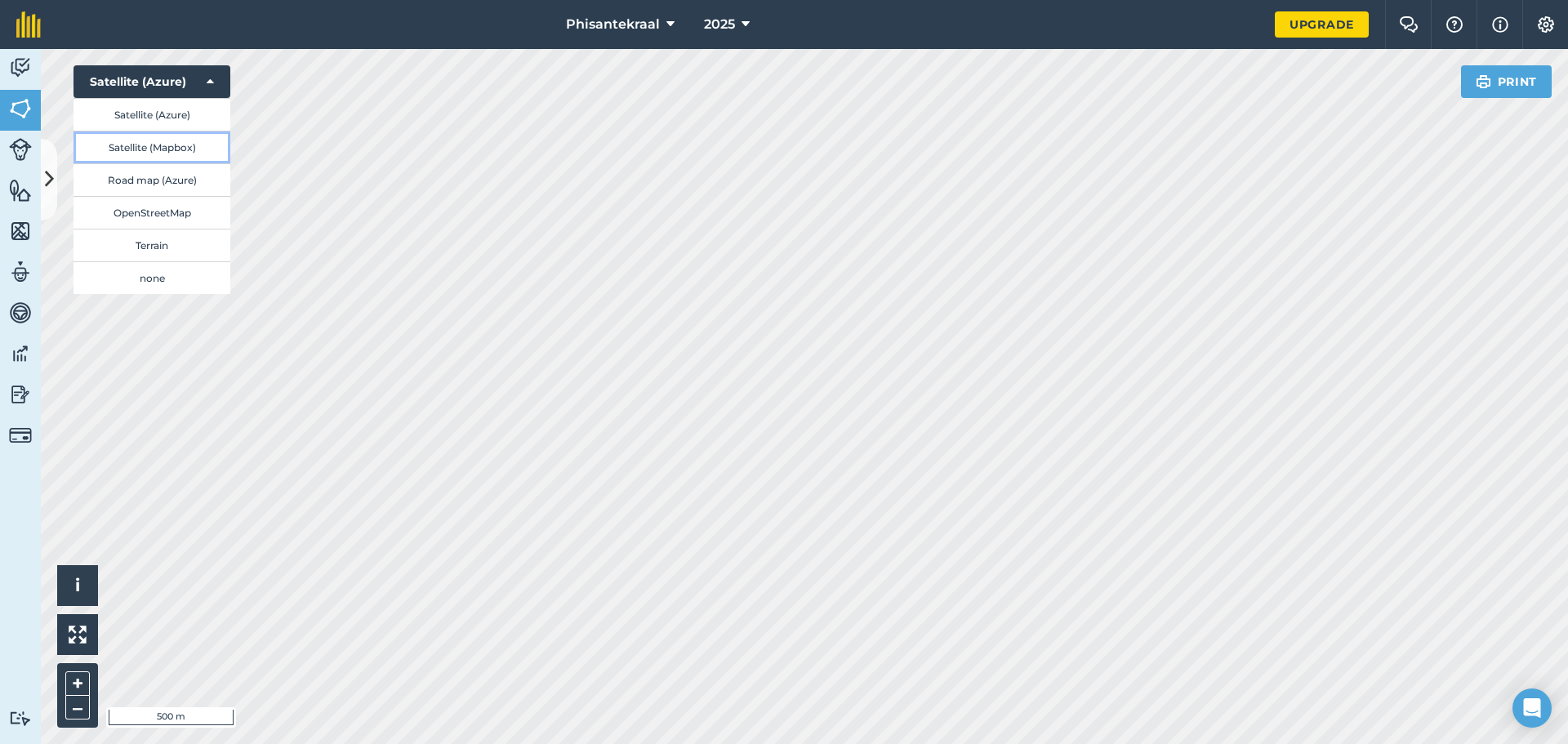 click on "Satellite (Mapbox)" at bounding box center (152, 147) 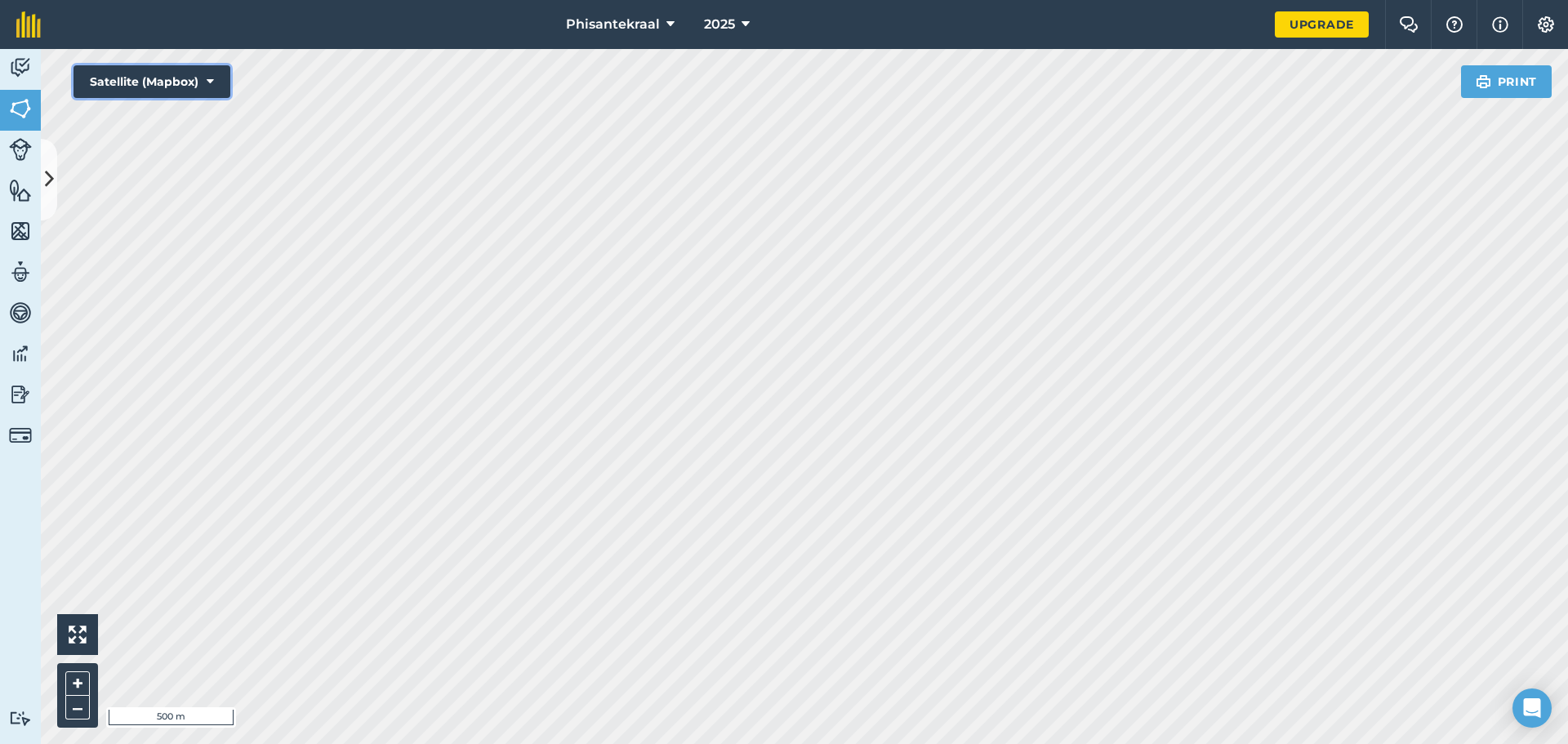 drag, startPoint x: 174, startPoint y: 84, endPoint x: 174, endPoint y: 93, distance: 9 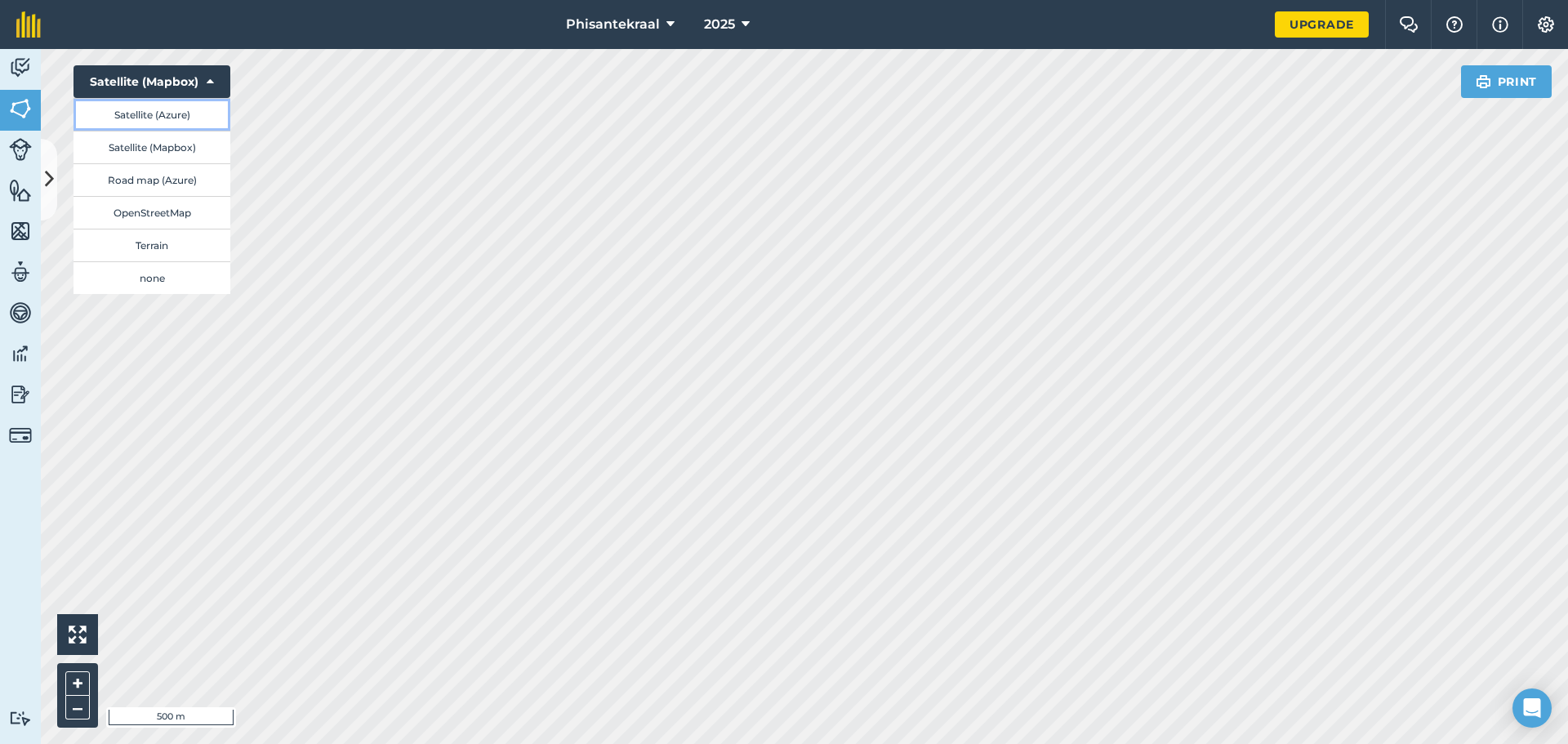 click on "Satellite (Azure)" at bounding box center (152, 114) 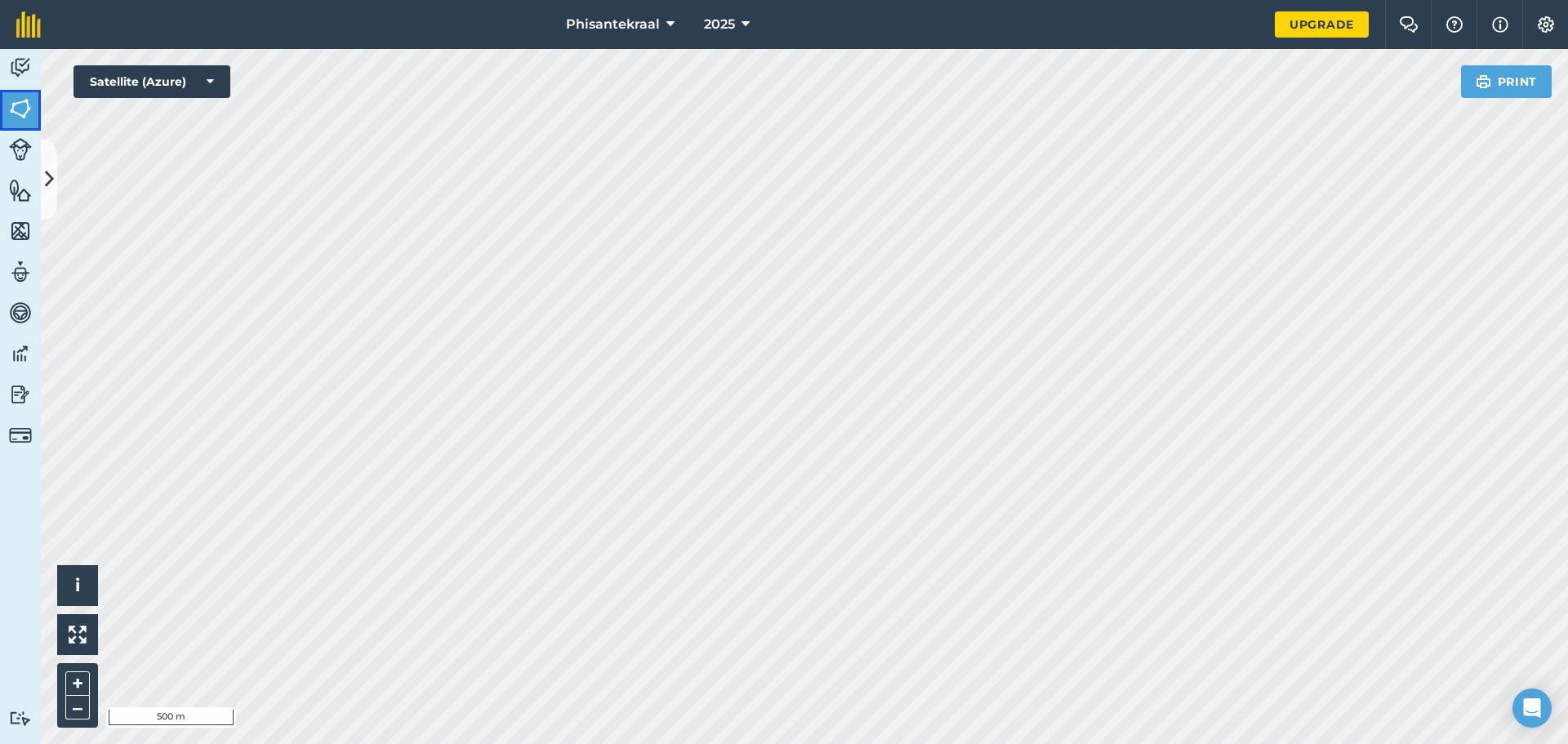 click at bounding box center (20, 109) 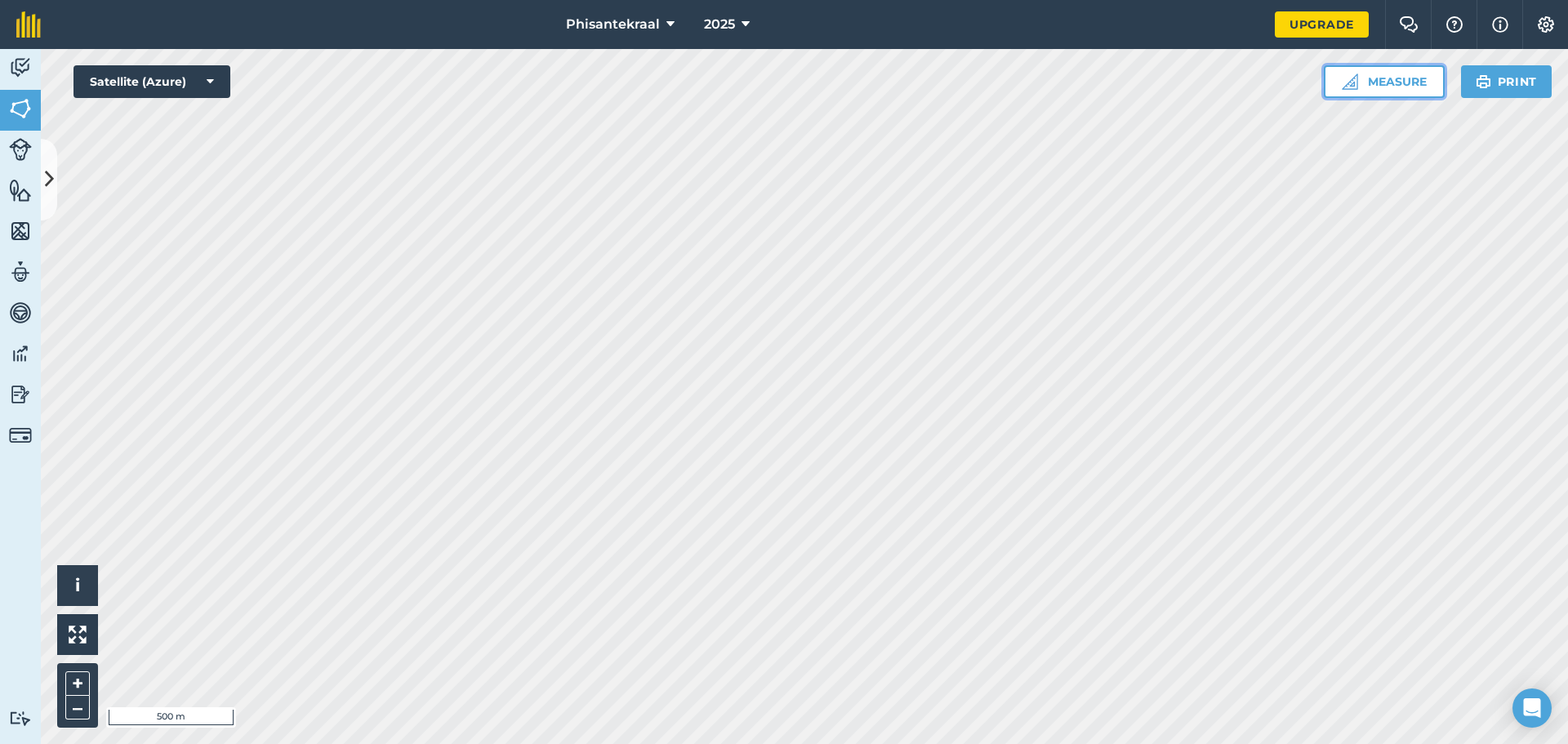 click on "Measure" at bounding box center (1384, 82) 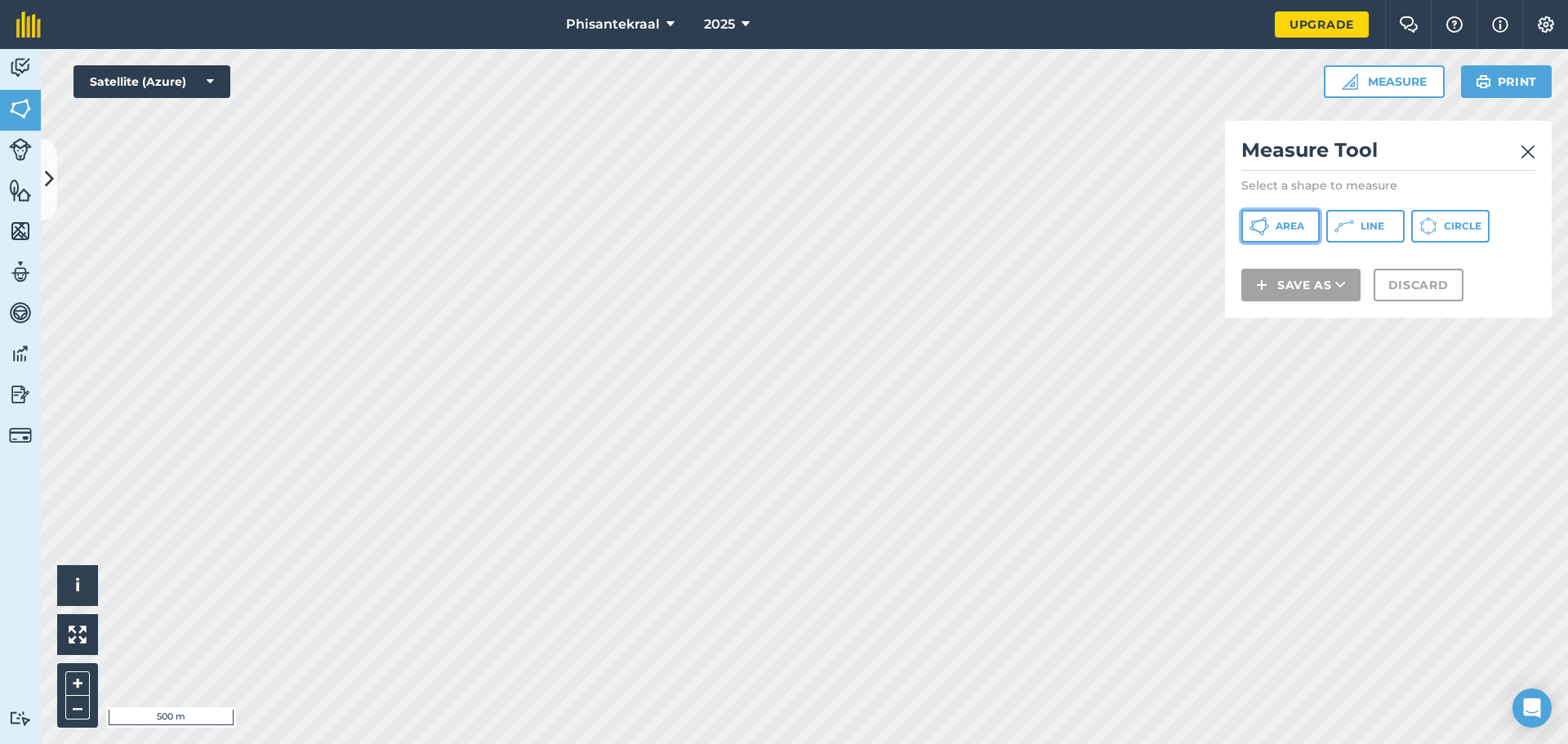 click on "Area" at bounding box center [1290, 226] 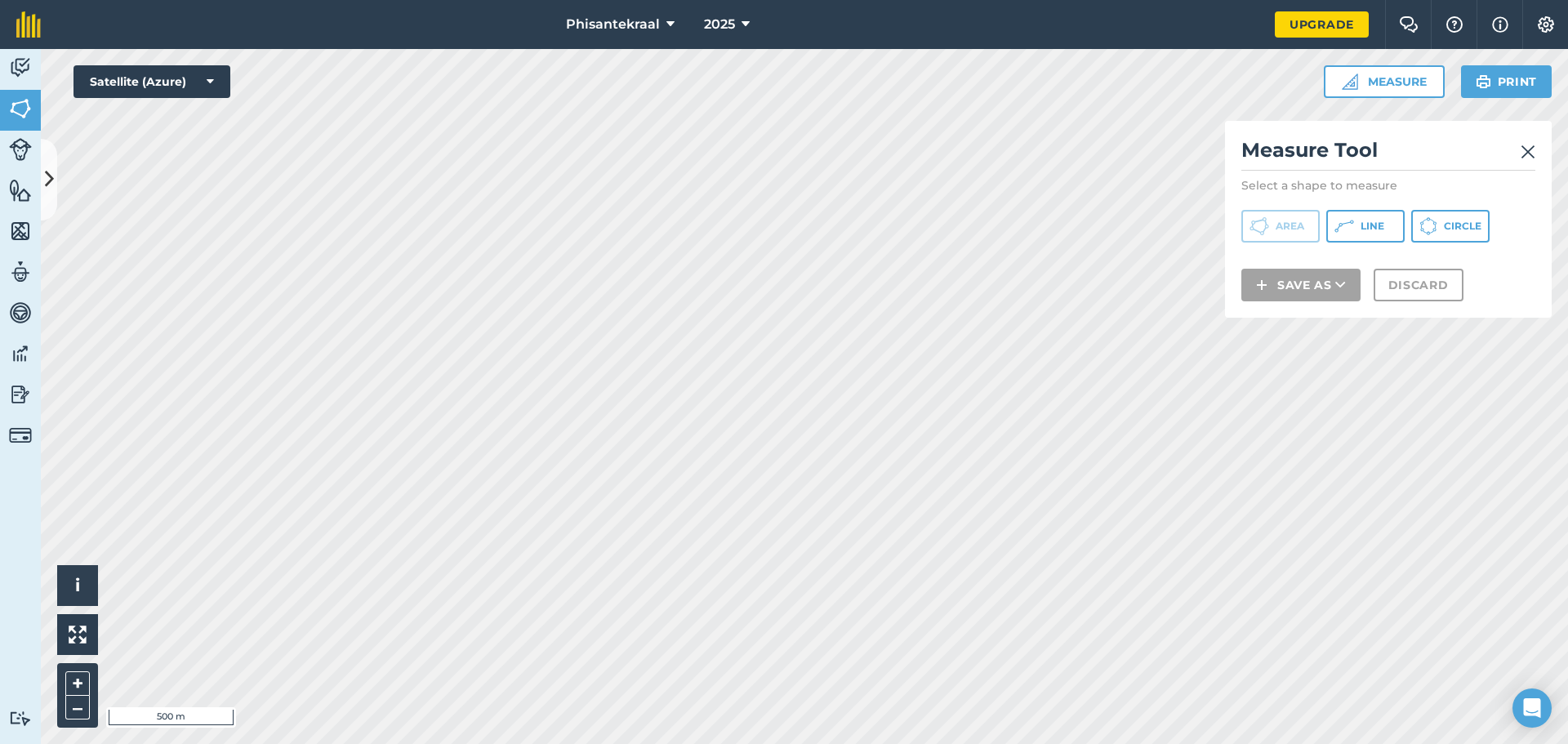 click at bounding box center (1528, 152) 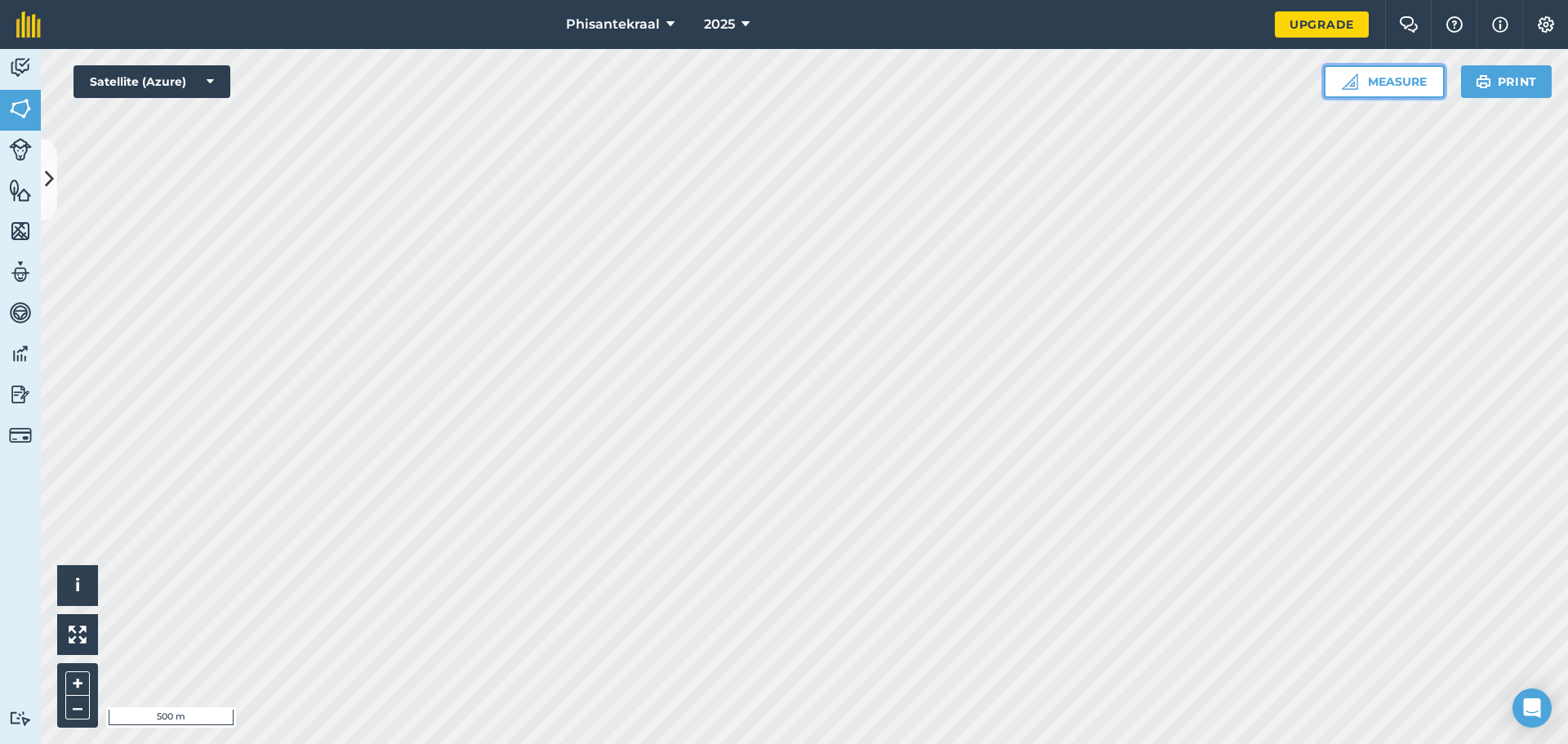 click on "Measure" at bounding box center (1384, 82) 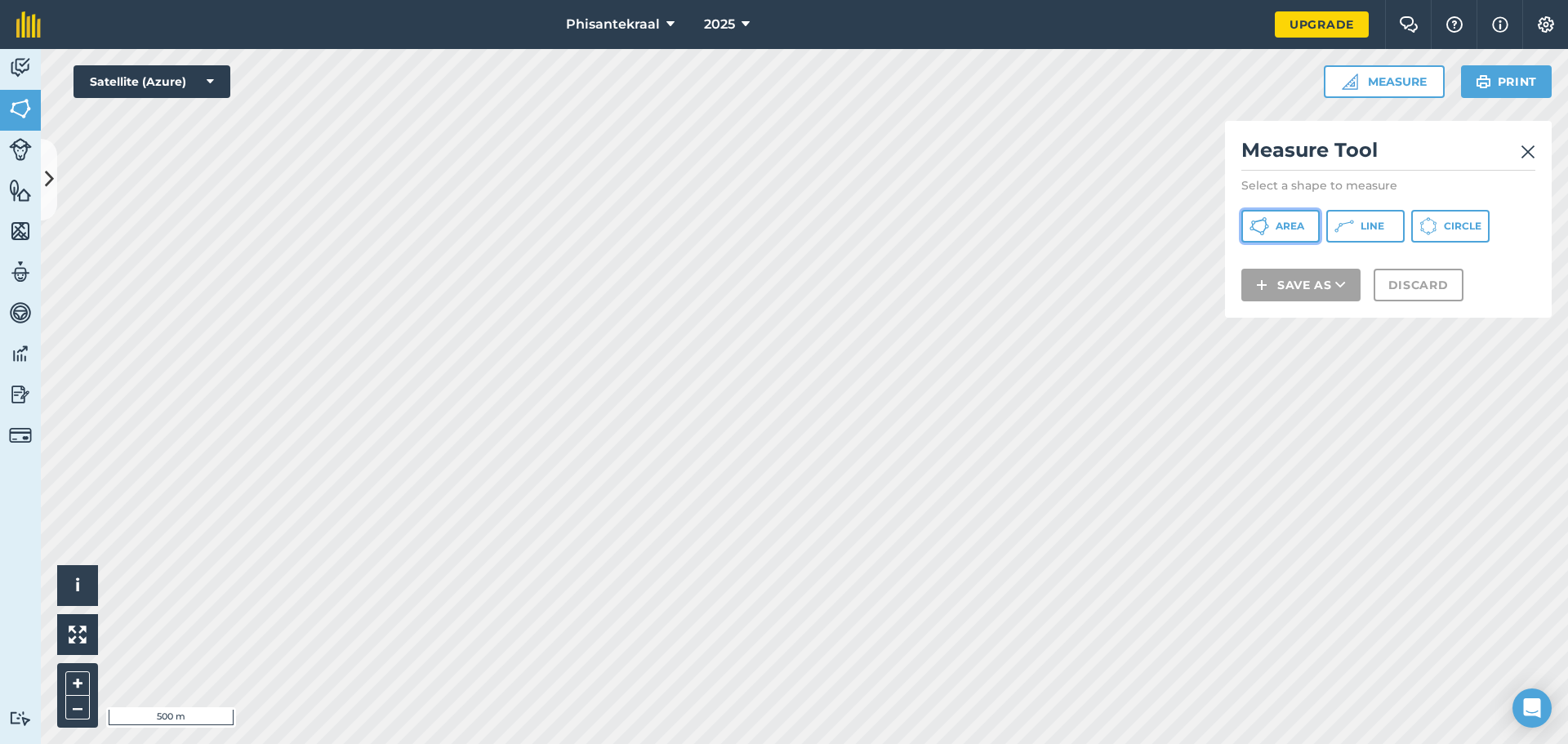 click on "Area" at bounding box center [1290, 226] 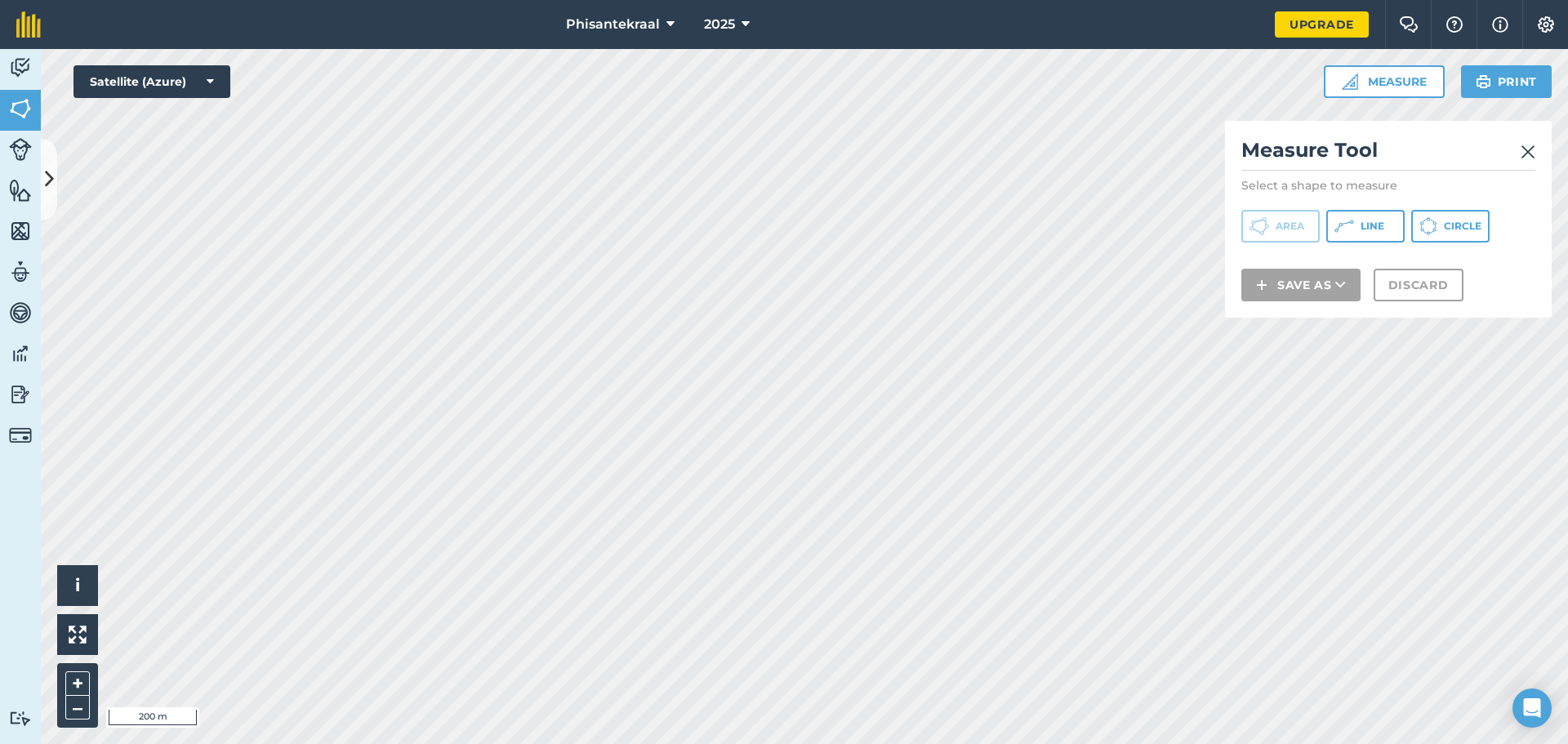 click at bounding box center (1528, 152) 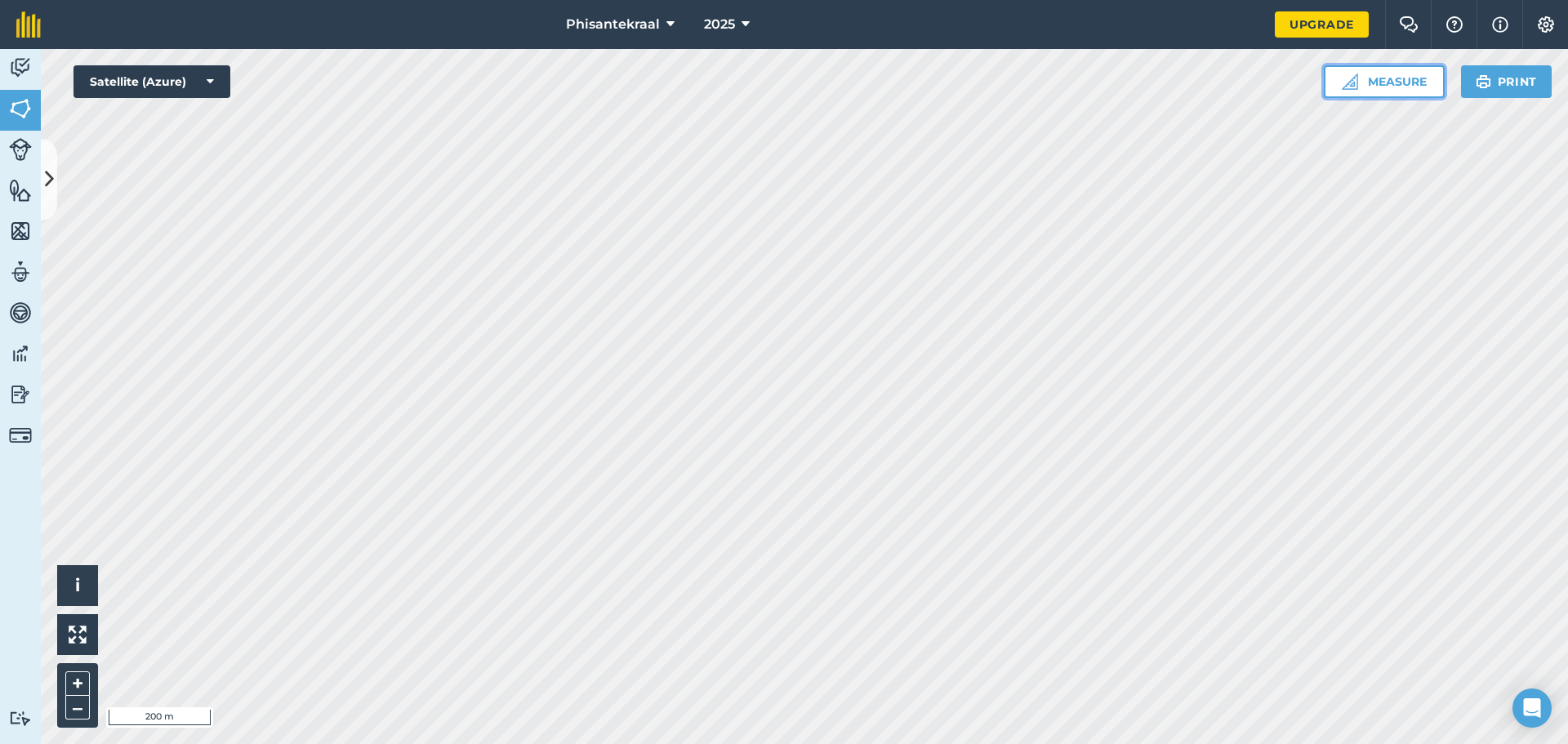 click on "Measure" at bounding box center (1384, 82) 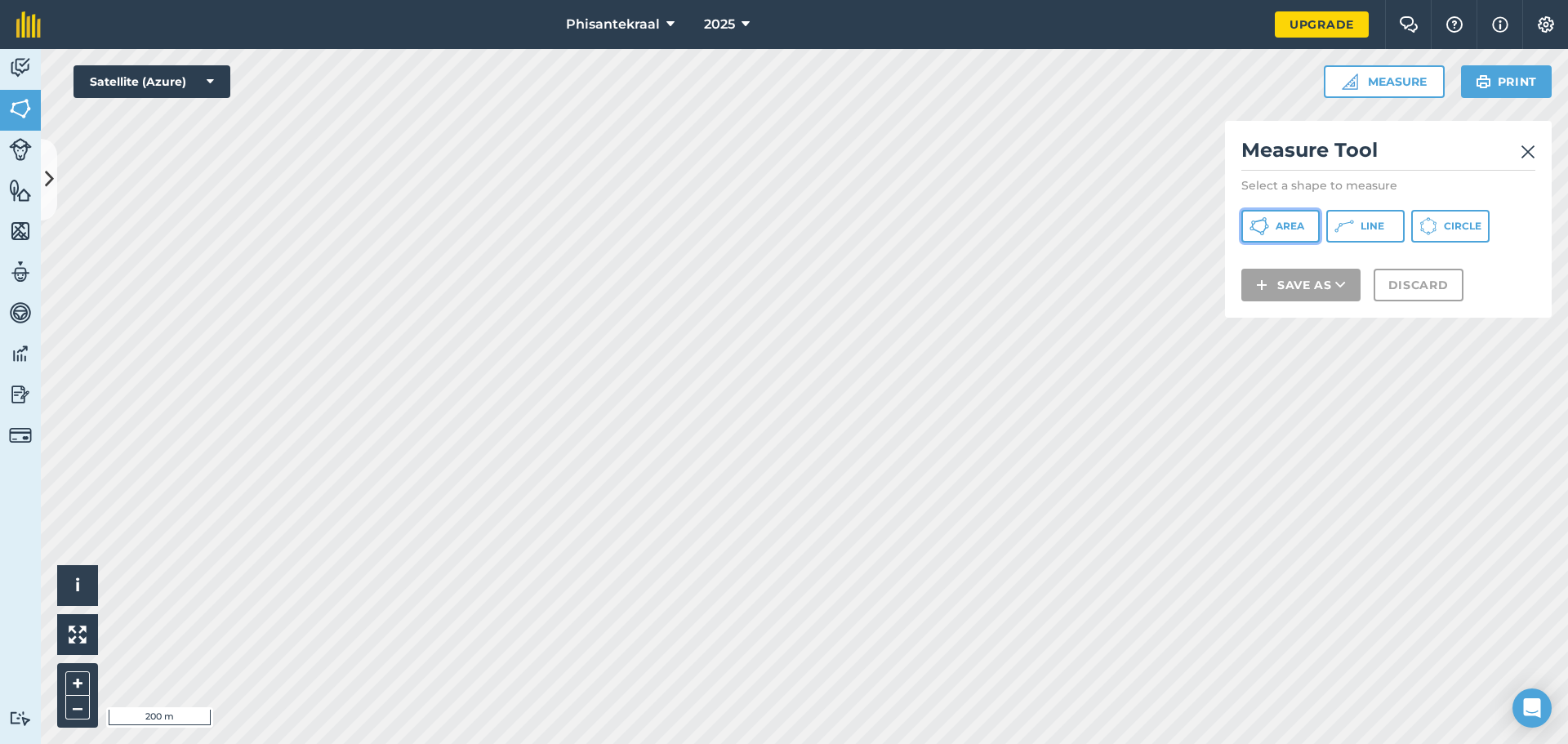 click 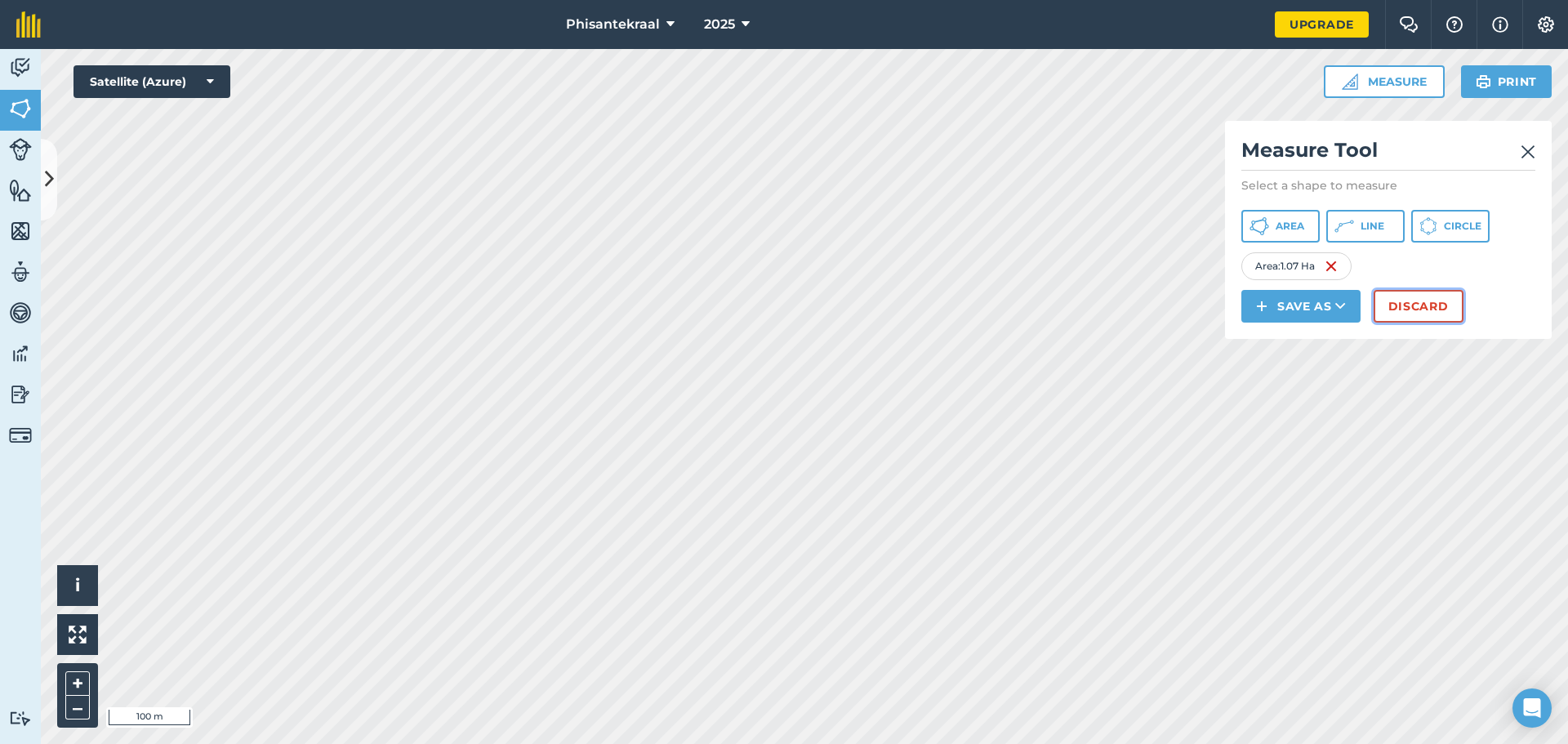 click on "Discard" at bounding box center [1419, 306] 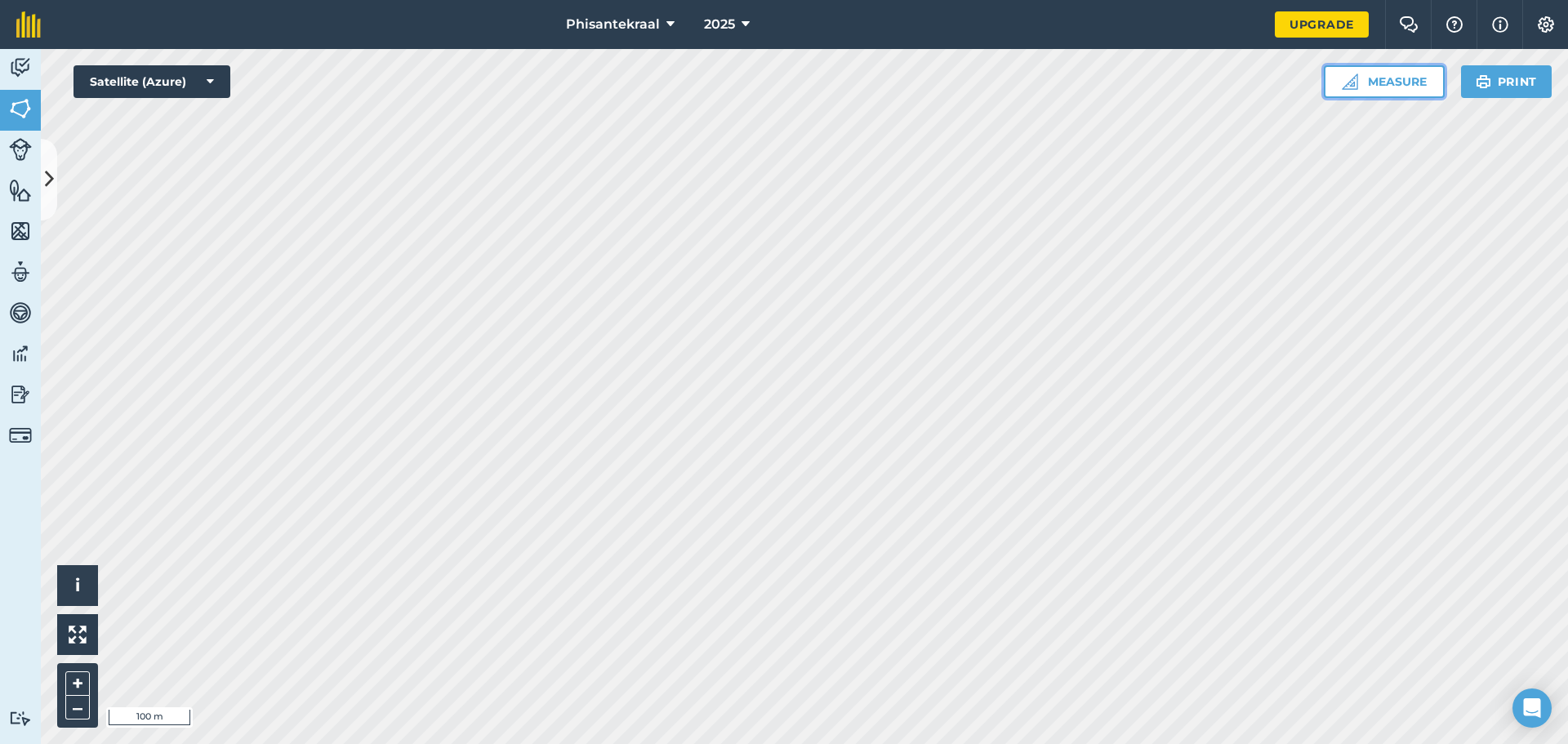 click on "Measure" at bounding box center [1384, 82] 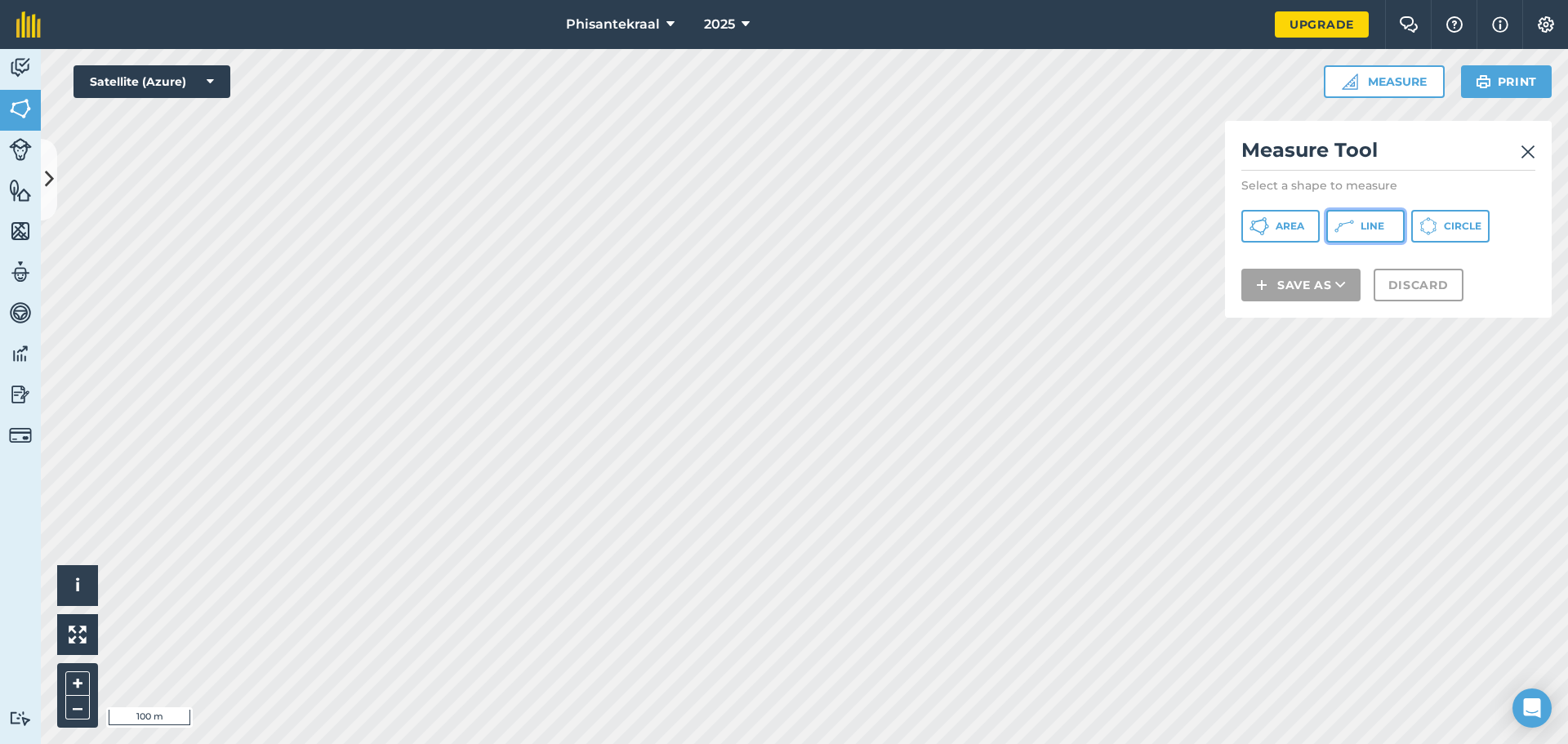 click on "Line" at bounding box center (1365, 226) 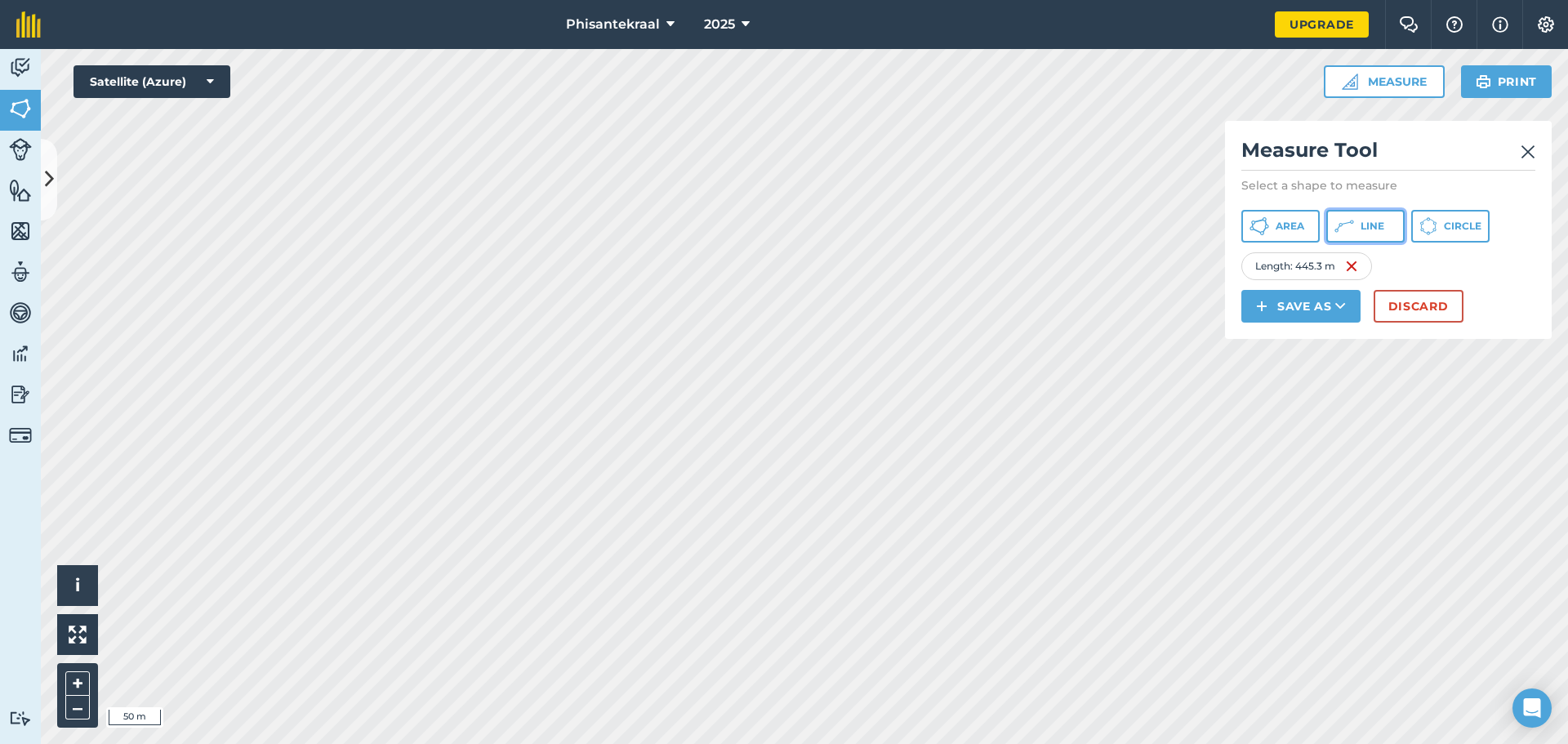 click on "Line" at bounding box center [1372, 226] 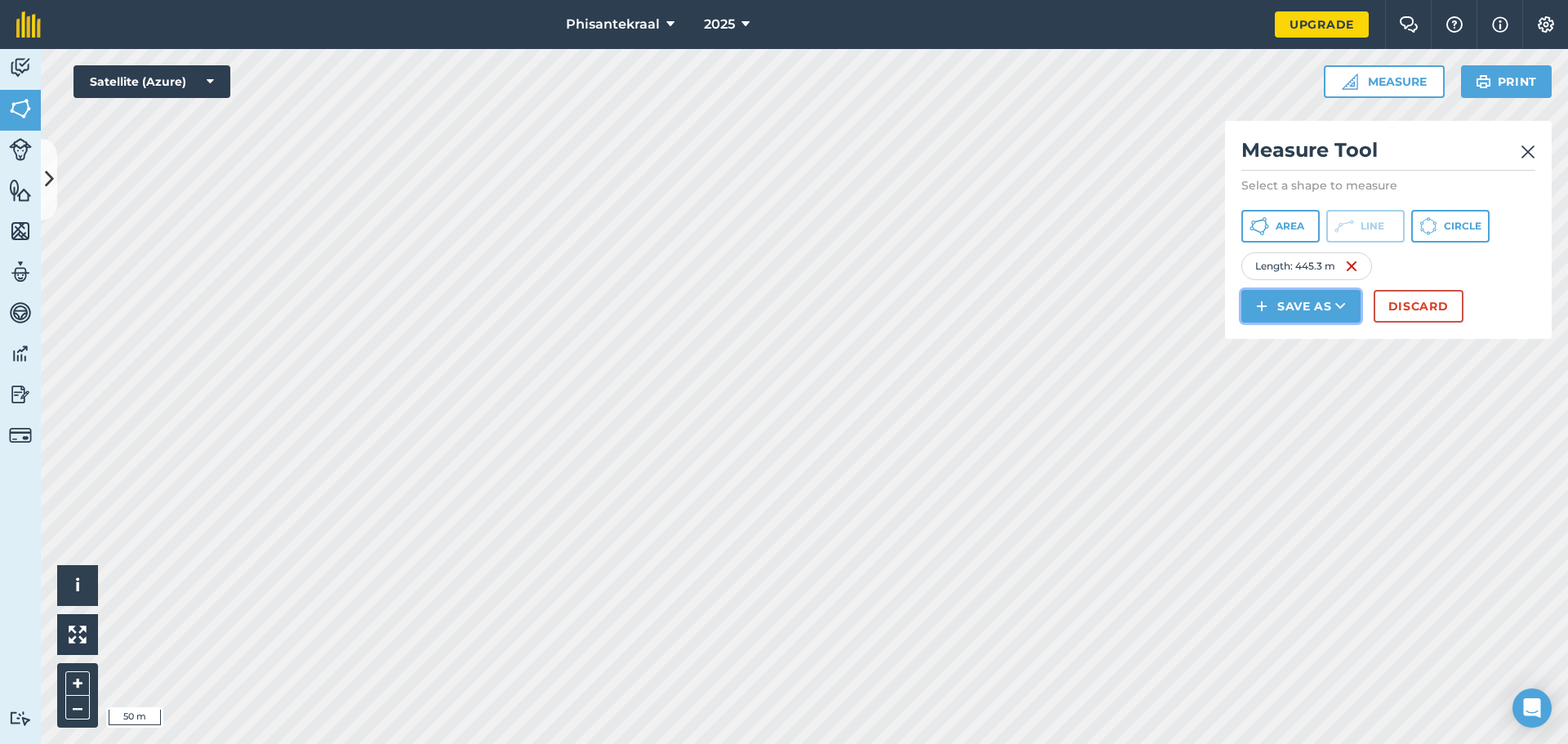 click on "Save as" at bounding box center (1301, 306) 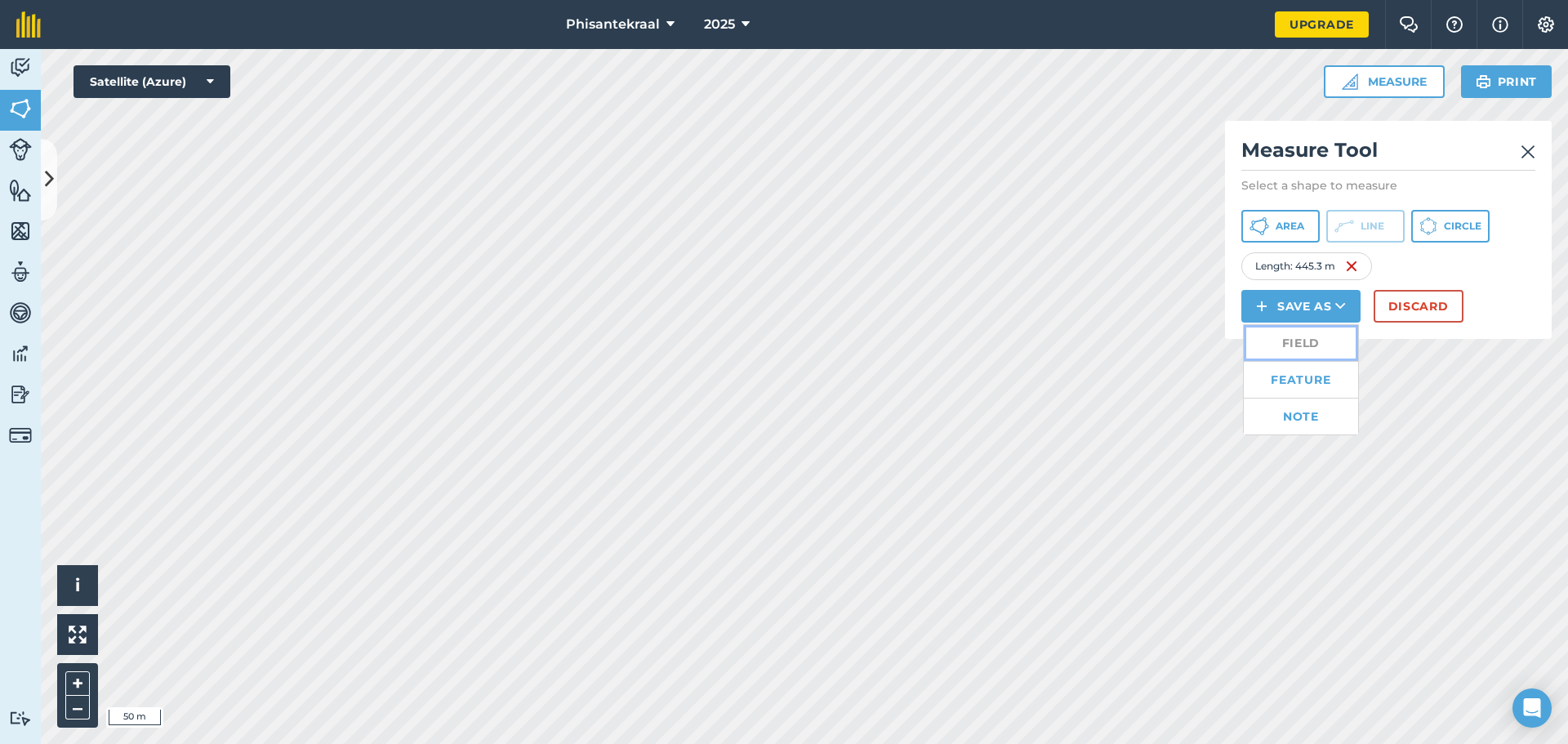 click on "Field" at bounding box center [1301, 343] 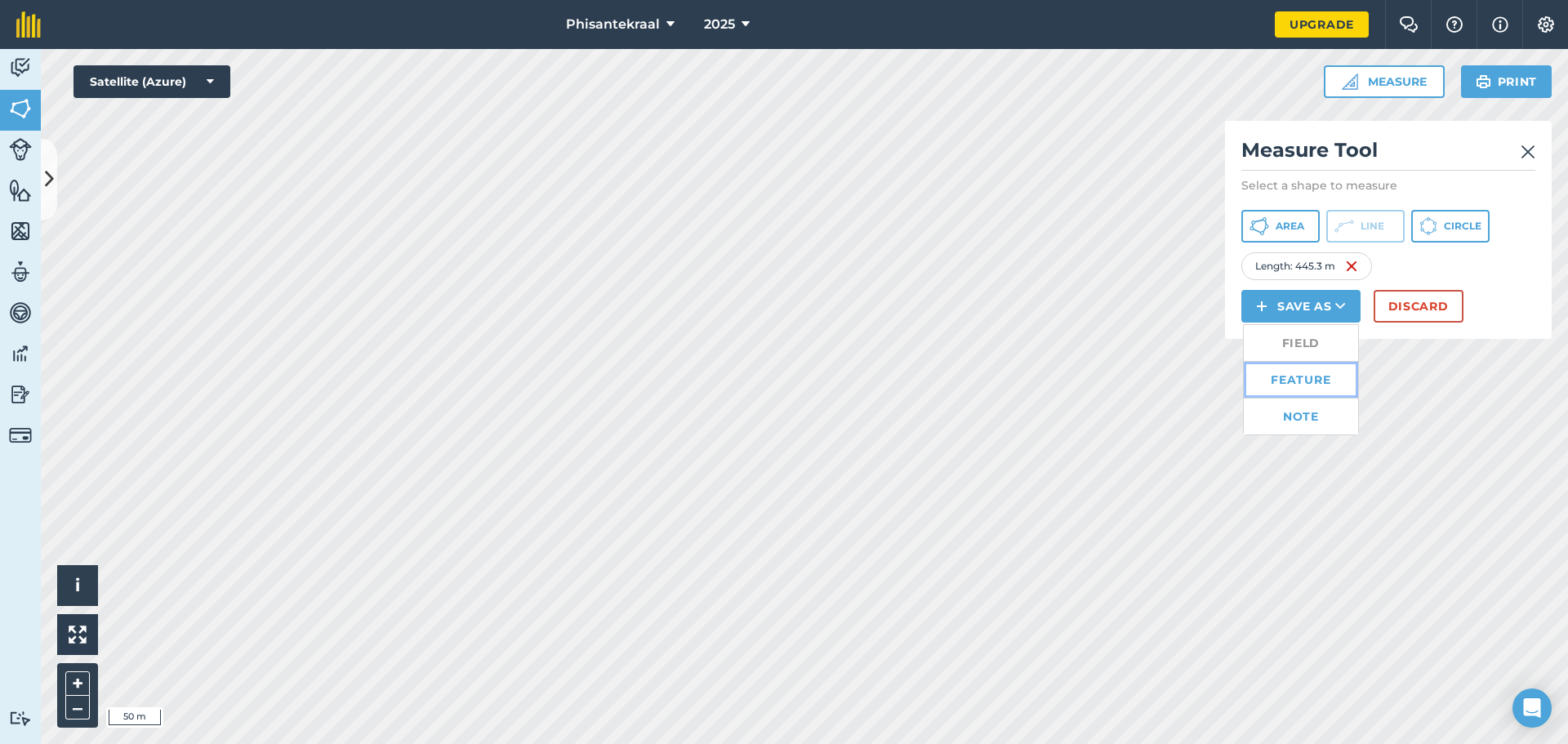 click on "Feature" at bounding box center (1301, 380) 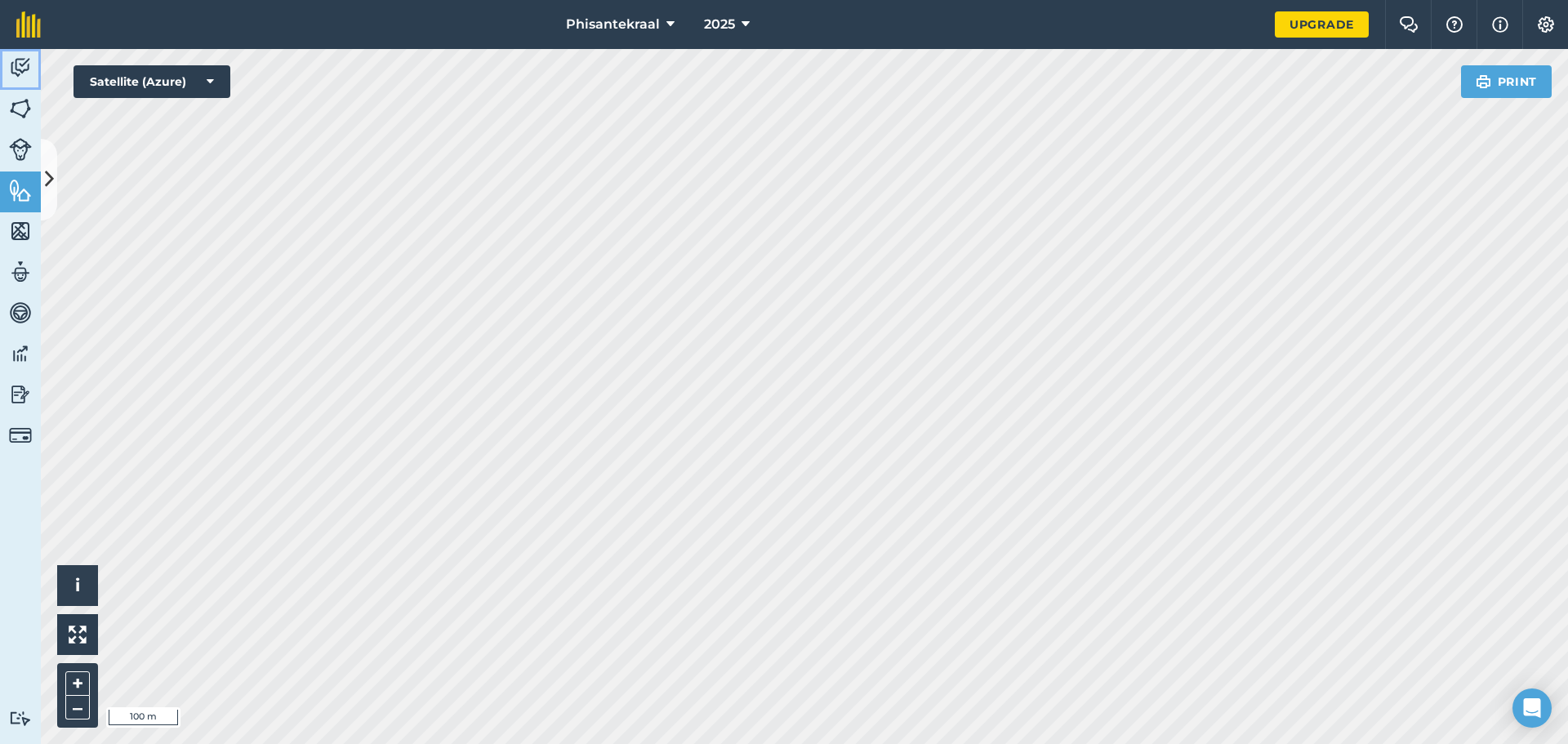 click on "Activity" at bounding box center (20, 69) 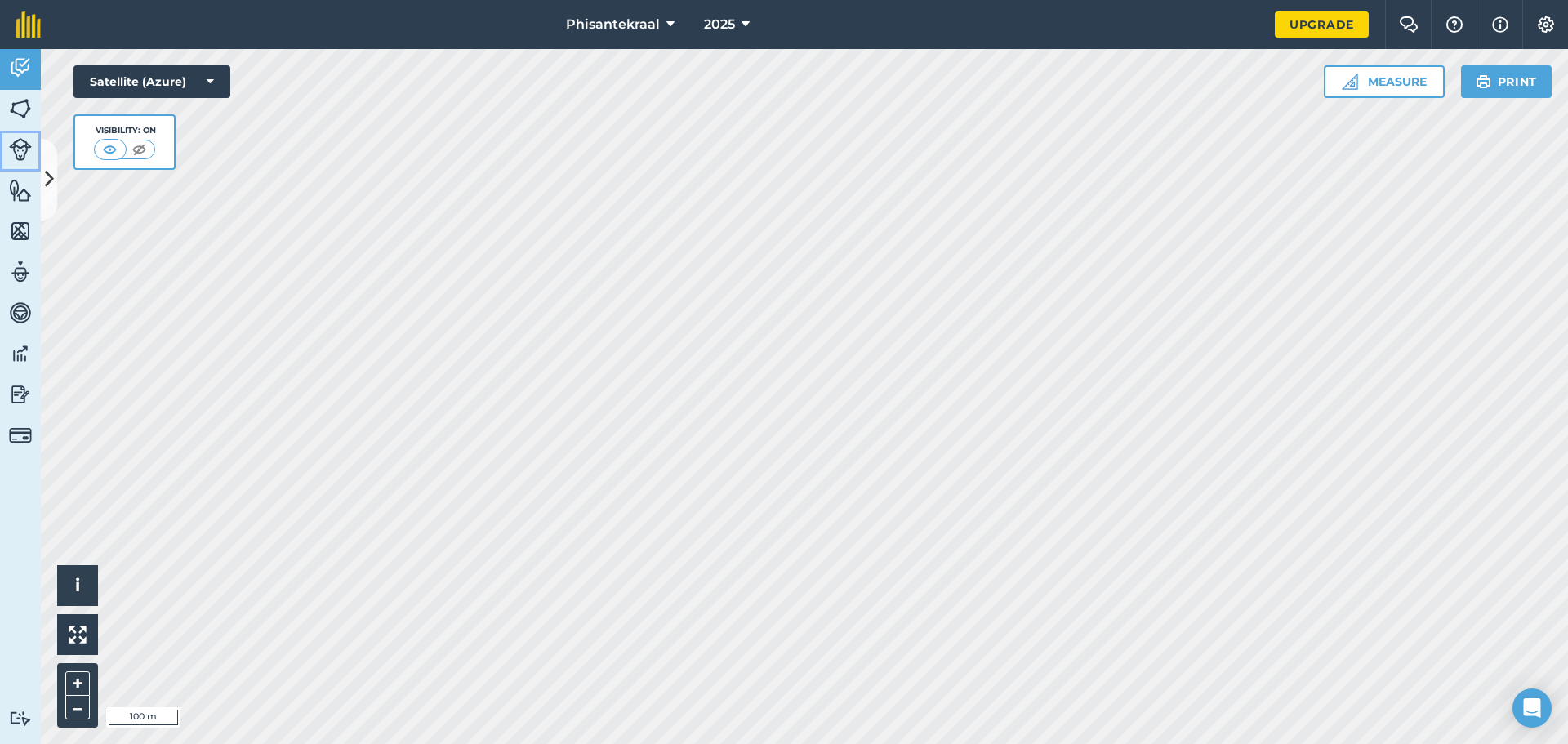 click at bounding box center [20, 149] 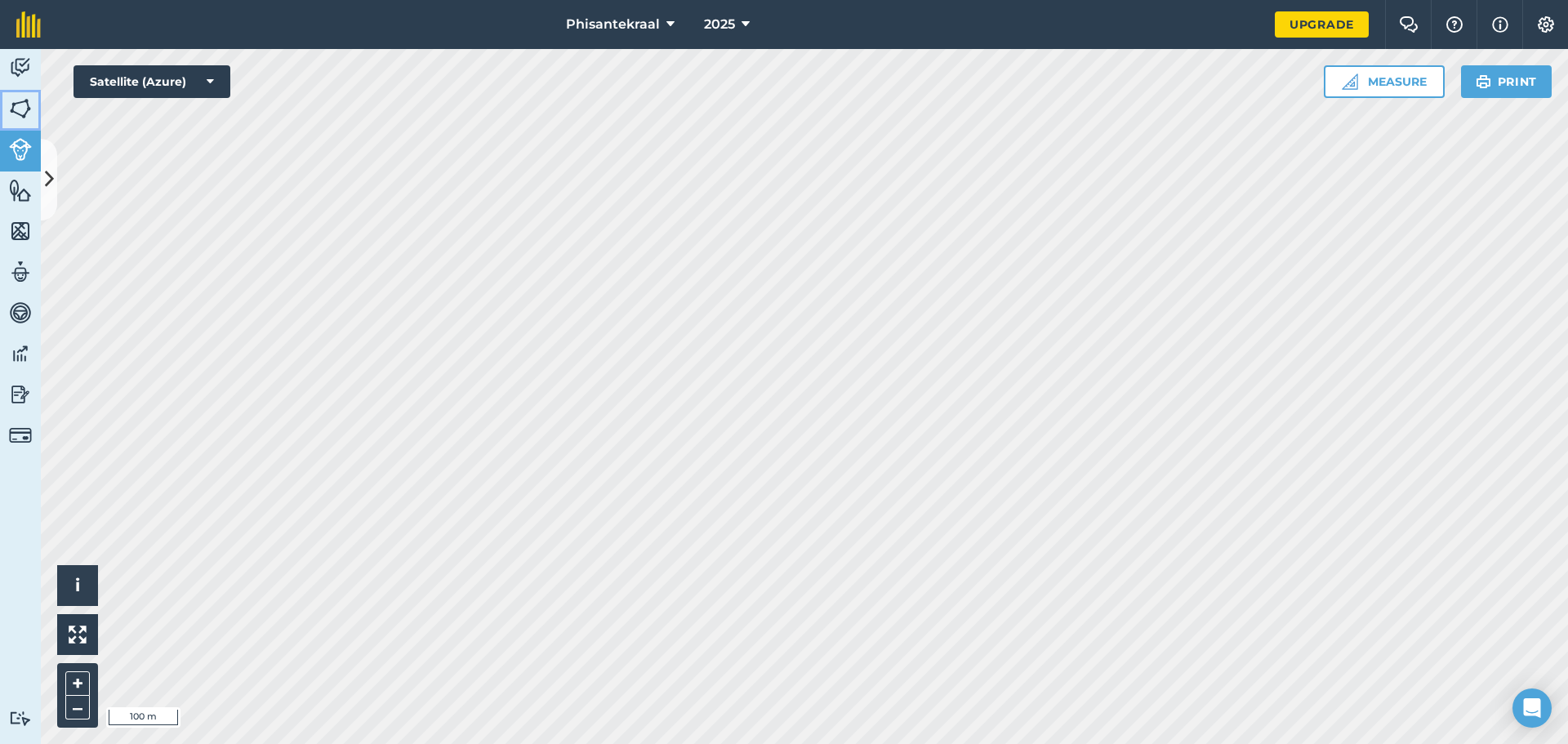 click at bounding box center [20, 109] 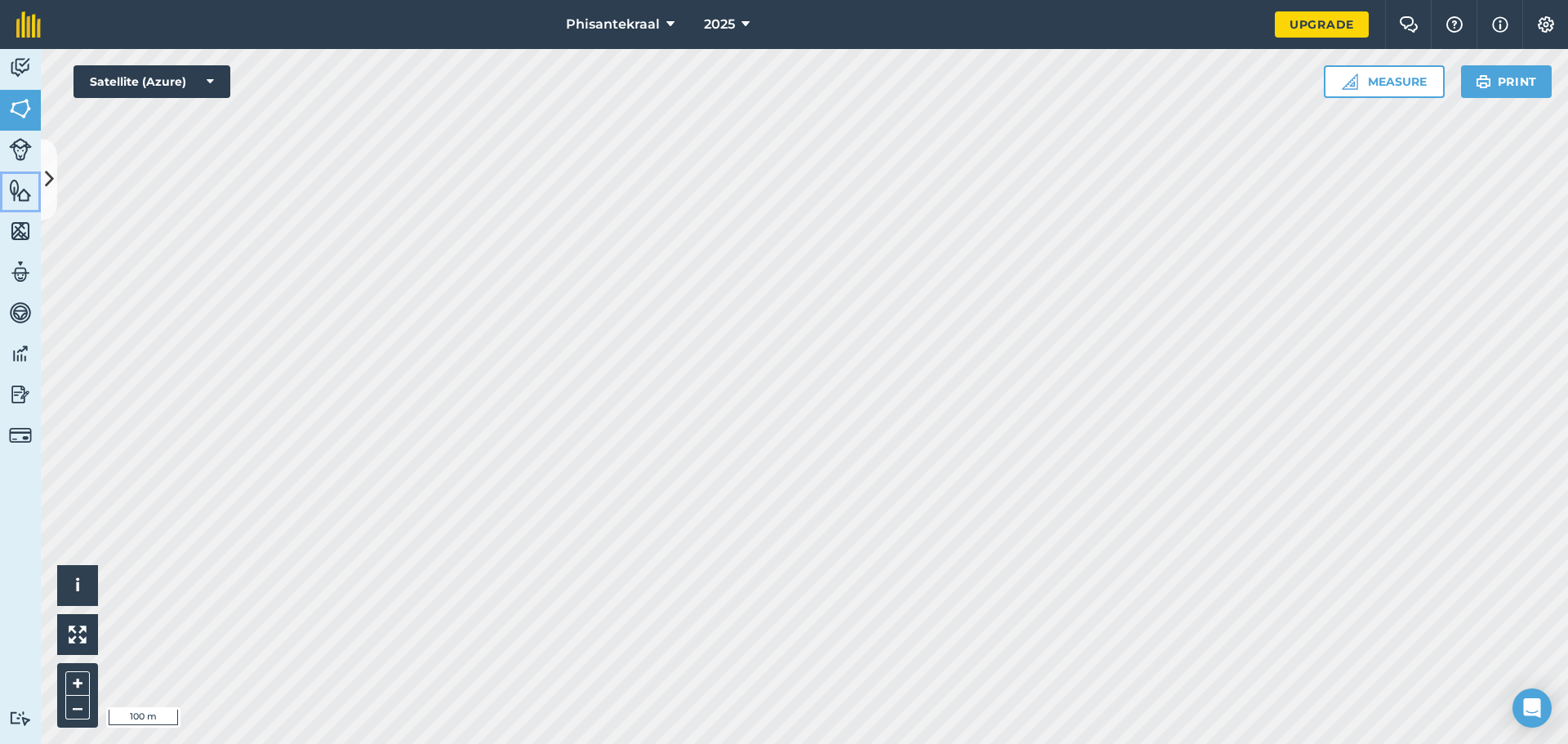 click at bounding box center [20, 190] 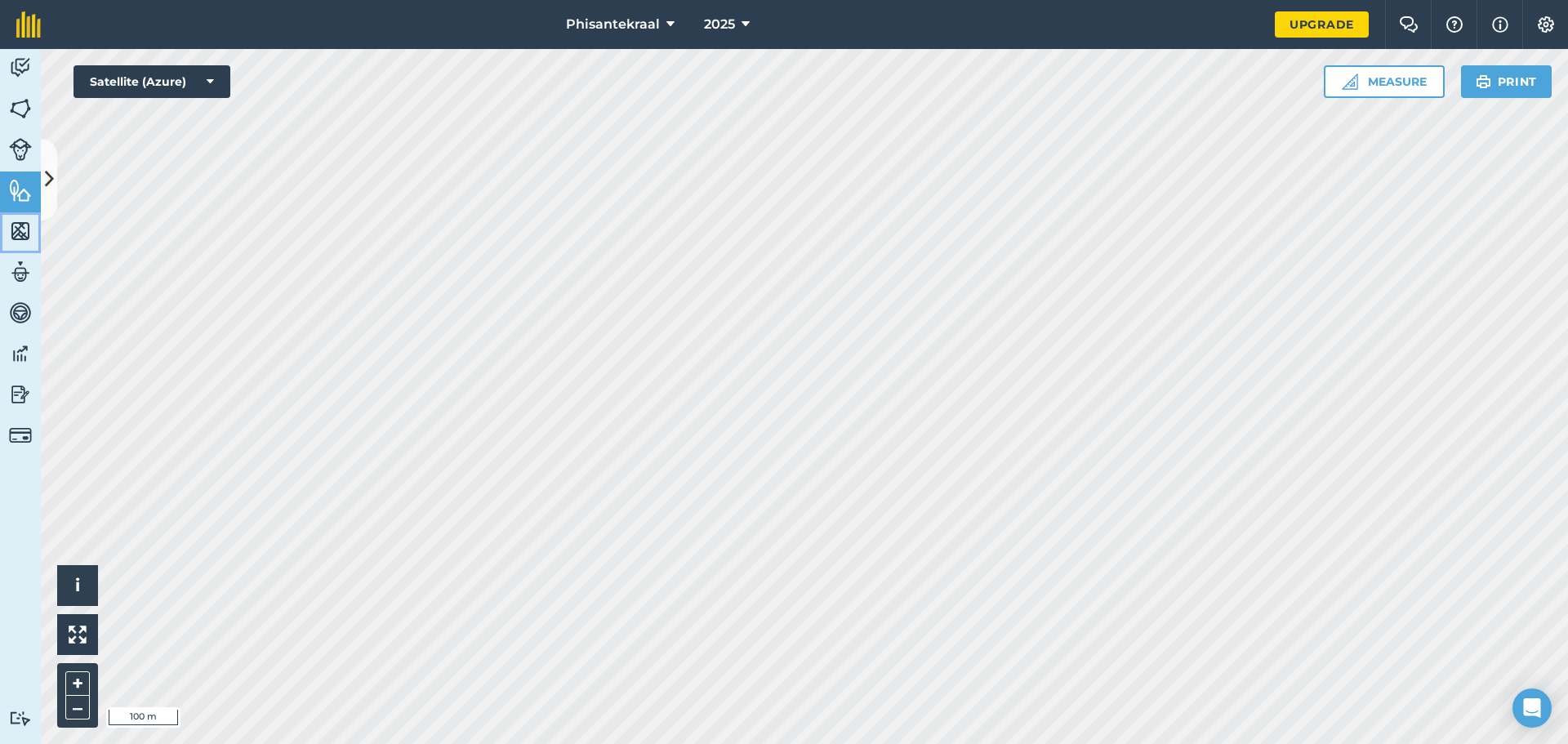 click at bounding box center (20, 231) 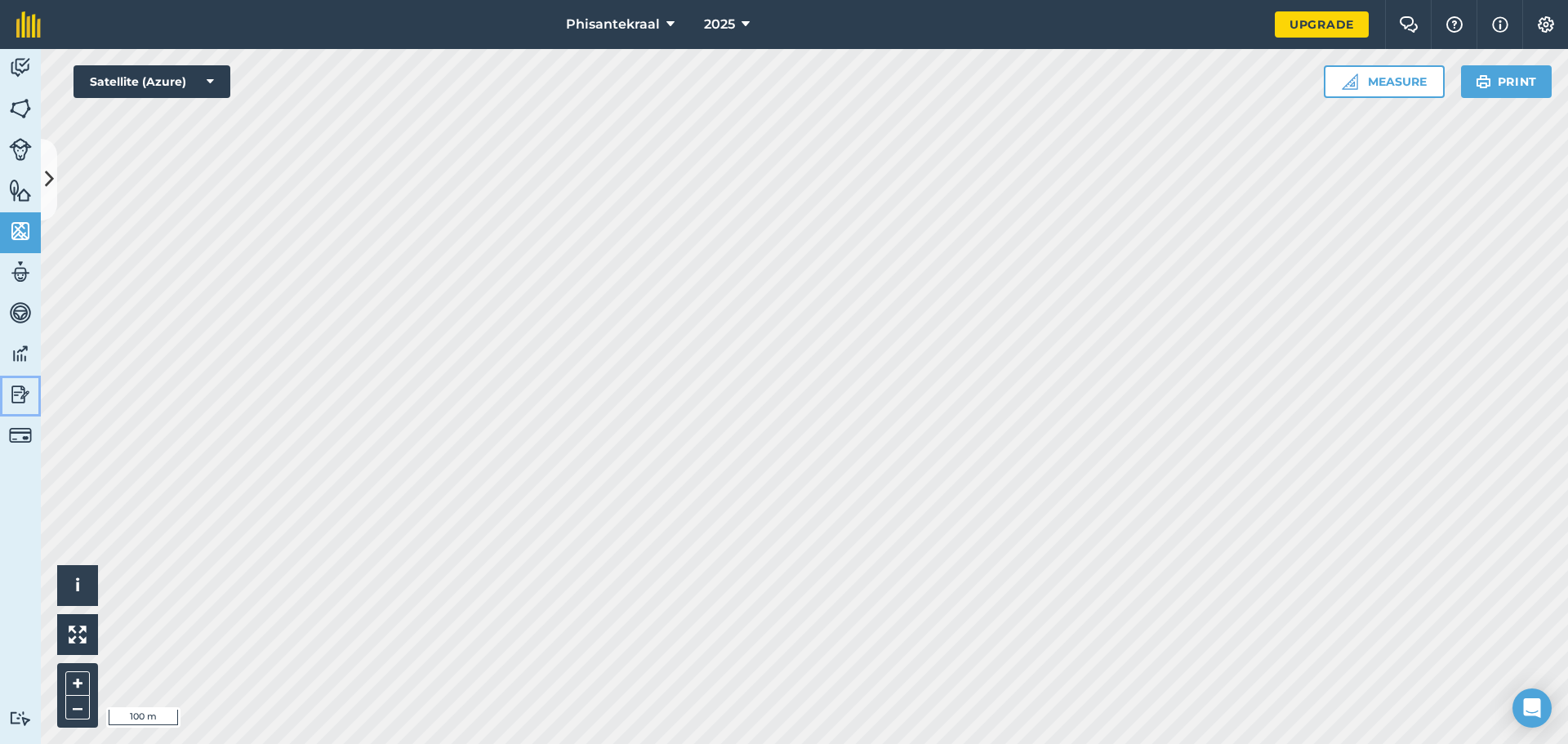 click at bounding box center [20, 394] 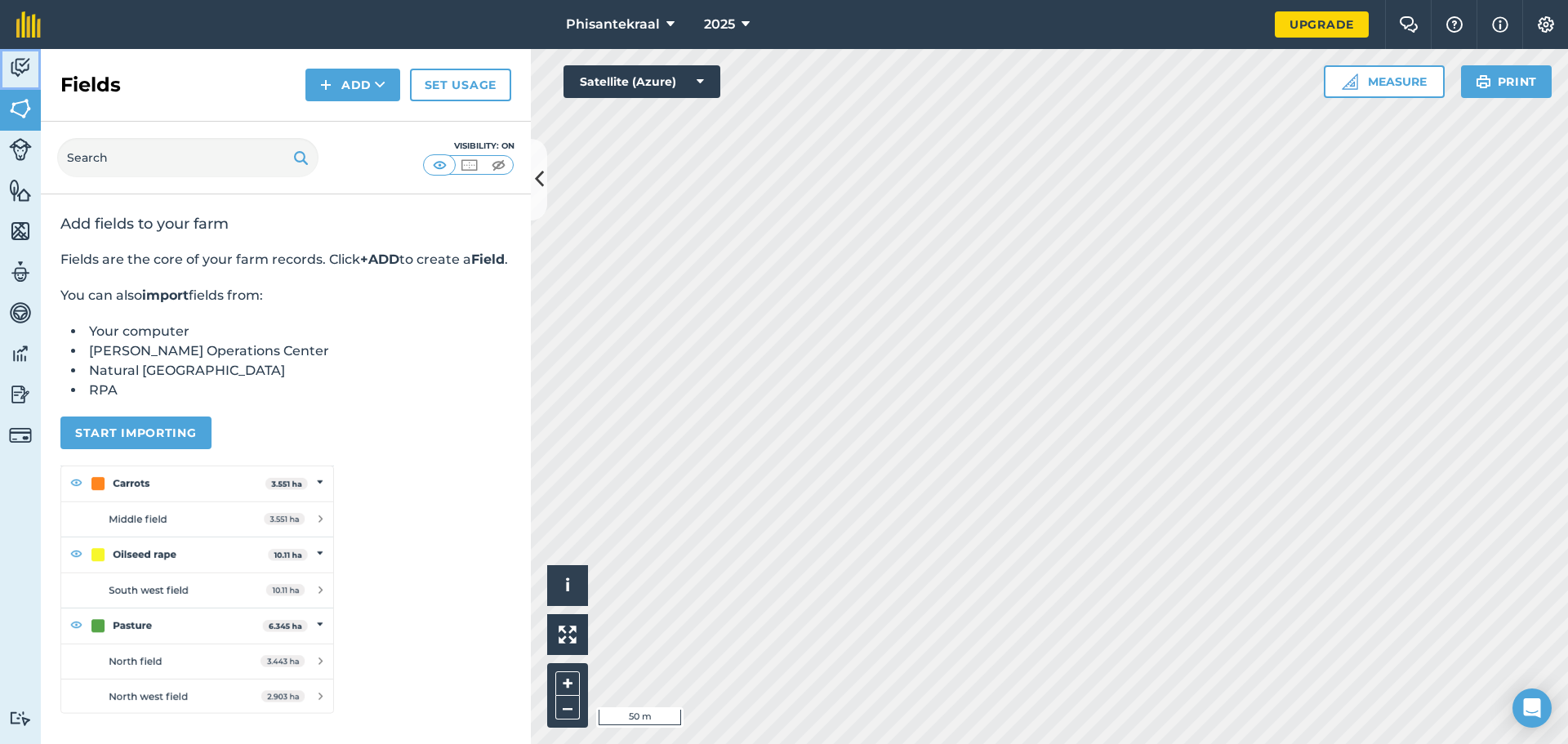 click at bounding box center (20, 68) 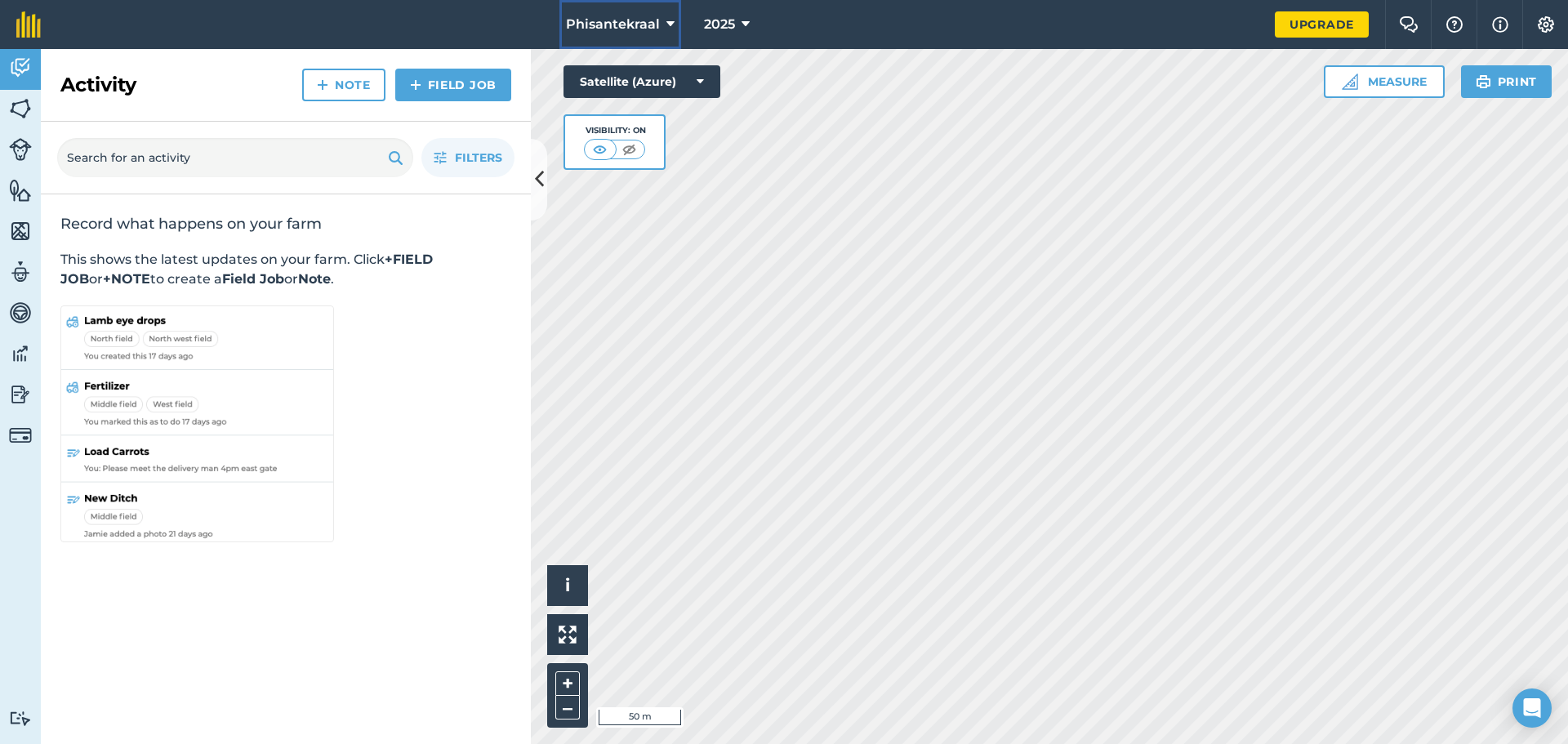 click on "Phisantekraal" at bounding box center [612, 25] 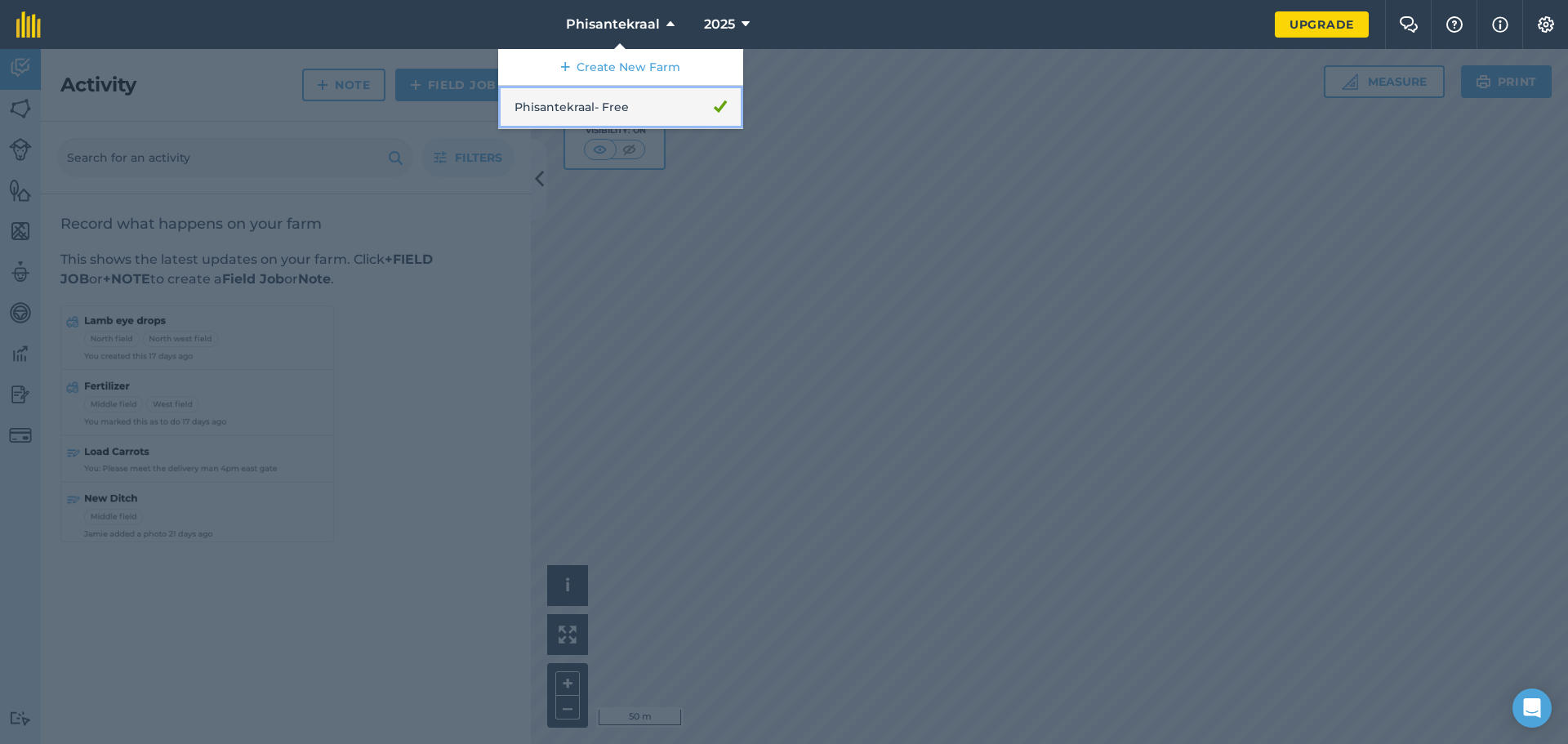 click on "Phisantekraal  - Free" at bounding box center (621, 107) 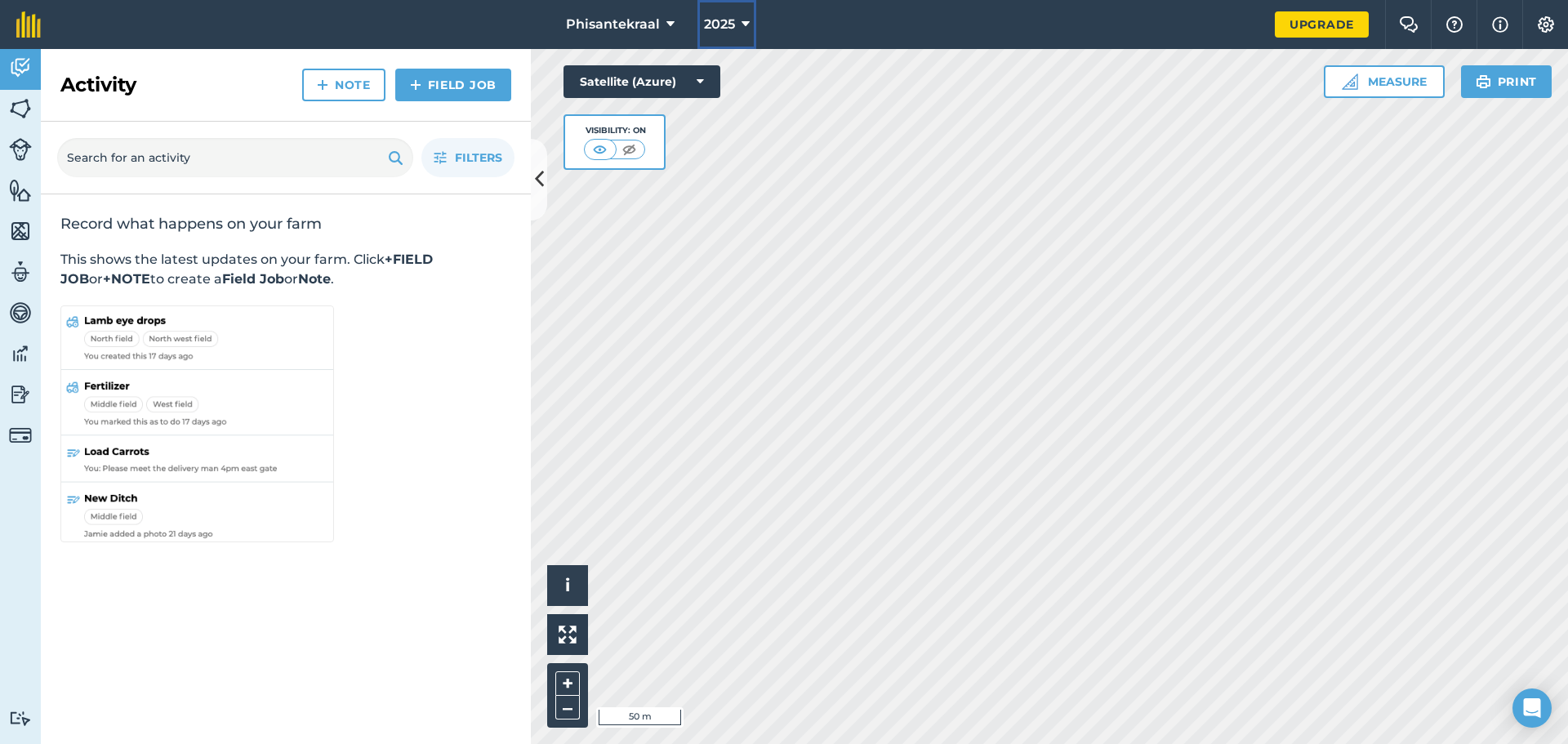 click at bounding box center (746, 25) 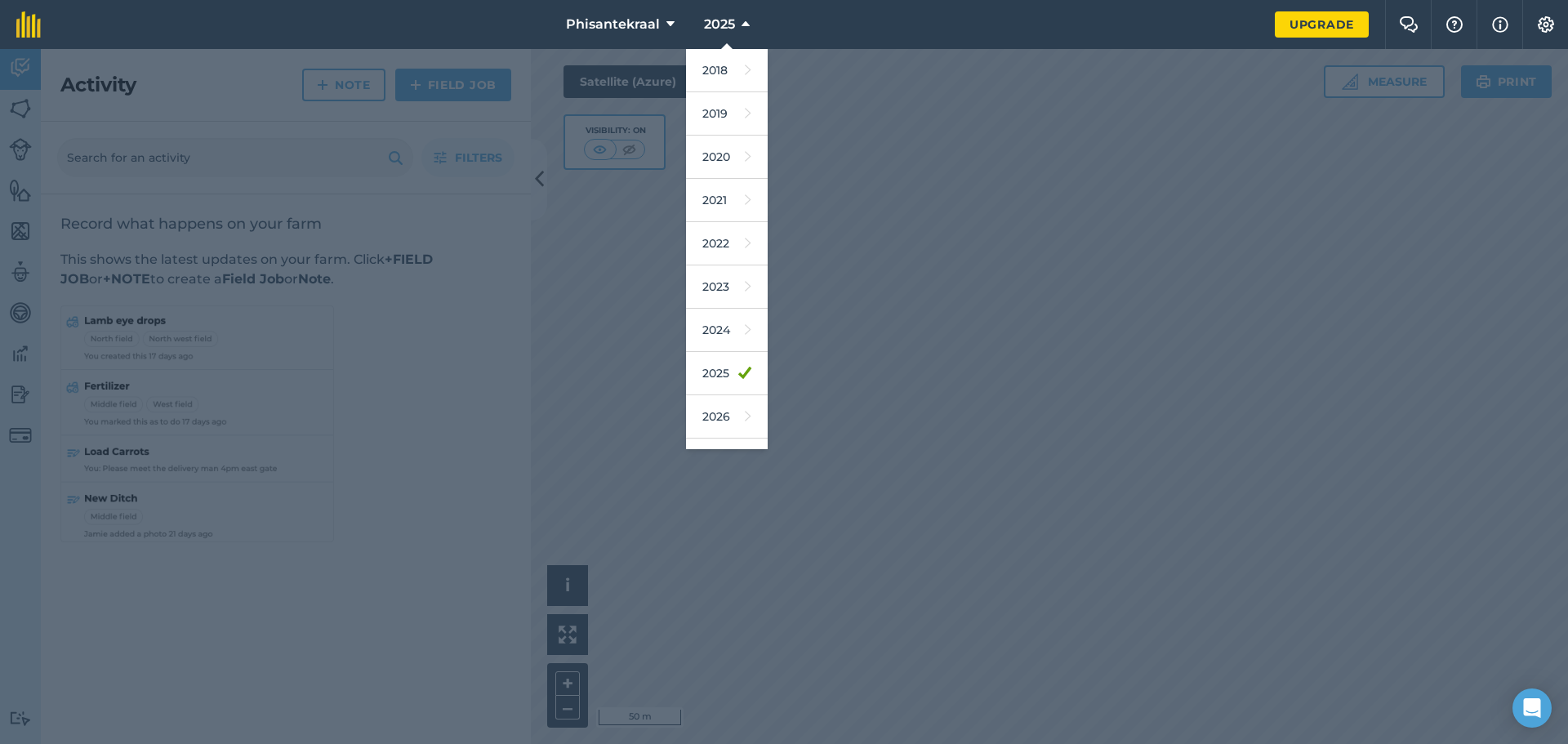 click at bounding box center [784, 396] 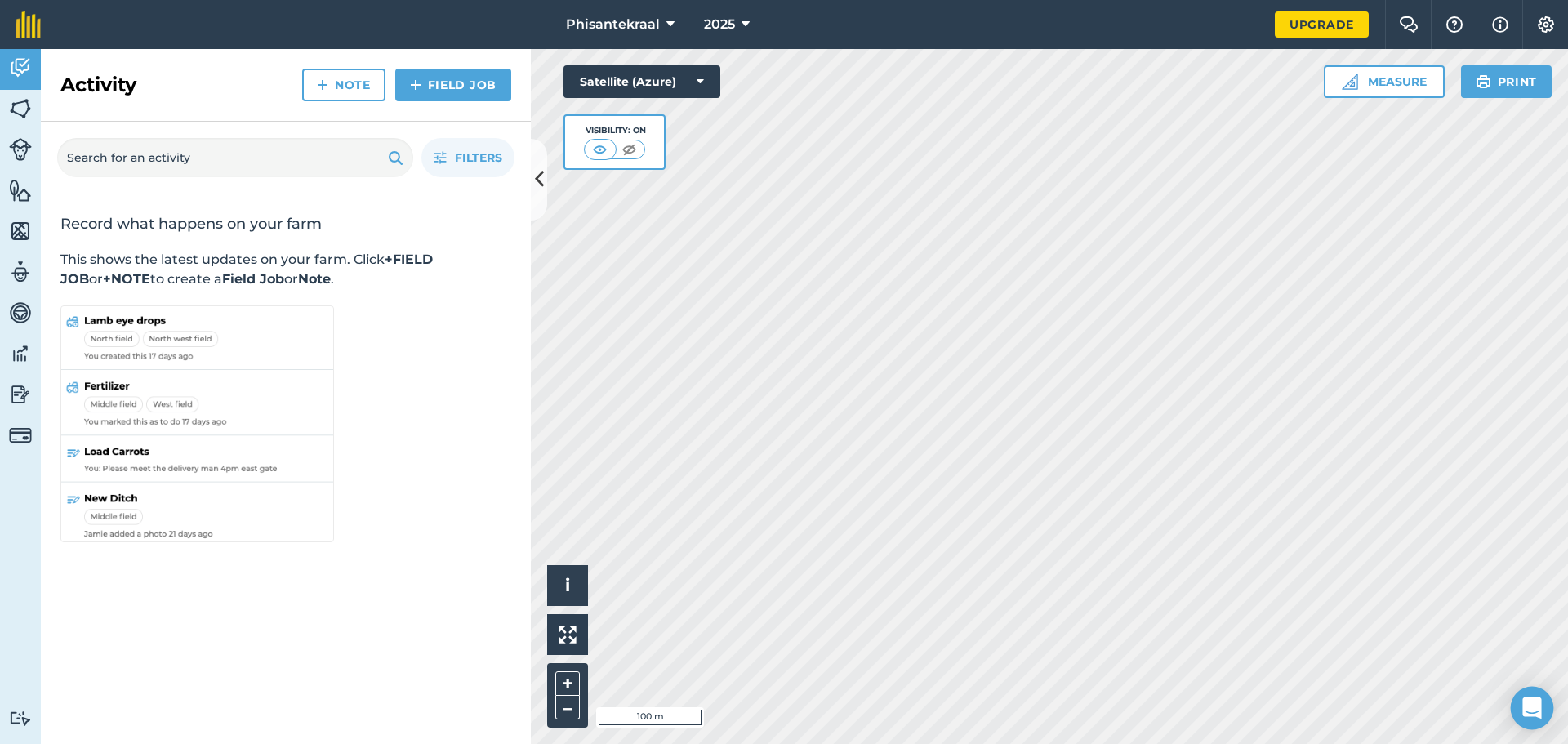 click 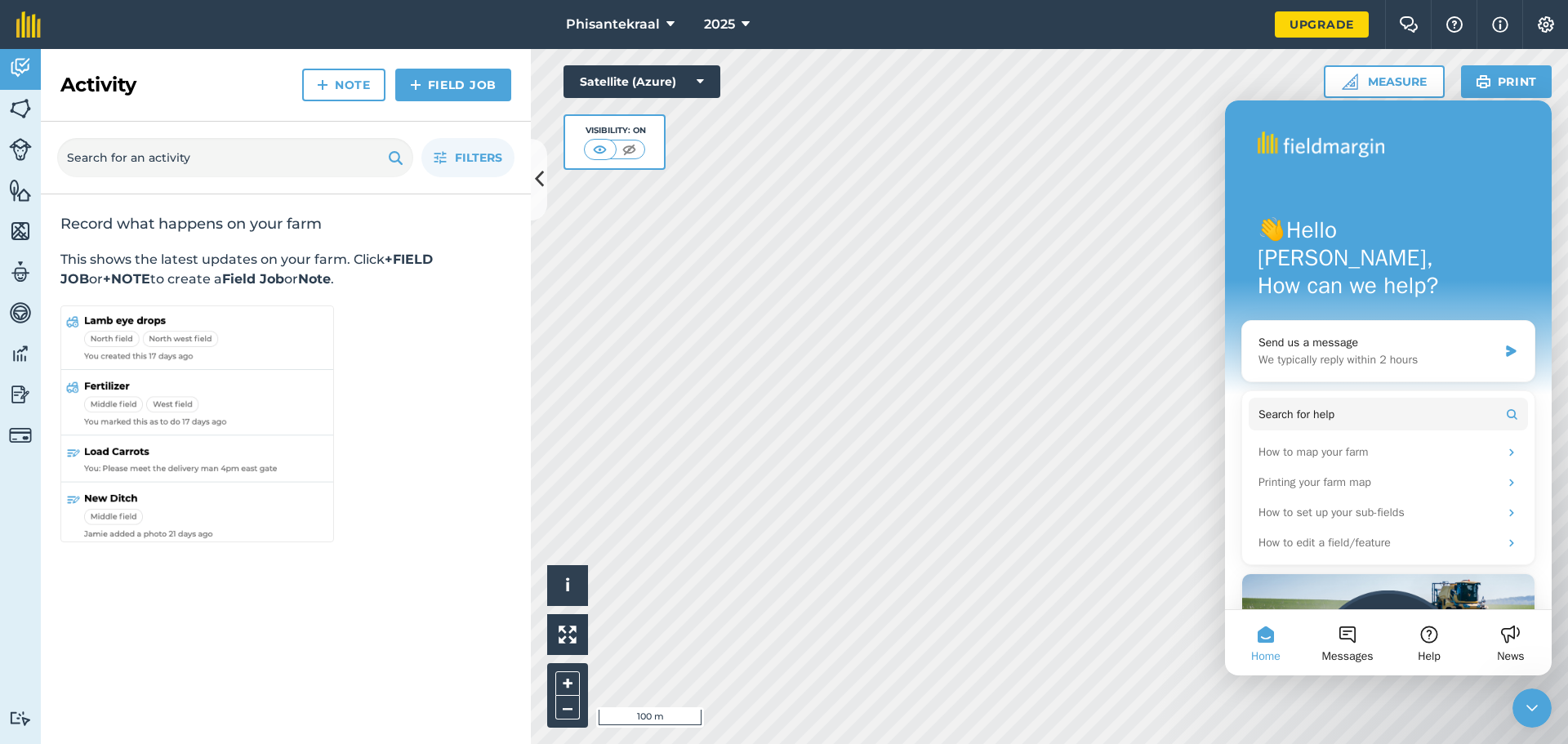 scroll, scrollTop: 0, scrollLeft: 0, axis: both 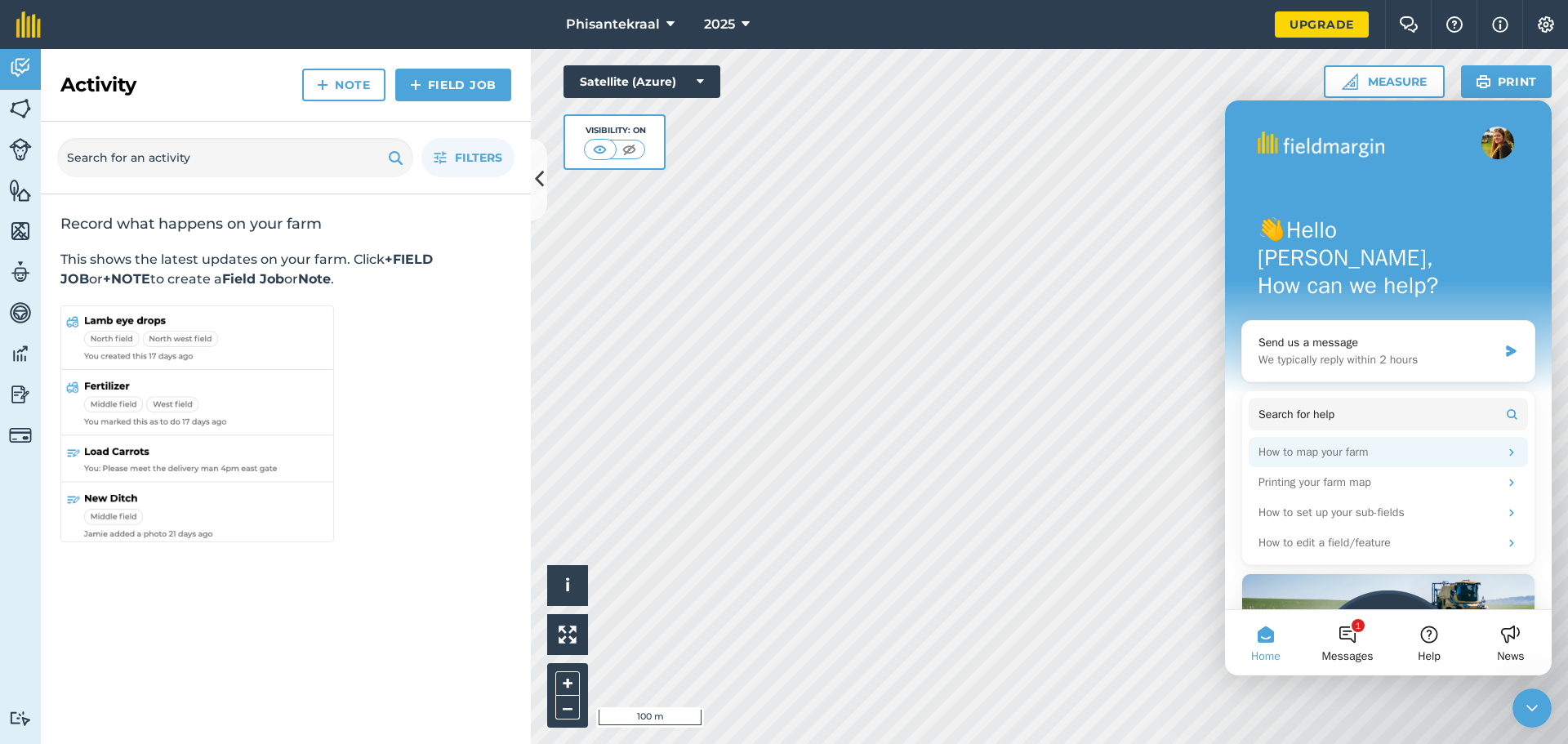 click on "How to map your farm" at bounding box center [1379, 452] 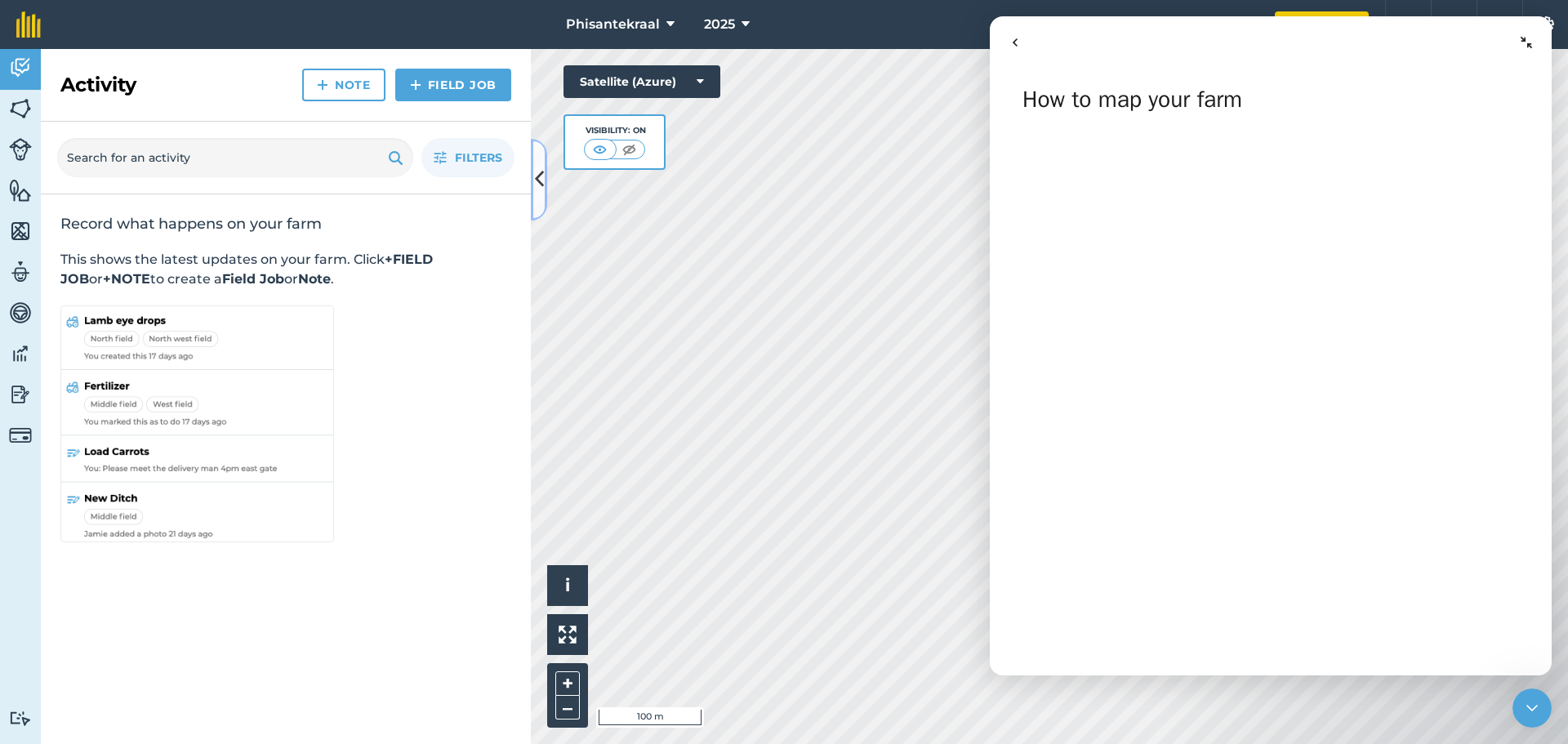 click at bounding box center [539, 180] 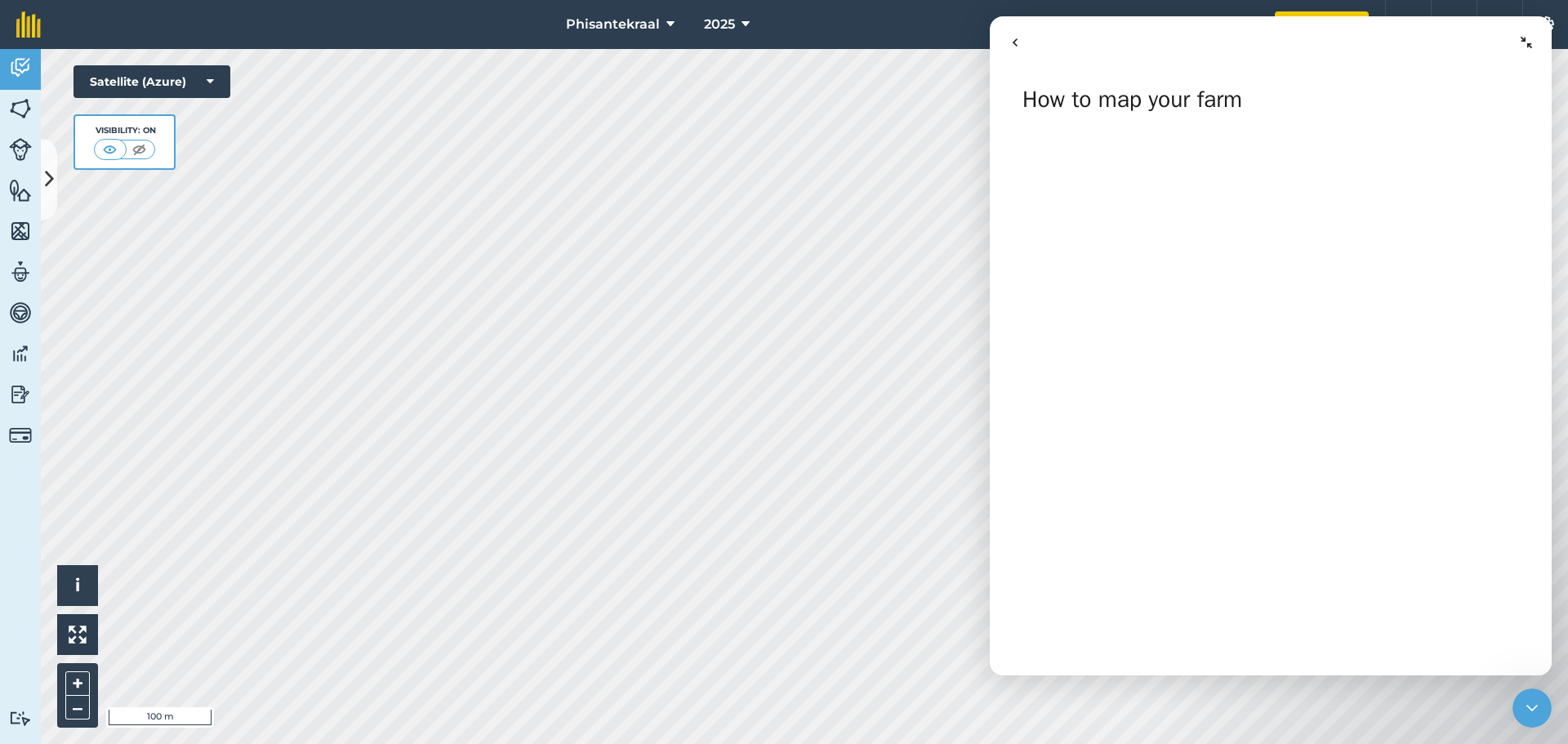 click at bounding box center [1526, 42] 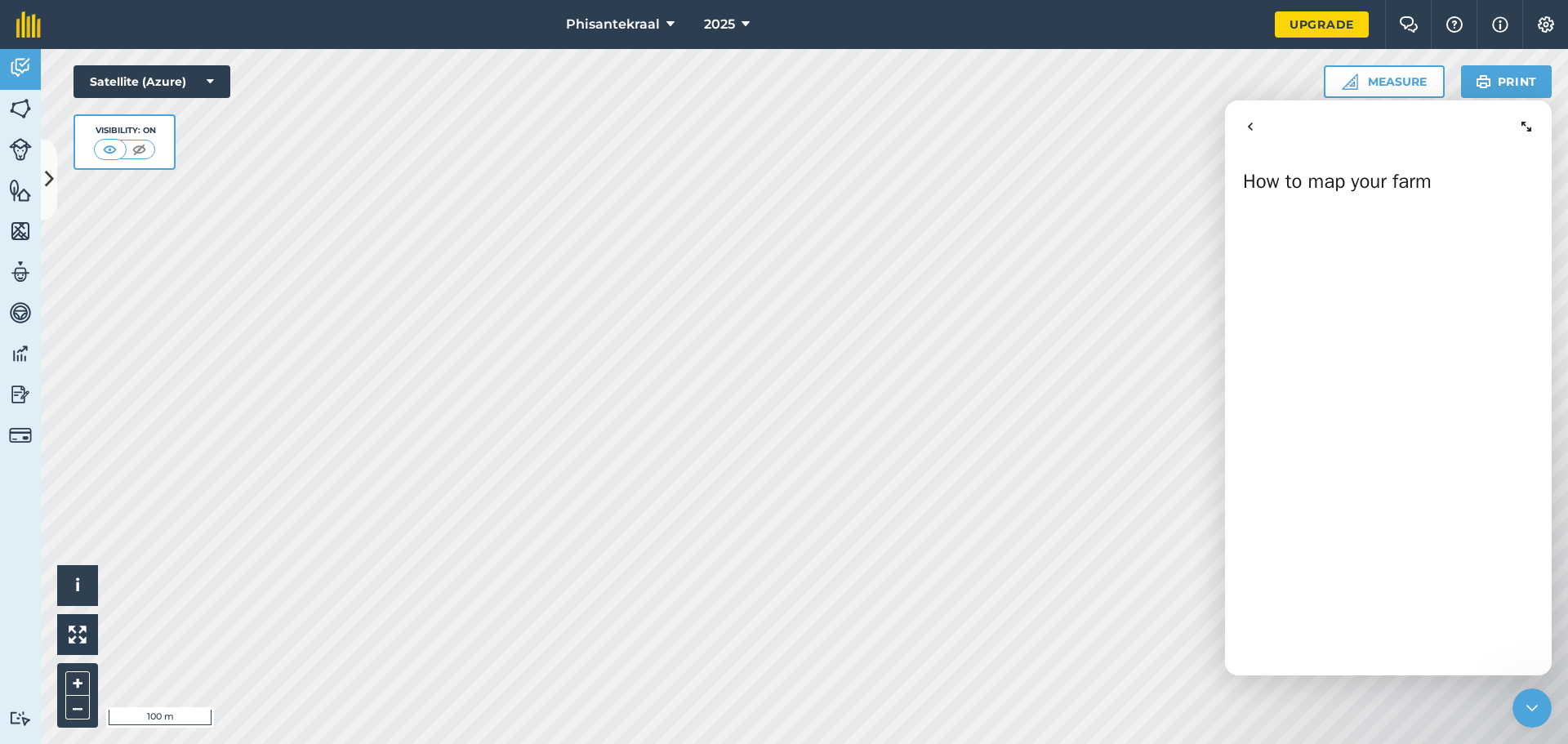 click 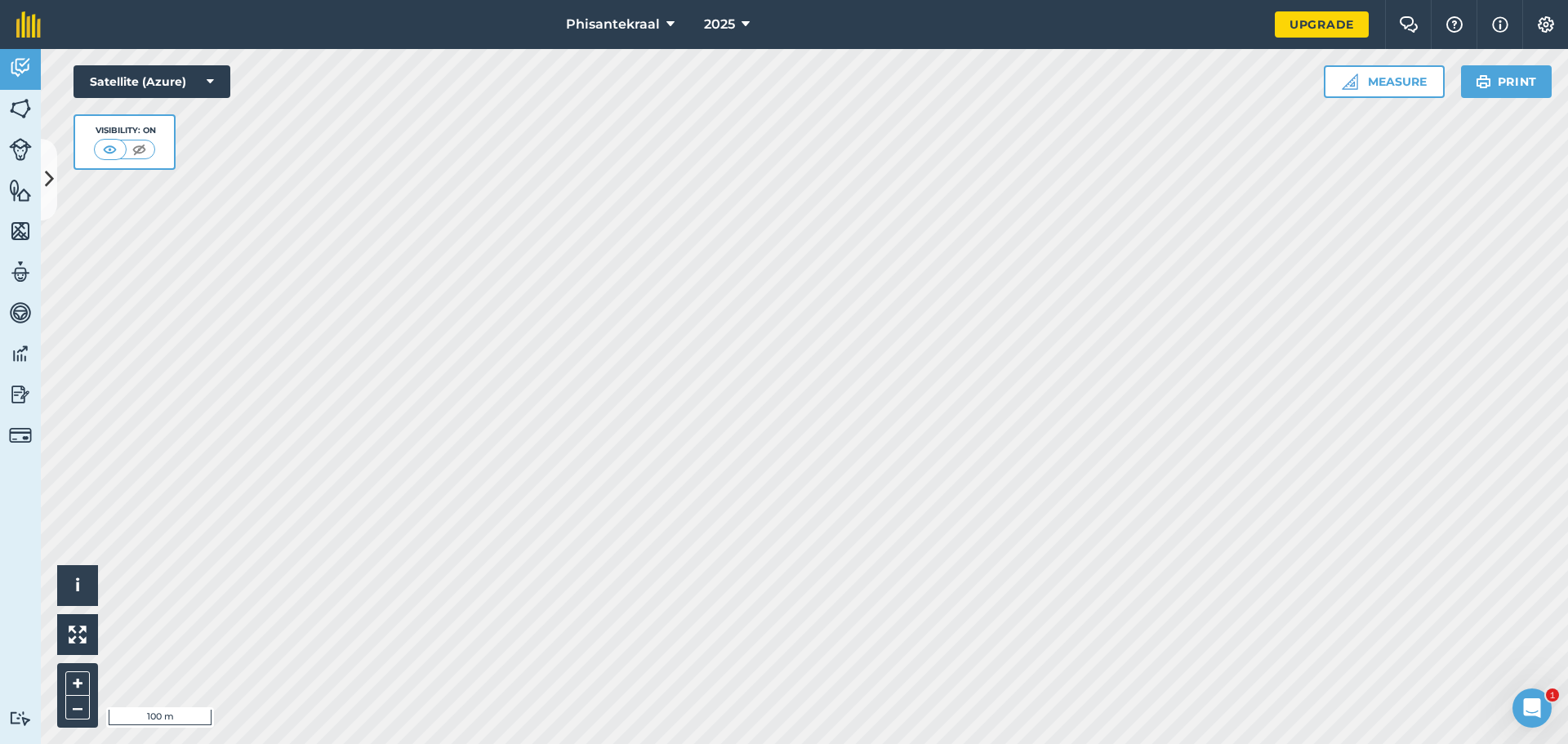 scroll, scrollTop: 0, scrollLeft: 0, axis: both 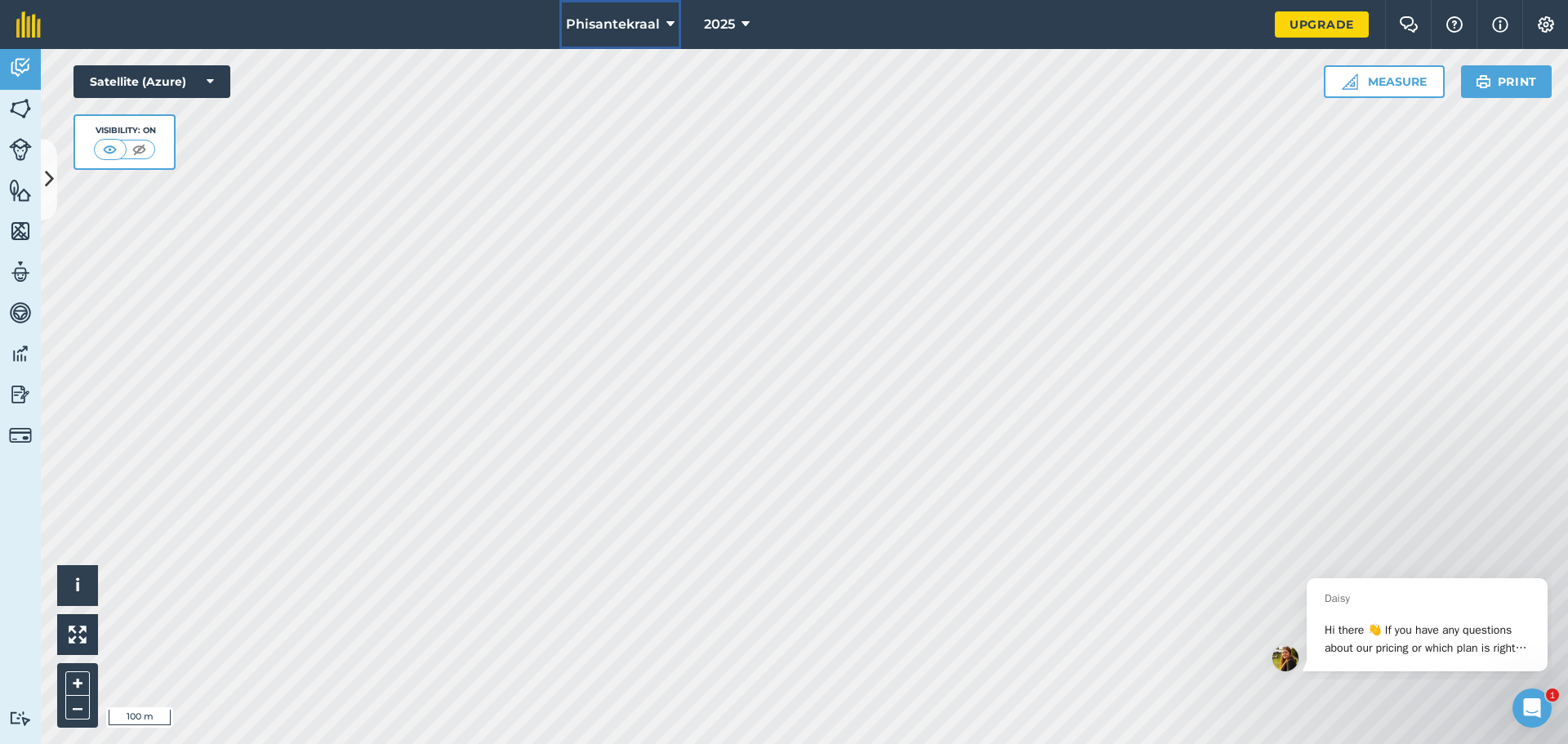 click on "Phisantekraal" at bounding box center (620, 25) 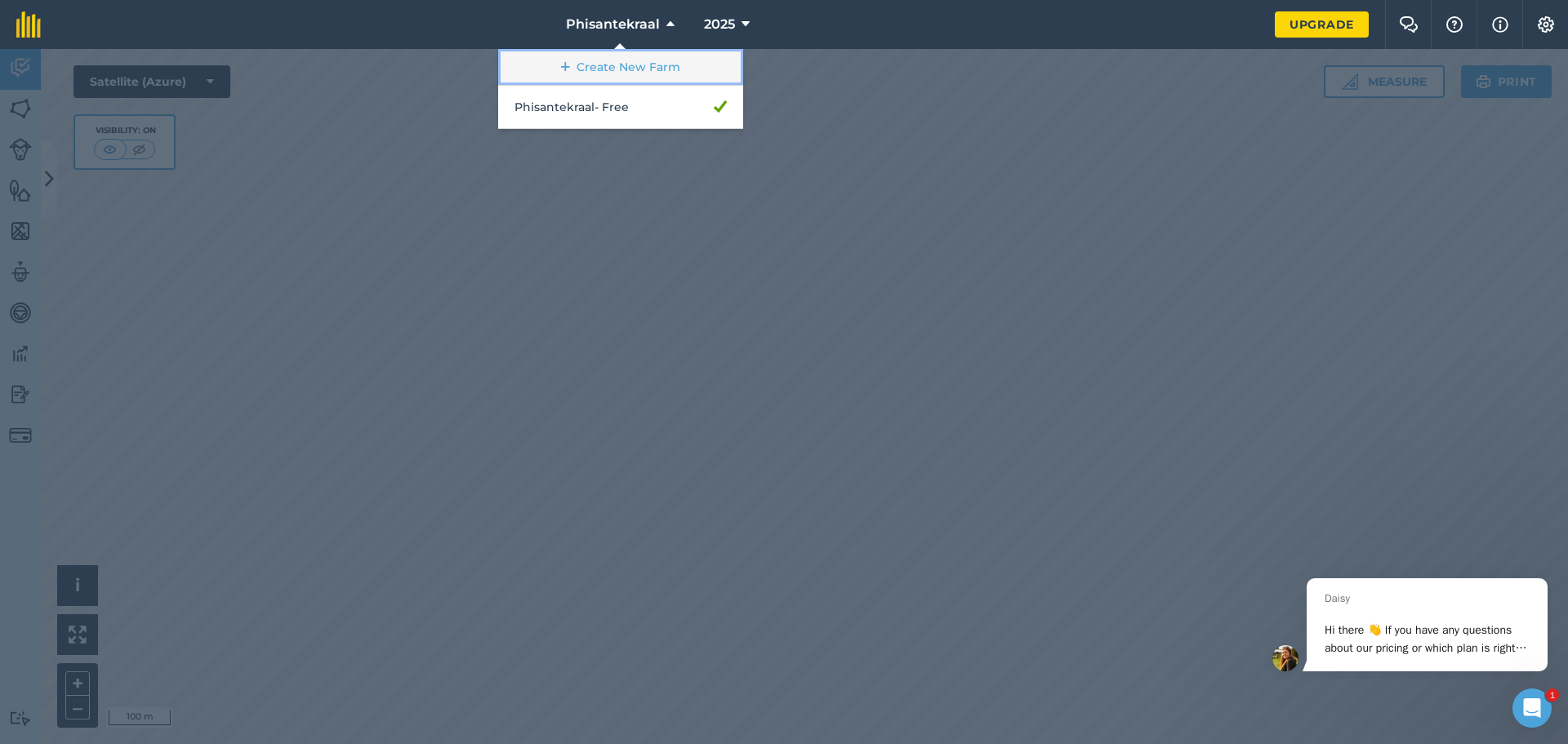click on "Create New Farm" at bounding box center [621, 67] 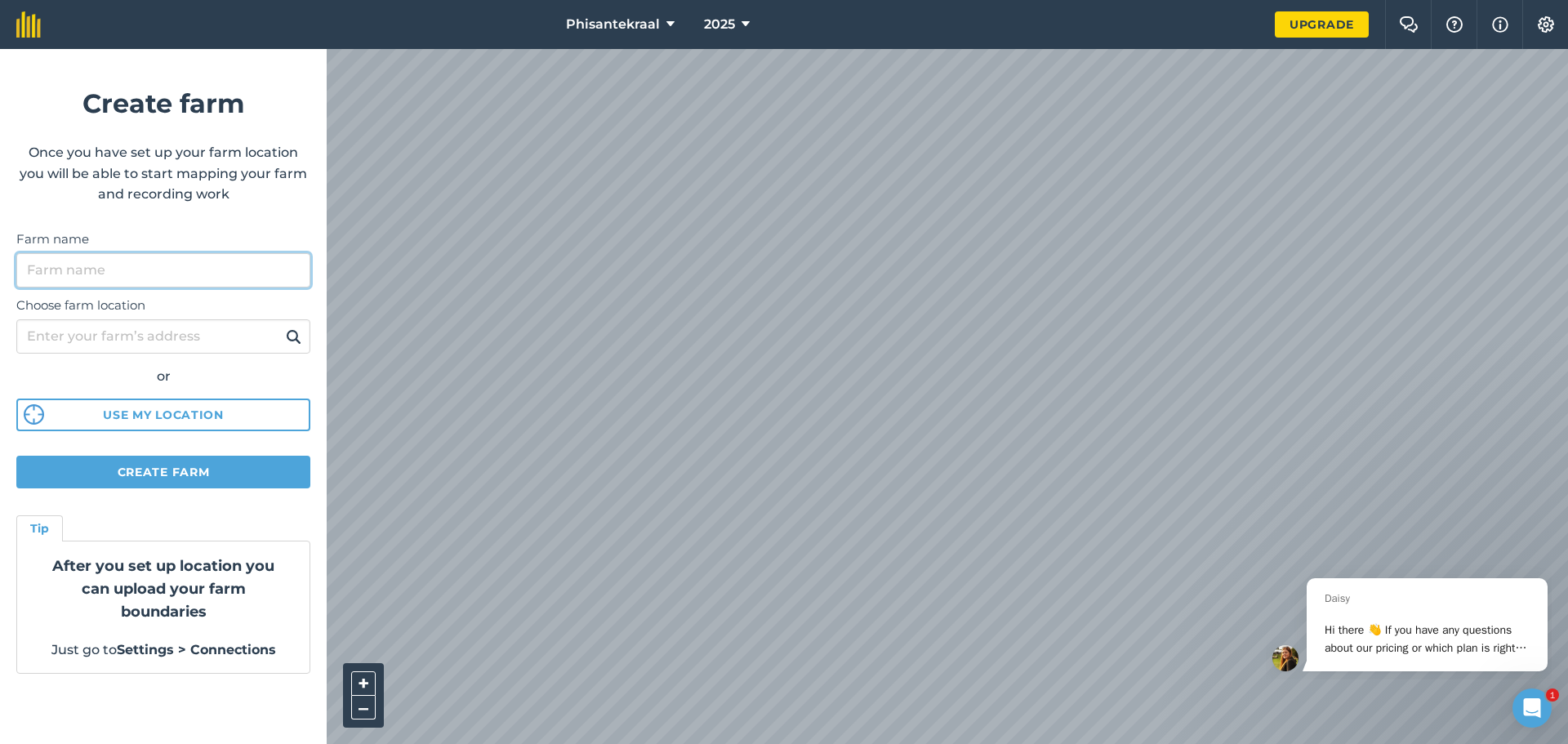 click on "Farm name" at bounding box center [163, 270] 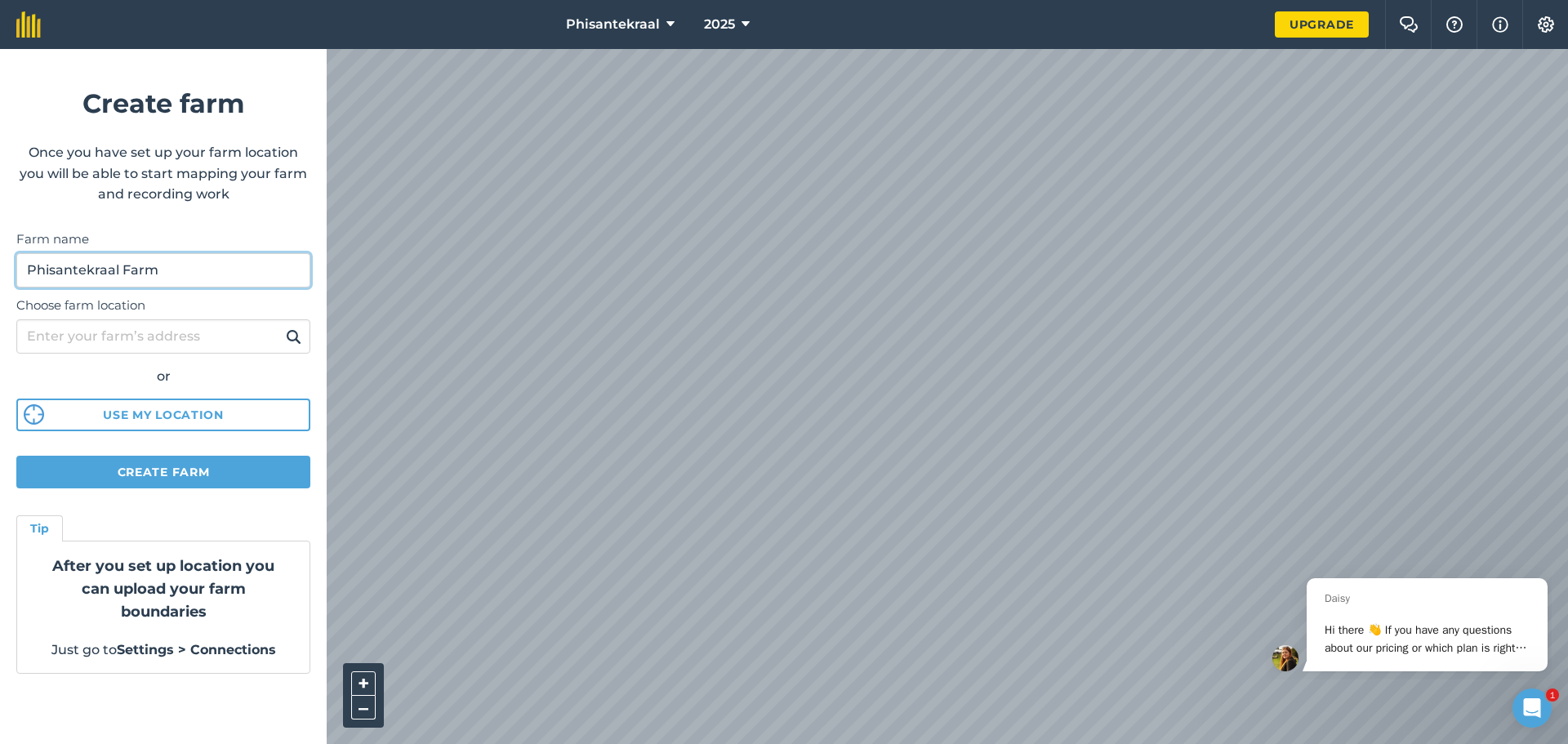 type on "Phisantekraal Farm" 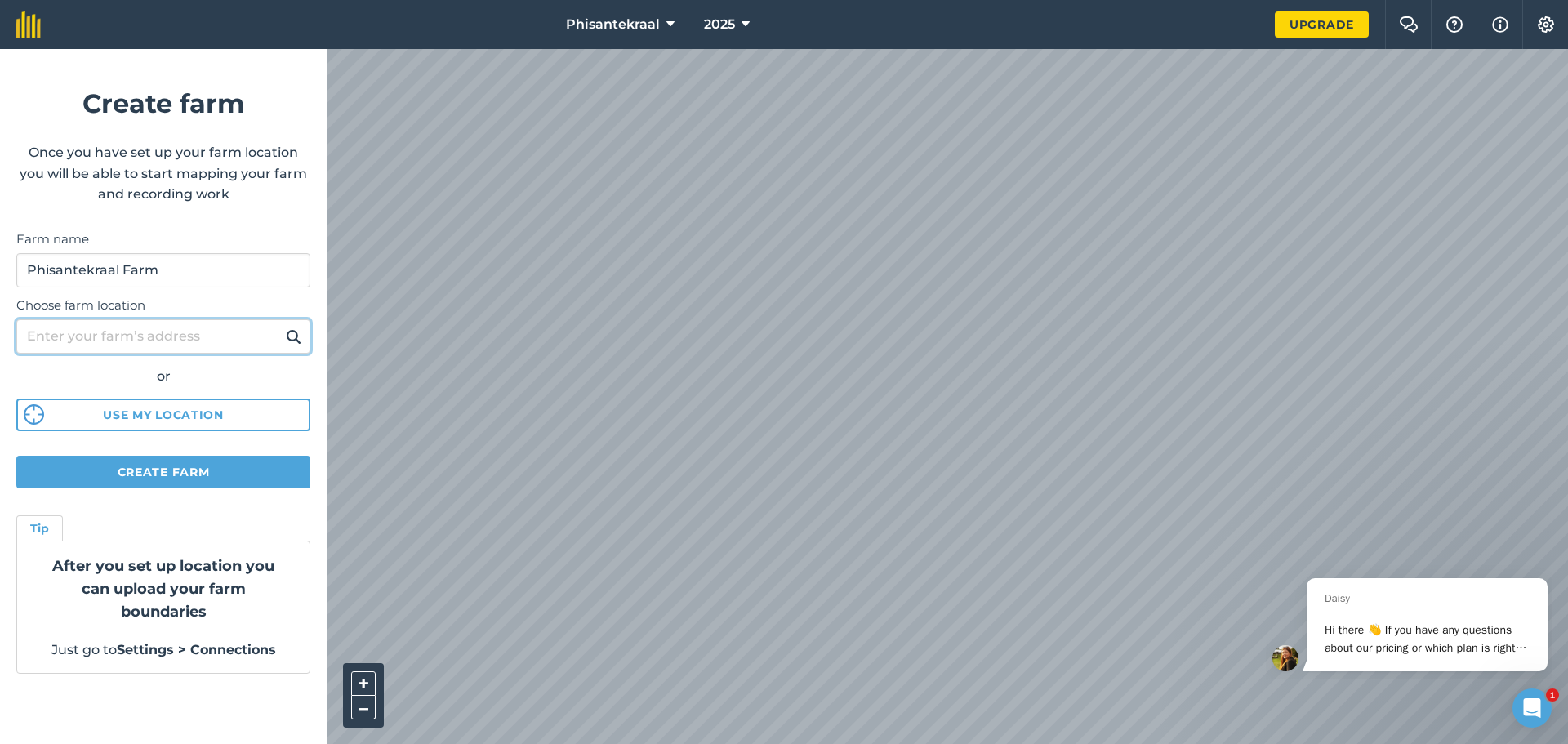 click on "Choose farm location" at bounding box center [163, 336] 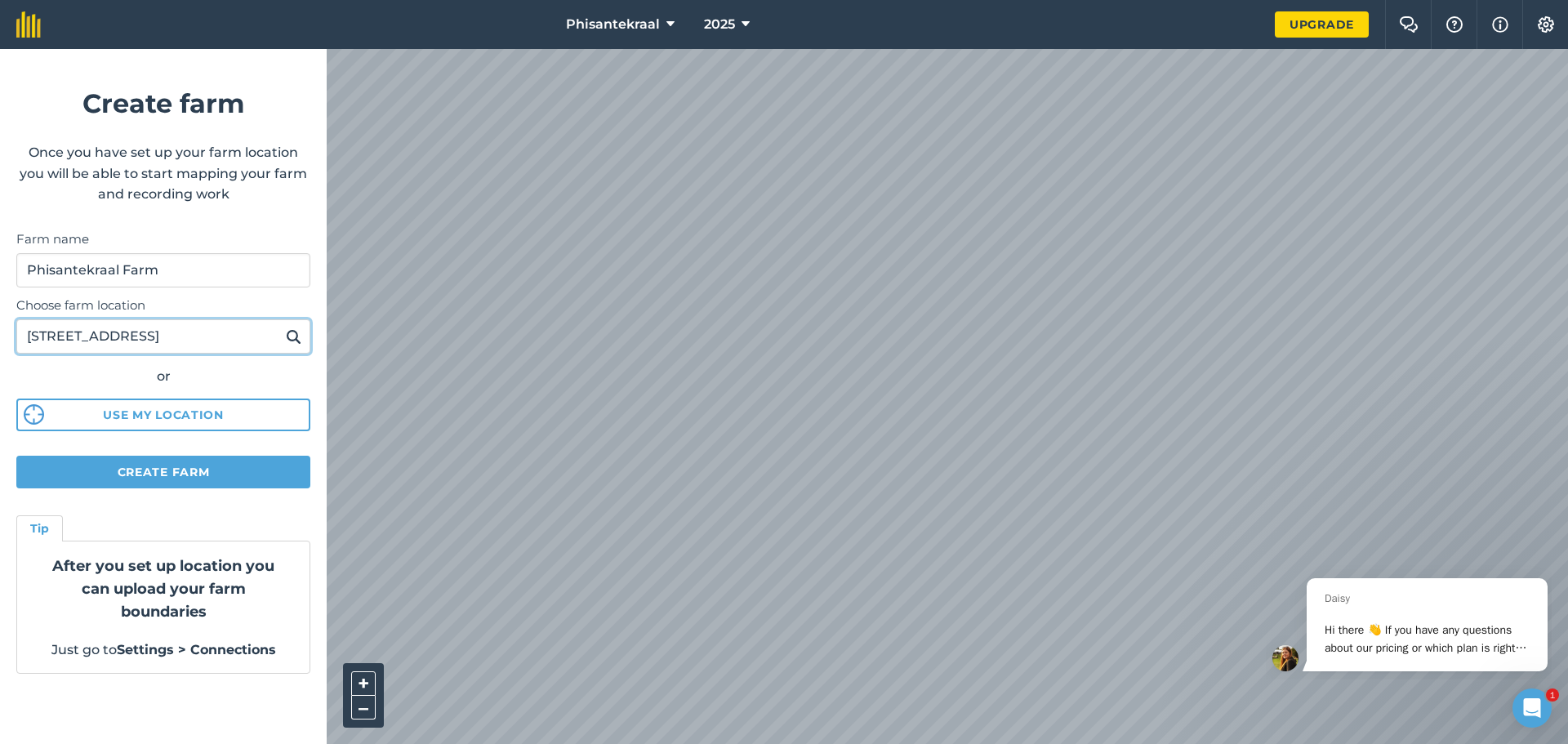 click on "[STREET_ADDRESS]" at bounding box center (163, 336) 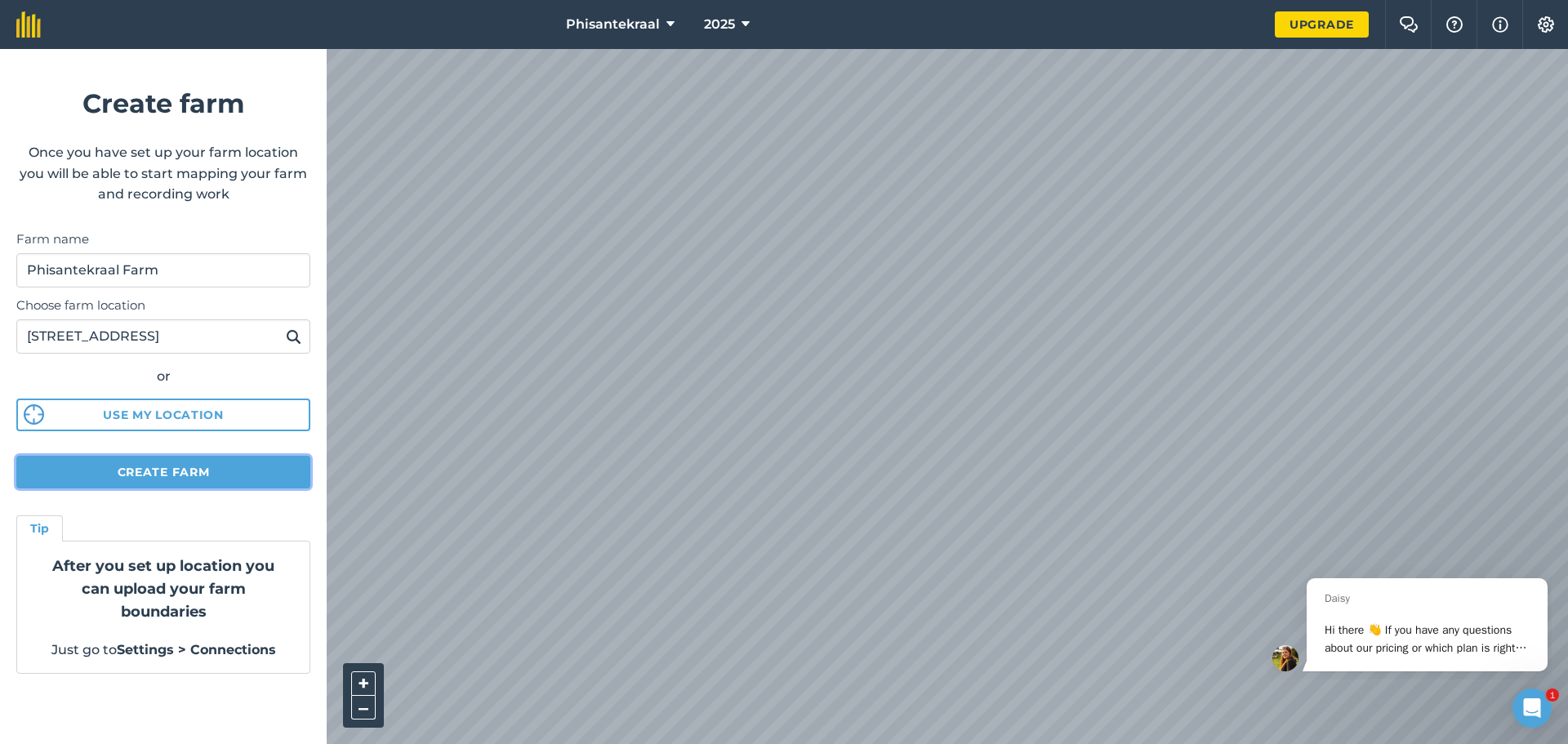 click on "Create farm" at bounding box center (163, 472) 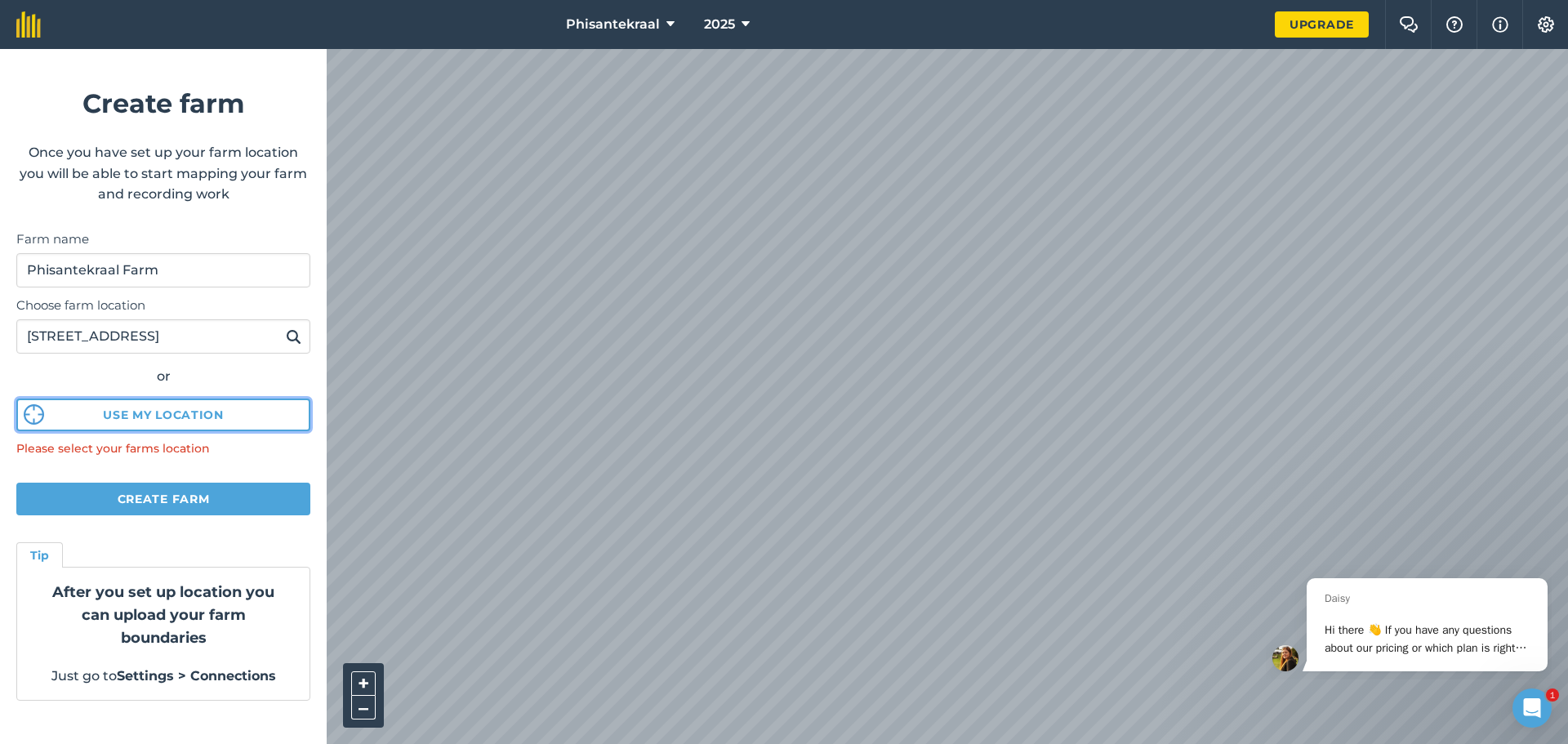 click on "Use my location" at bounding box center [163, 415] 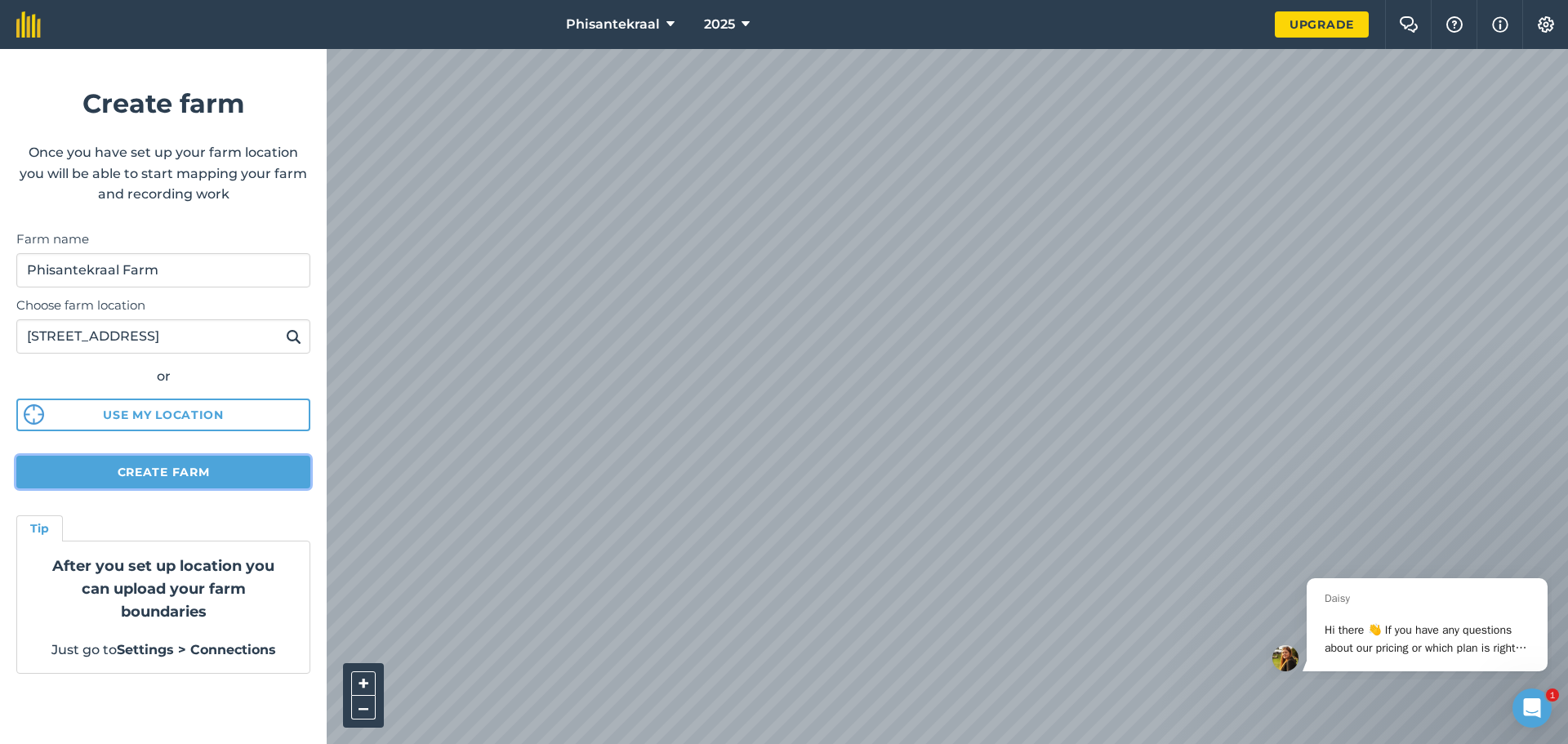 click on "Create farm" at bounding box center [163, 472] 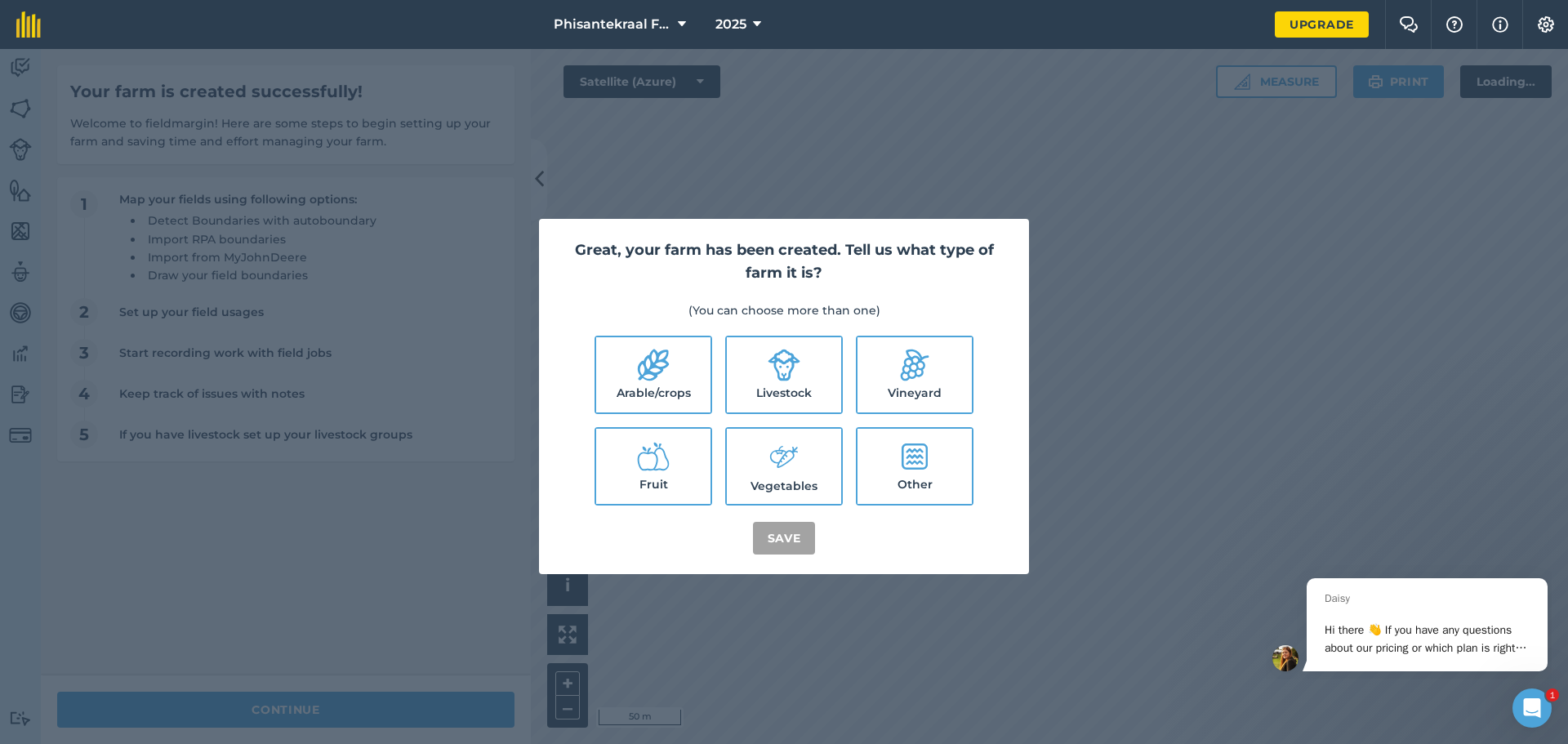 click on "Arable/crops" at bounding box center [653, 375] 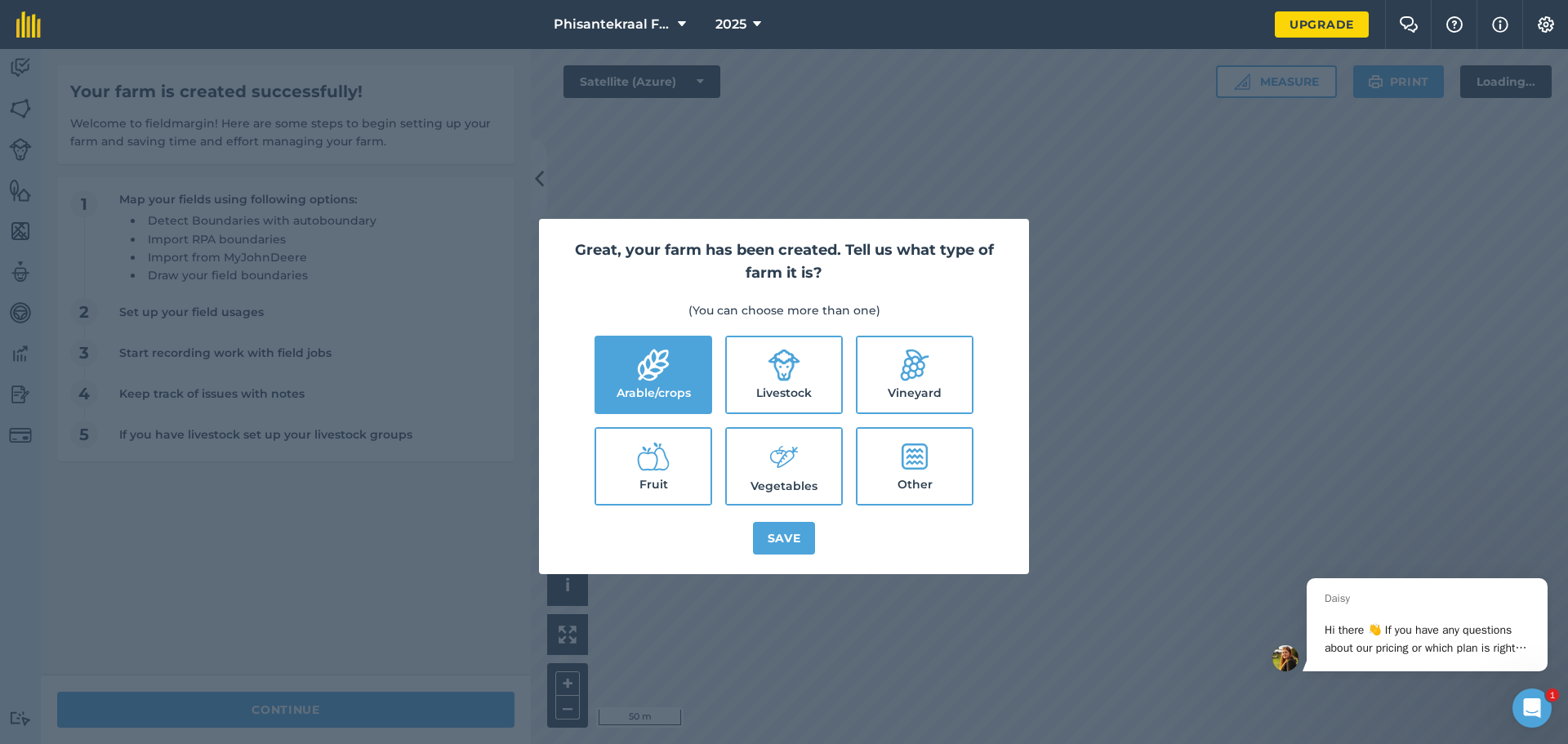 click 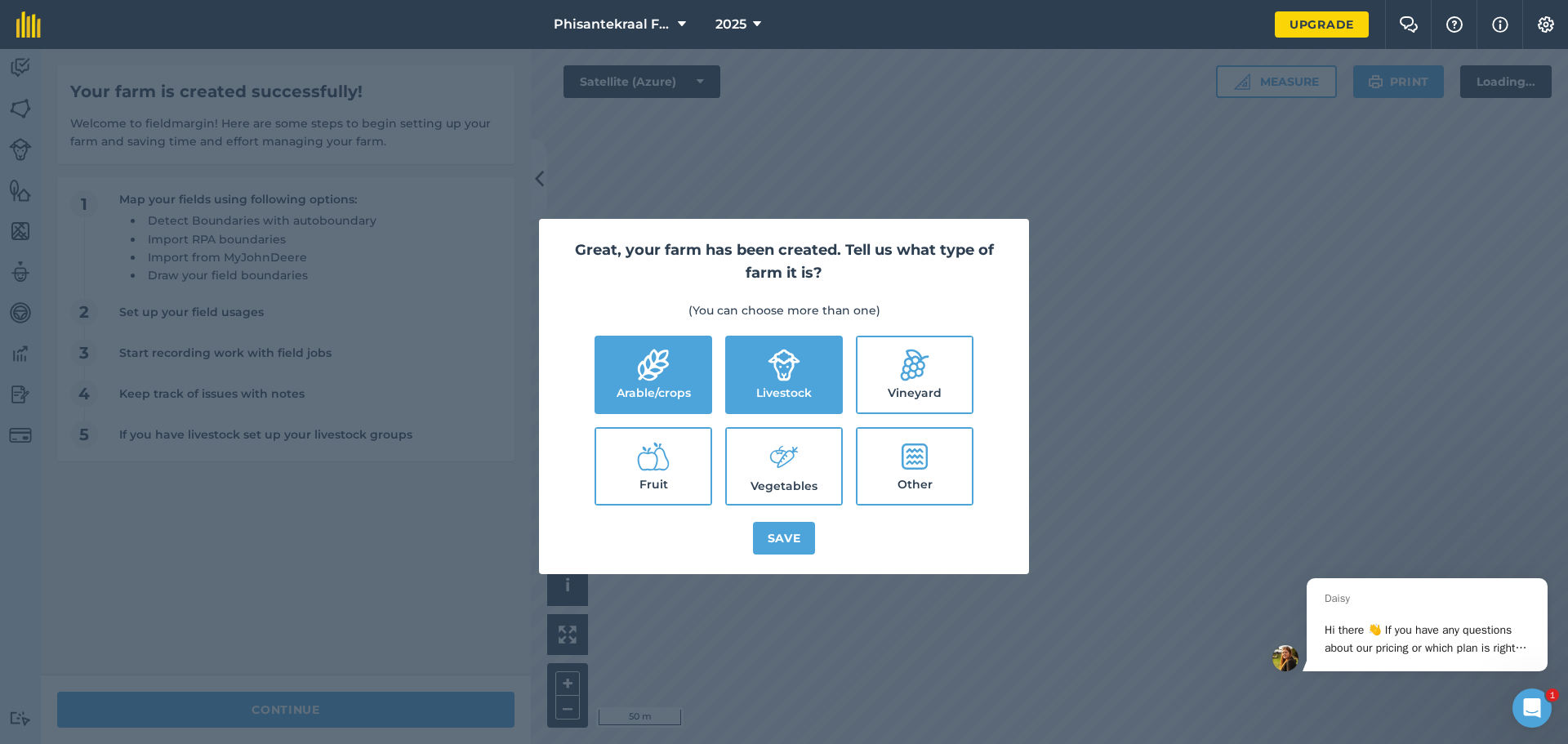 click on "Vineyard" at bounding box center (915, 375) 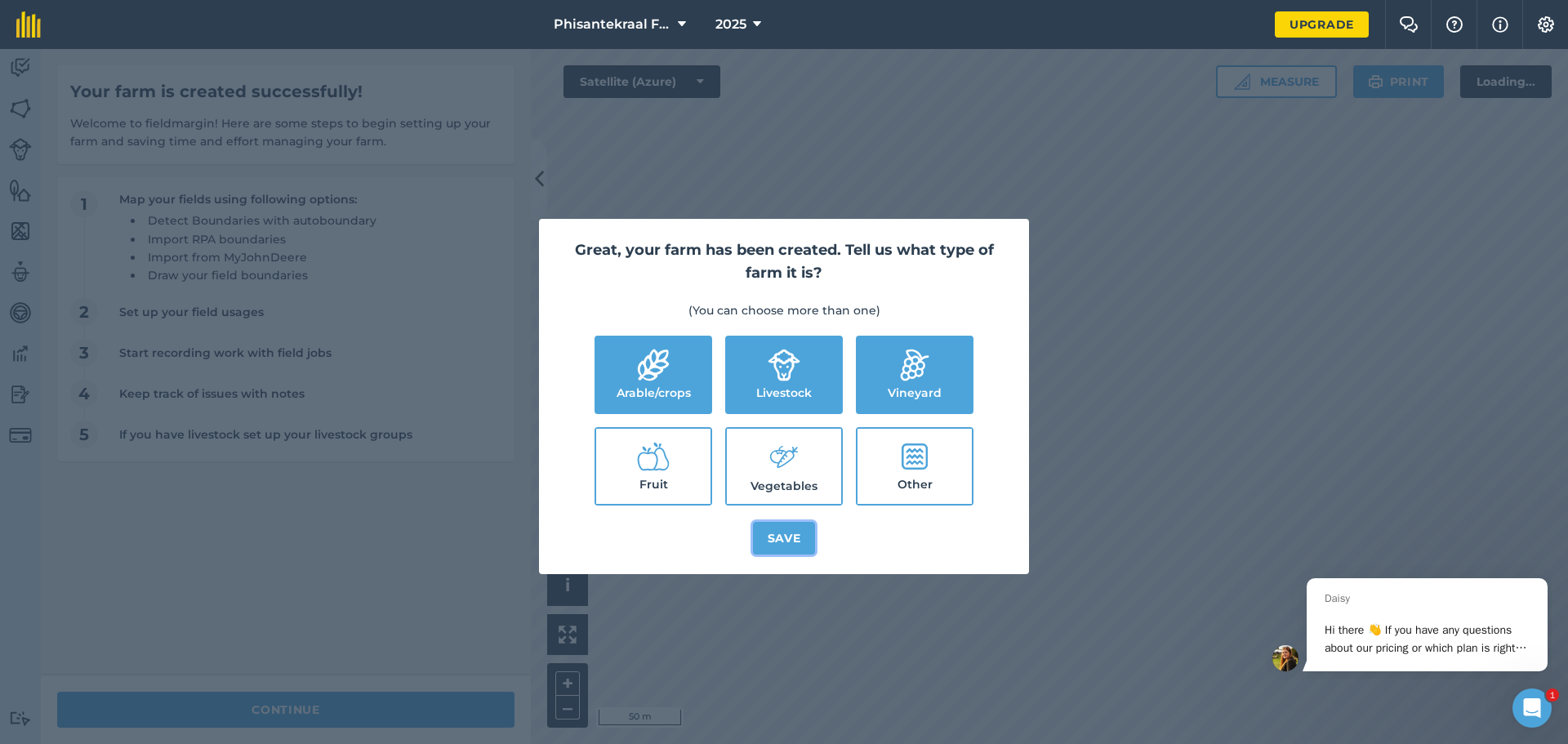 click on "Save" at bounding box center [784, 538] 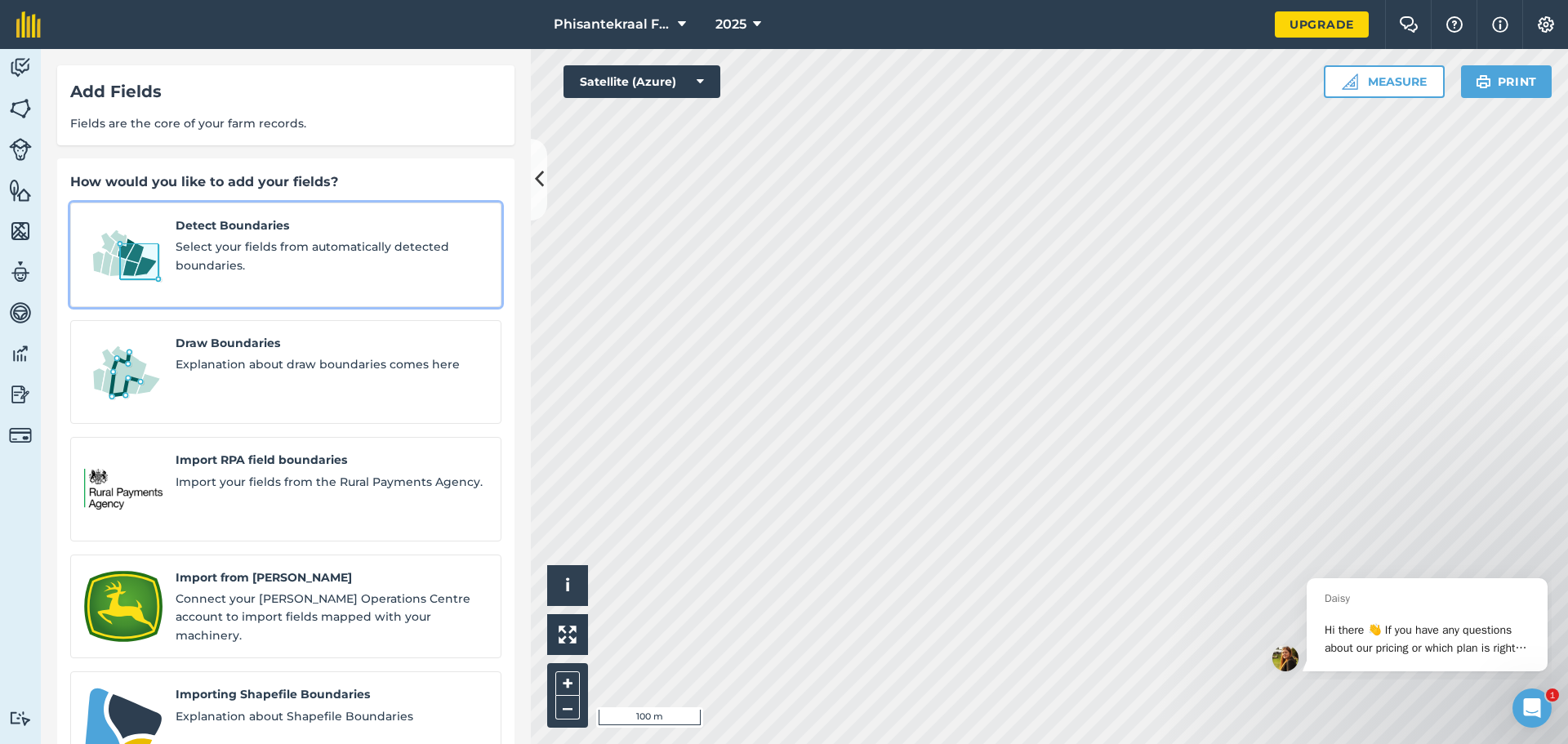 click on "Detect Boundaries" at bounding box center (332, 225) 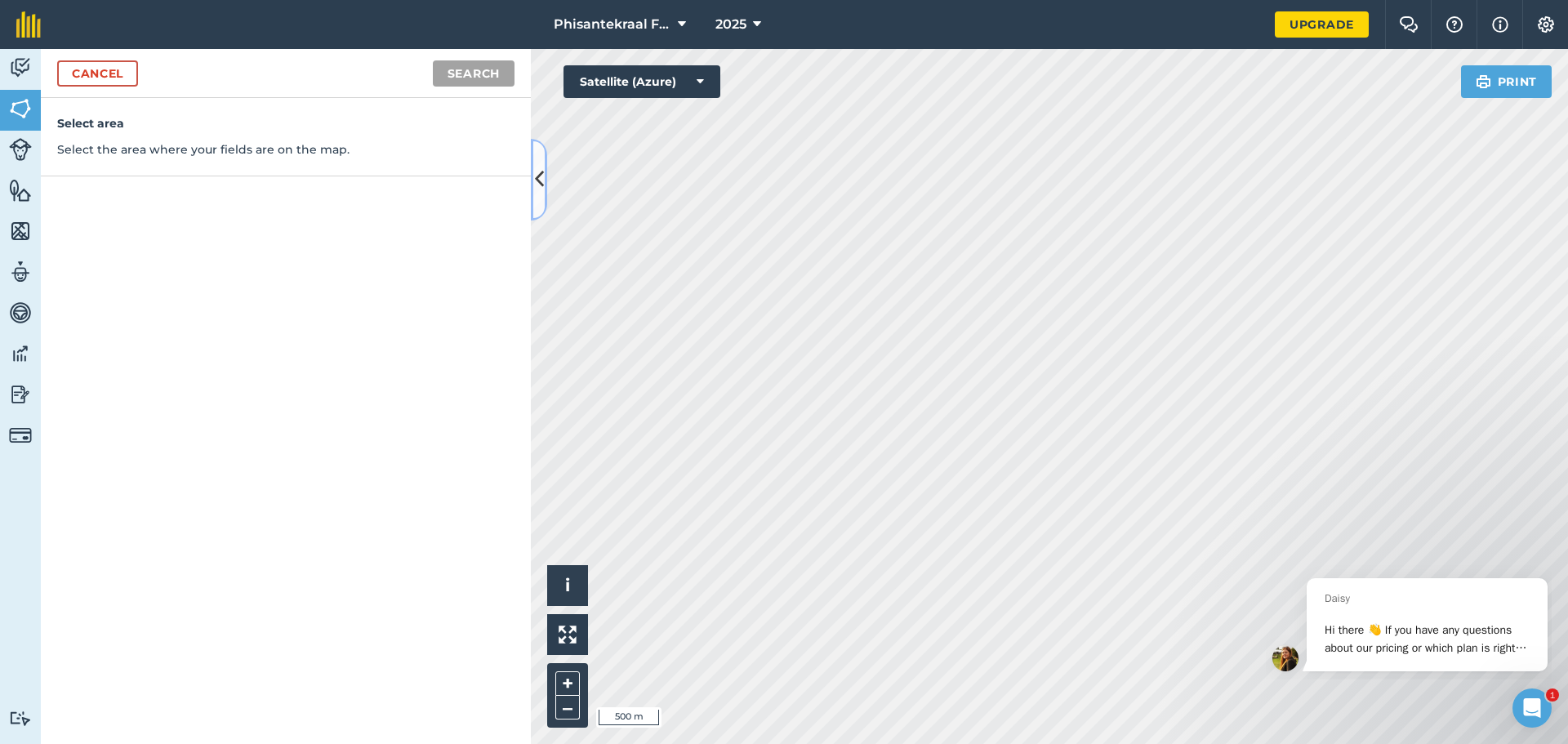 click at bounding box center [539, 180] 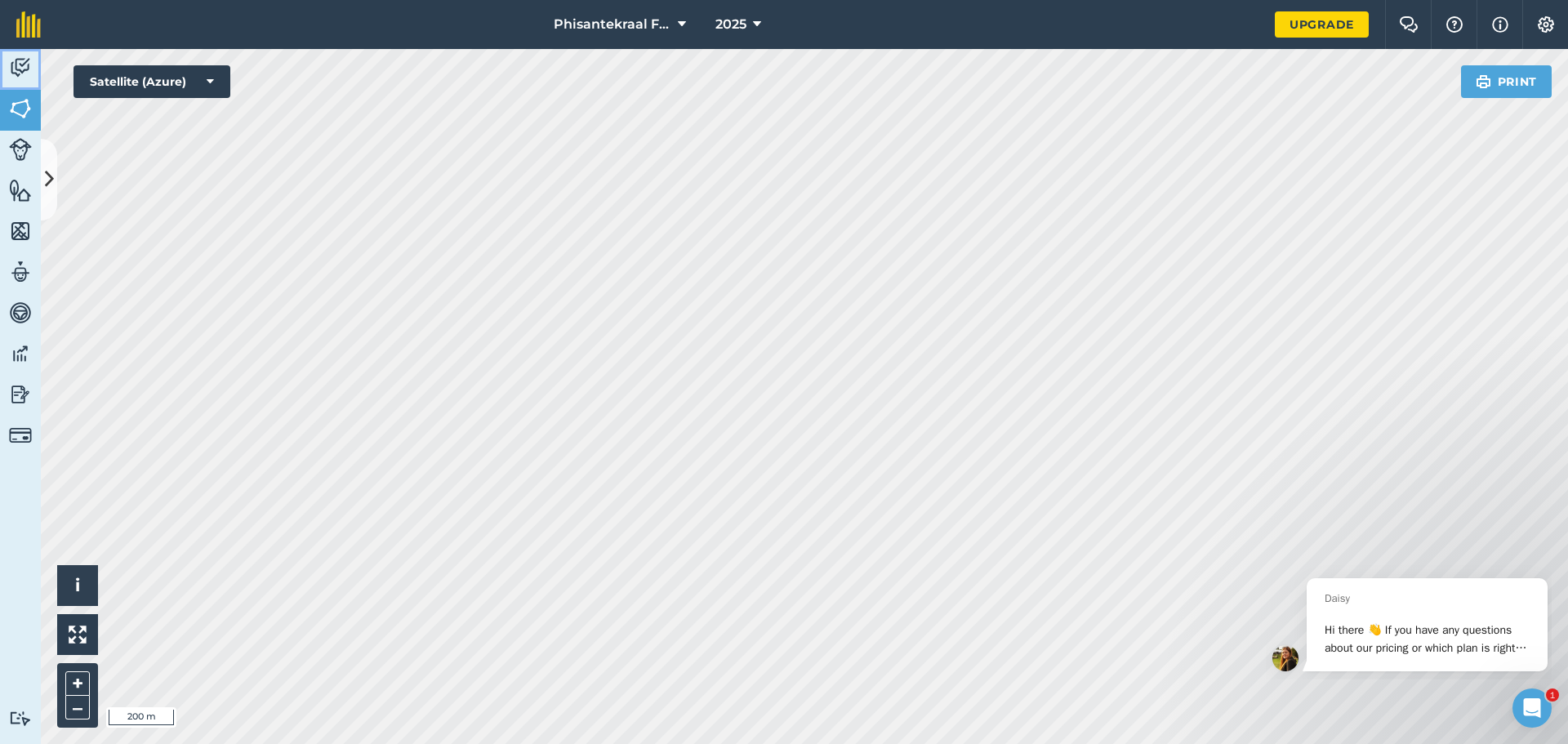 click at bounding box center (20, 68) 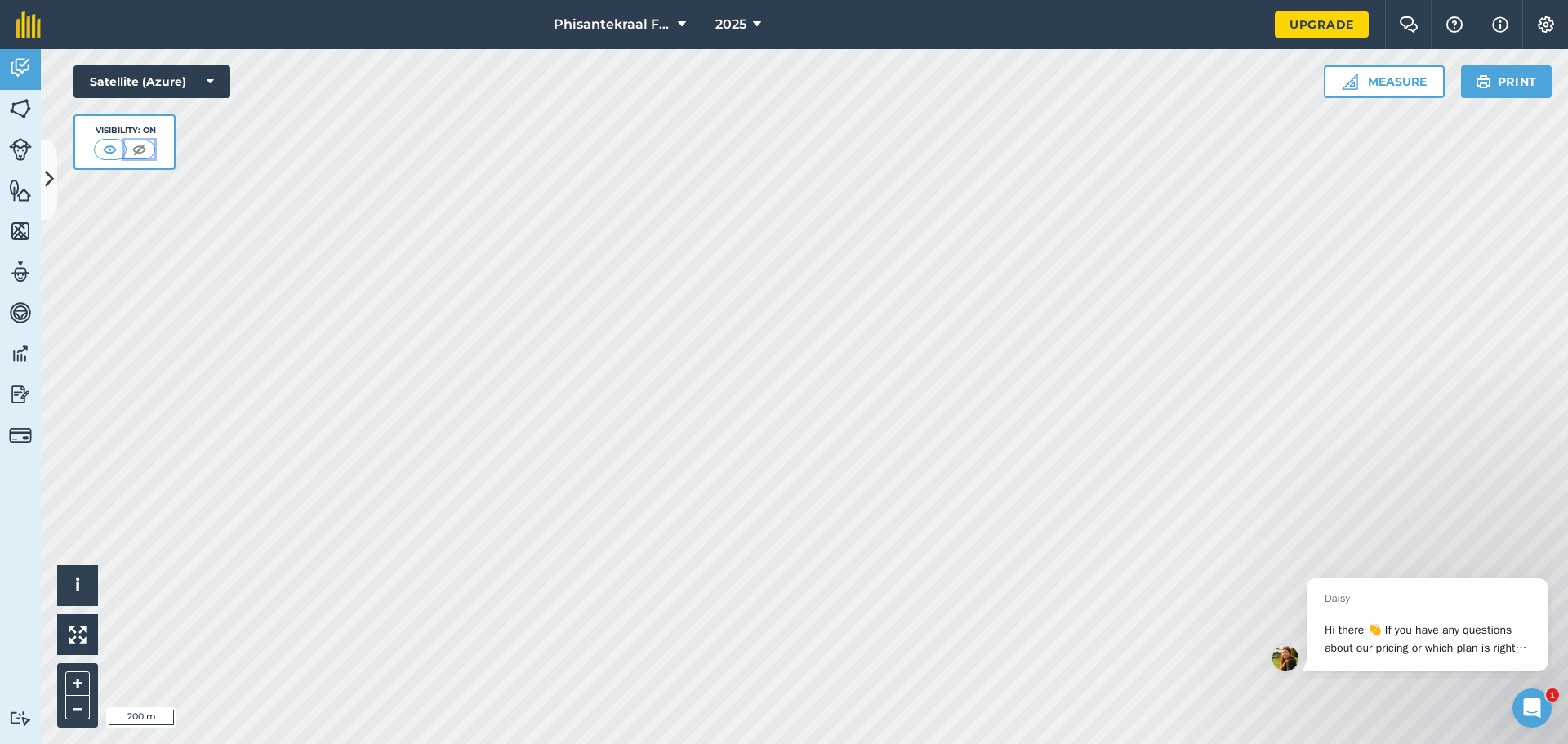 click at bounding box center (139, 149) 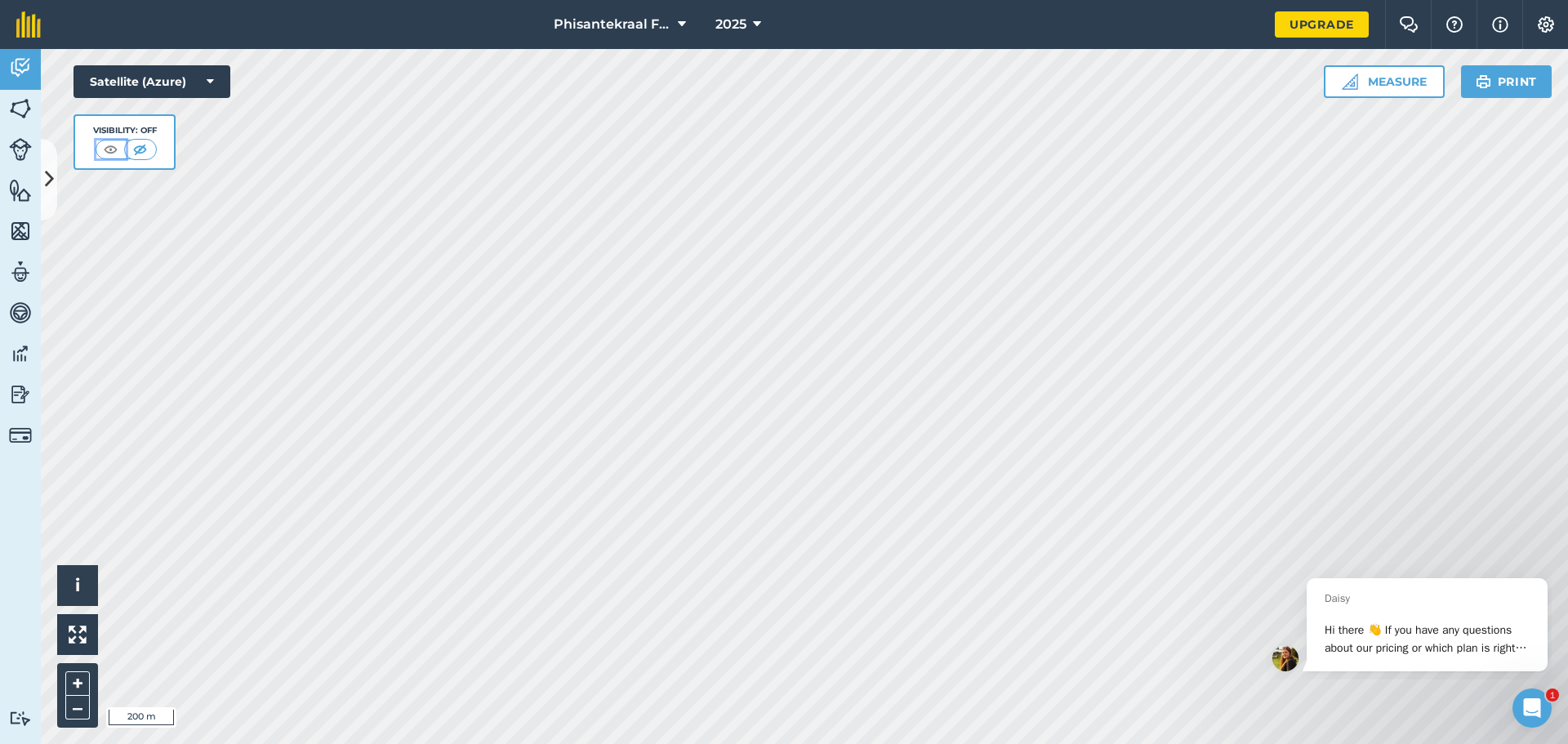 click at bounding box center (110, 149) 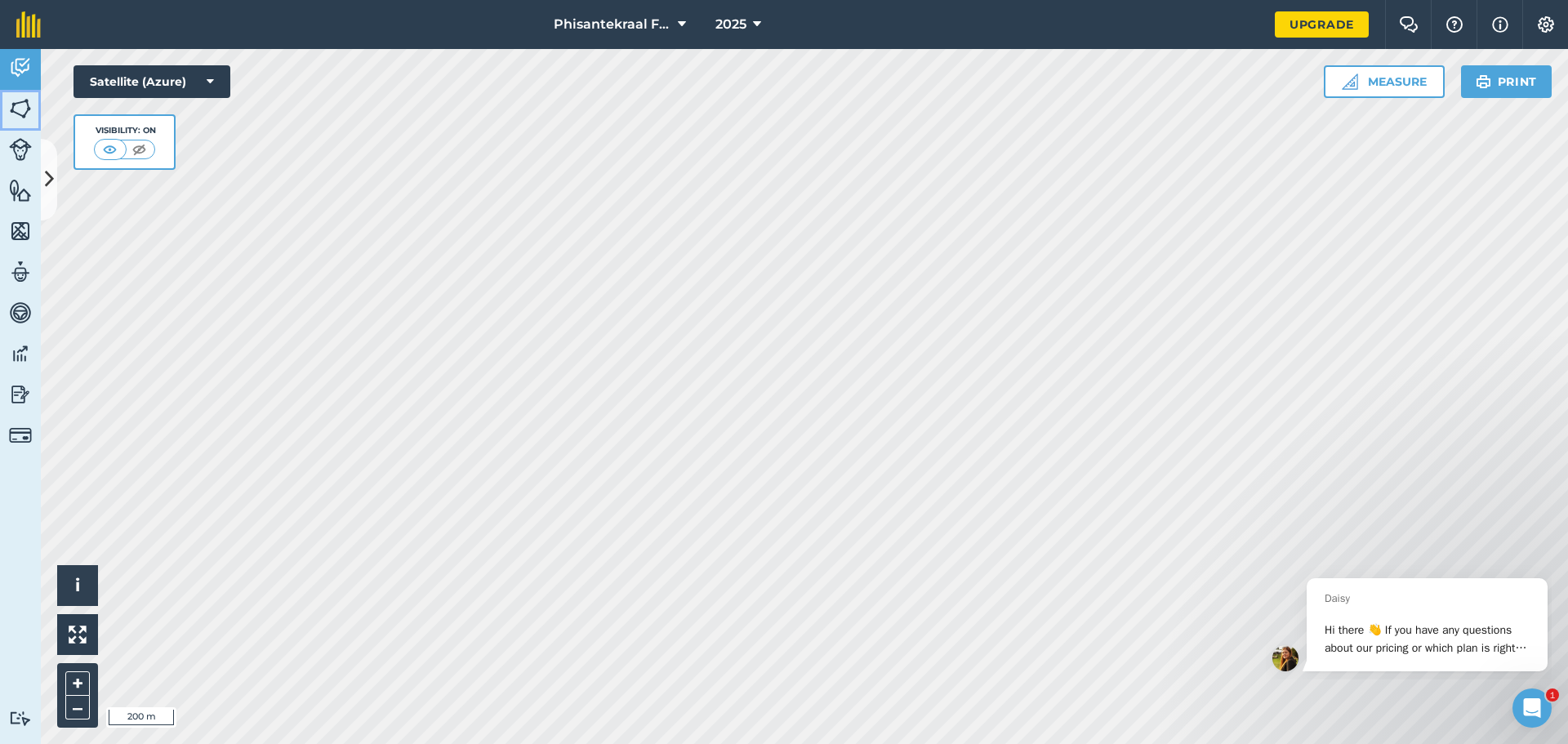 click at bounding box center (20, 109) 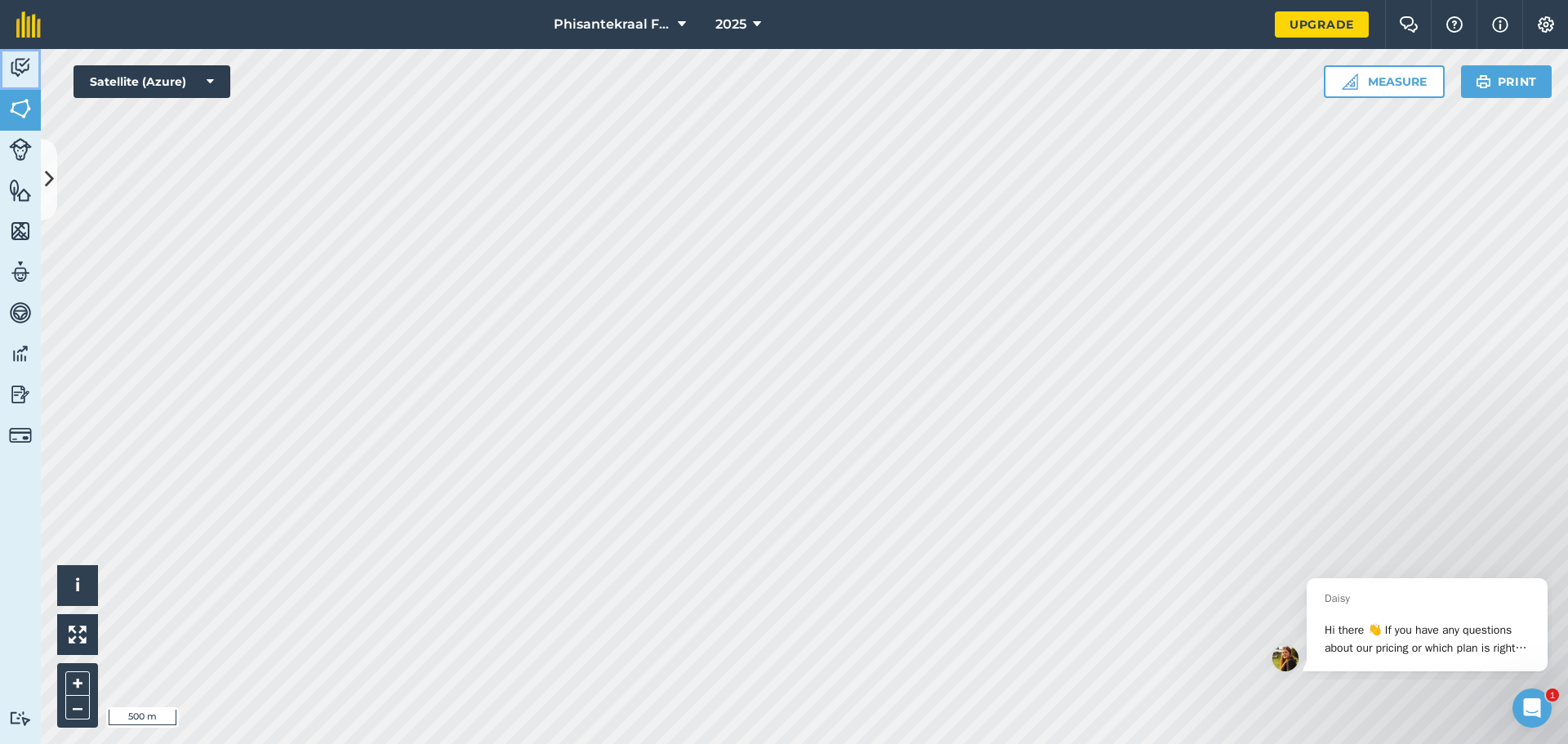 click at bounding box center (20, 68) 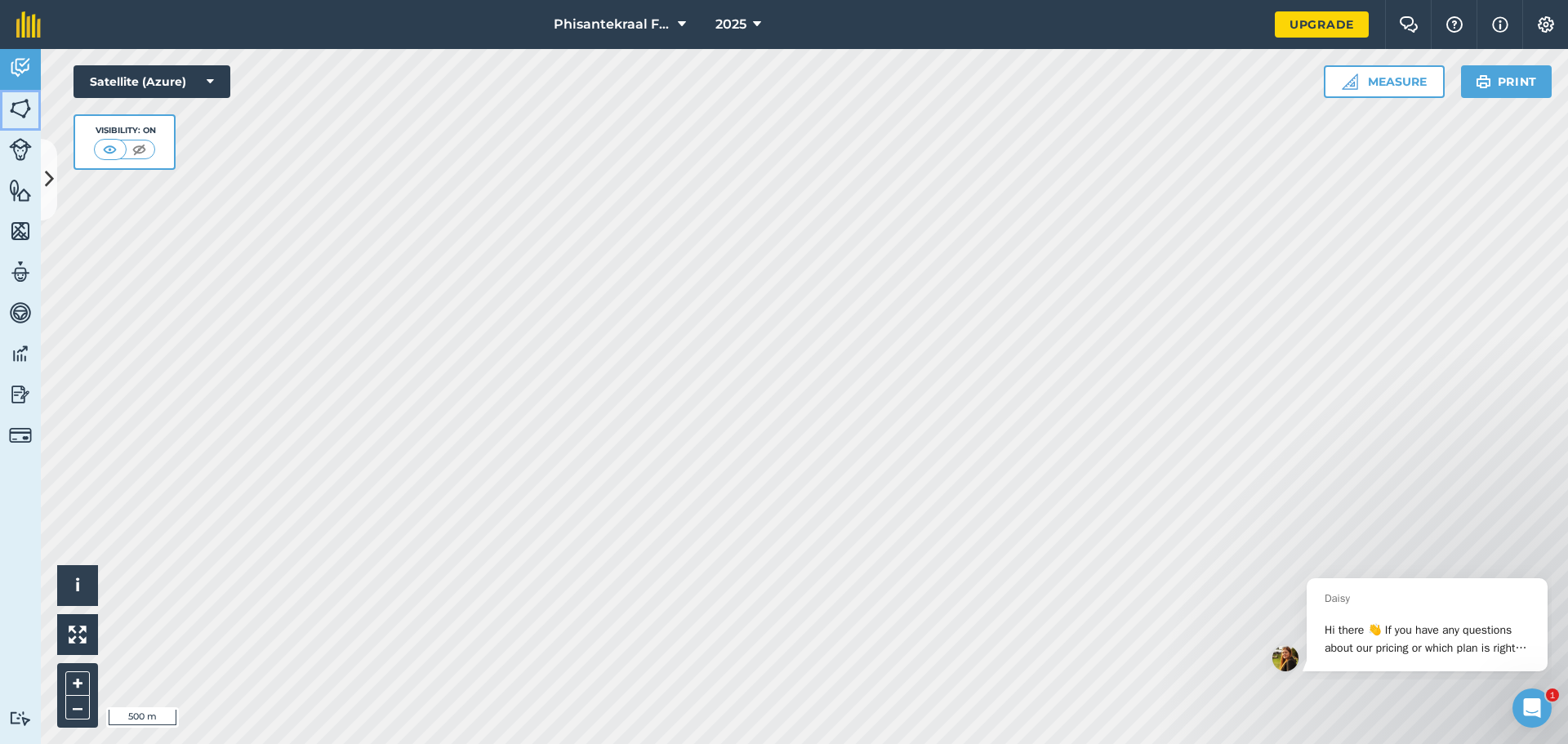 click at bounding box center [20, 109] 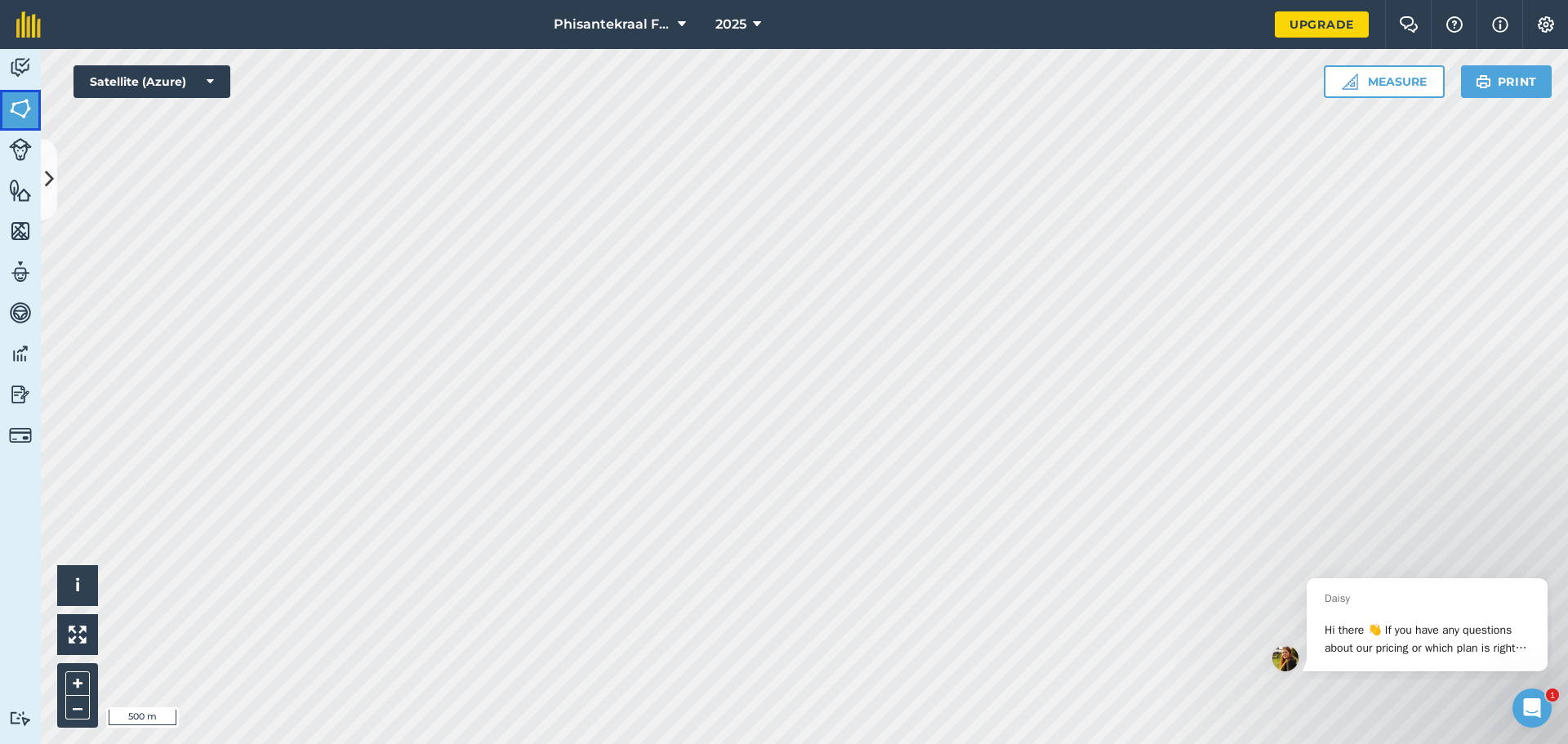 click at bounding box center (20, 109) 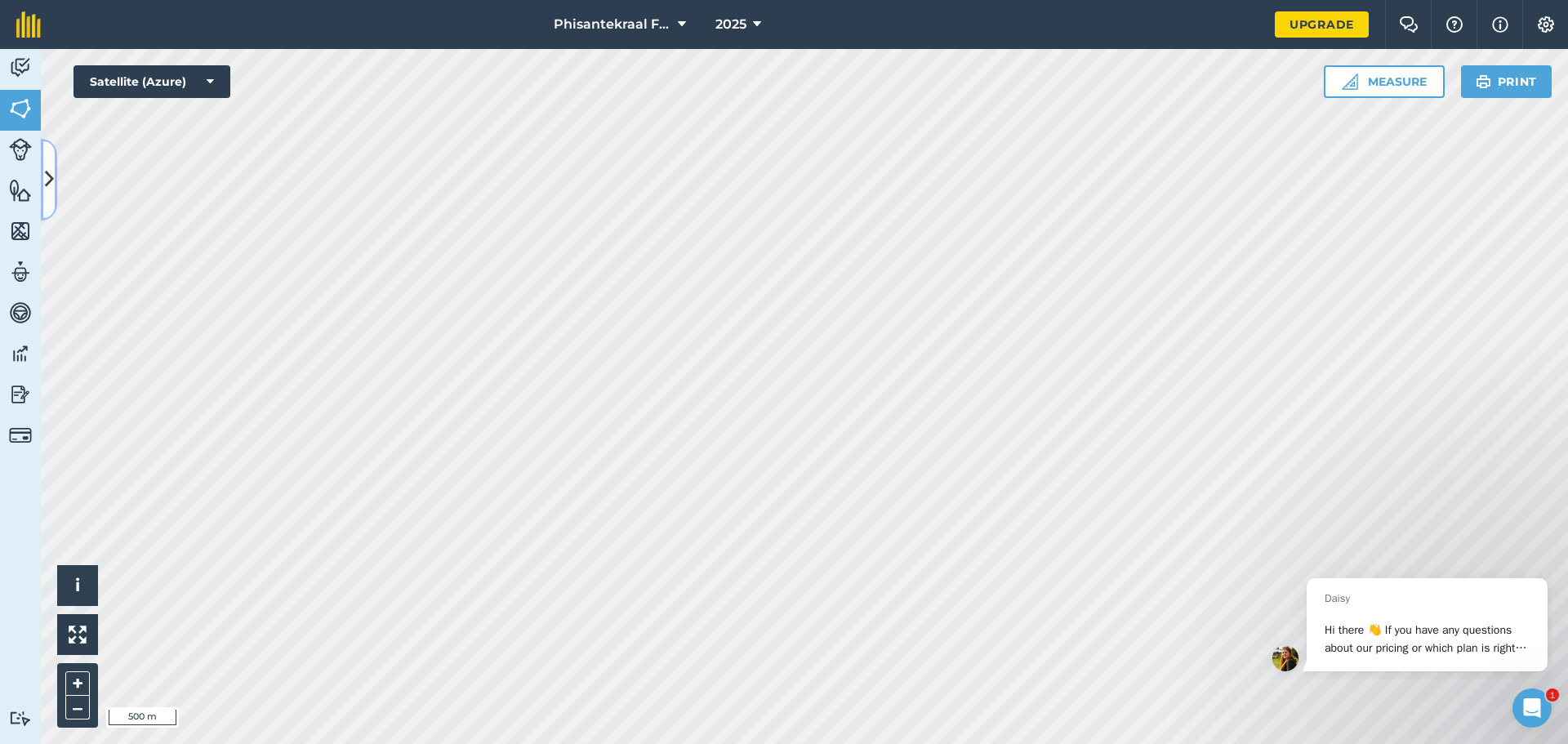 click at bounding box center [49, 179] 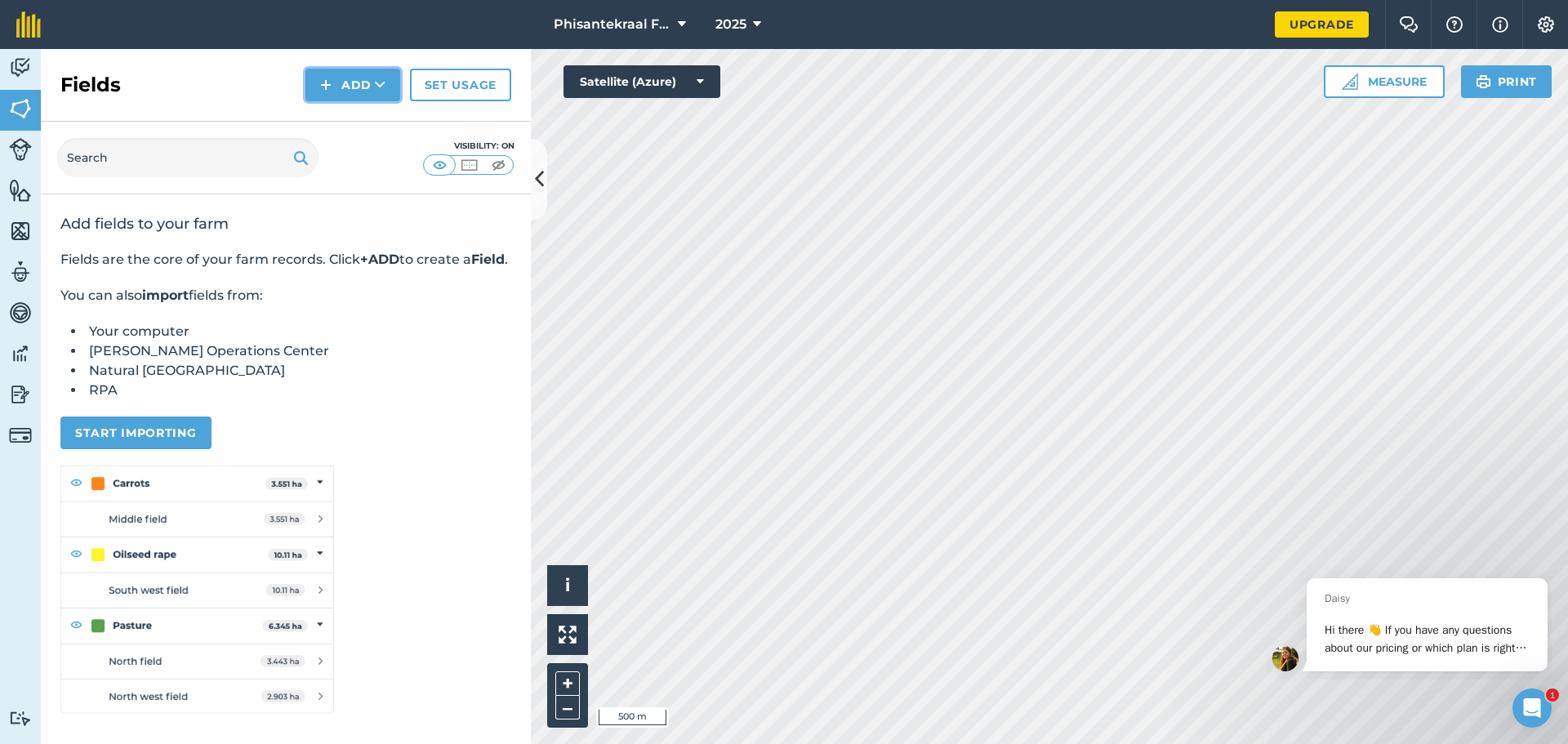 click on "Add" at bounding box center (353, 85) 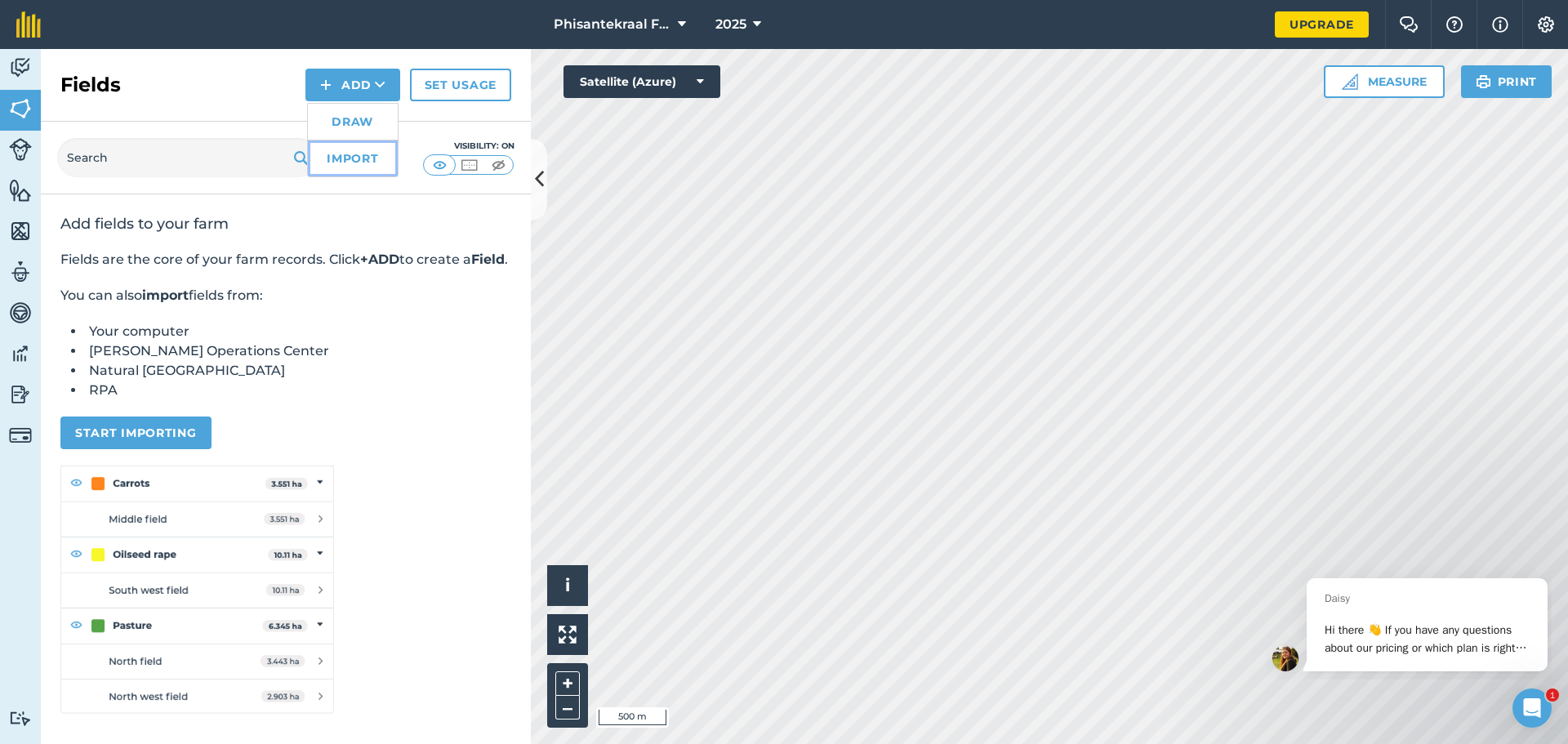 click on "Import" at bounding box center (353, 158) 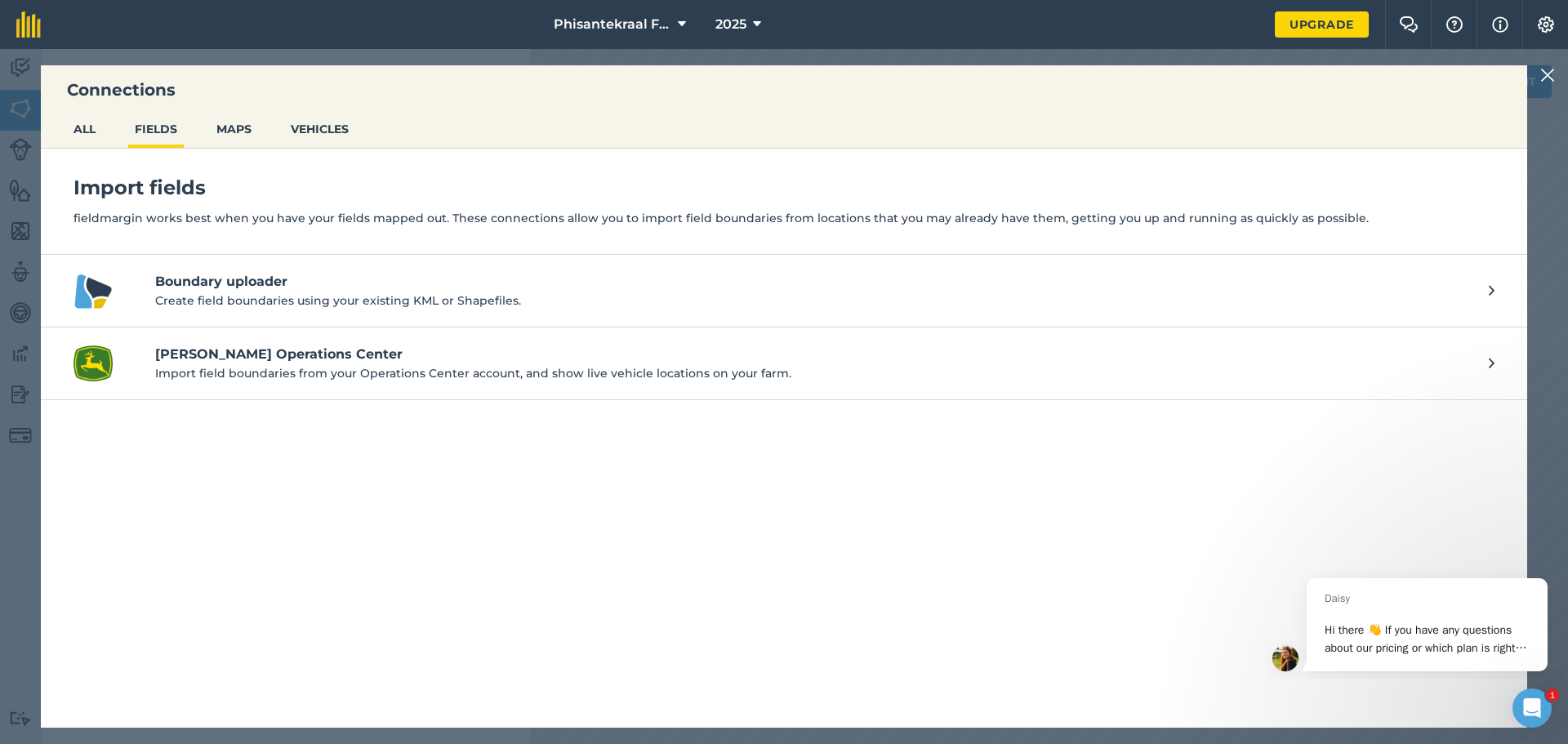 click at bounding box center (1550, 75) 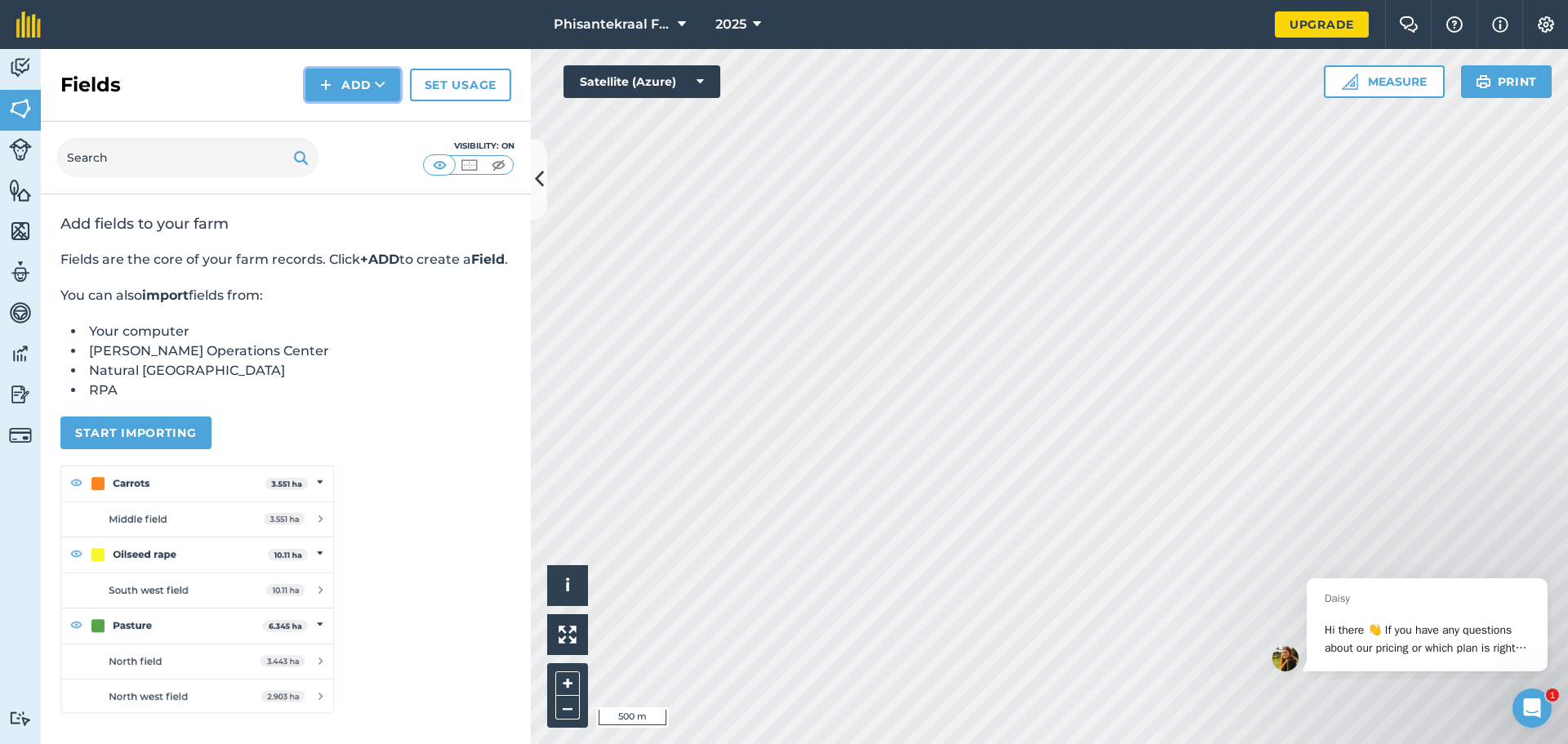 click on "Add" at bounding box center [353, 85] 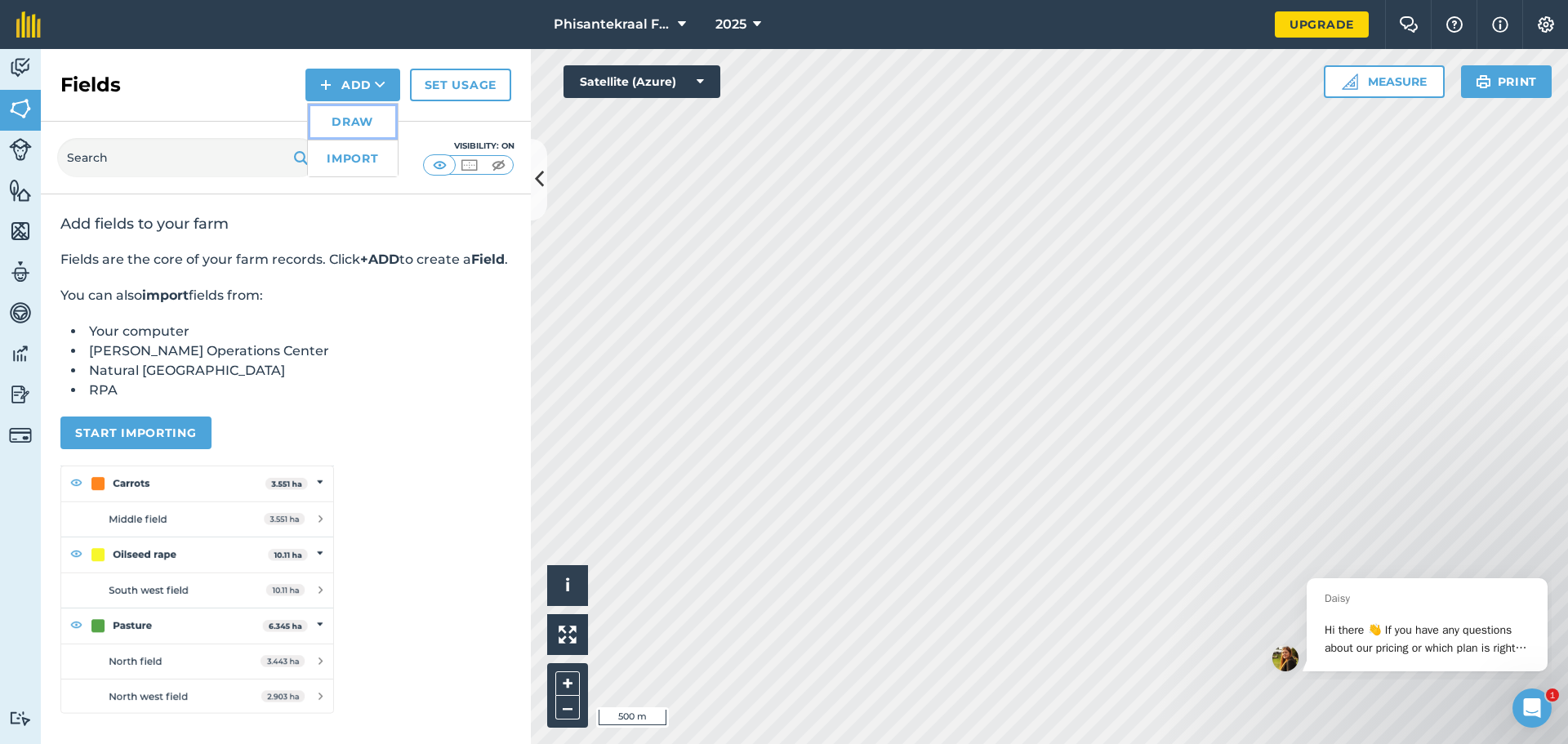 click on "Draw" at bounding box center (353, 122) 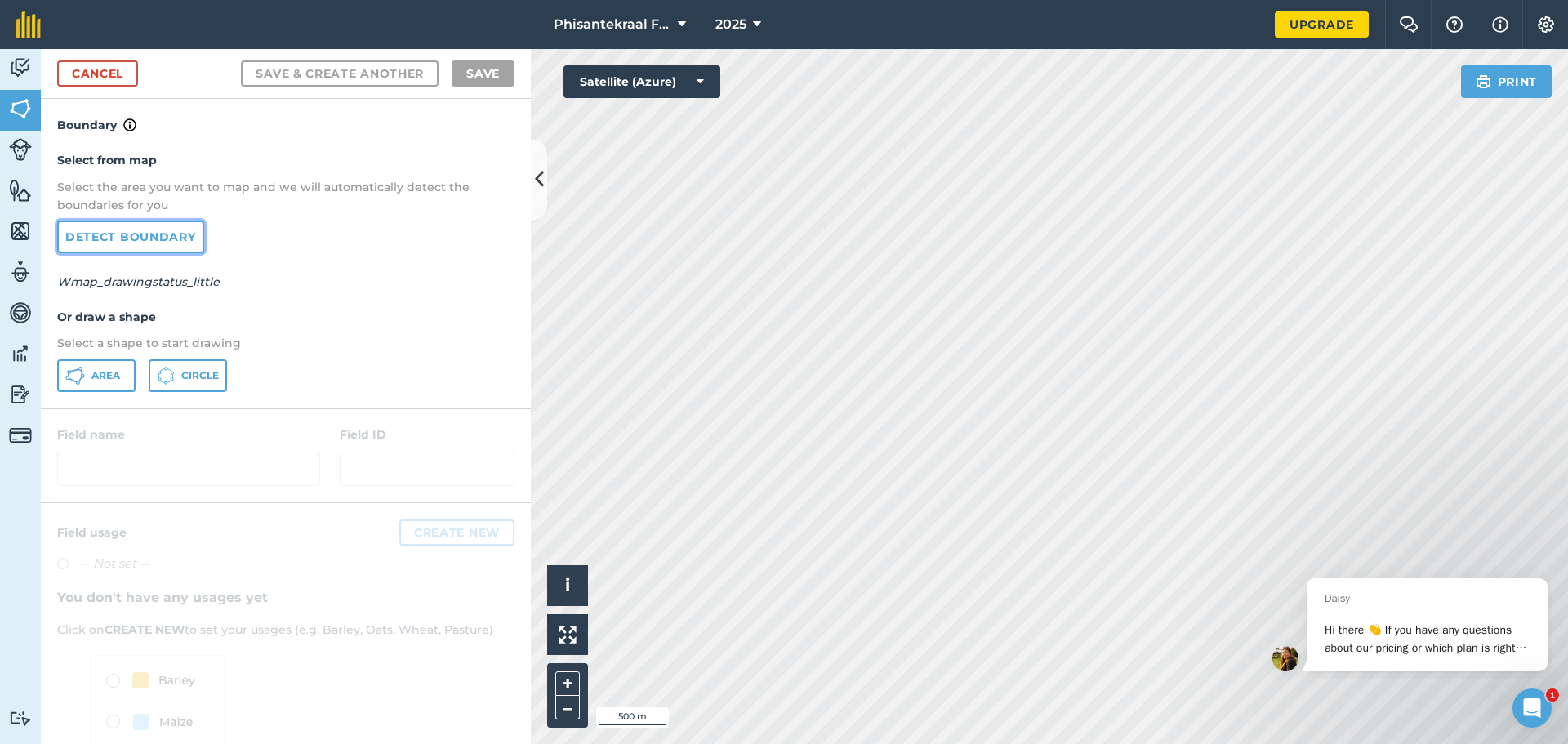 click on "Detect boundary" at bounding box center (131, 237) 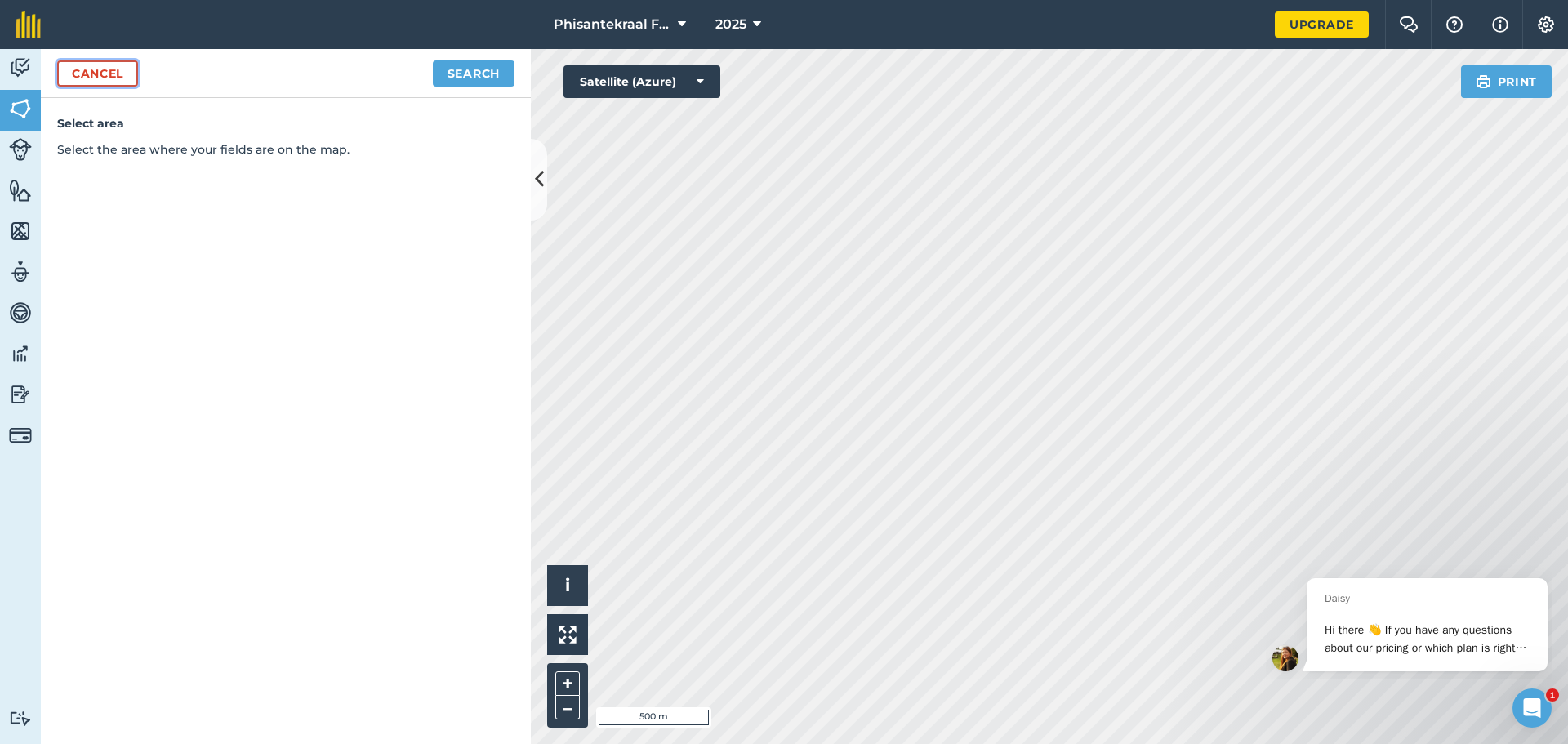 click on "Cancel" at bounding box center [97, 74] 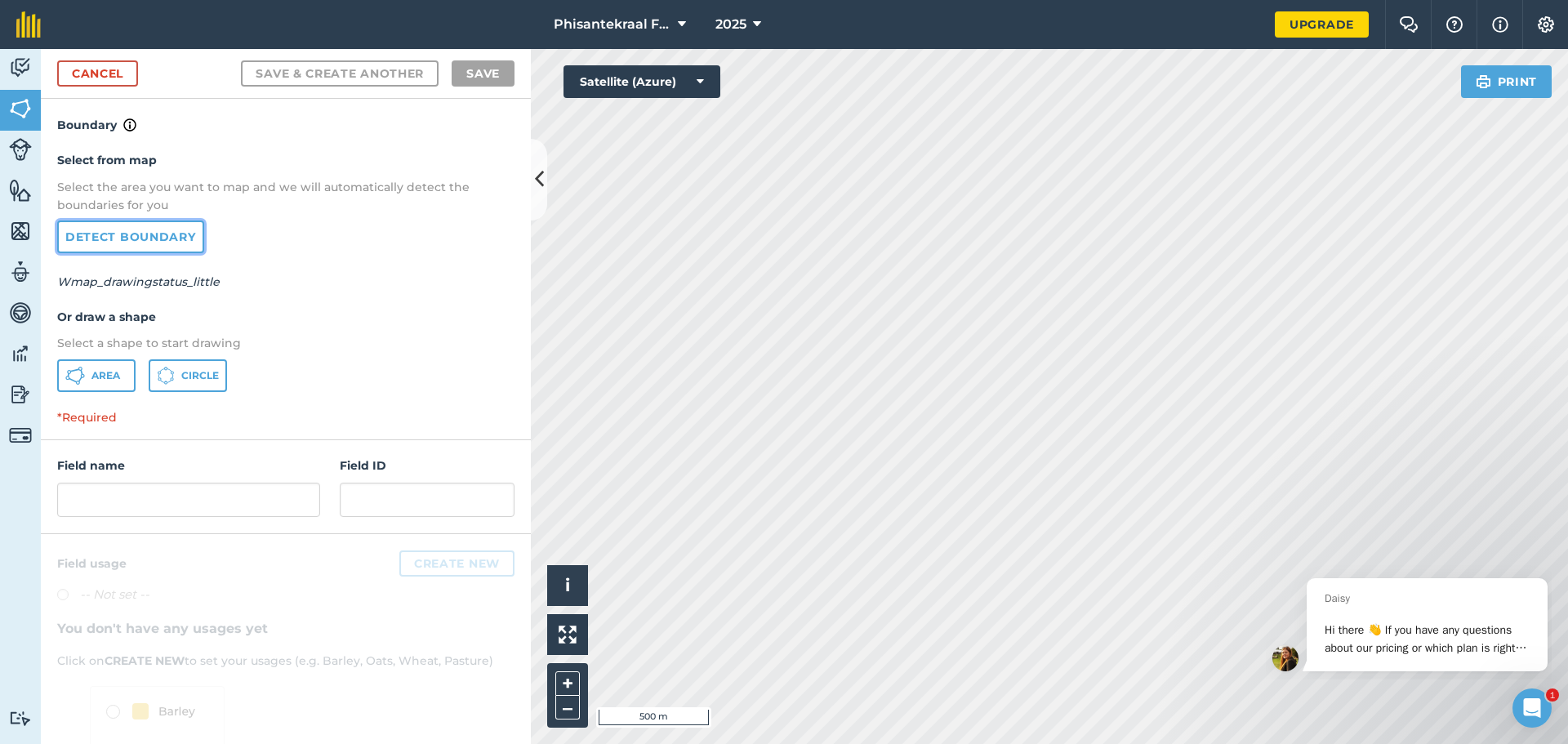 click on "Detect boundary" at bounding box center [131, 237] 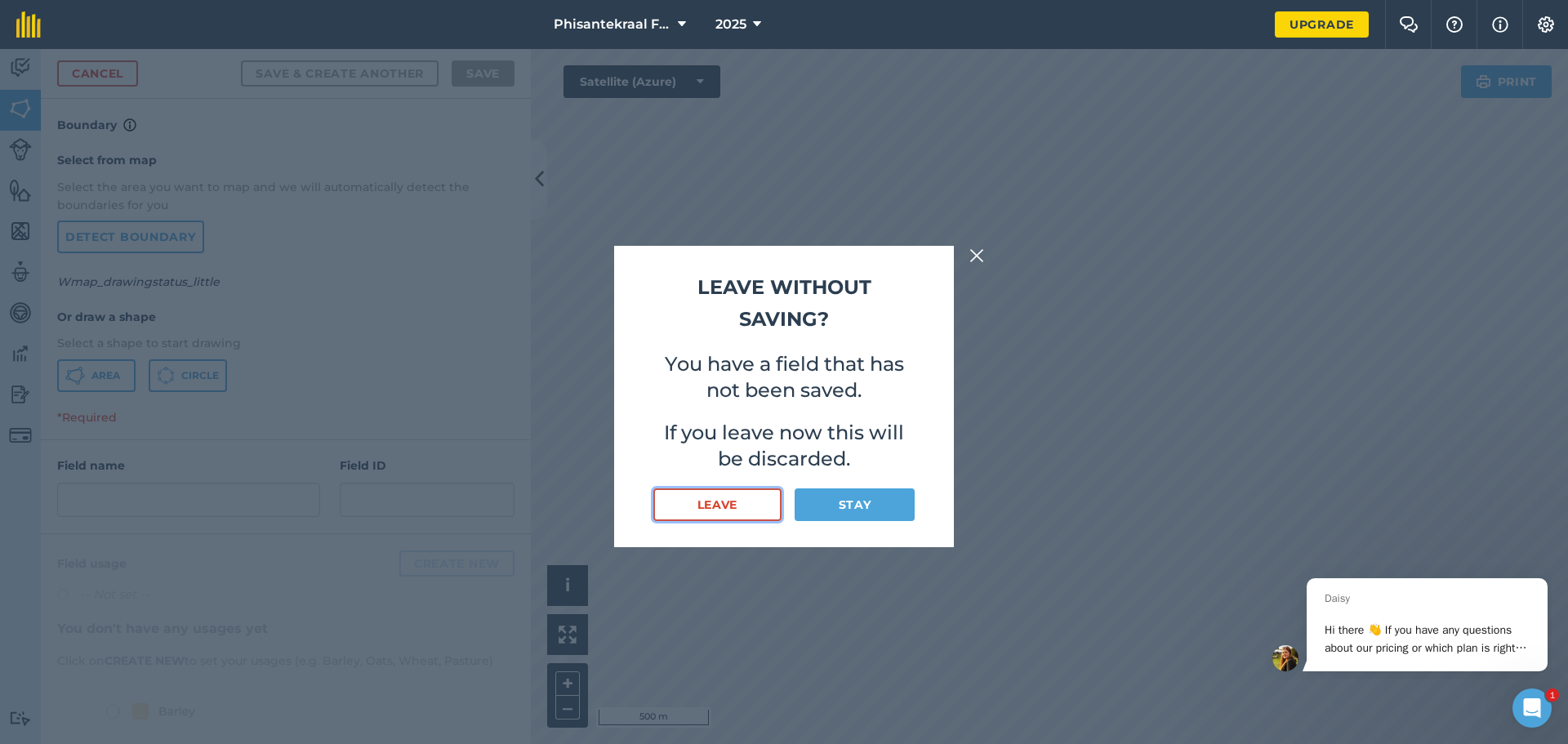 click on "Leave" at bounding box center (717, 505) 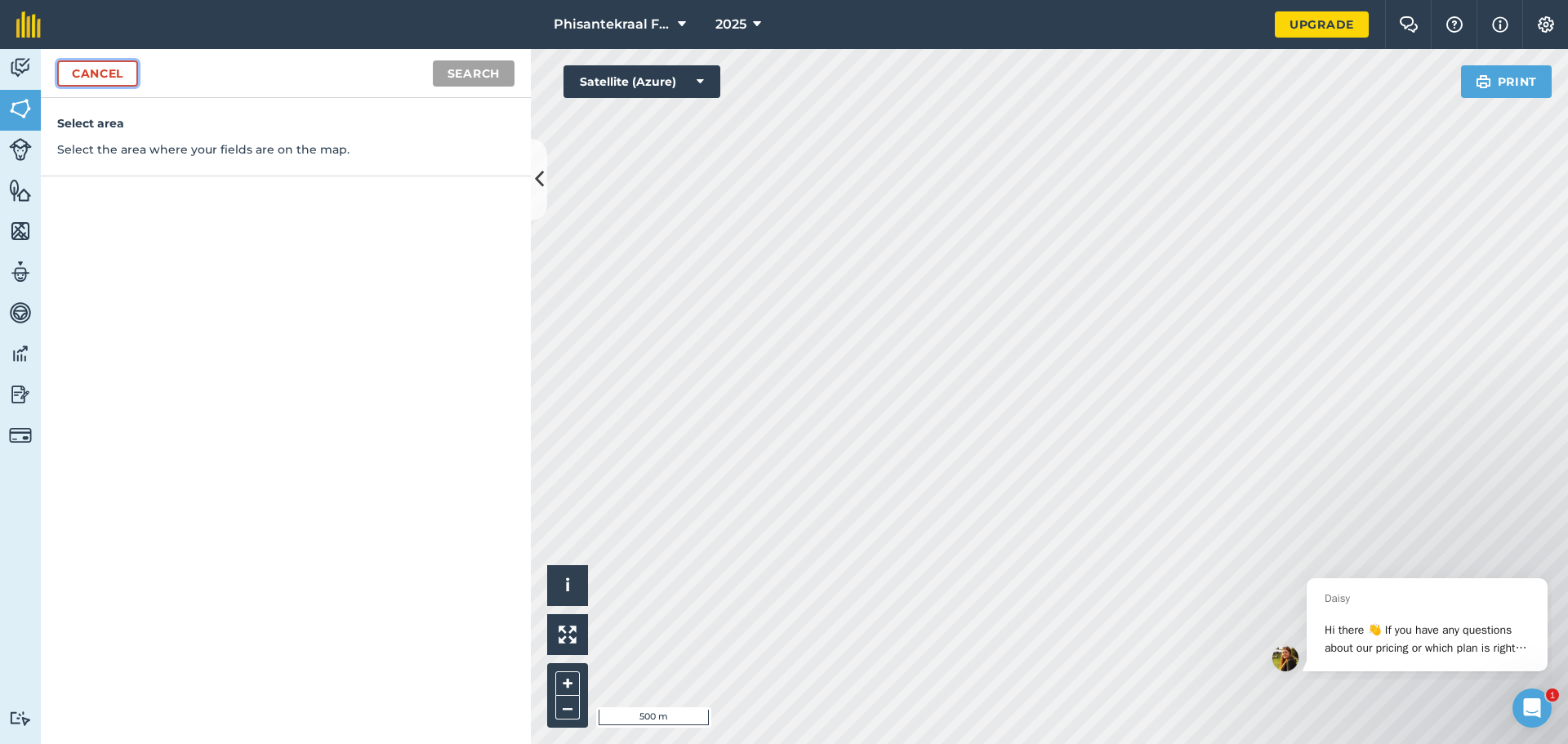 click on "Cancel" at bounding box center (97, 74) 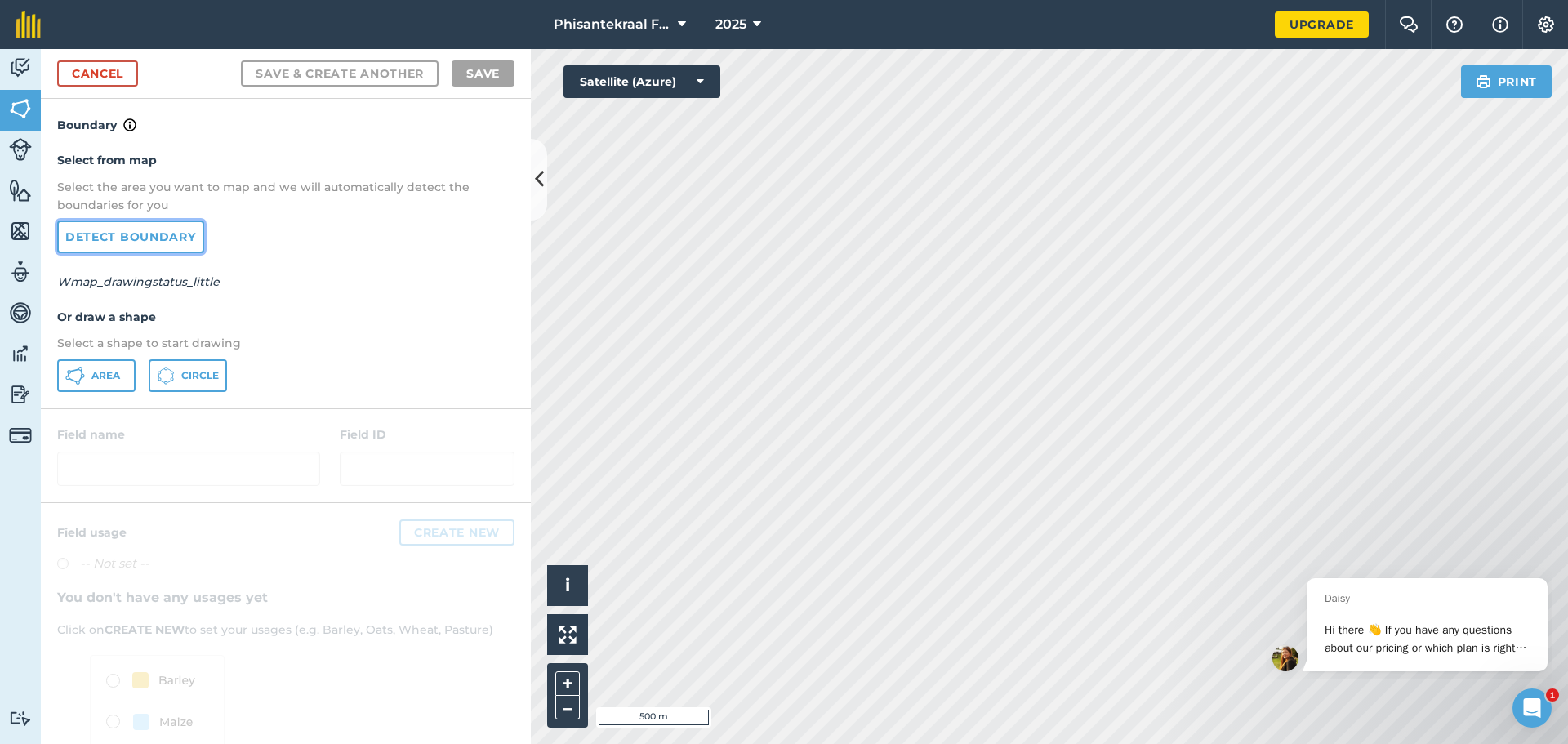 click on "Detect boundary" at bounding box center [131, 237] 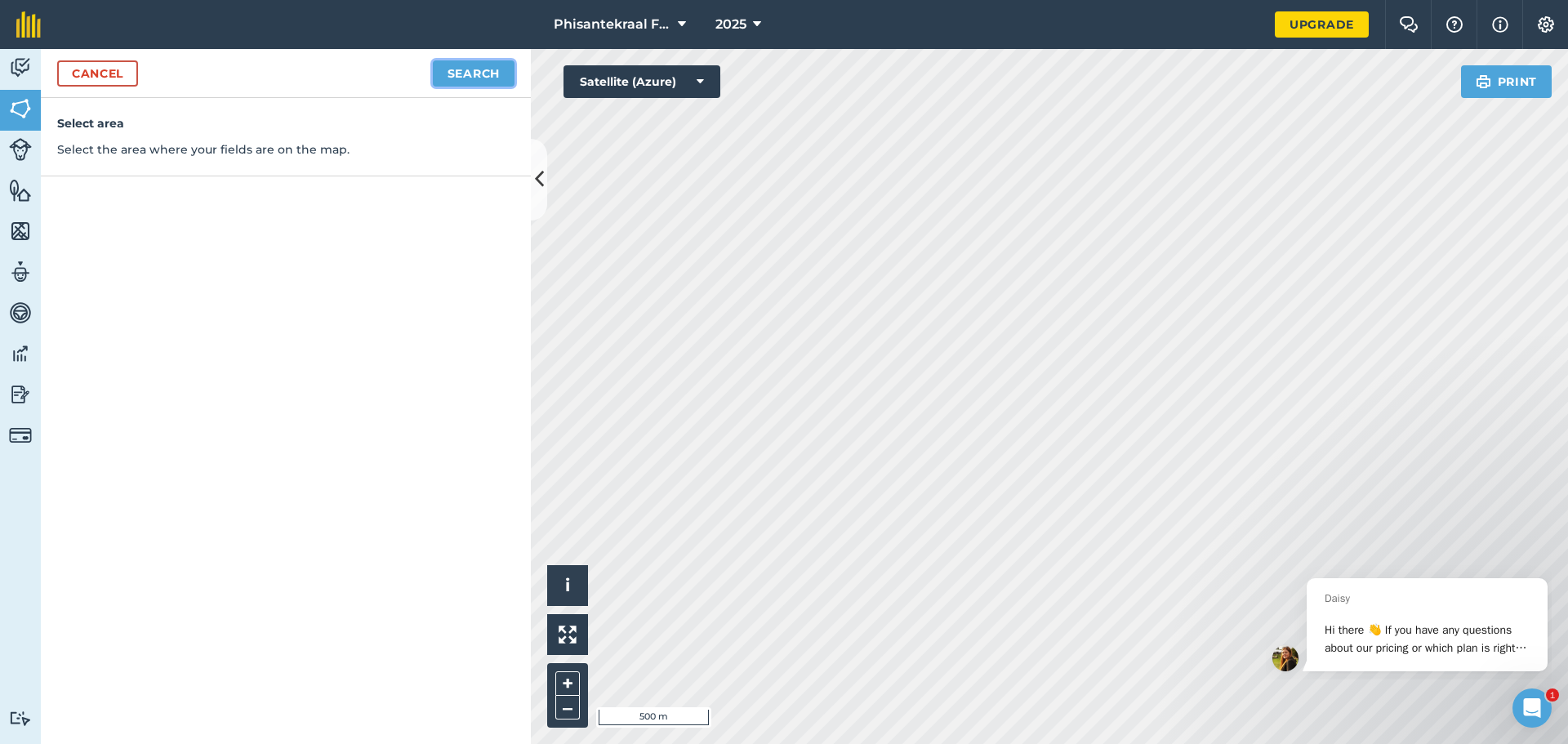 click on "Search" at bounding box center (474, 74) 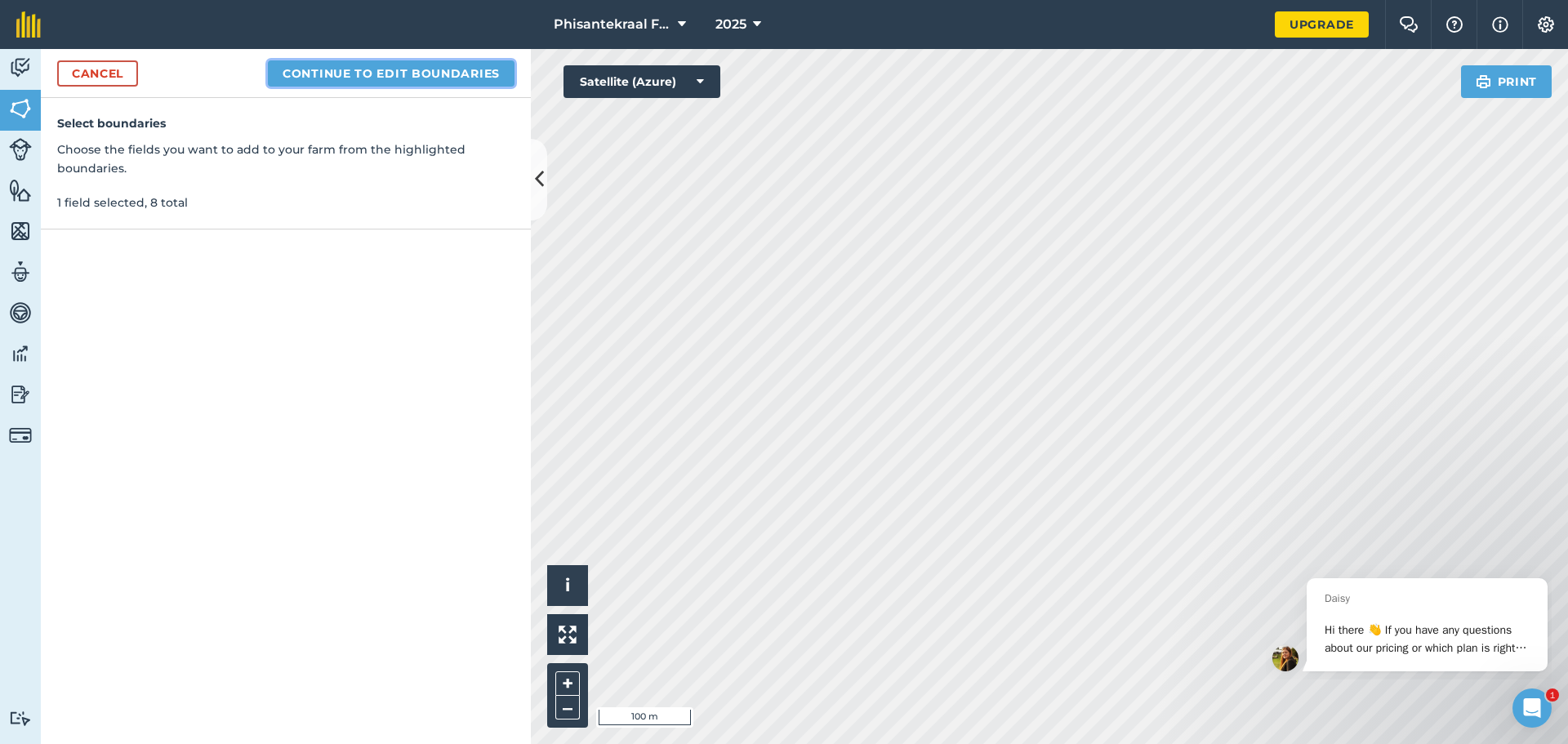 click on "Continue to edit boundaries" at bounding box center [391, 74] 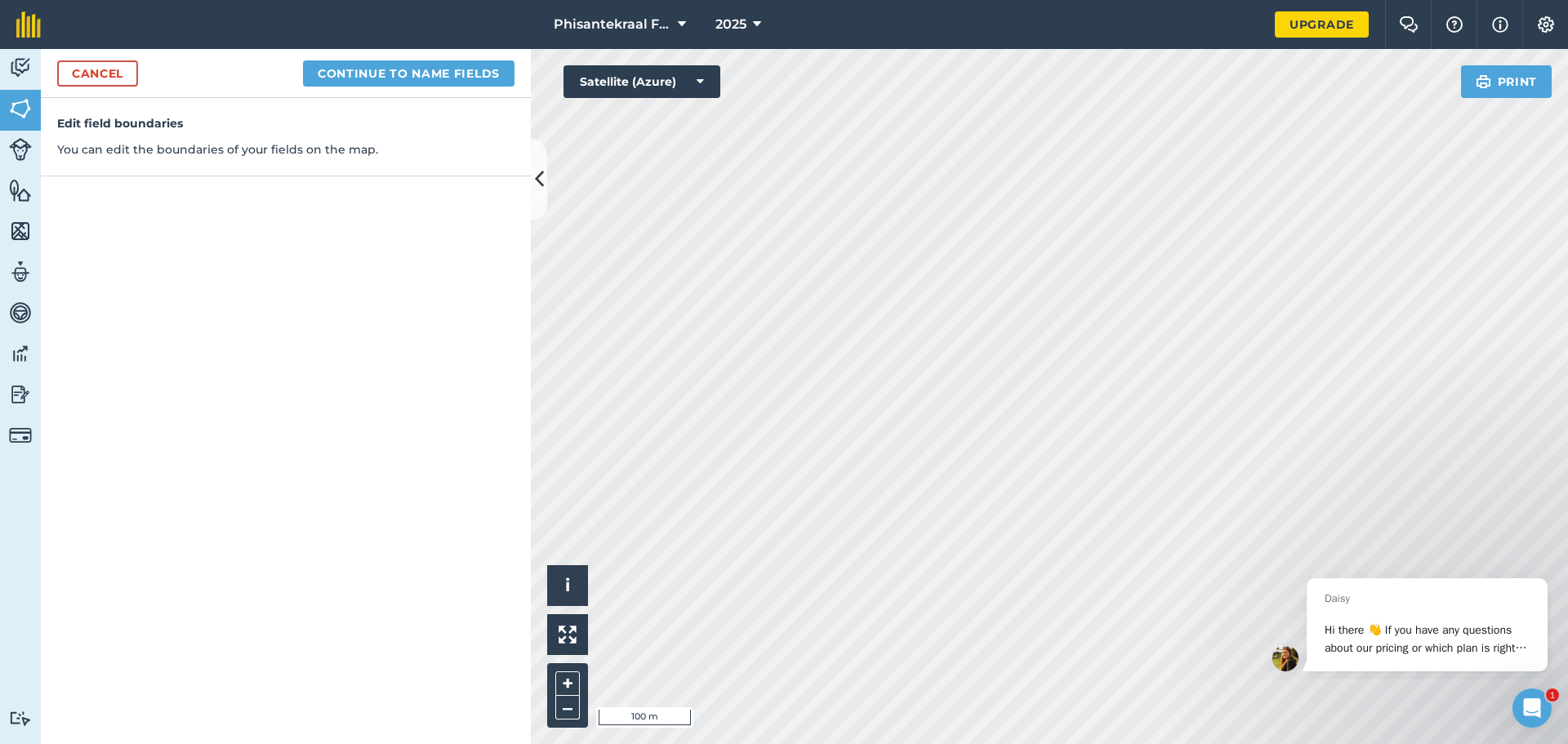 drag, startPoint x: 1356, startPoint y: 528, endPoint x: 1241, endPoint y: 403, distance: 169.85288 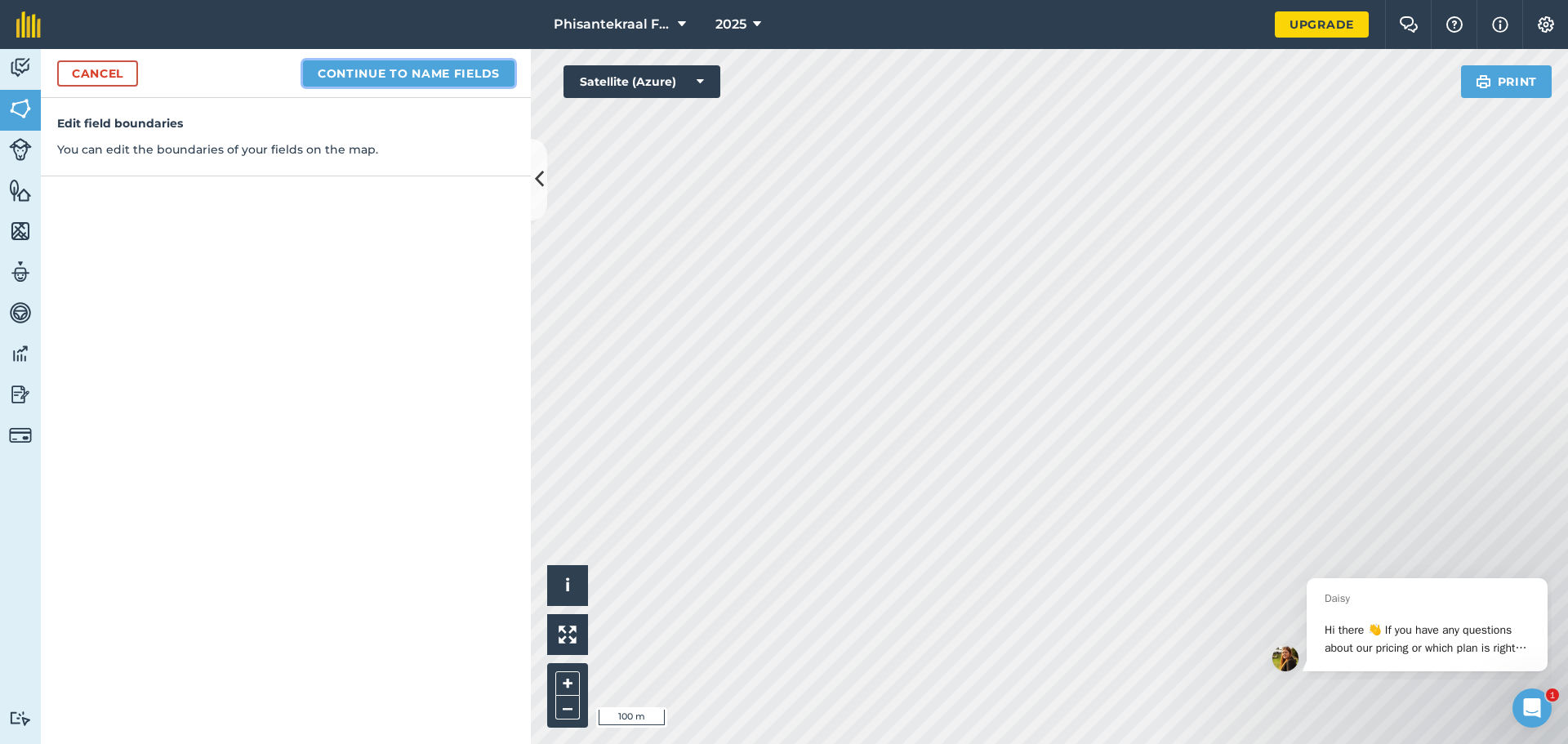click on "Continue to name fields" at bounding box center [408, 74] 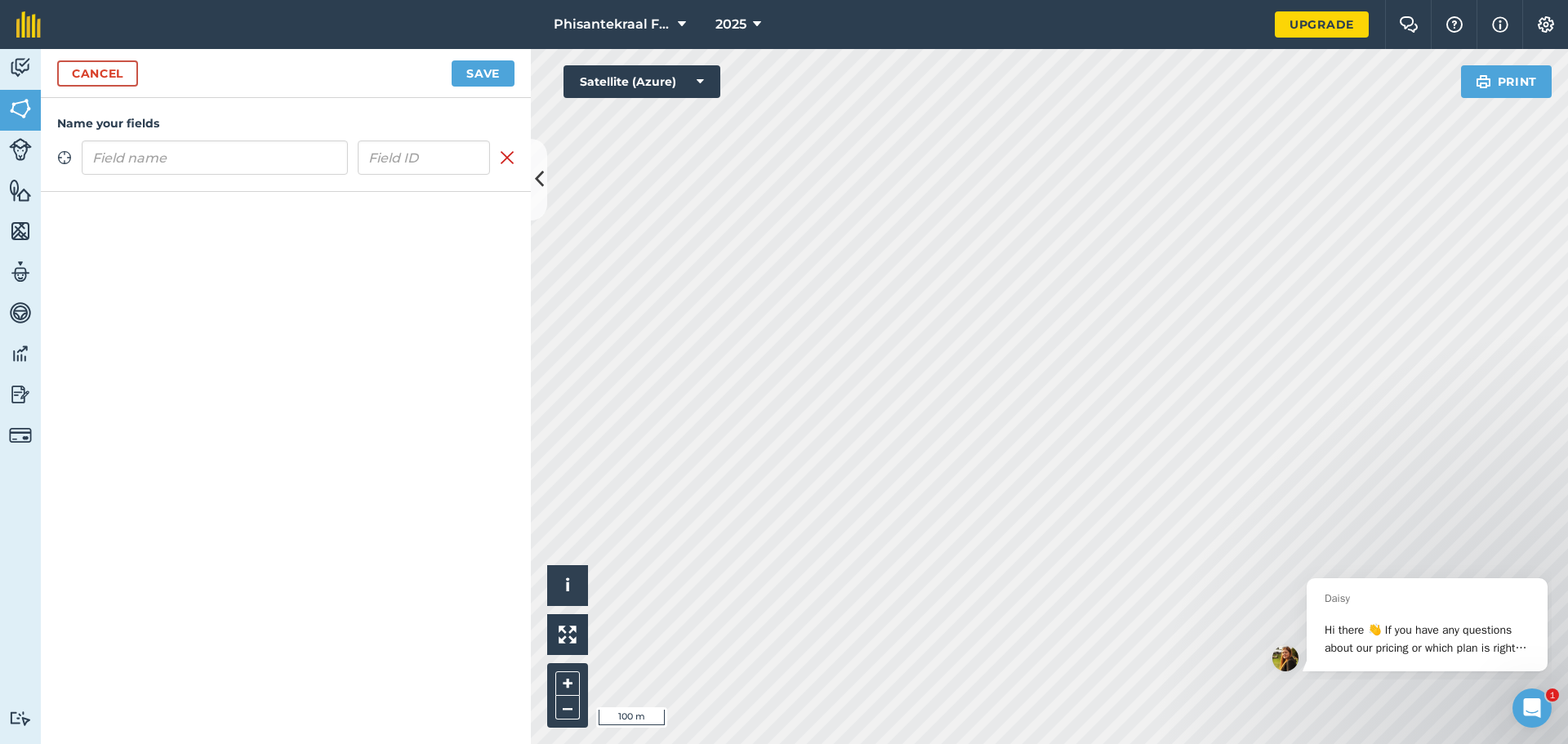 click at bounding box center (215, 158) 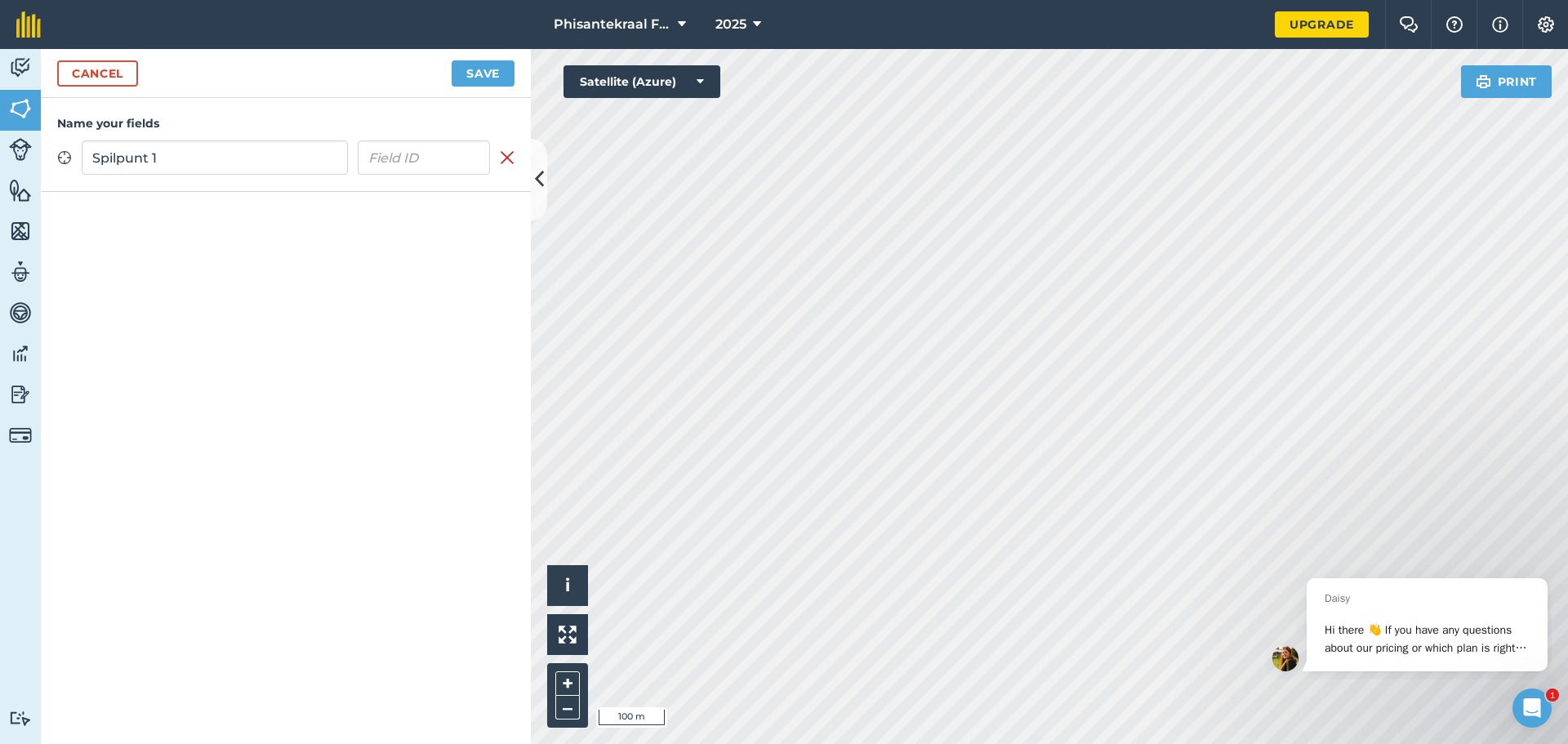 type on "Spilpunt 1" 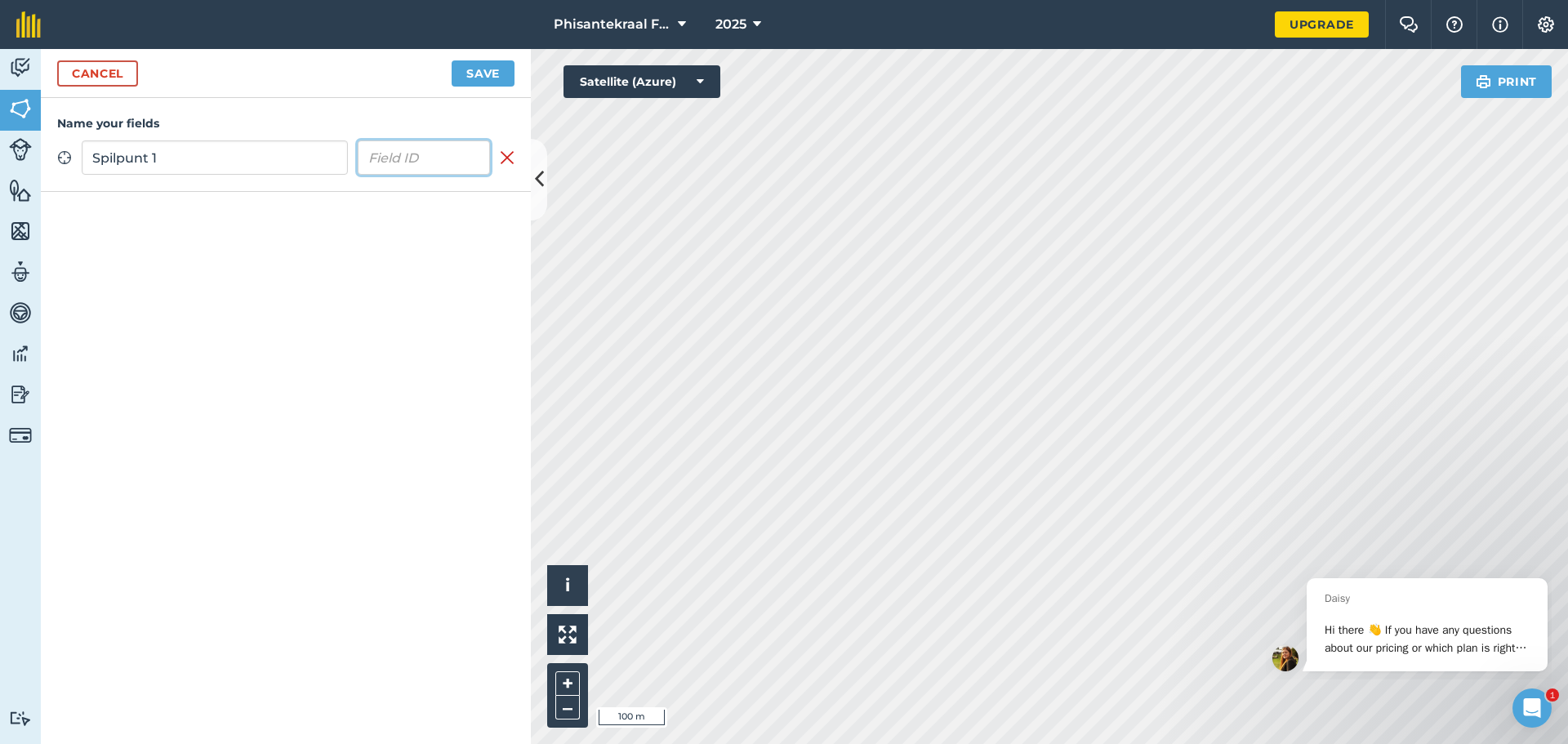 click at bounding box center [424, 158] 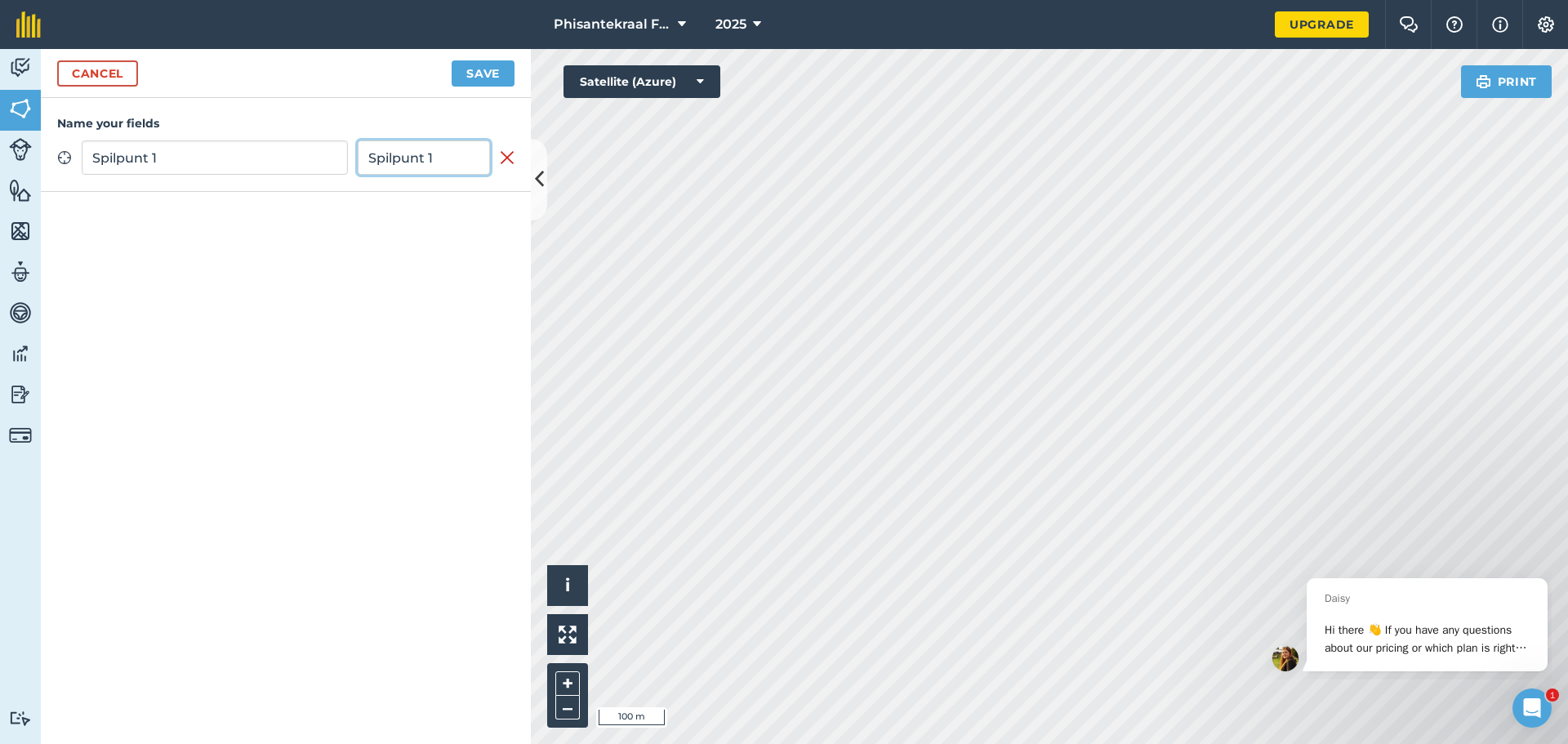 type on "Spilpunt 1" 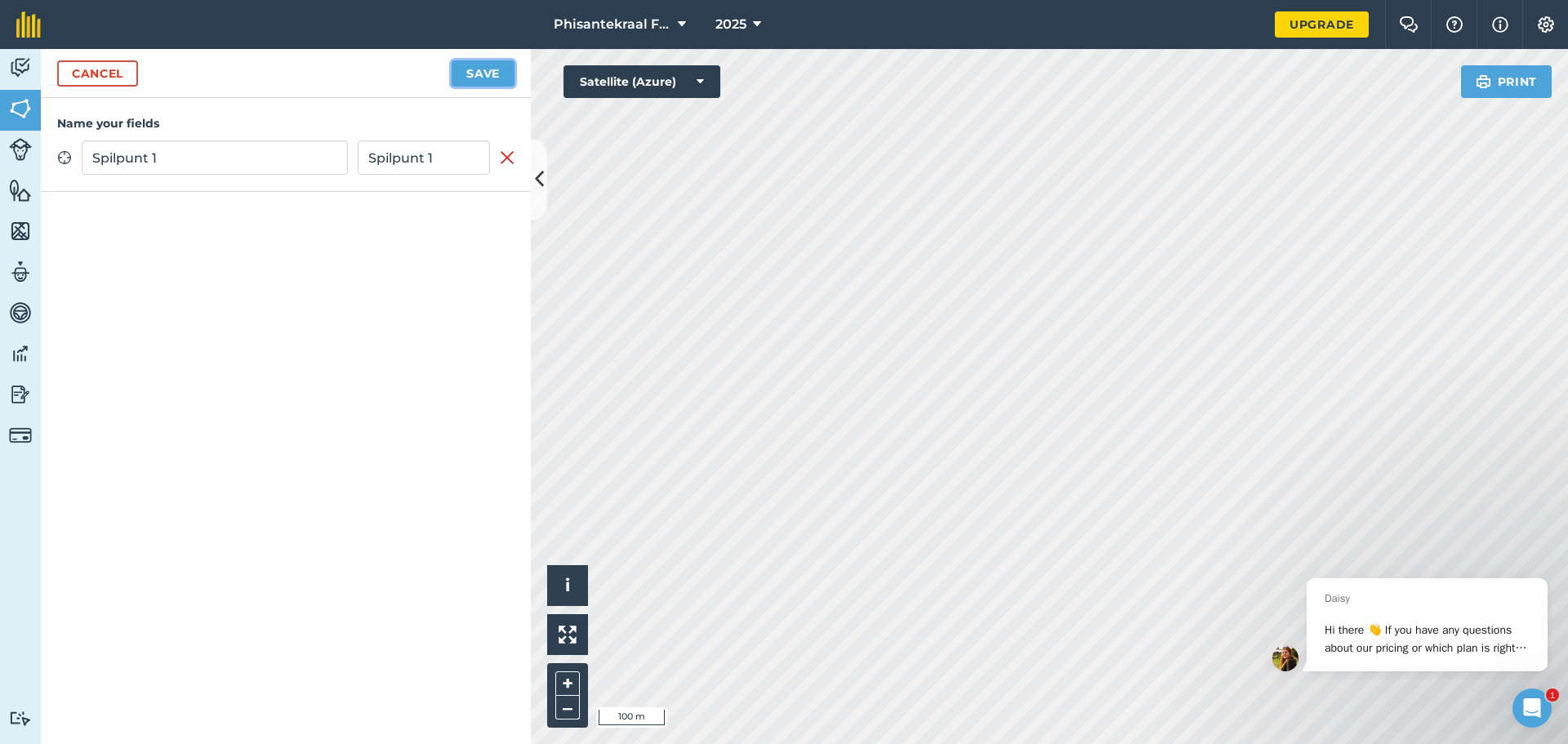 click on "Save" at bounding box center [483, 74] 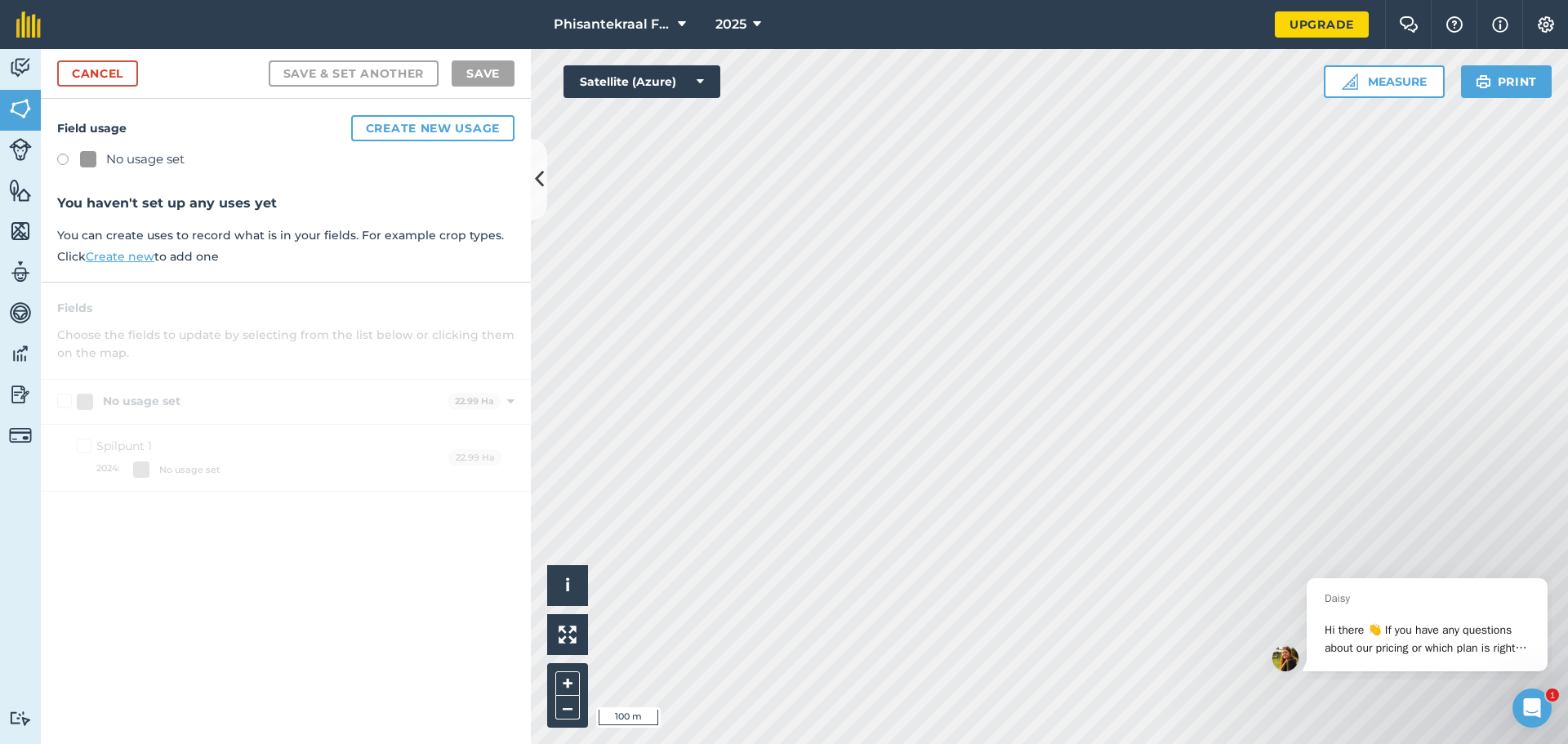 click at bounding box center (69, 162) 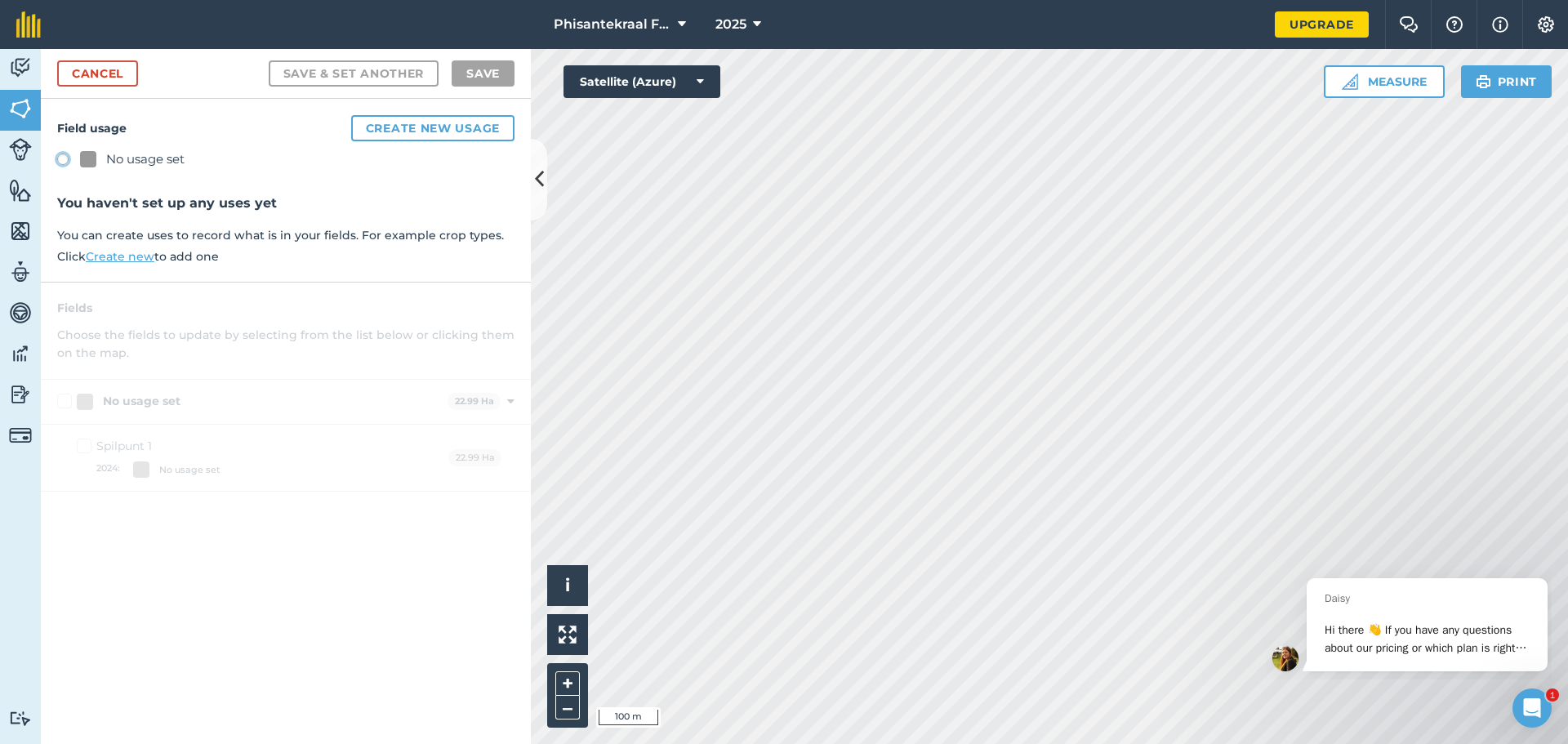 click on "No usage set" at bounding box center (-8104, 158) 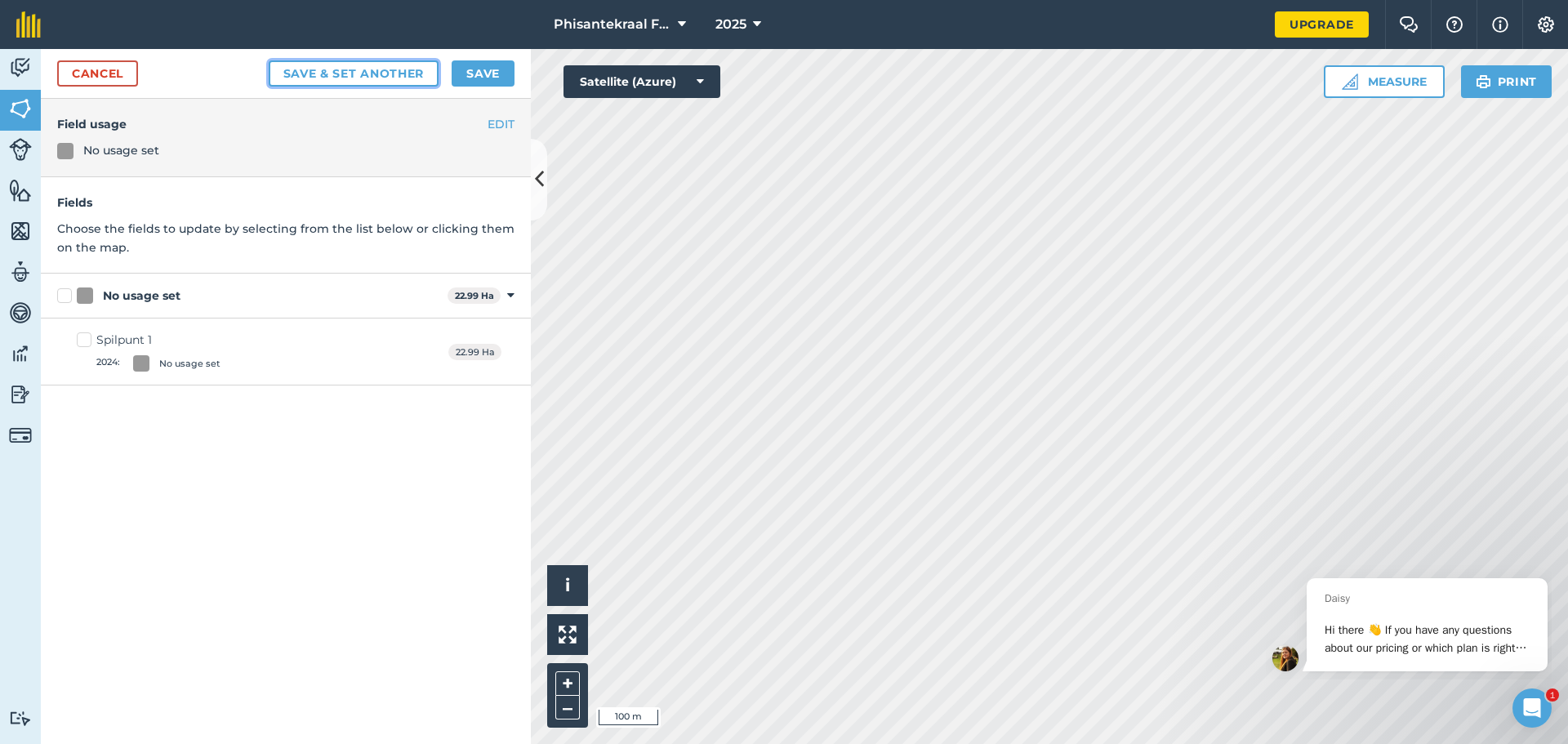 click on "Save & set another" at bounding box center [354, 74] 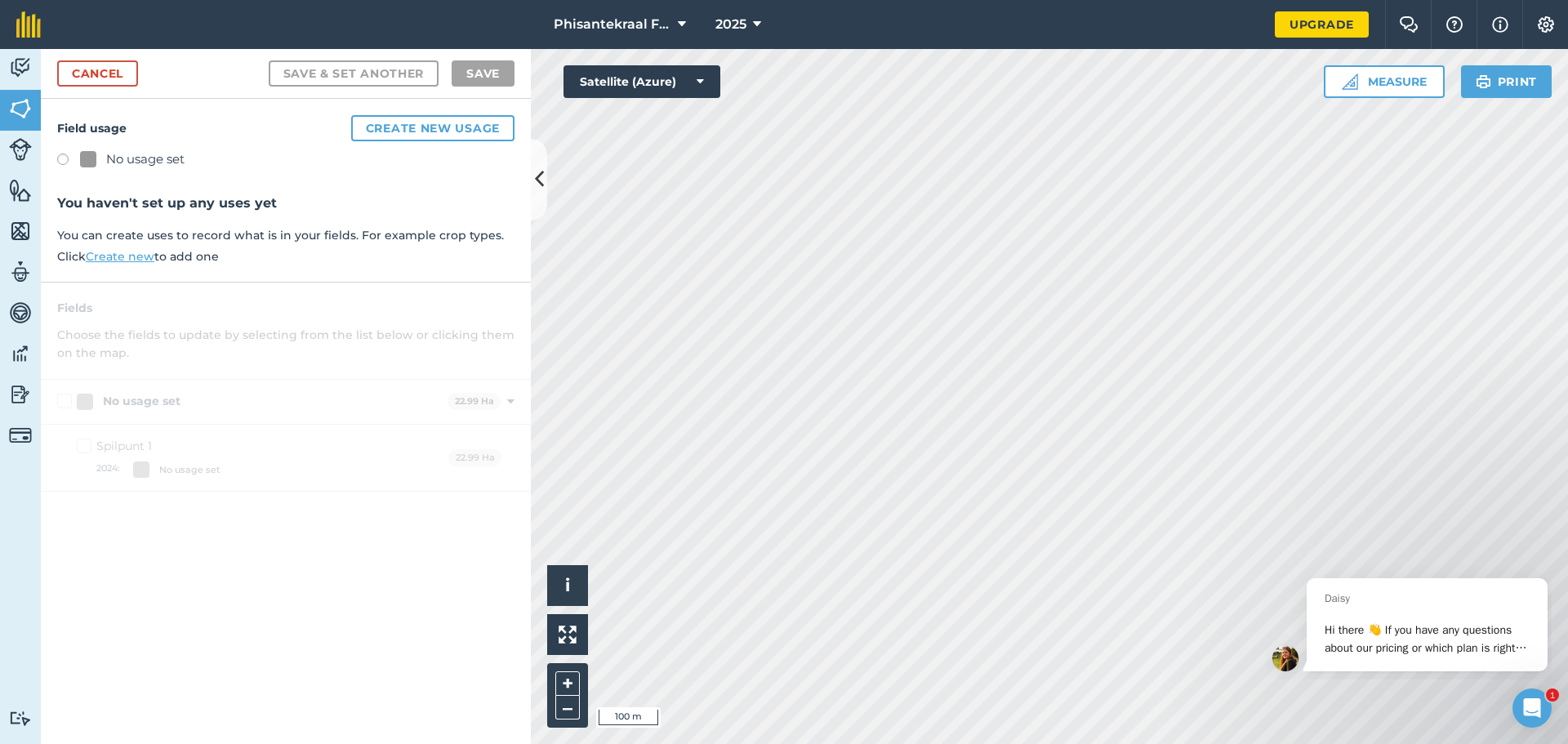 click at bounding box center [69, 162] 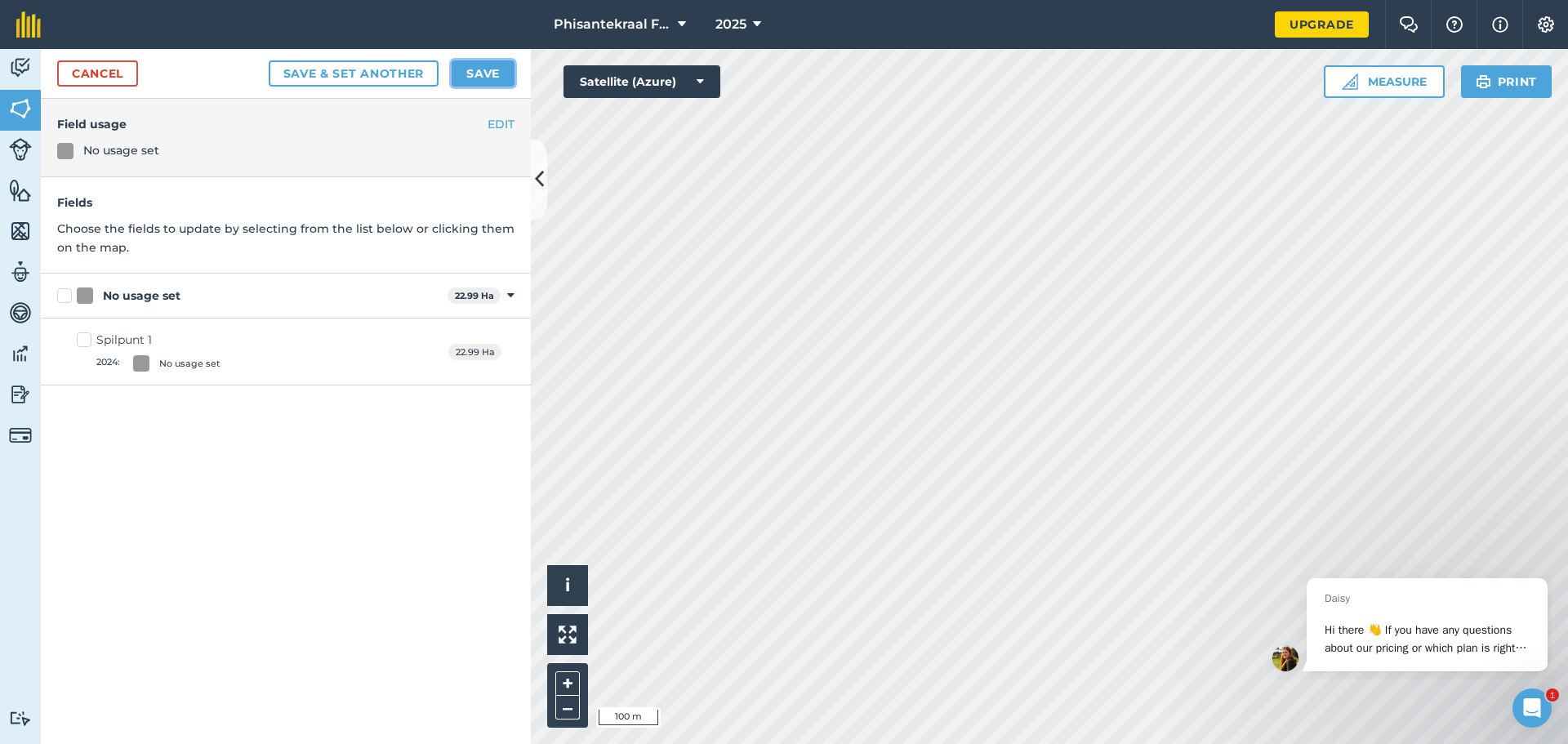 click on "Save" at bounding box center (483, 74) 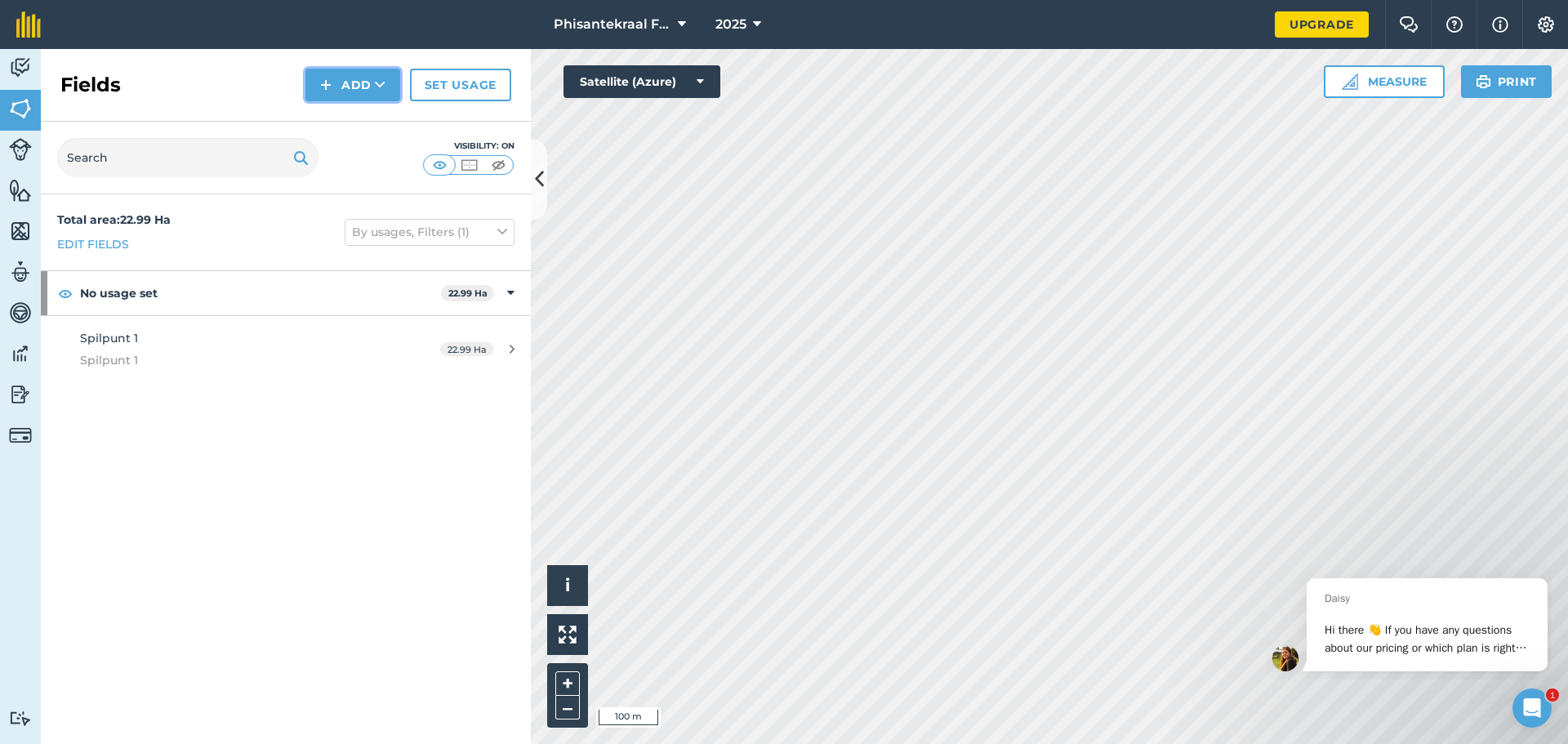 click at bounding box center (380, 85) 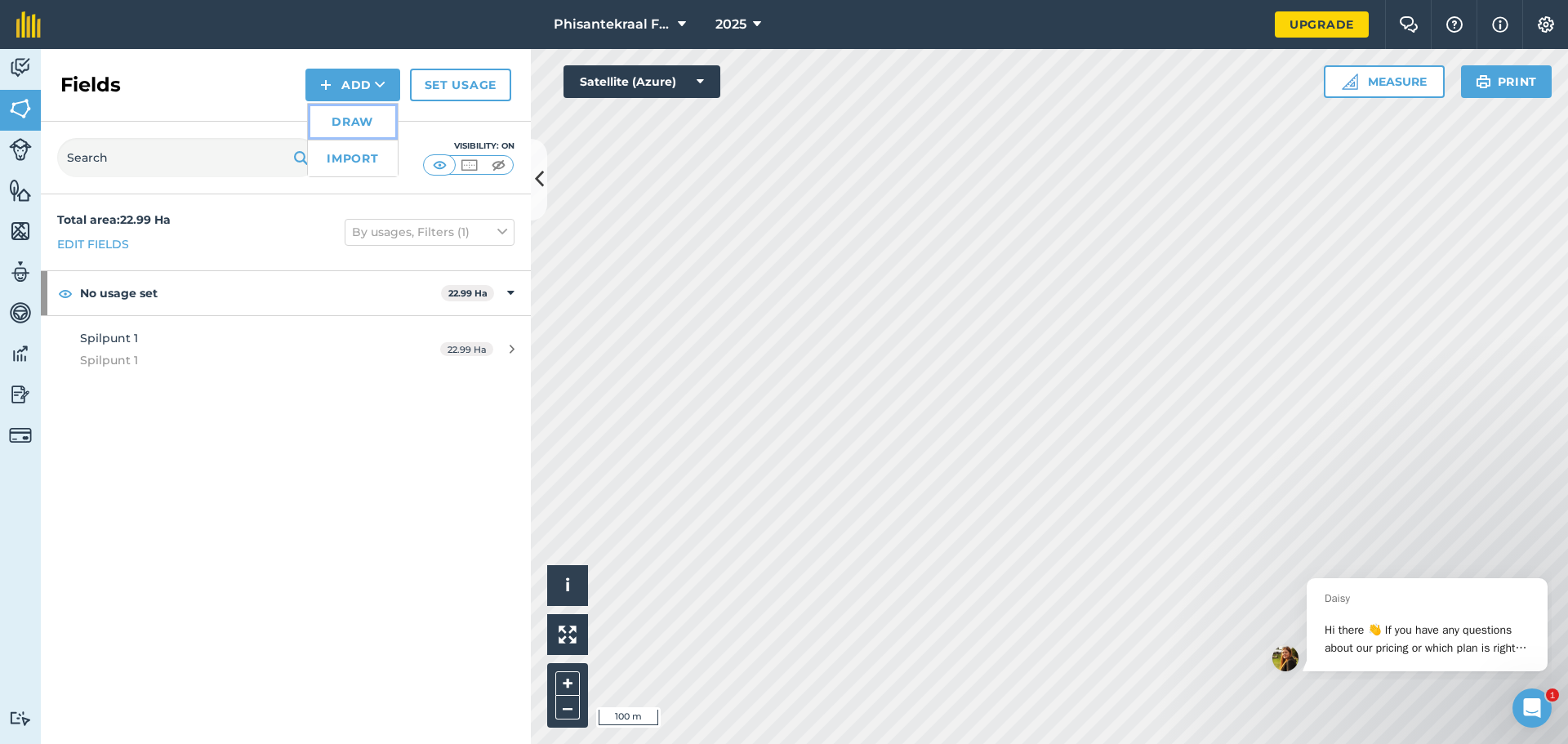 click on "Draw" at bounding box center [353, 122] 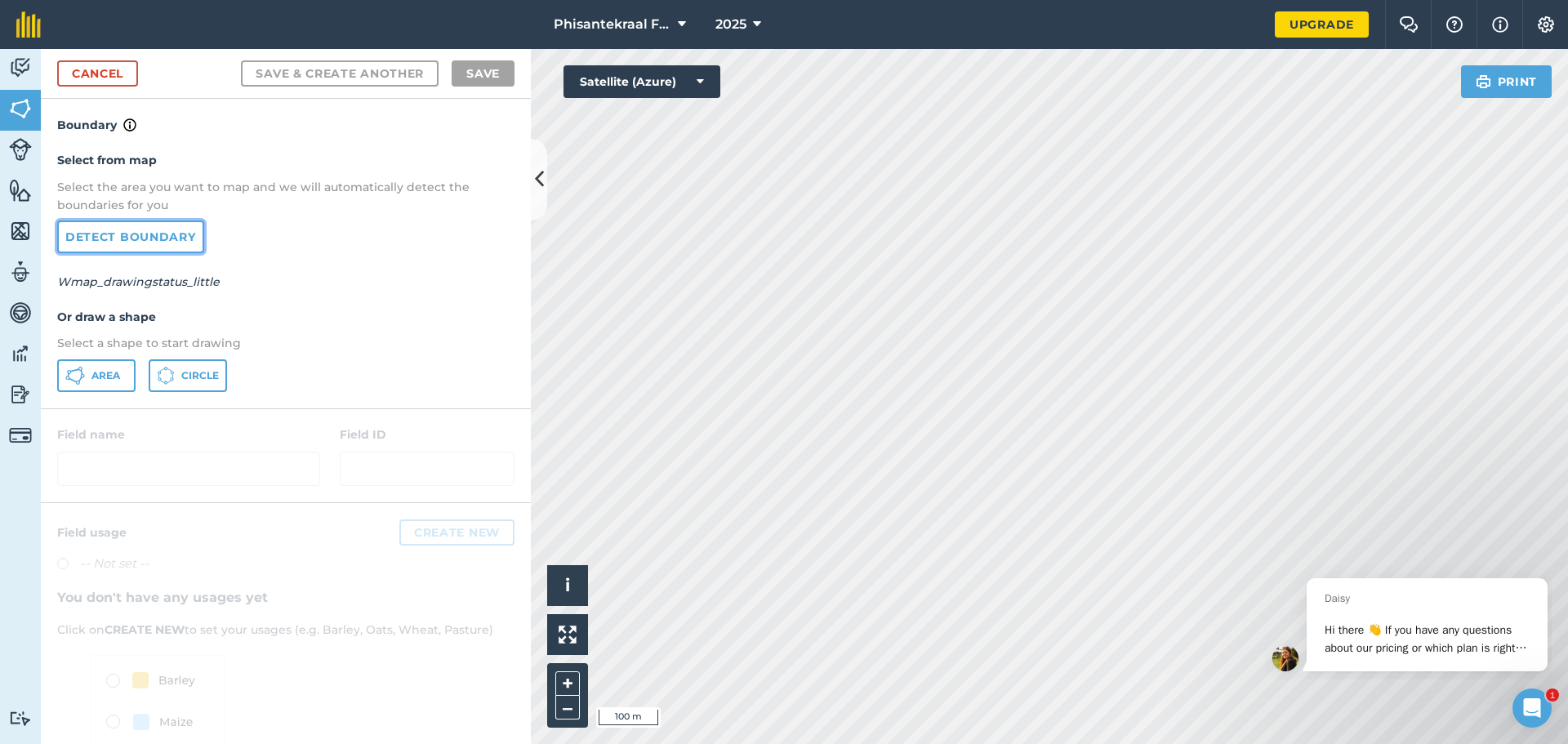 click on "Detect boundary" at bounding box center (131, 237) 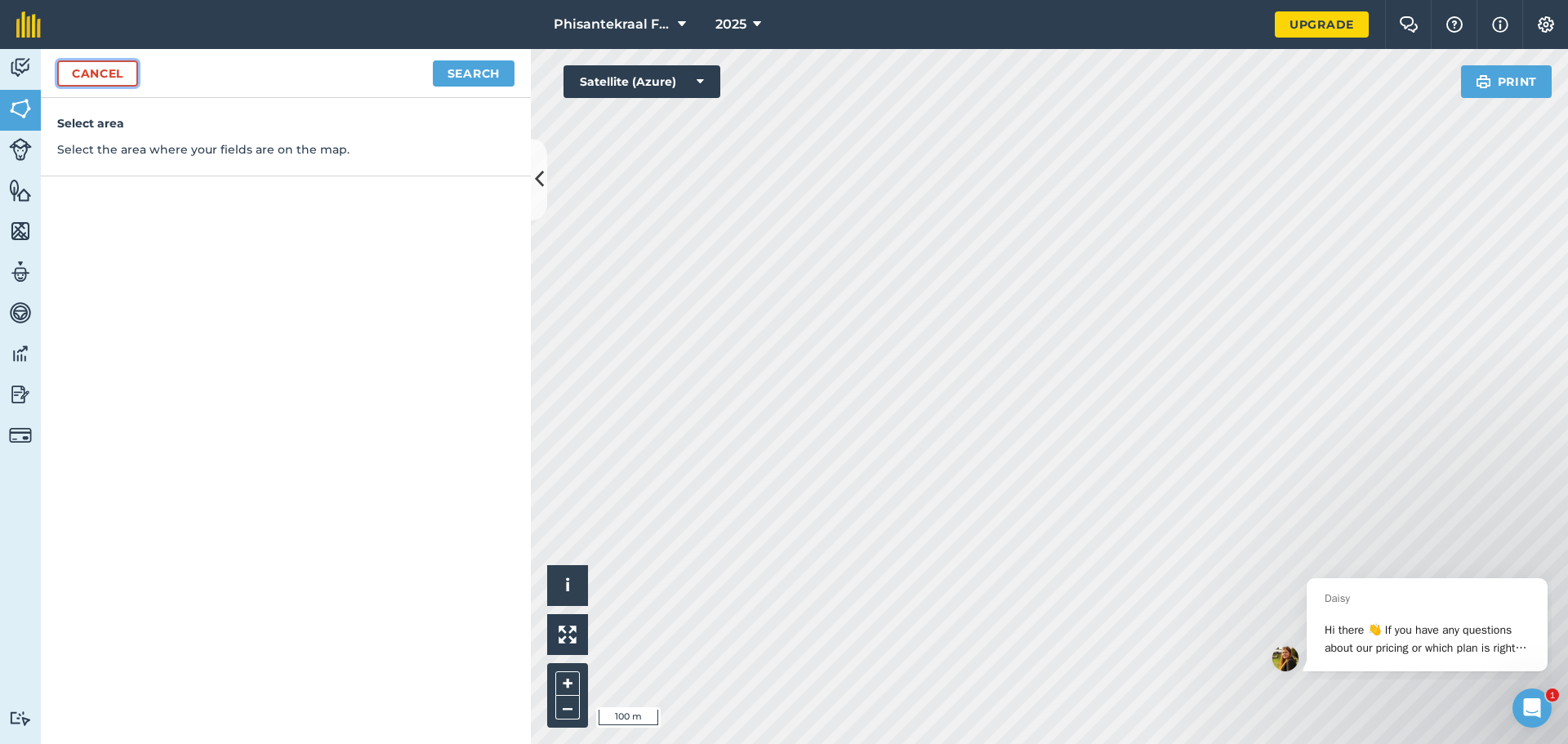 click on "Cancel" at bounding box center (97, 74) 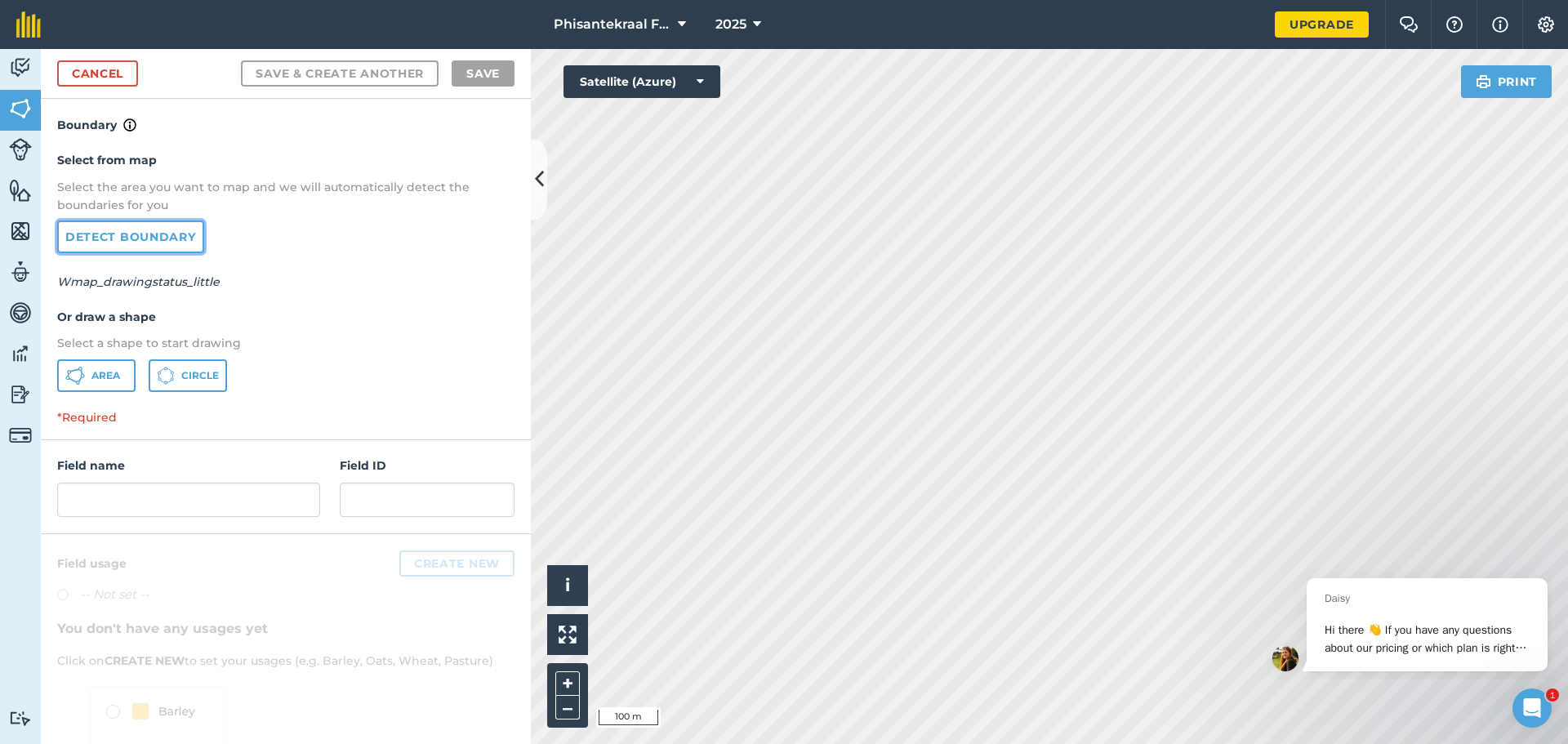 click on "Detect boundary" at bounding box center [131, 237] 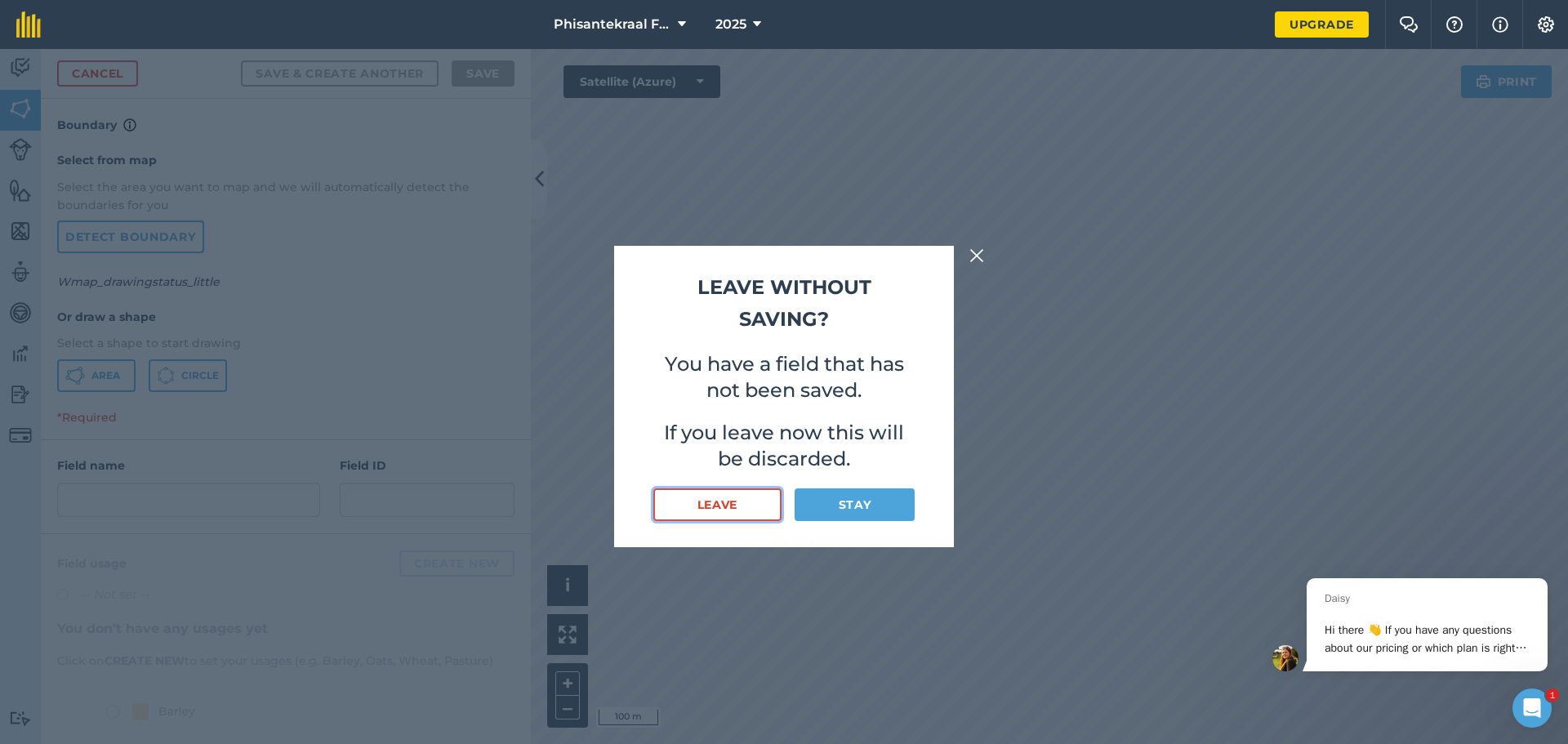click on "Leave" at bounding box center (717, 505) 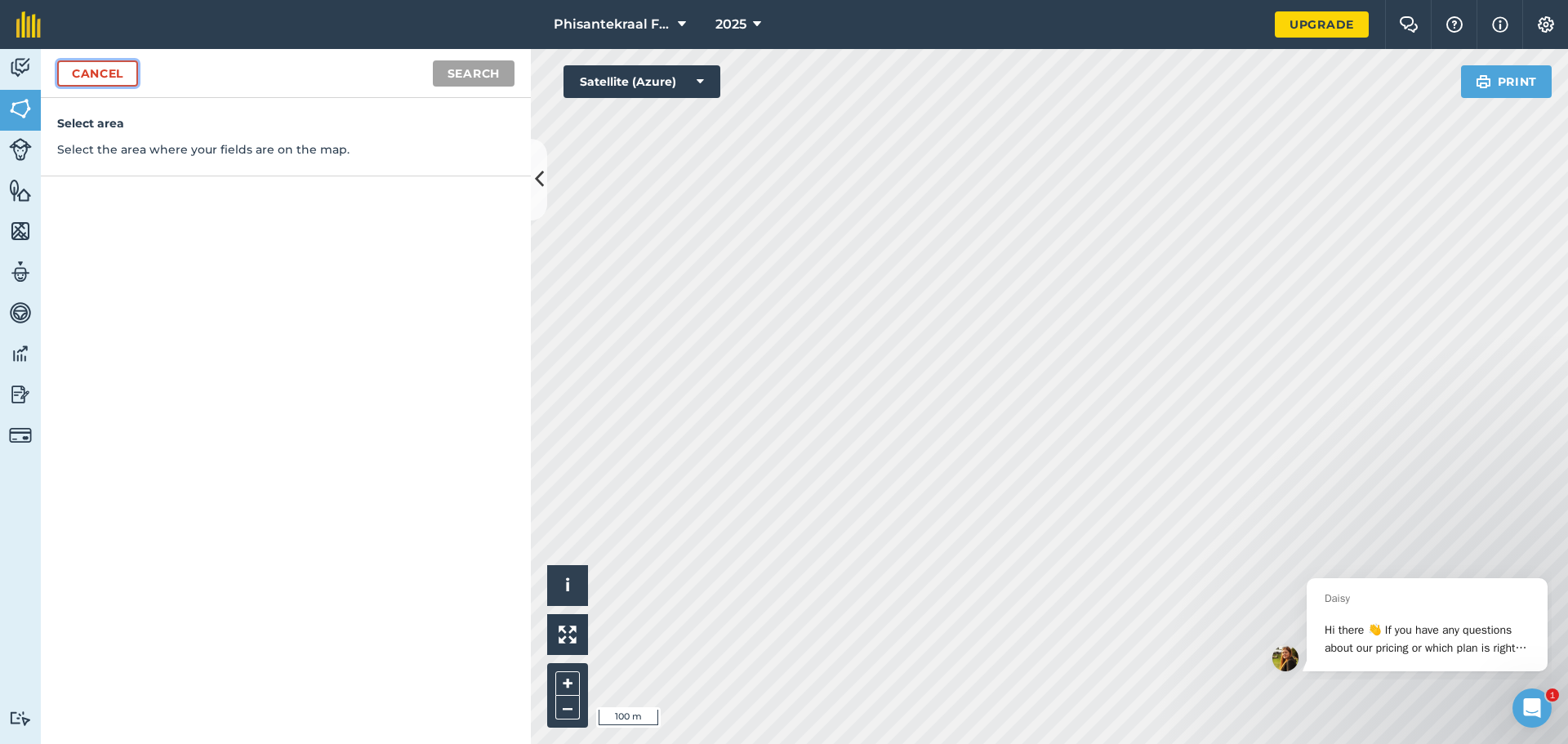 click on "Cancel" at bounding box center (97, 74) 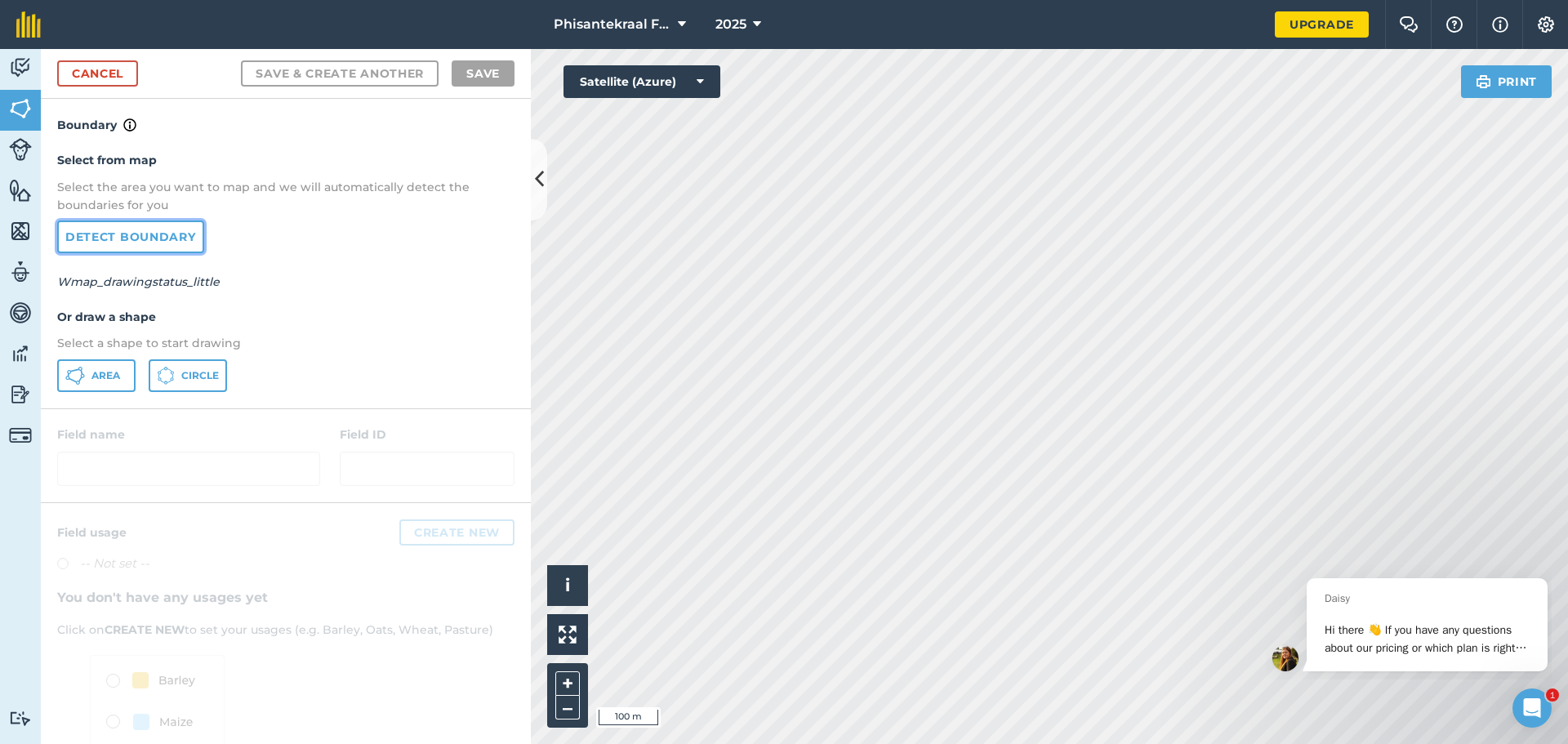 click on "Detect boundary" at bounding box center [131, 237] 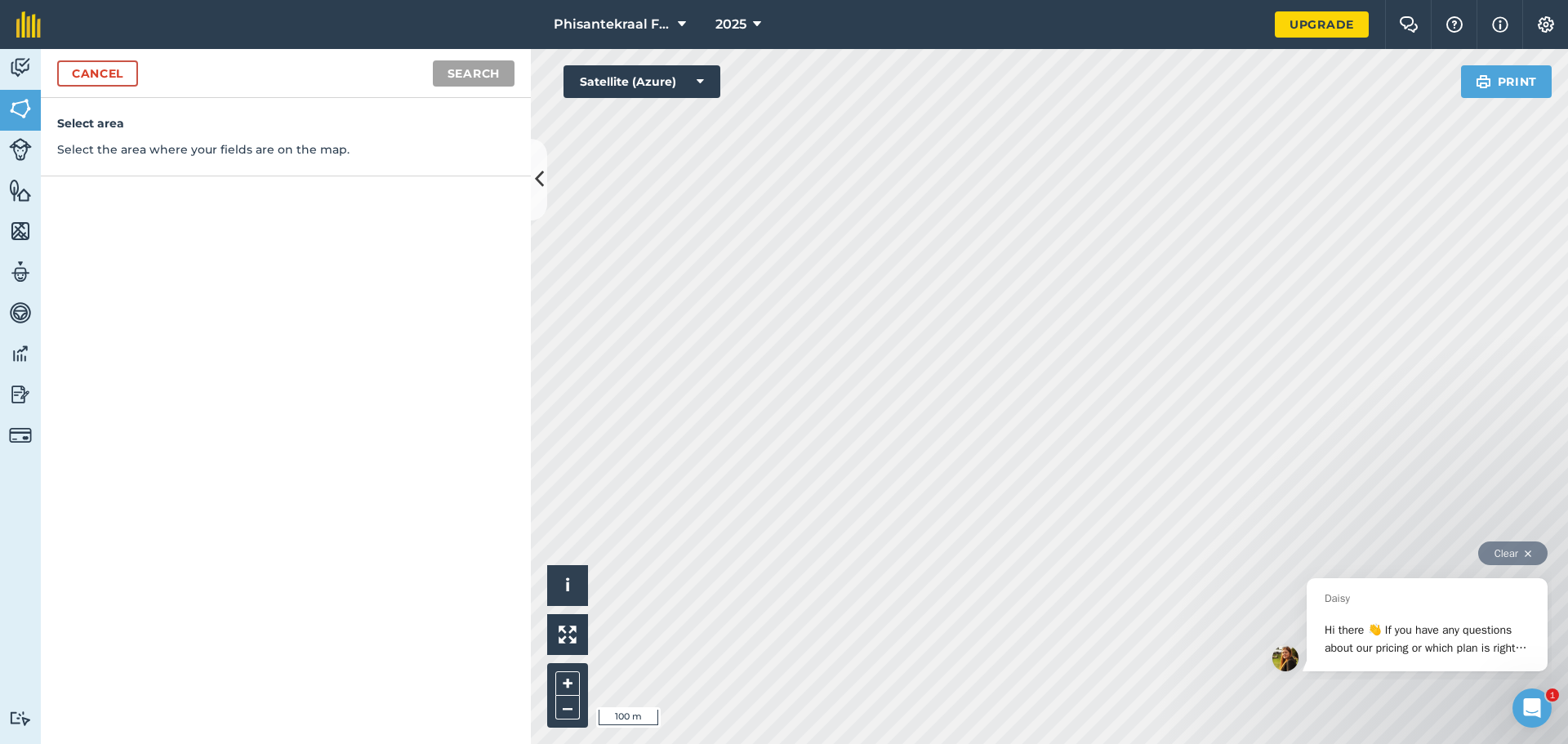 click on "Clear" at bounding box center (1409, 549) 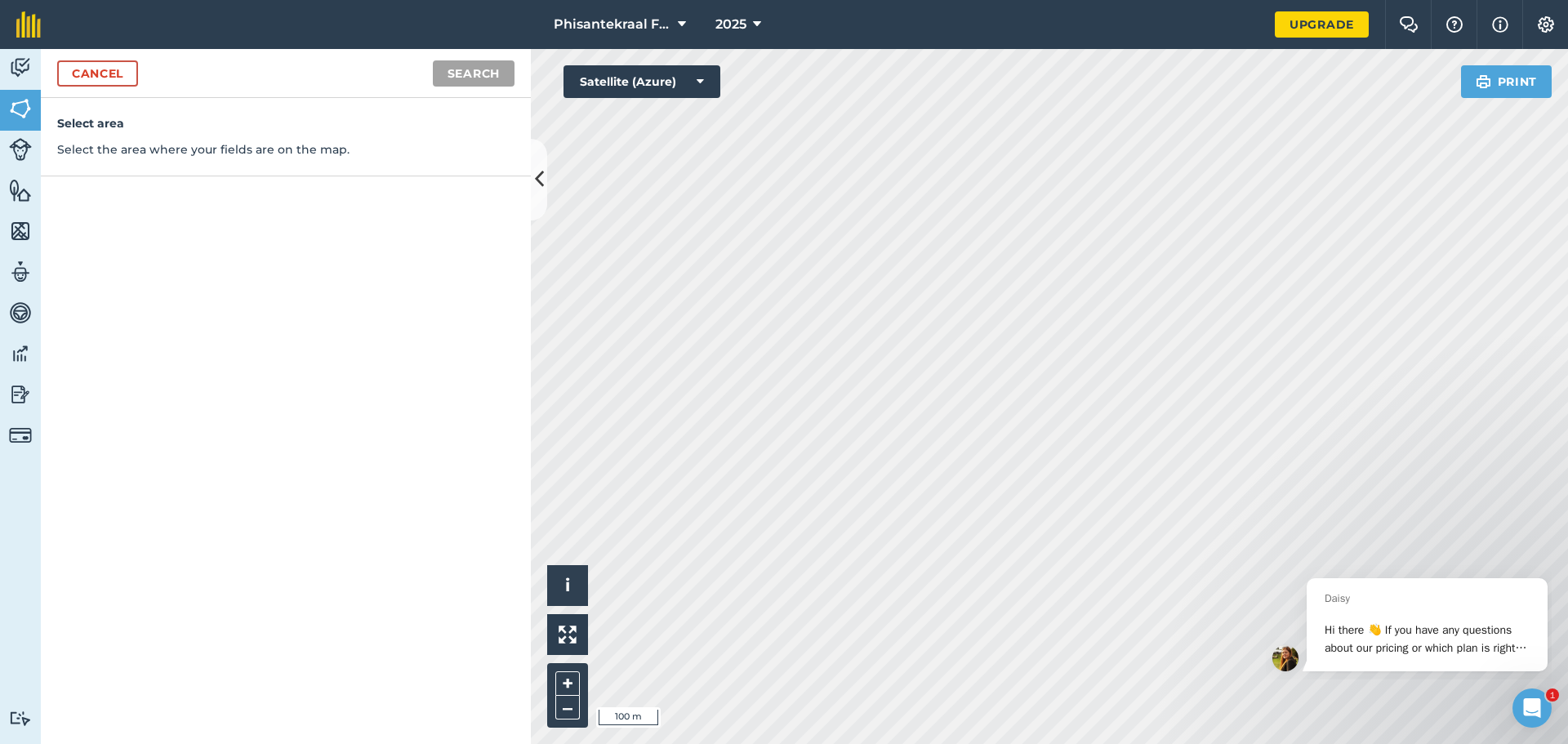 click on "Clear Daisy Hi there 👋 If you have any questions about our pricing or which plan is right for you, I’m here to help! 🙂 Daisy" 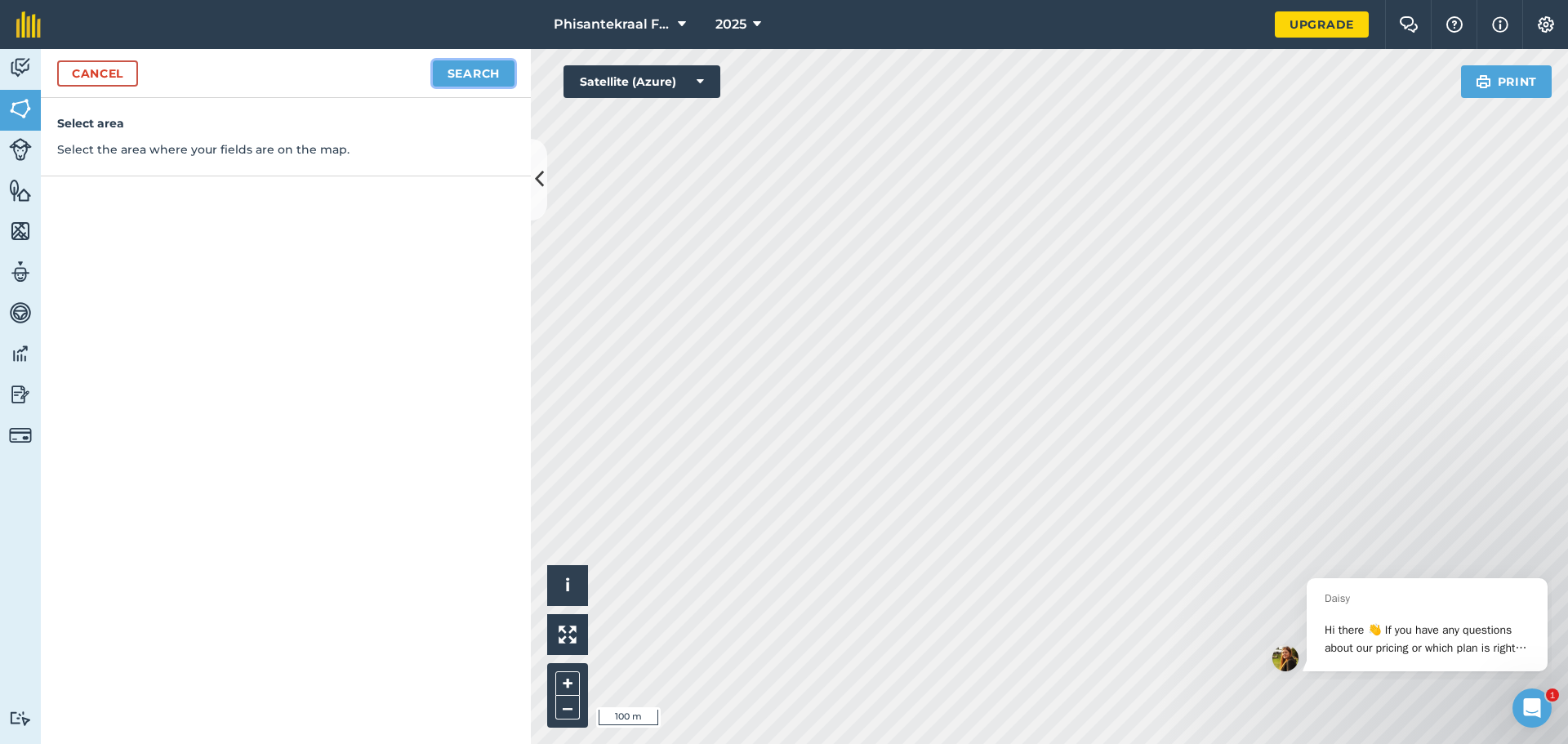 click on "Search" at bounding box center (474, 74) 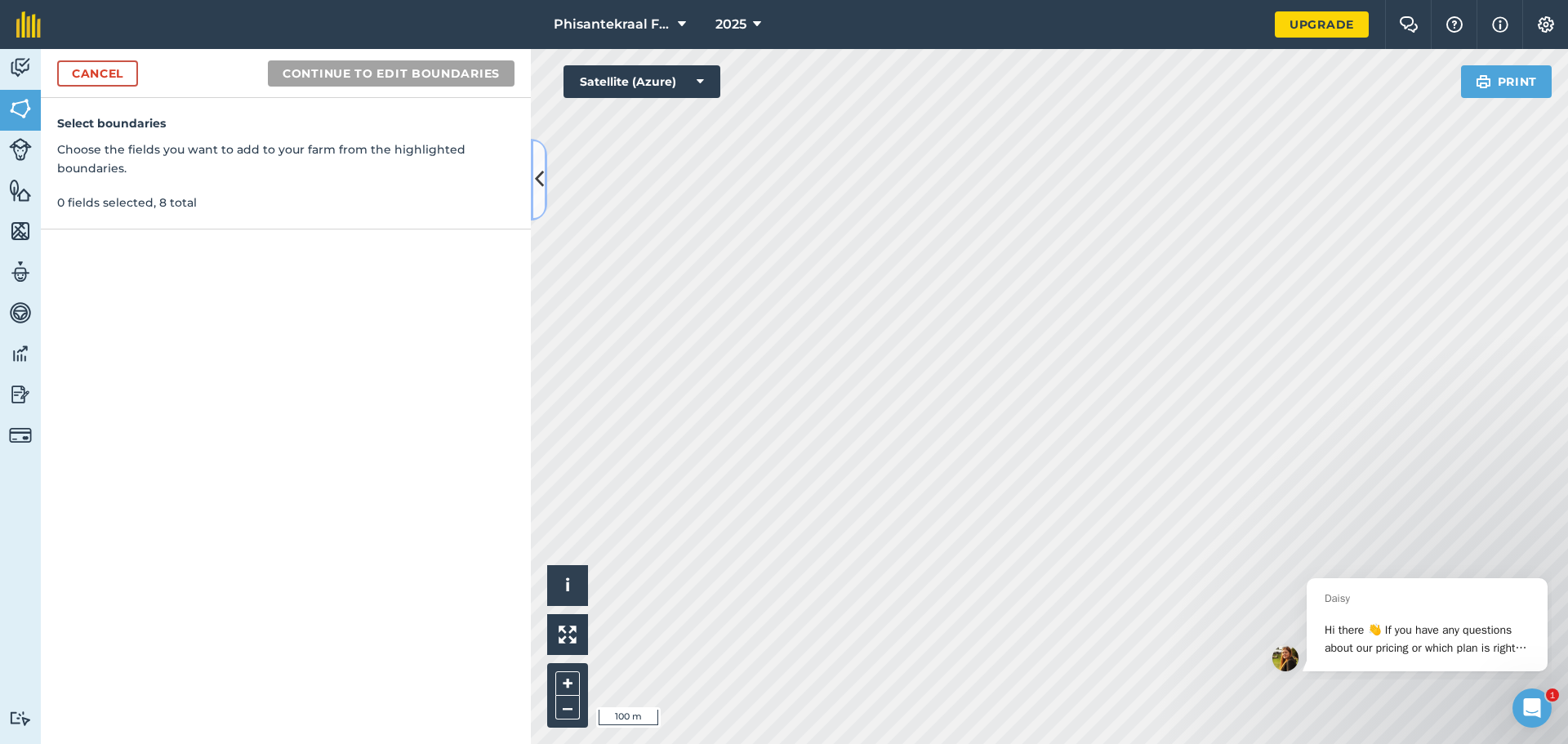 click at bounding box center (539, 179) 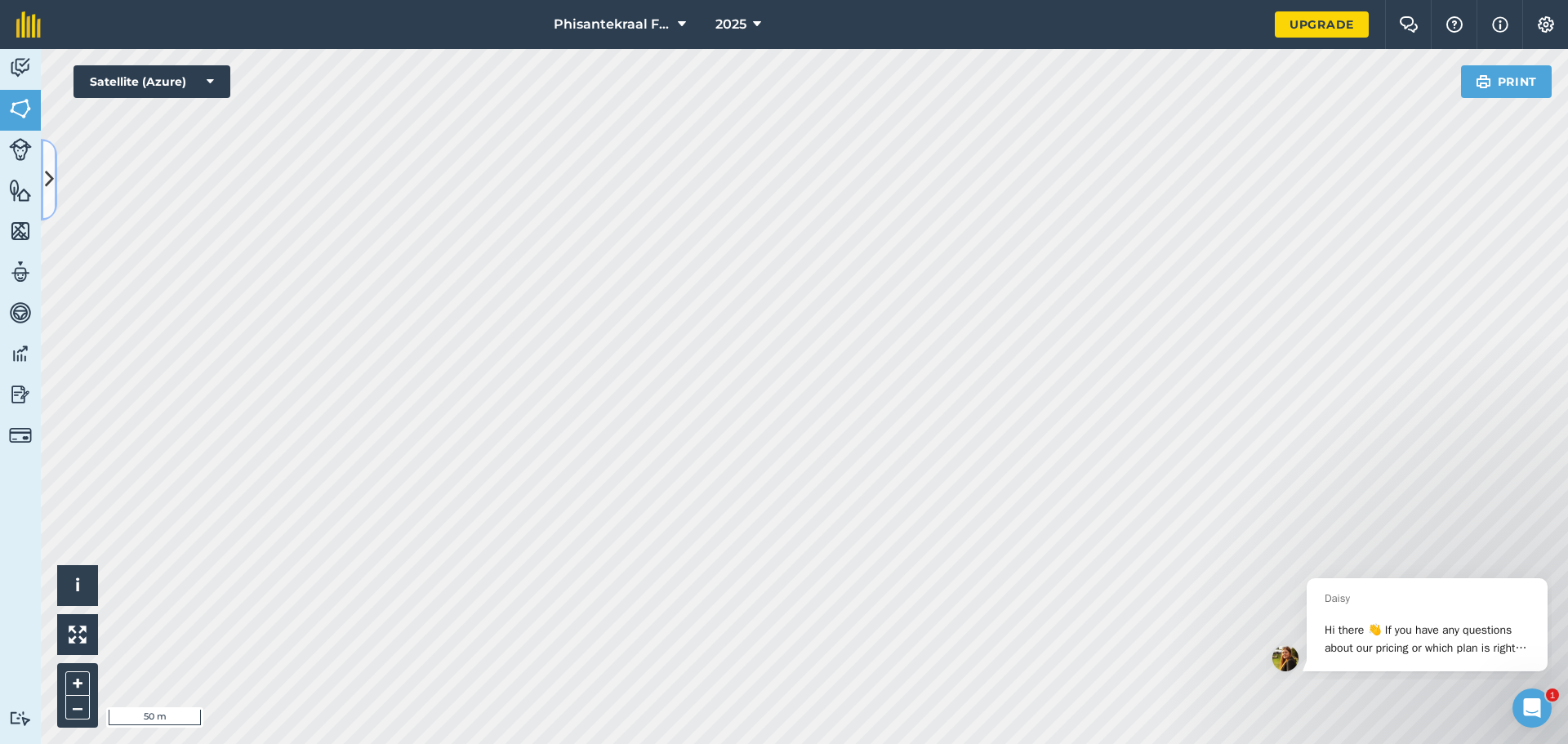 click at bounding box center (49, 179) 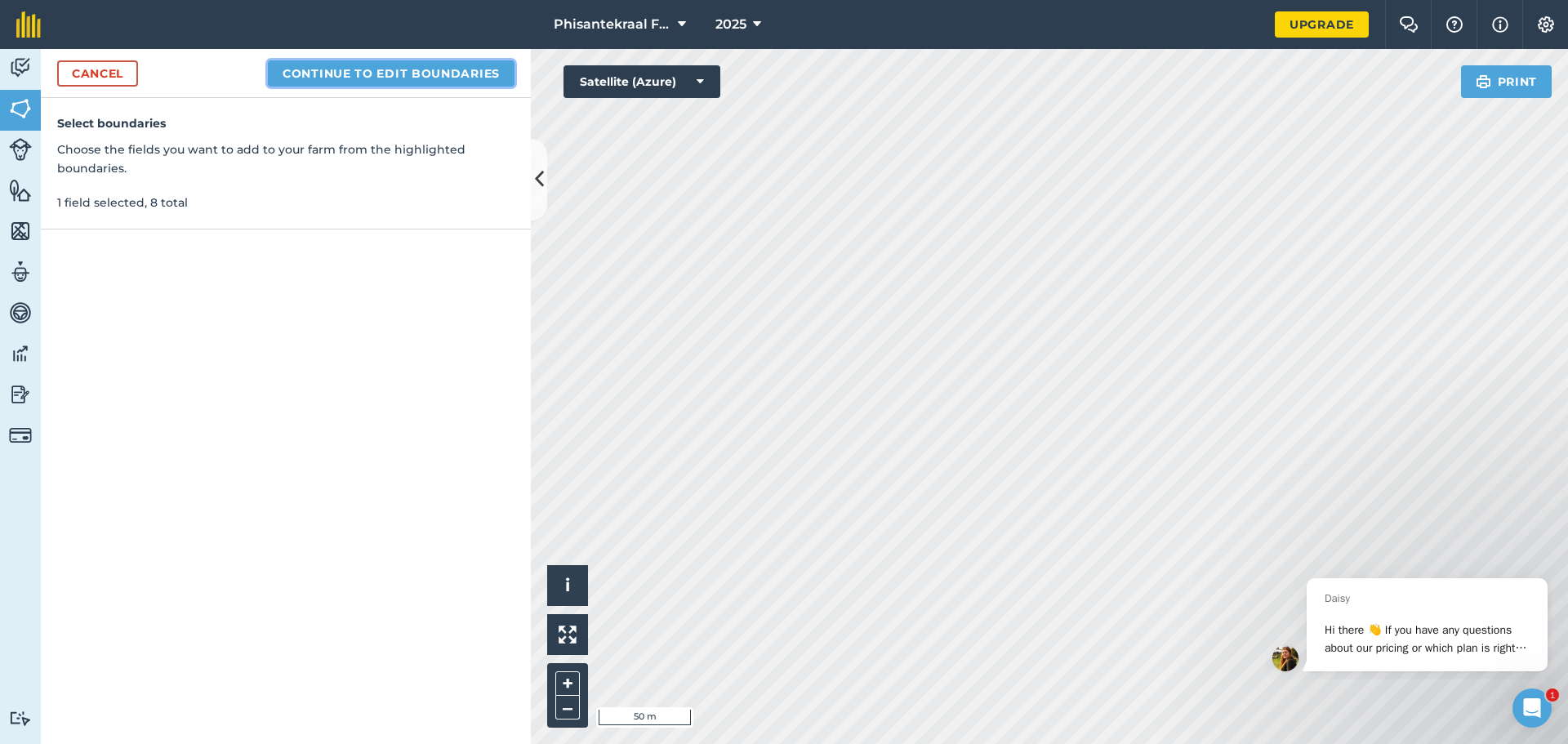 click on "Continue to edit boundaries" at bounding box center [391, 74] 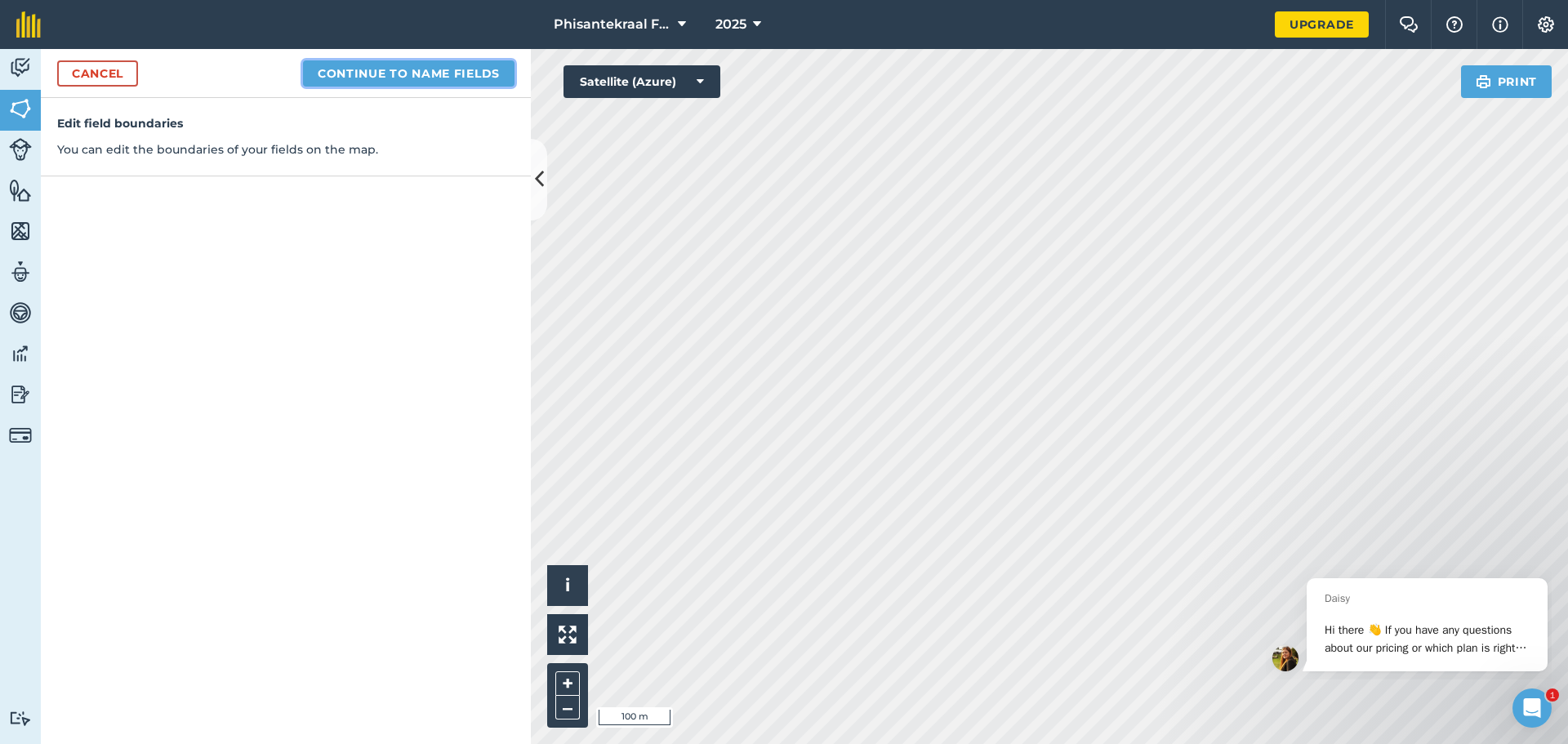 click on "Continue to name fields" at bounding box center (408, 74) 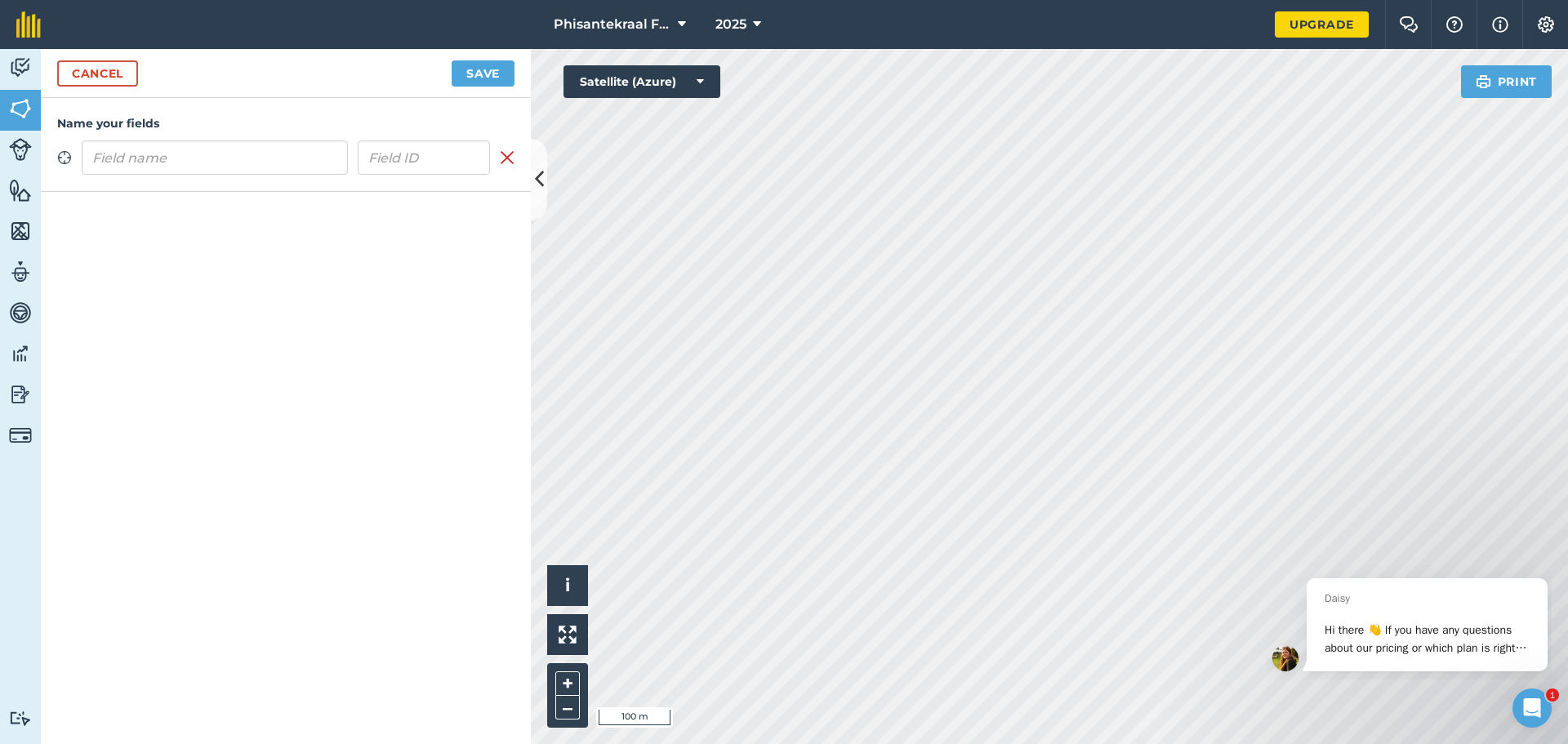 click at bounding box center (215, 158) 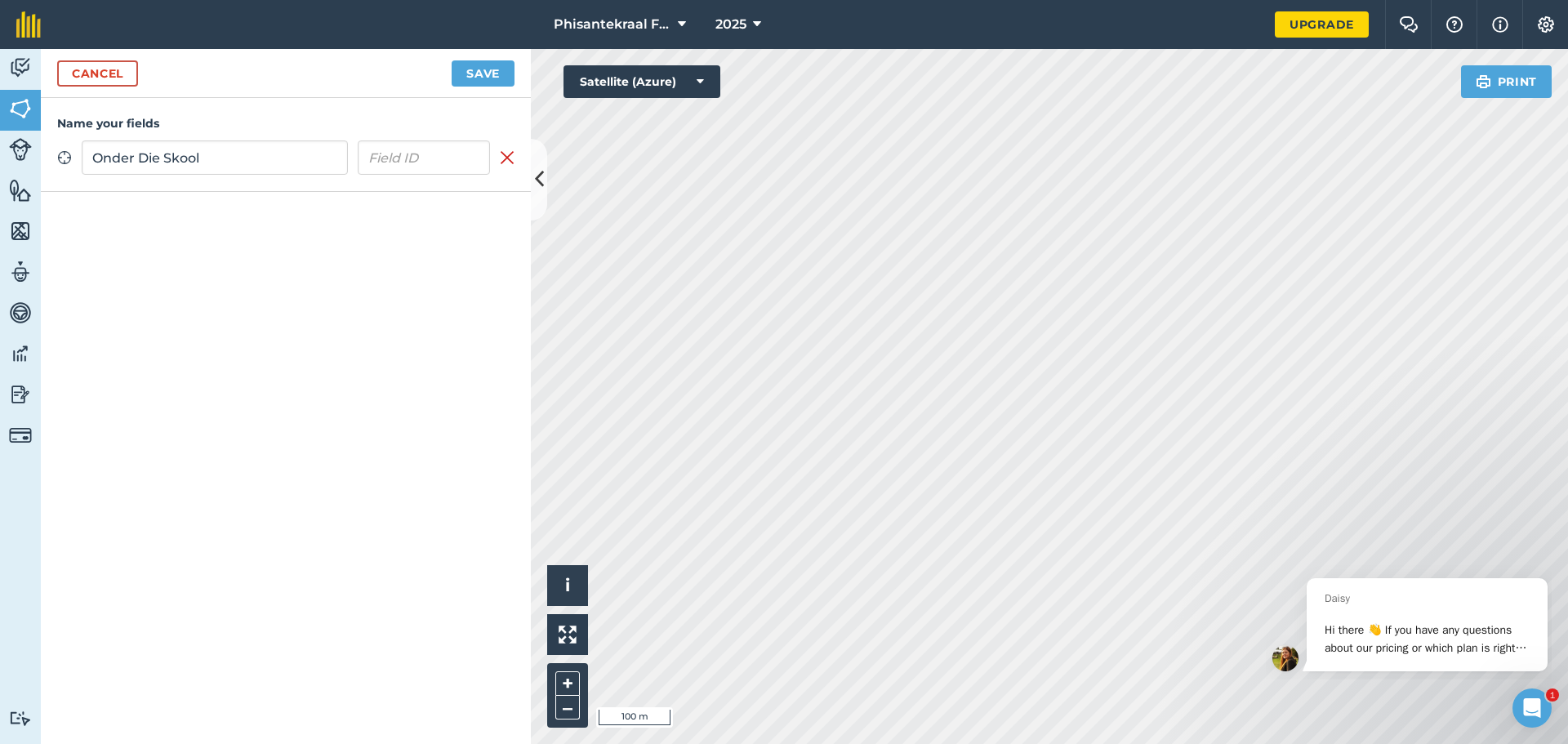 type on "Onder Die Skool" 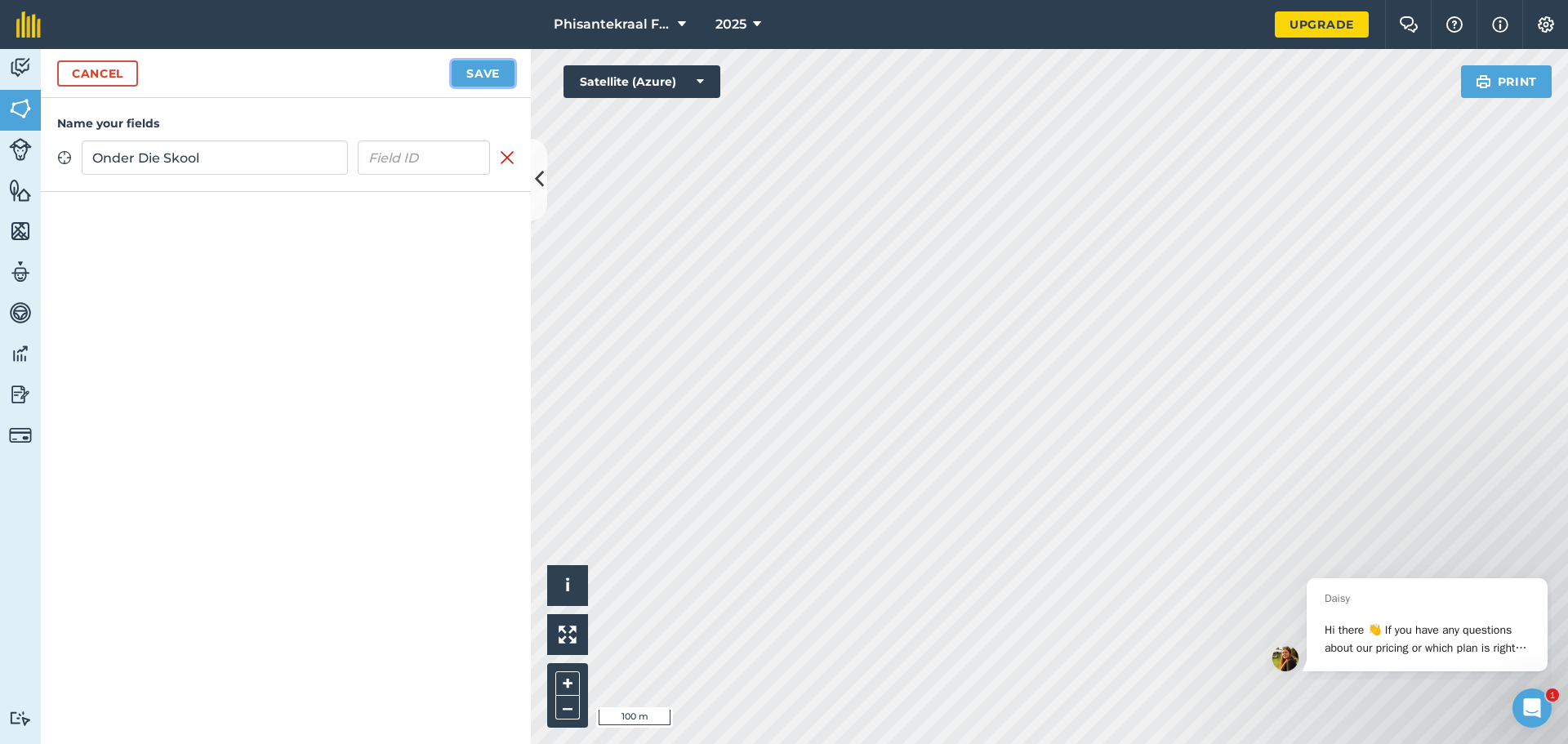 click on "Save" at bounding box center [483, 74] 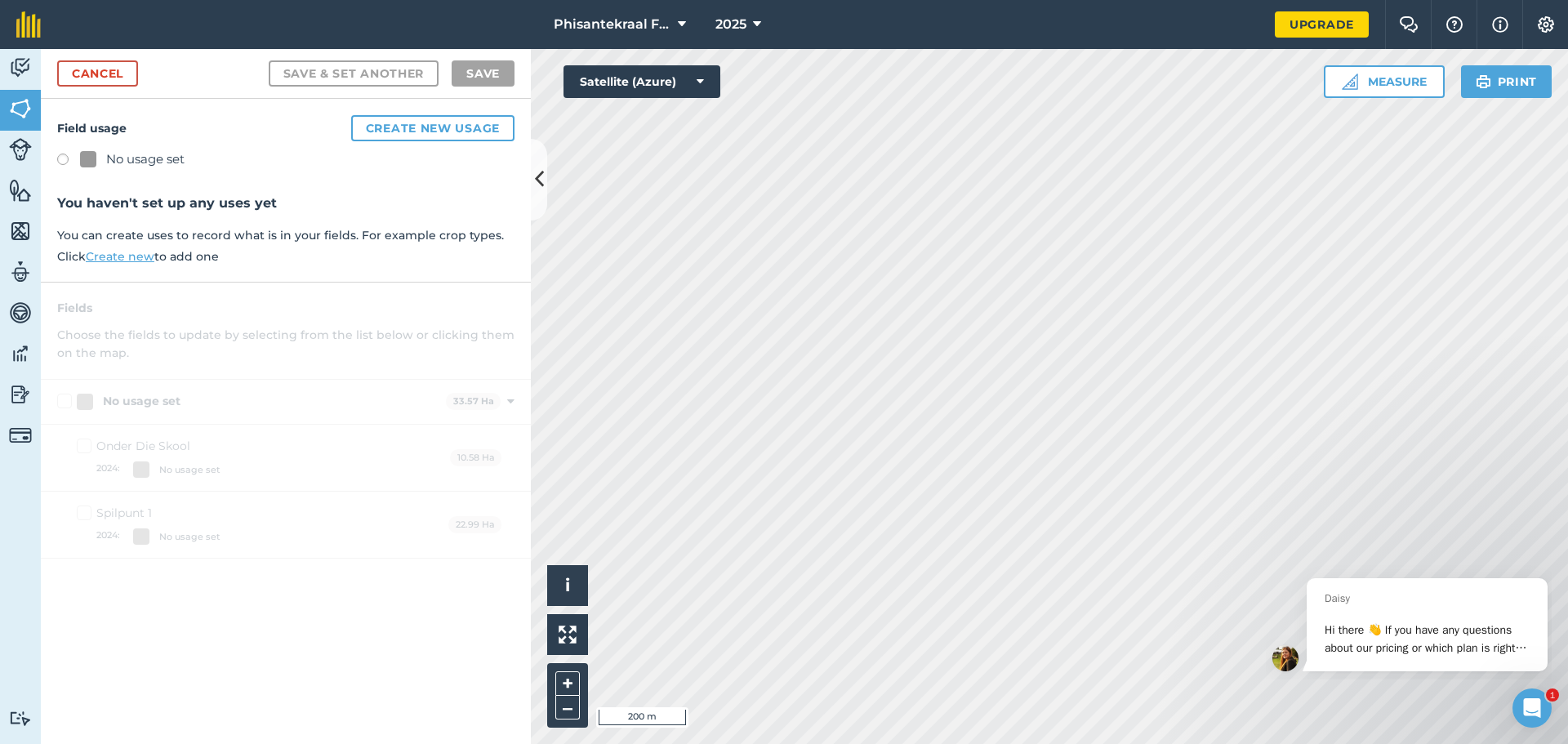 click at bounding box center (69, 162) 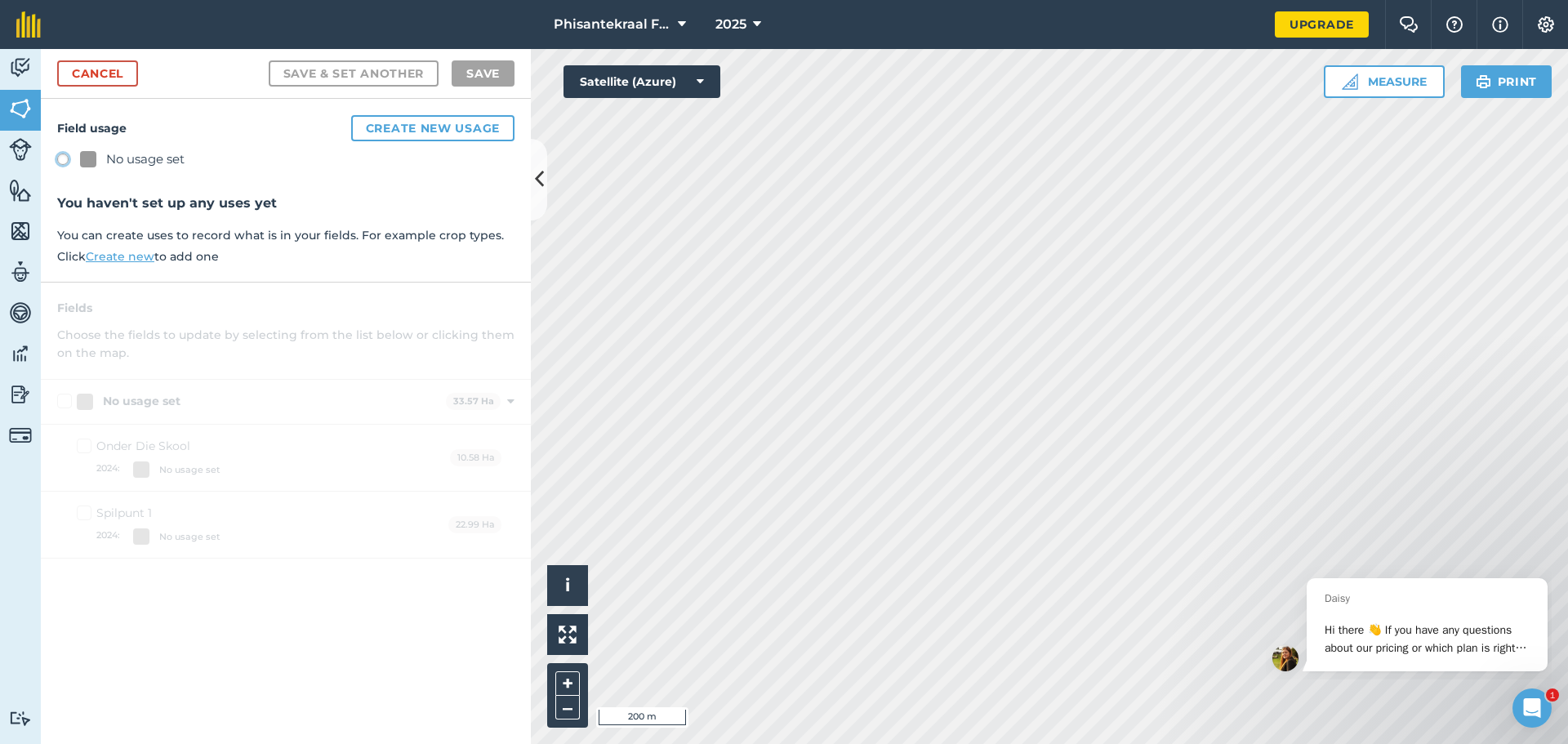 click on "No usage set" at bounding box center [-8104, 158] 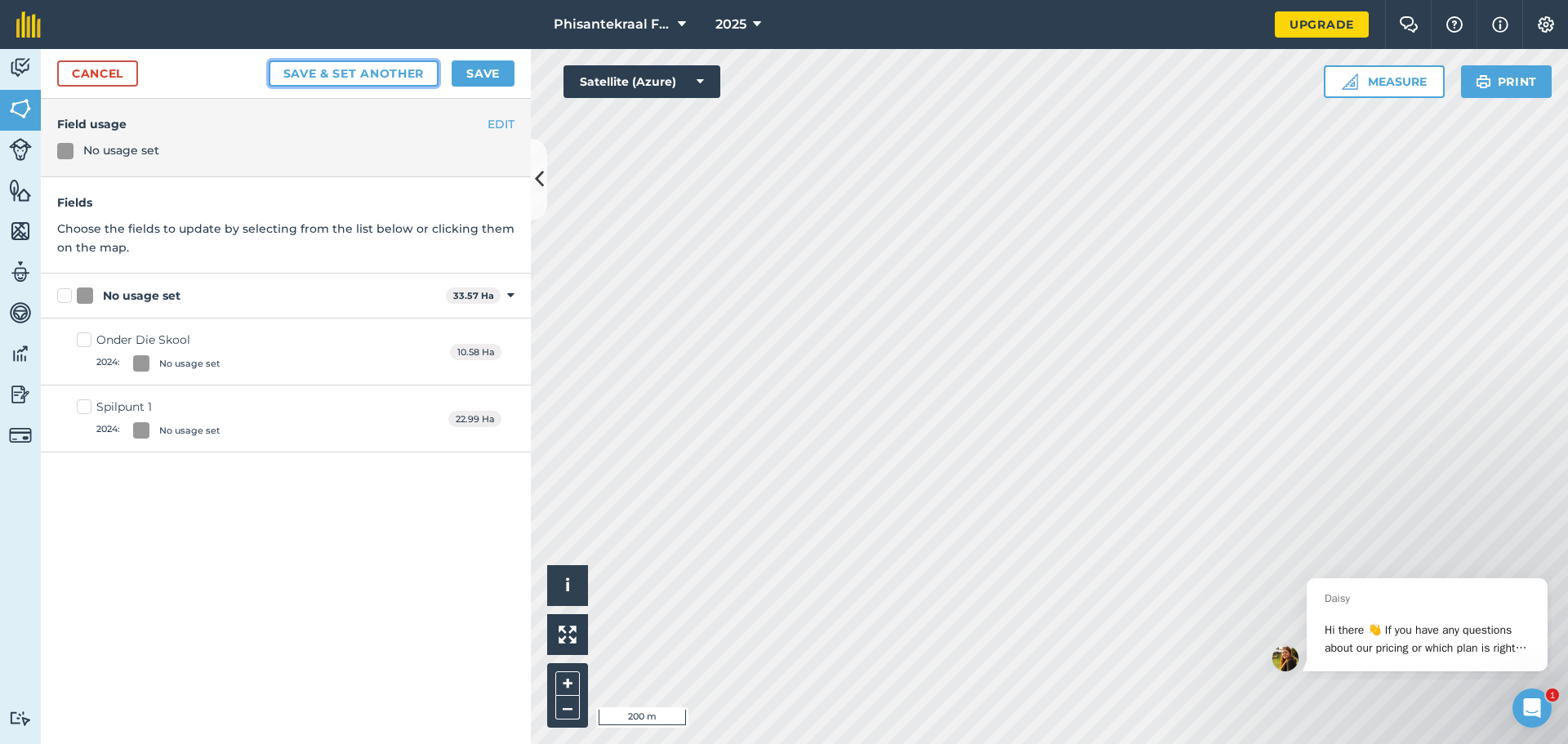 click on "Save & set another" at bounding box center (354, 74) 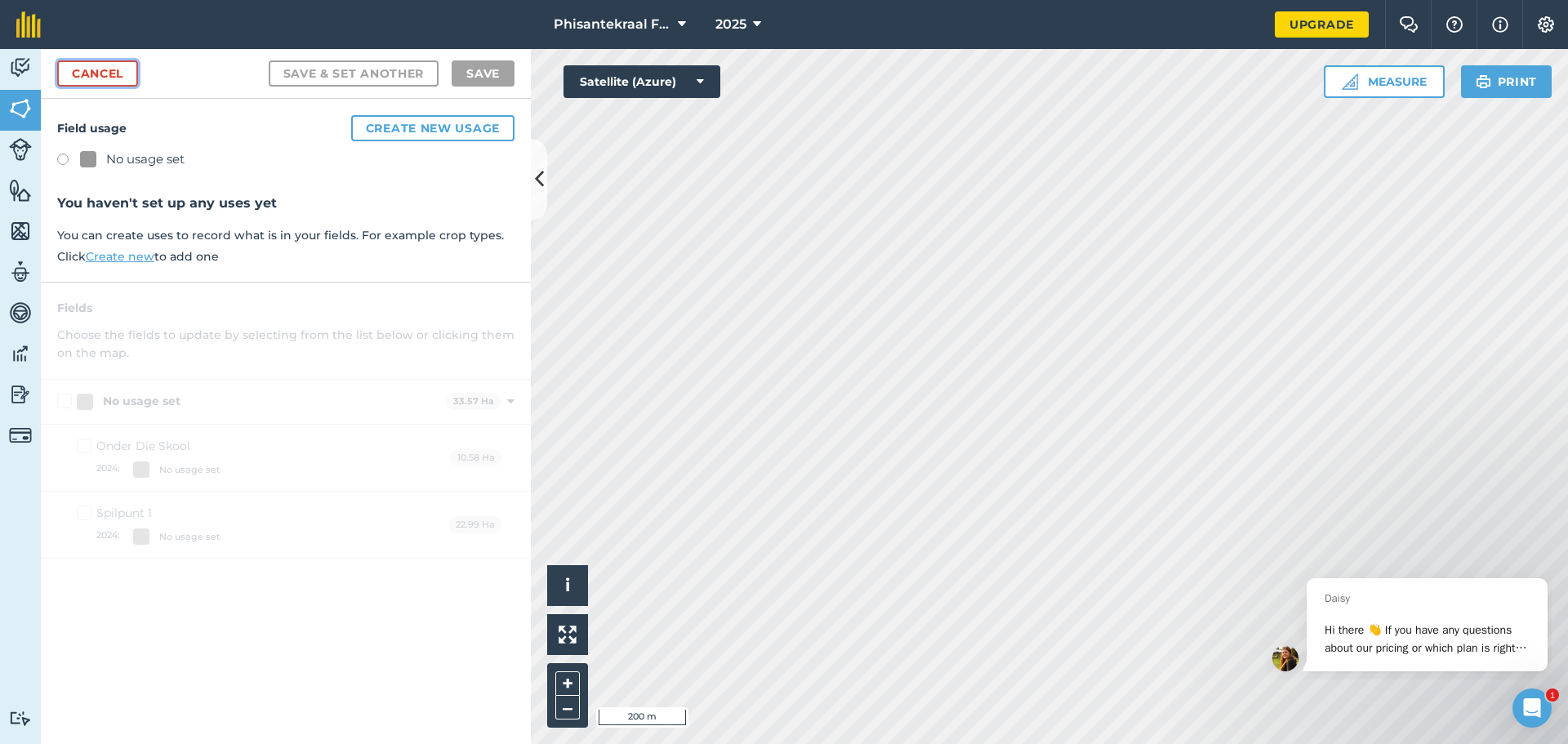 click on "Cancel" at bounding box center [97, 74] 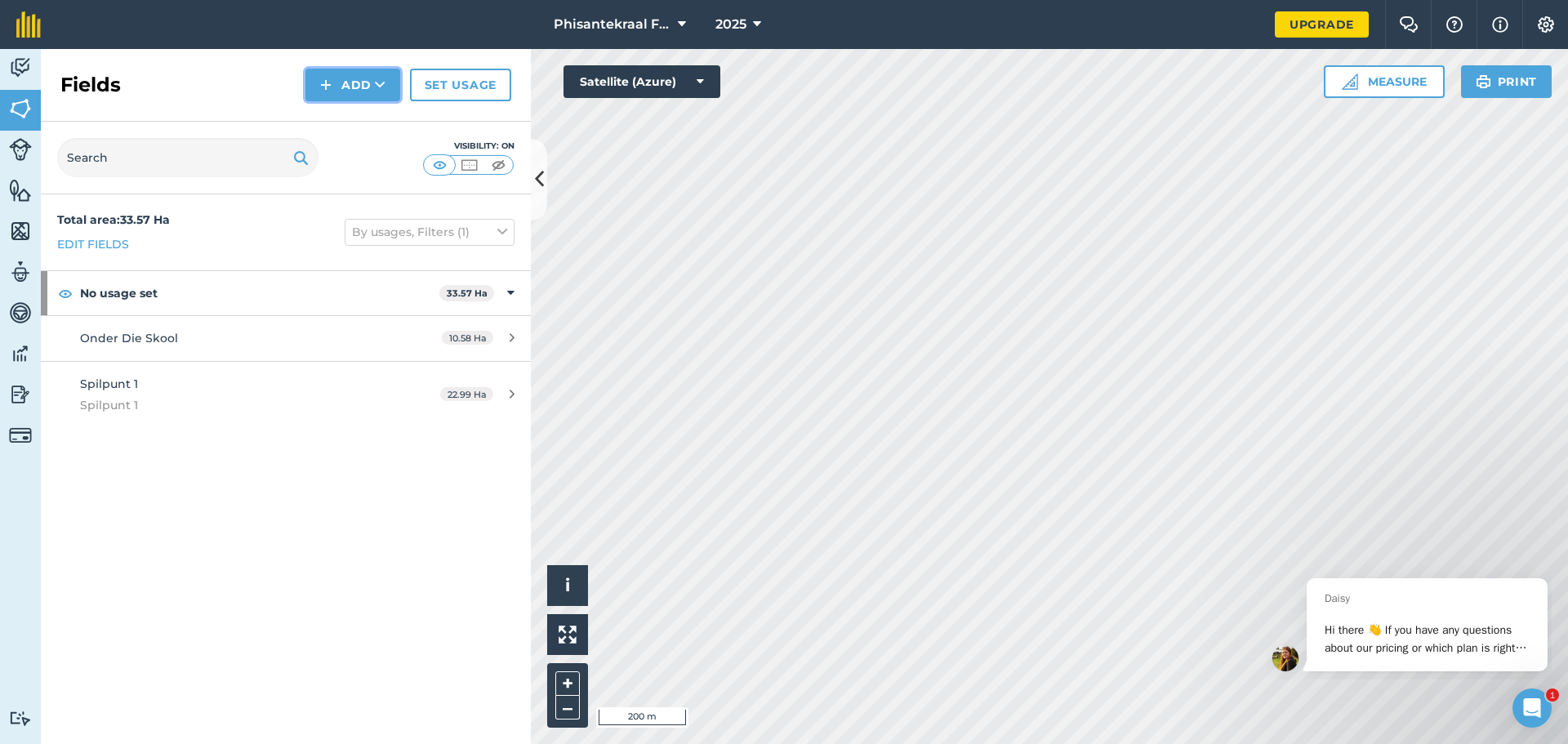 click at bounding box center (380, 85) 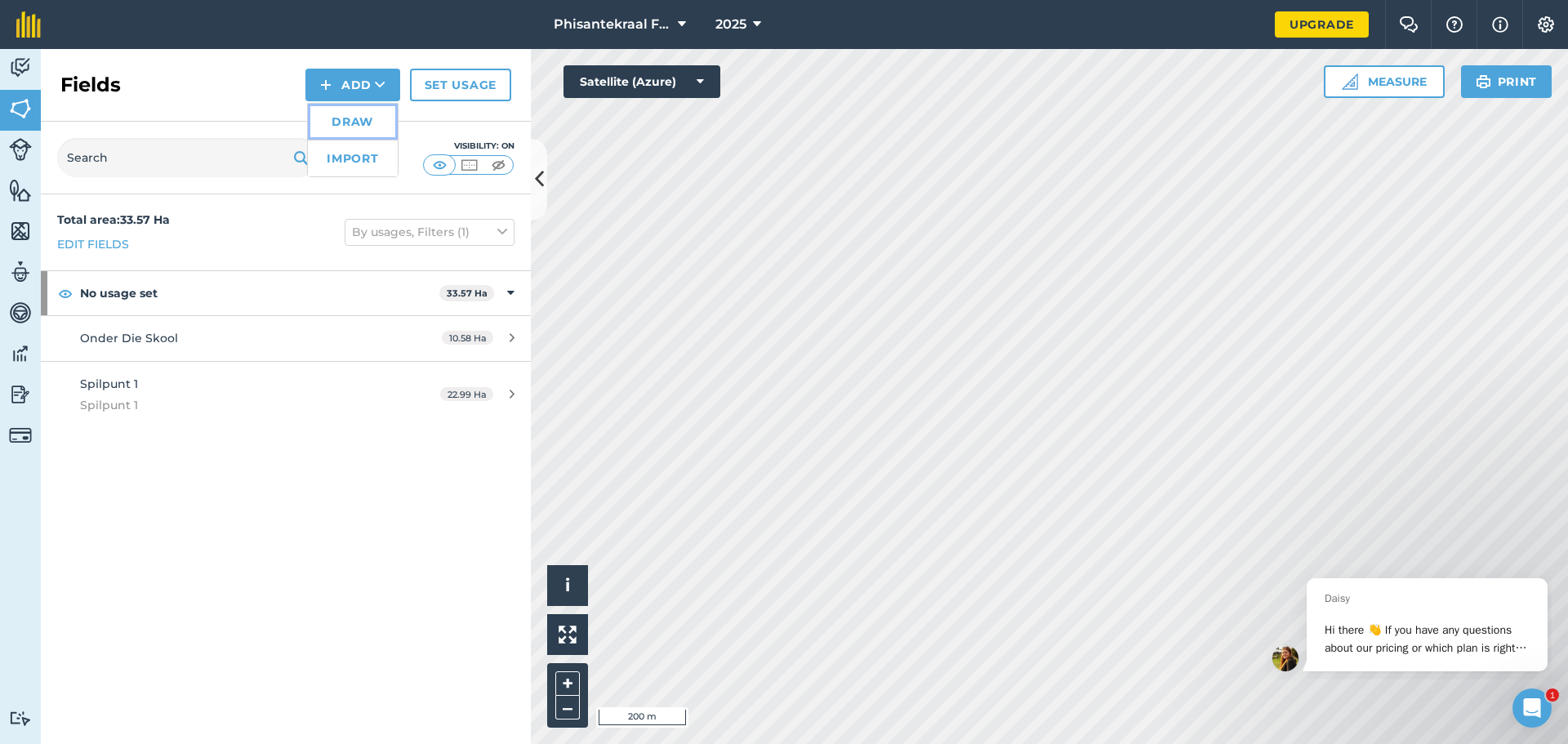 click on "Draw" at bounding box center (353, 122) 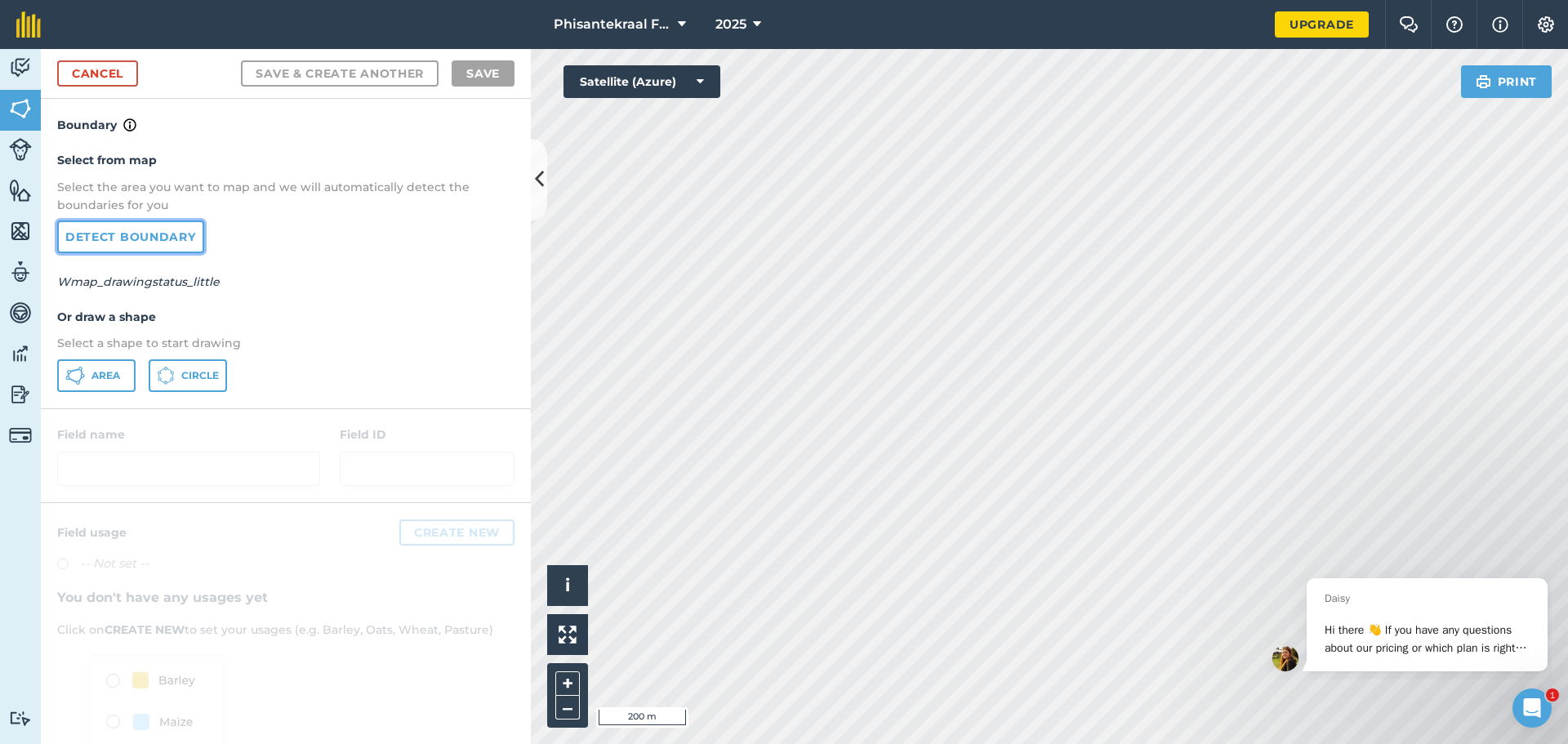 click on "Detect boundary" at bounding box center [131, 237] 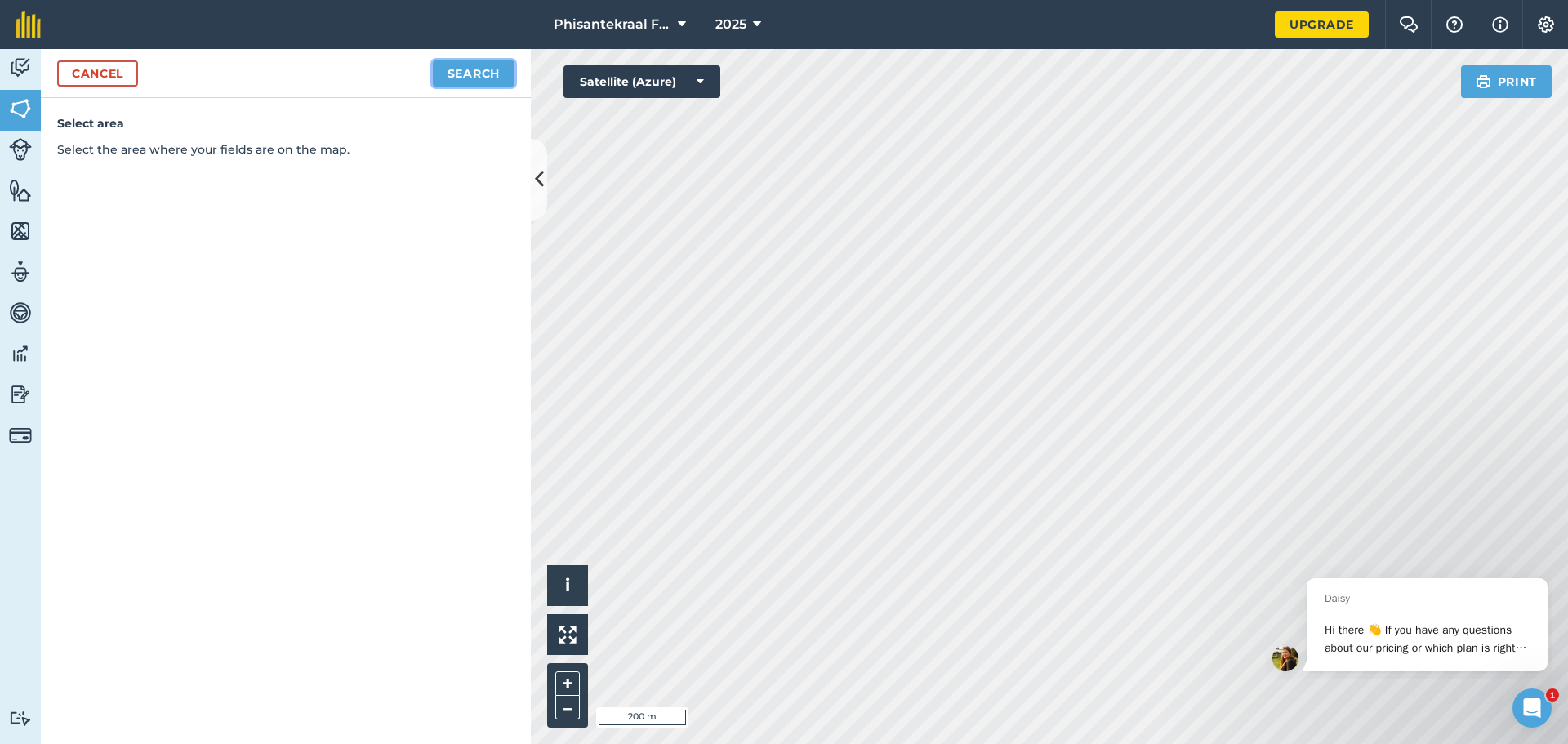 click on "Search" at bounding box center (474, 74) 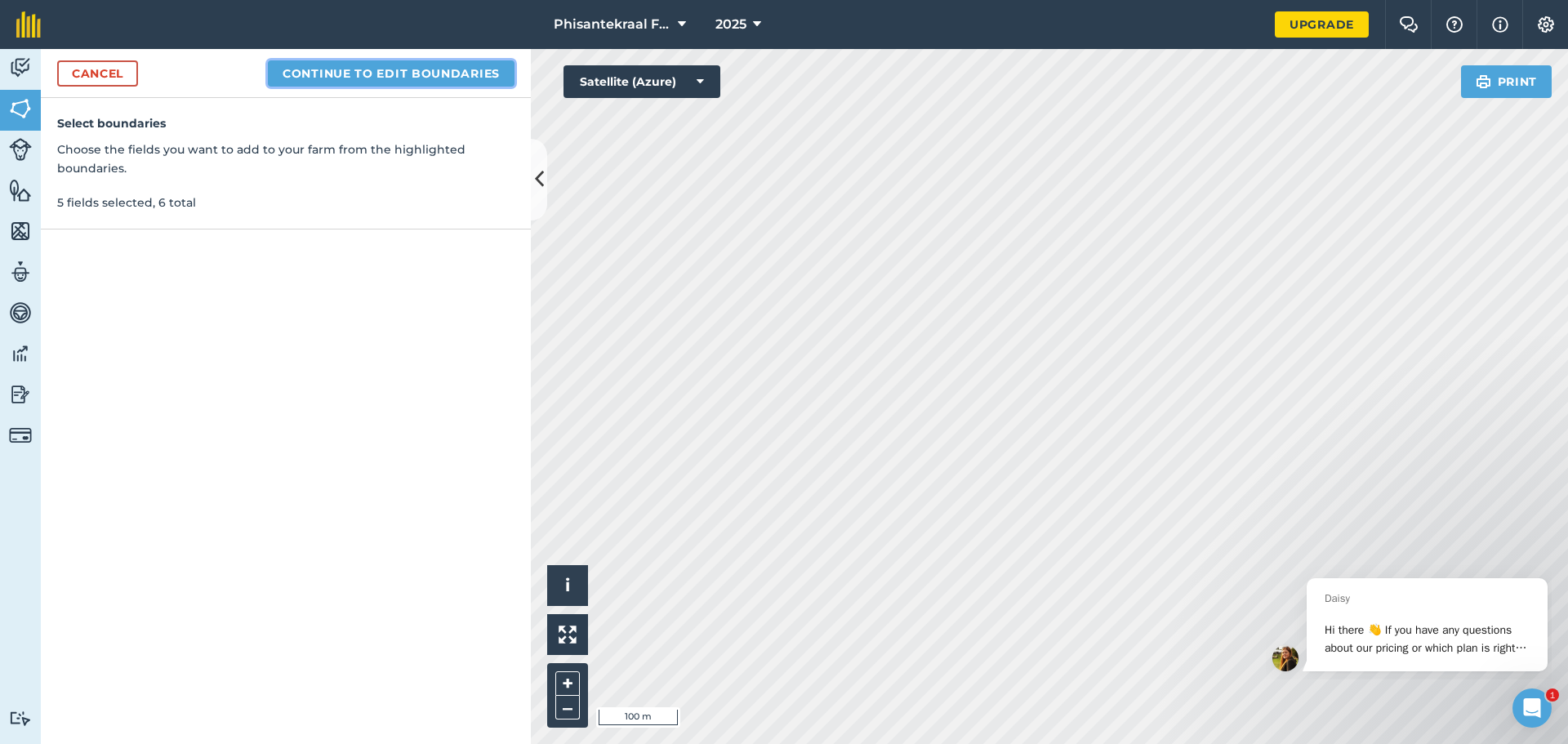 click on "Continue to edit boundaries" at bounding box center [391, 74] 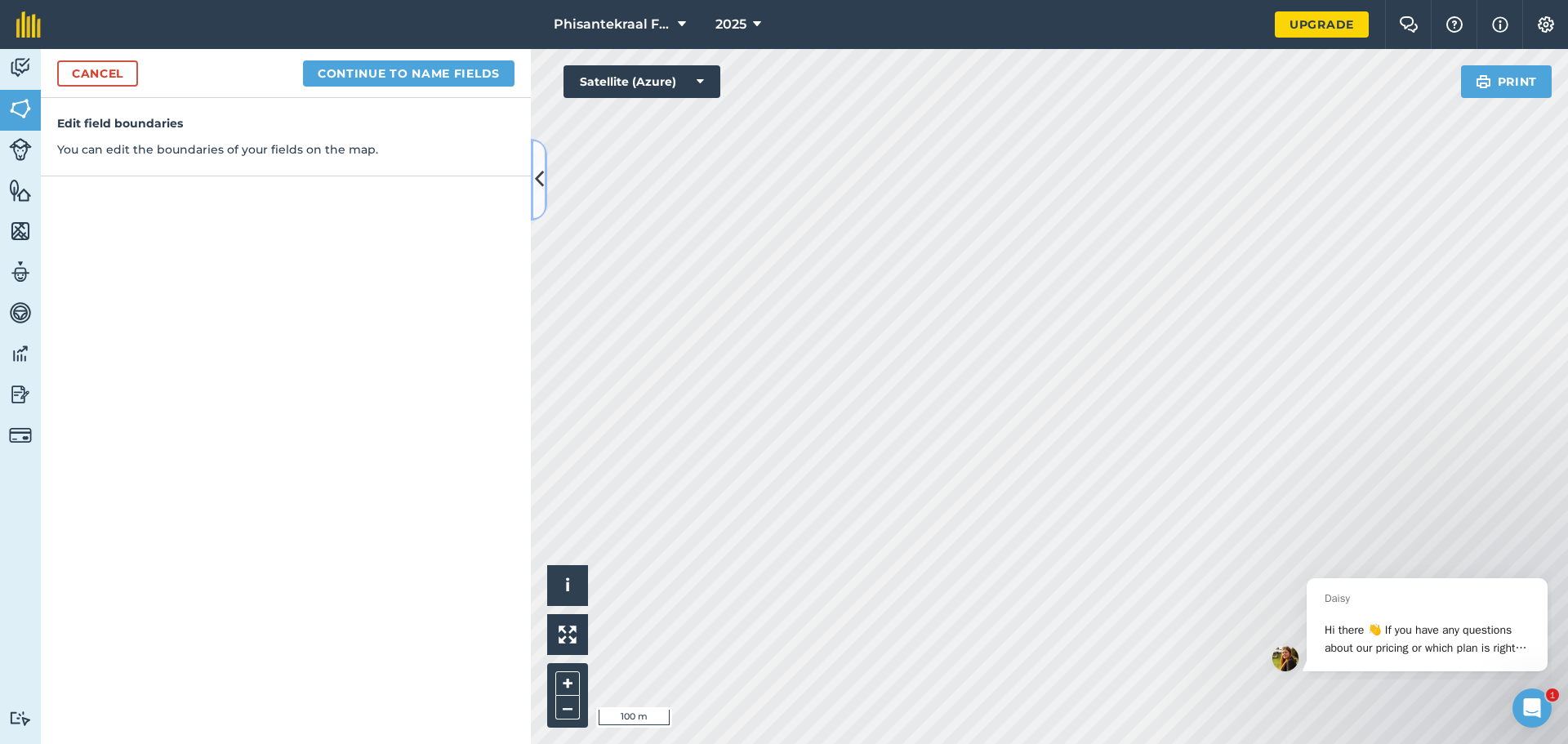 click at bounding box center [539, 180] 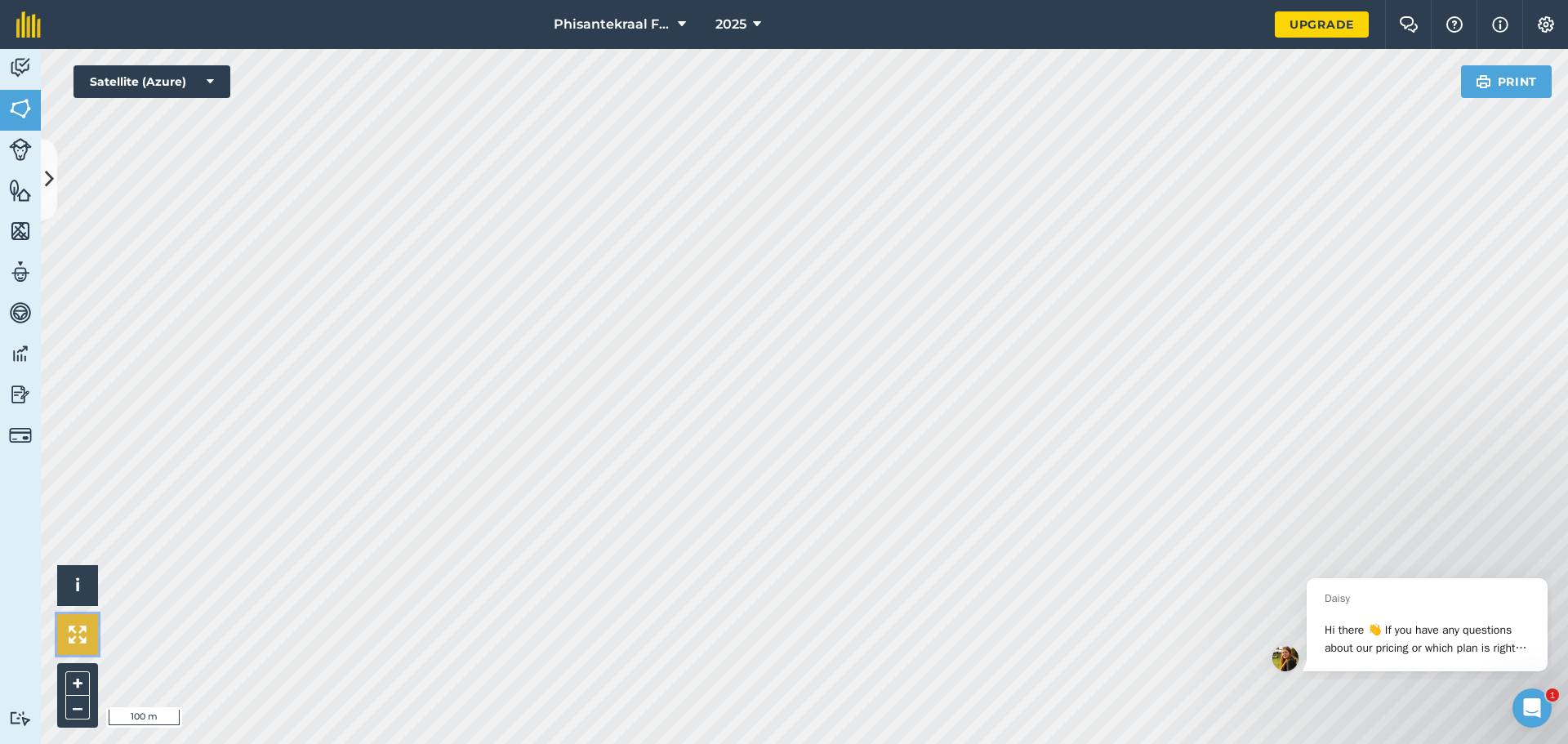 click at bounding box center [78, 635] 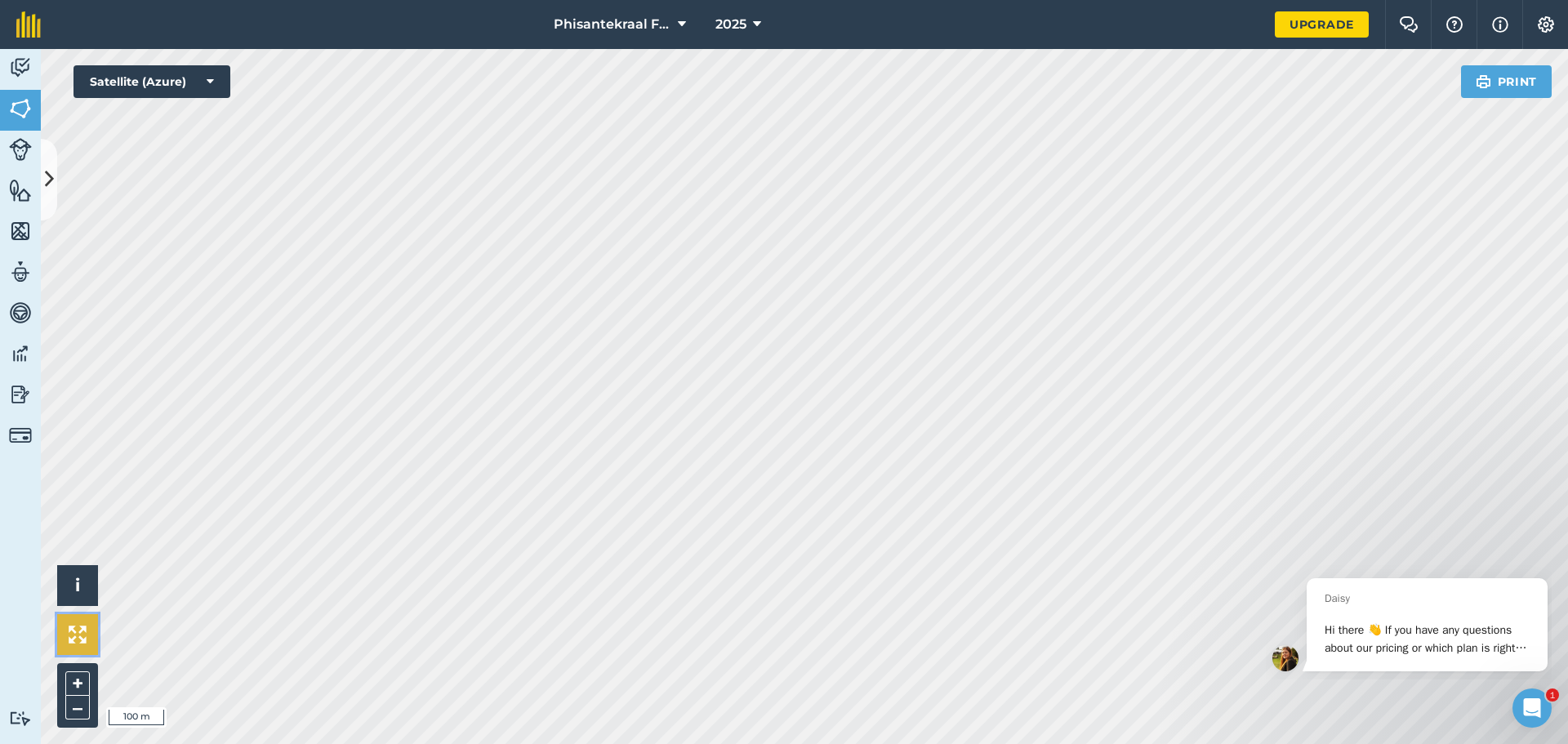 click at bounding box center [78, 635] 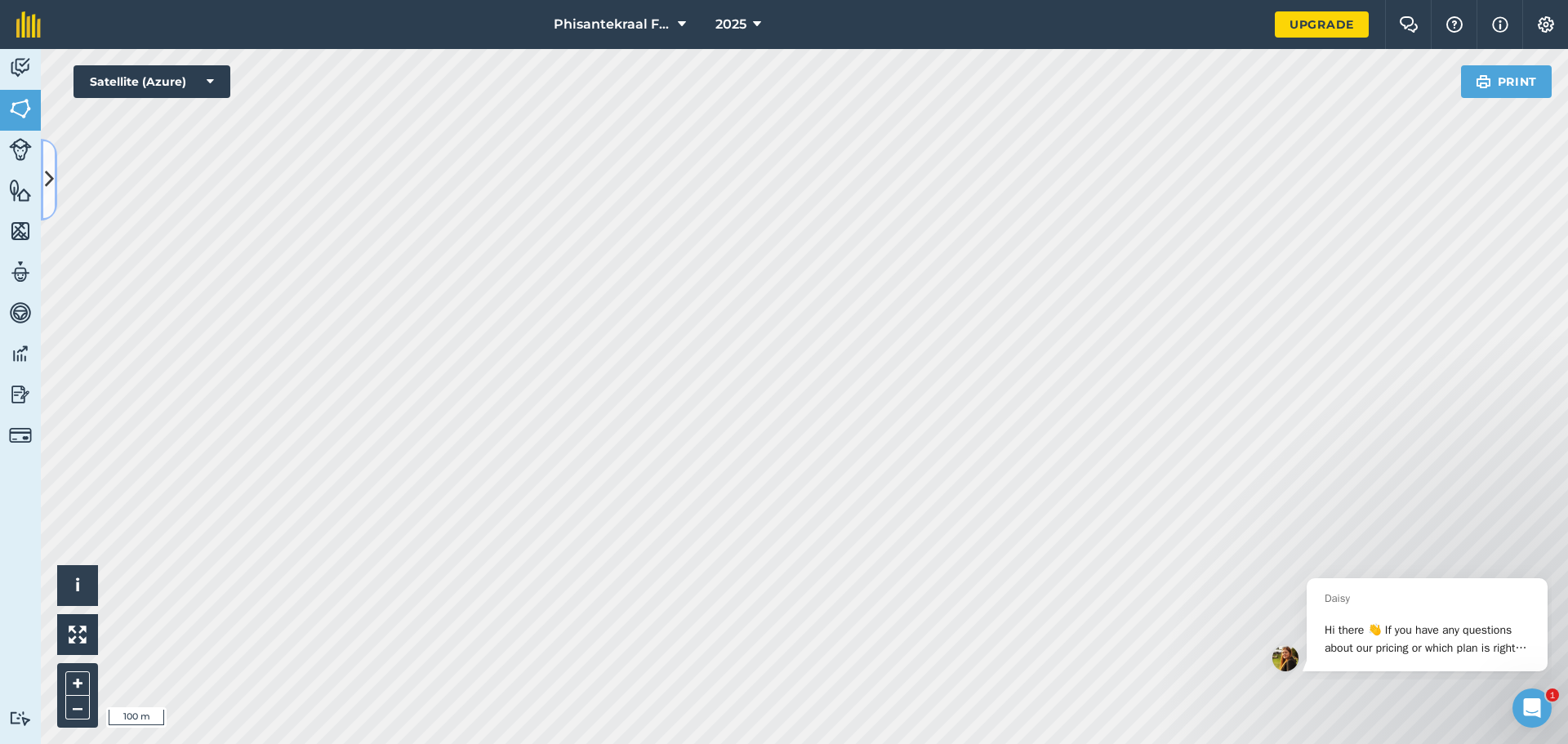 click at bounding box center (49, 180) 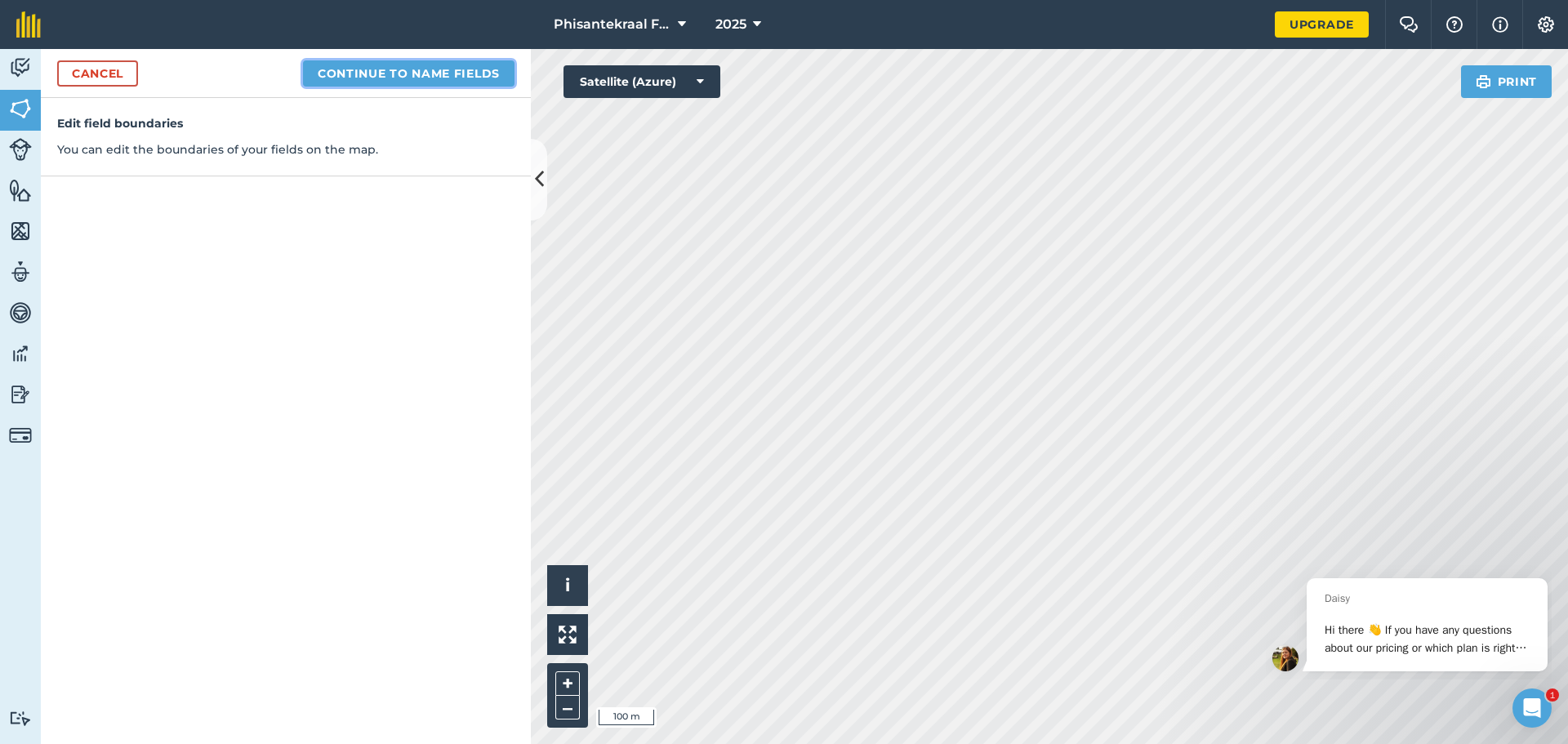 click on "Continue to name fields" at bounding box center [408, 74] 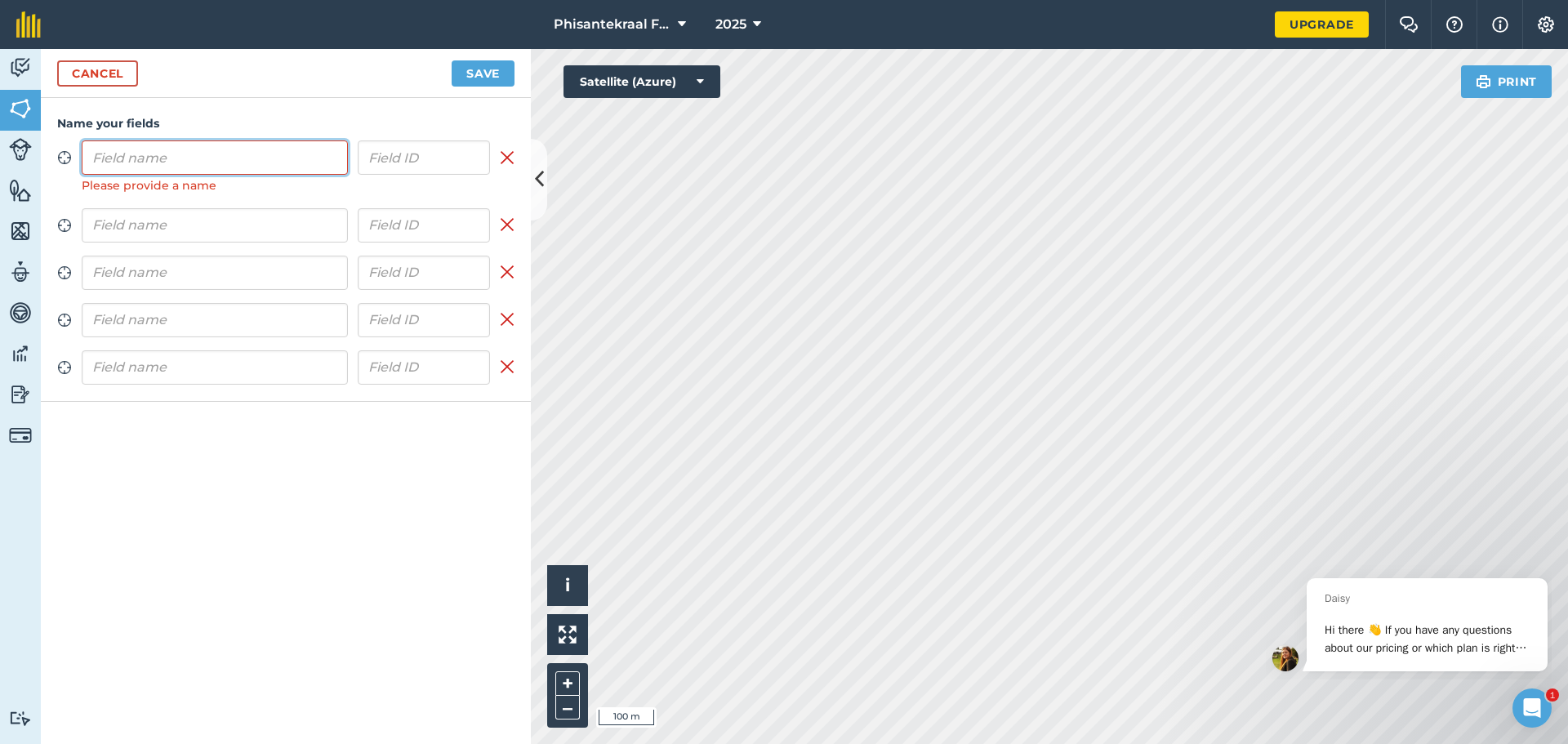 click at bounding box center [215, 158] 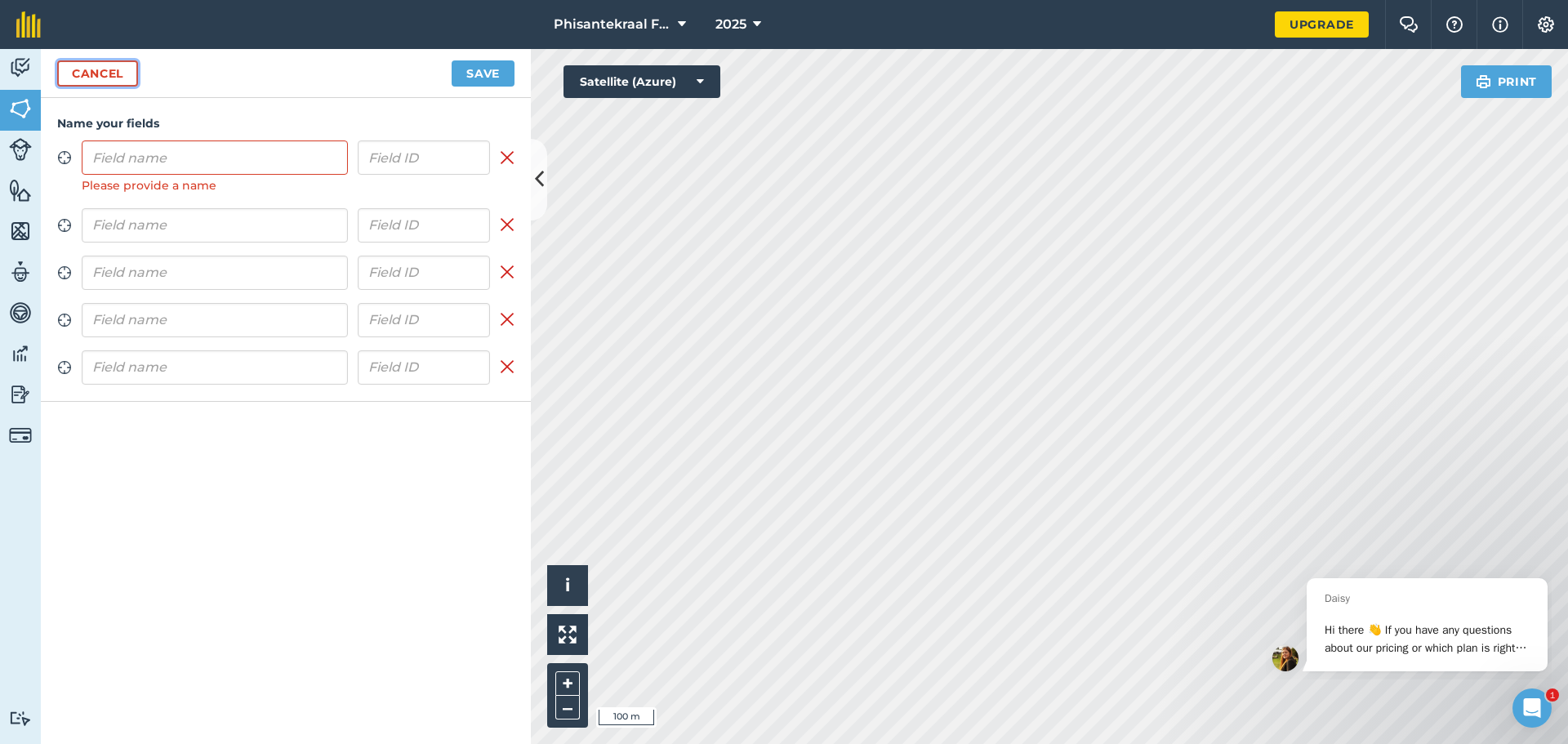 click on "Cancel" at bounding box center [97, 74] 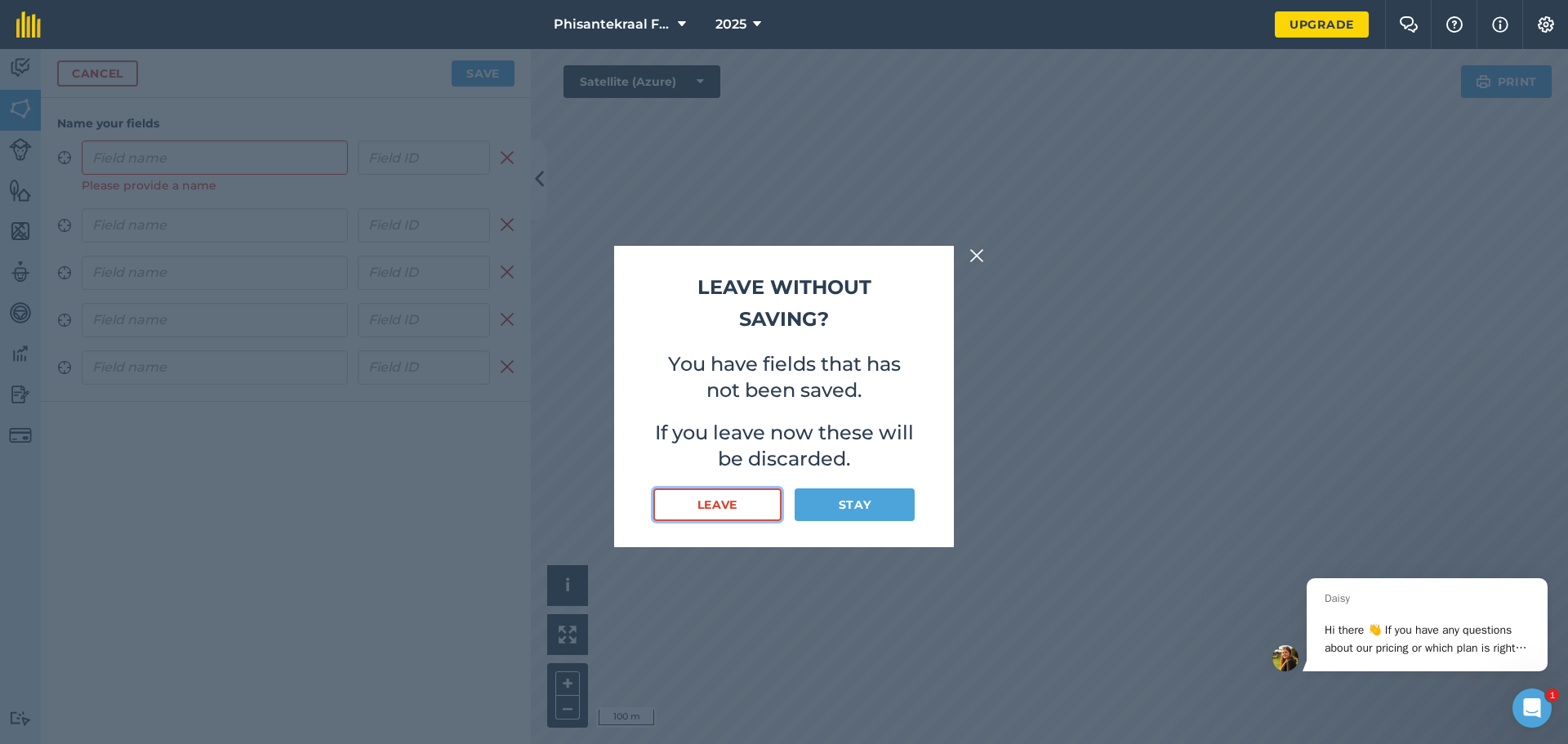 click on "Leave" at bounding box center [717, 505] 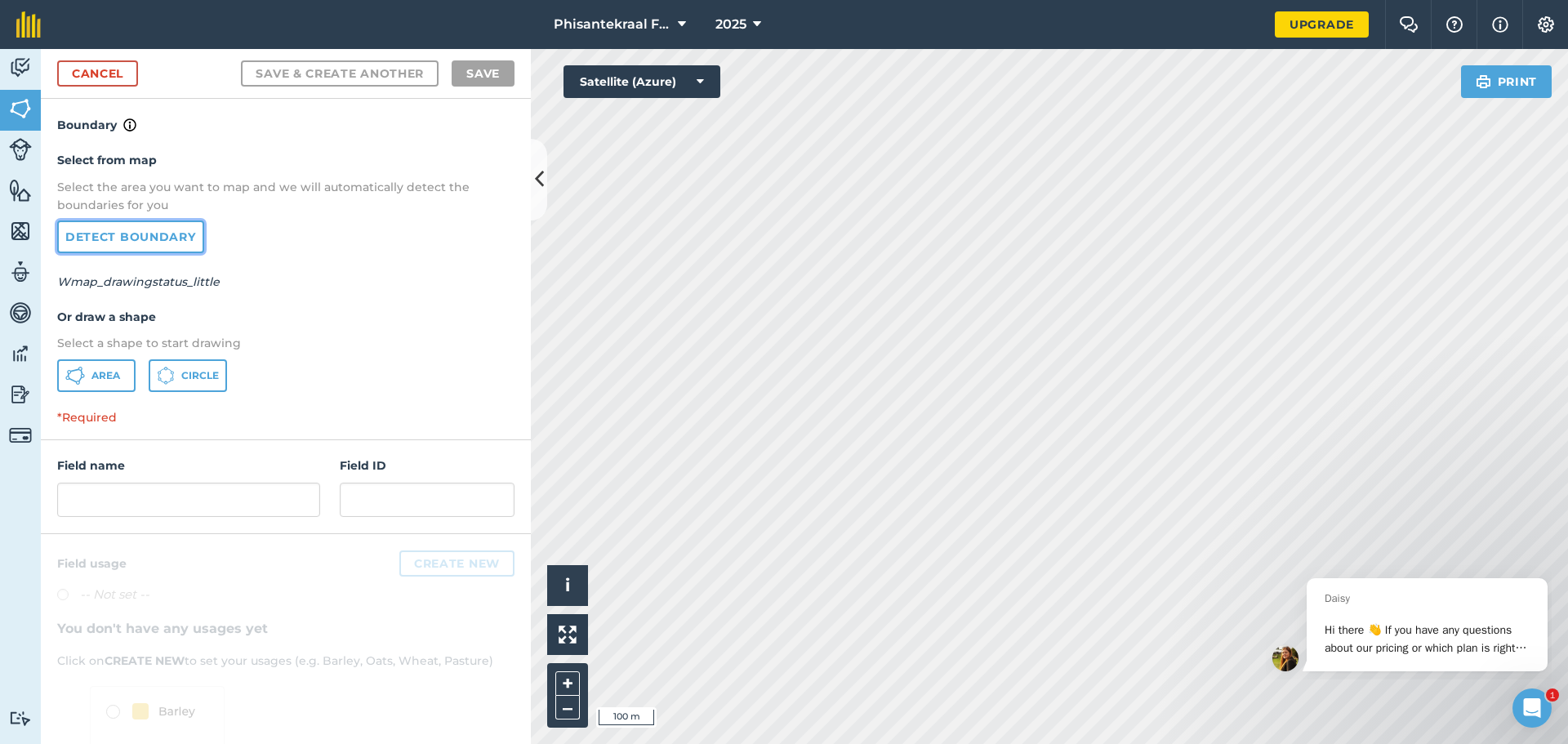 click on "Detect boundary" at bounding box center (131, 237) 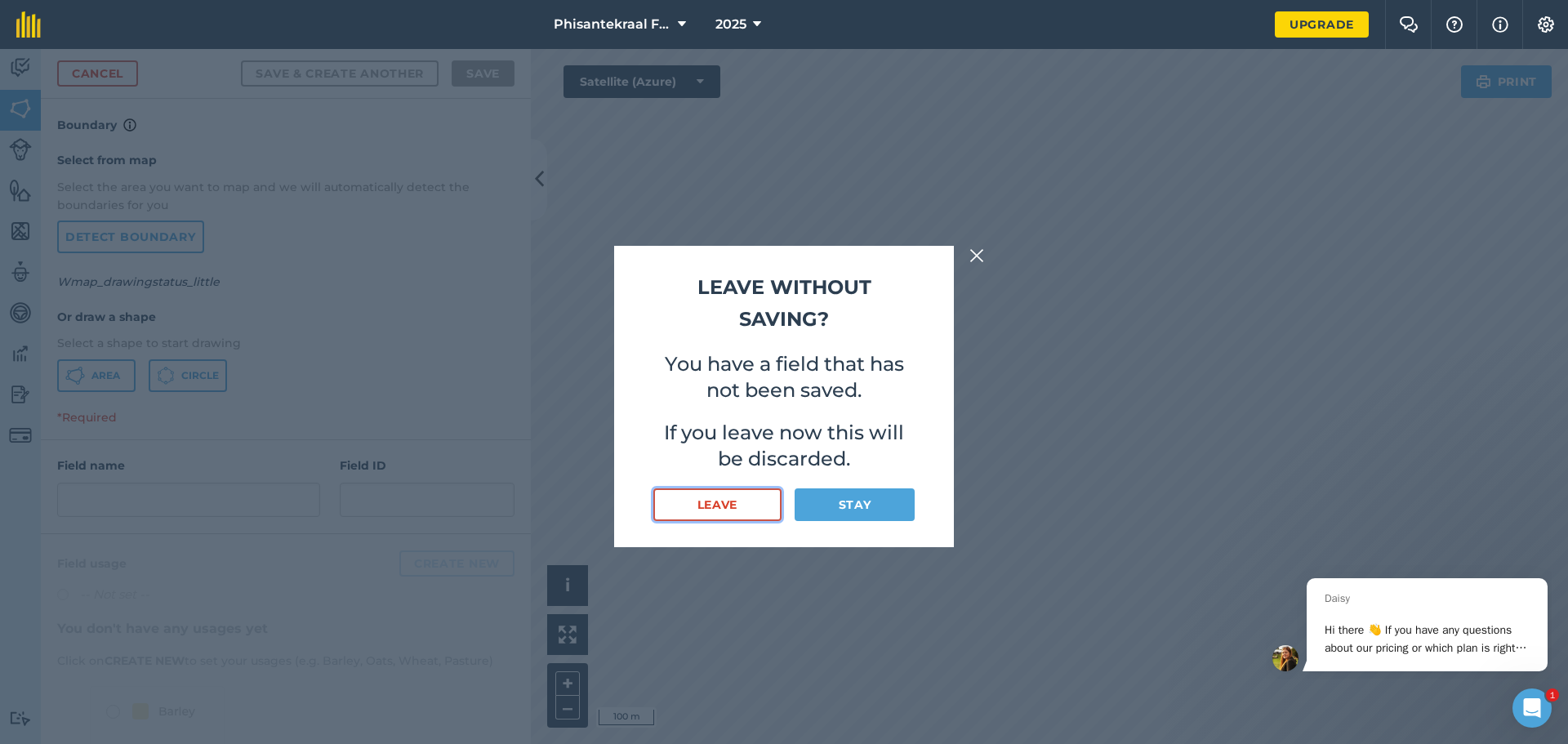 click on "Leave" at bounding box center (717, 505) 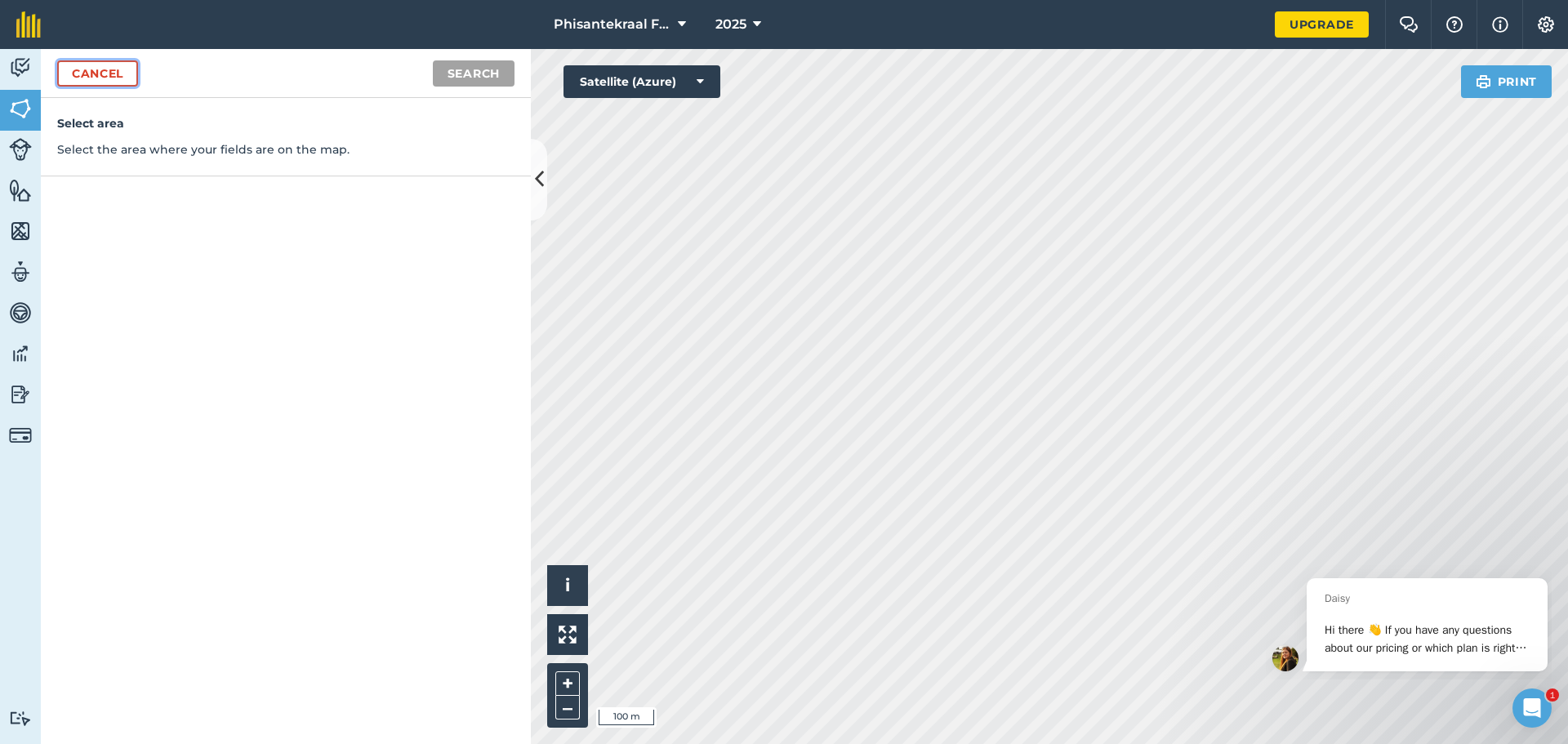 click on "Cancel" at bounding box center (97, 74) 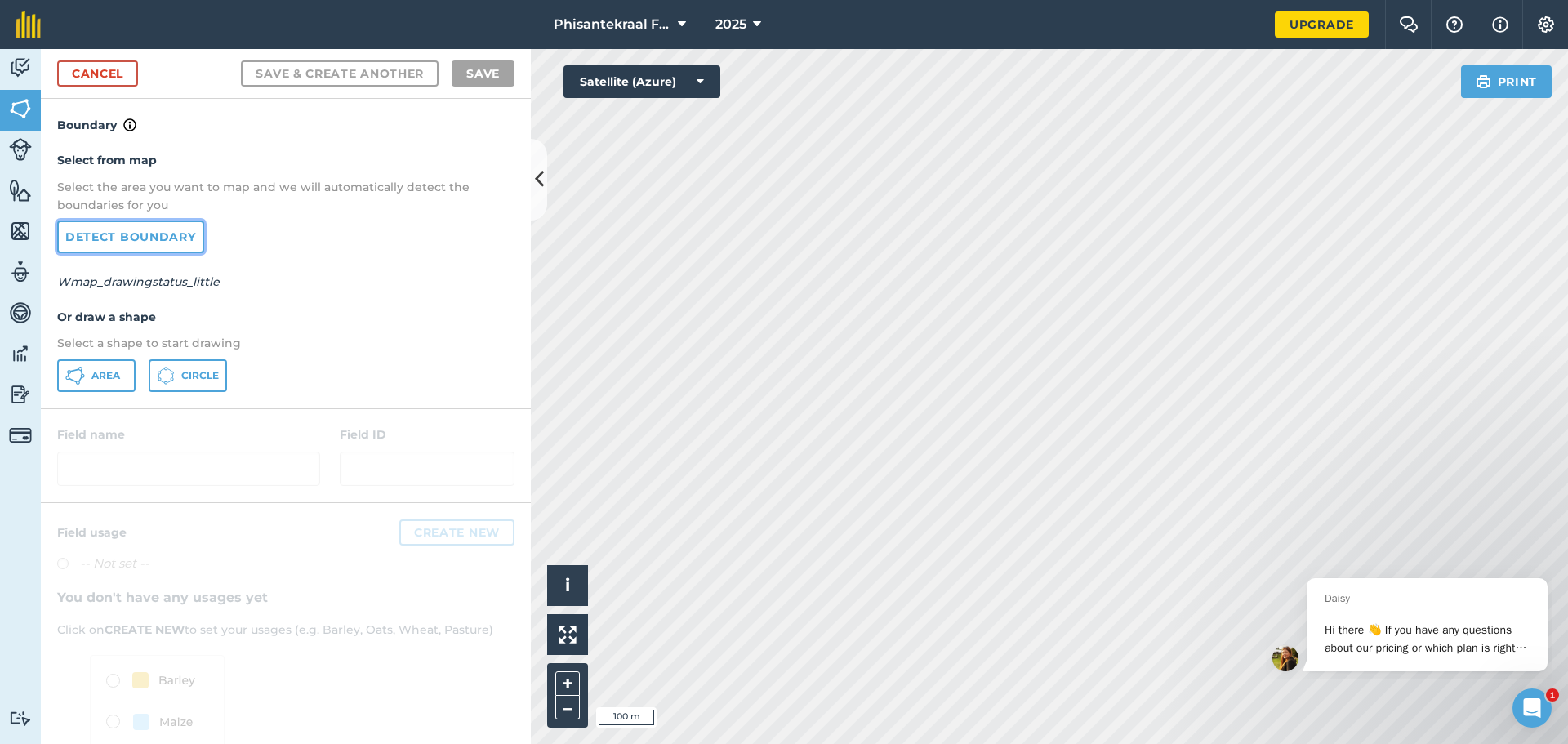 click on "Detect boundary" at bounding box center [131, 237] 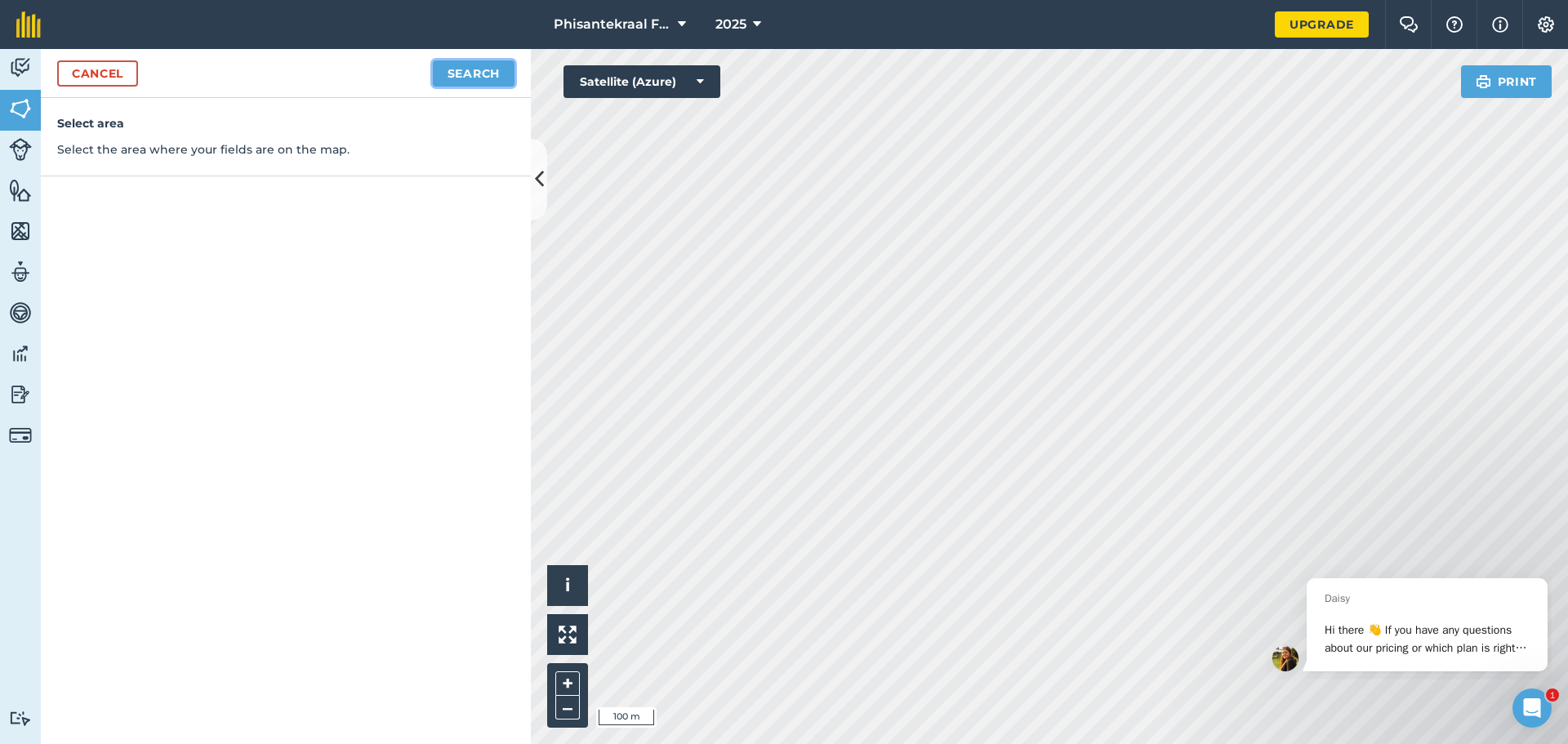 click on "Search" at bounding box center (474, 74) 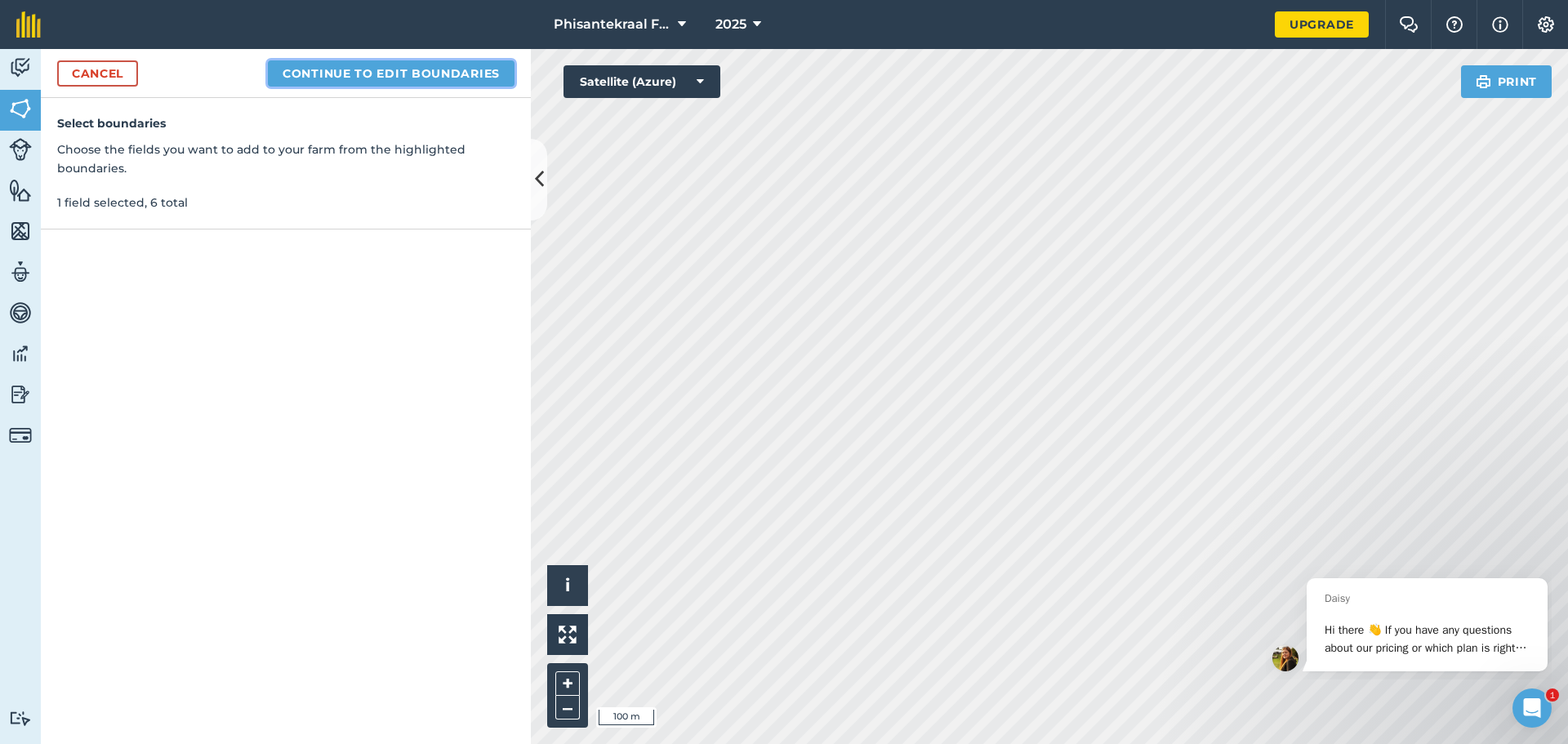 click on "Continue to edit boundaries" at bounding box center (391, 74) 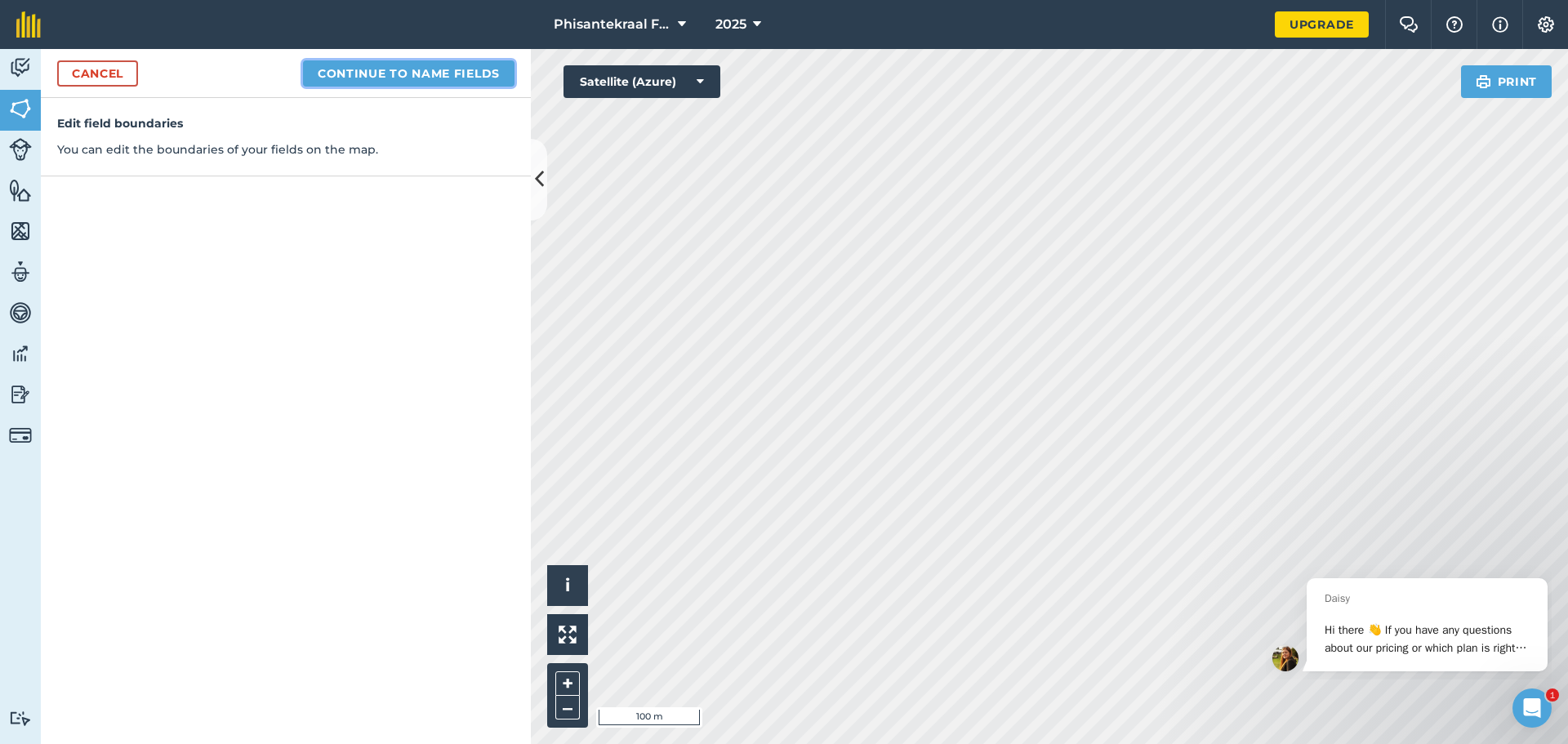click on "Continue to name fields" at bounding box center [408, 74] 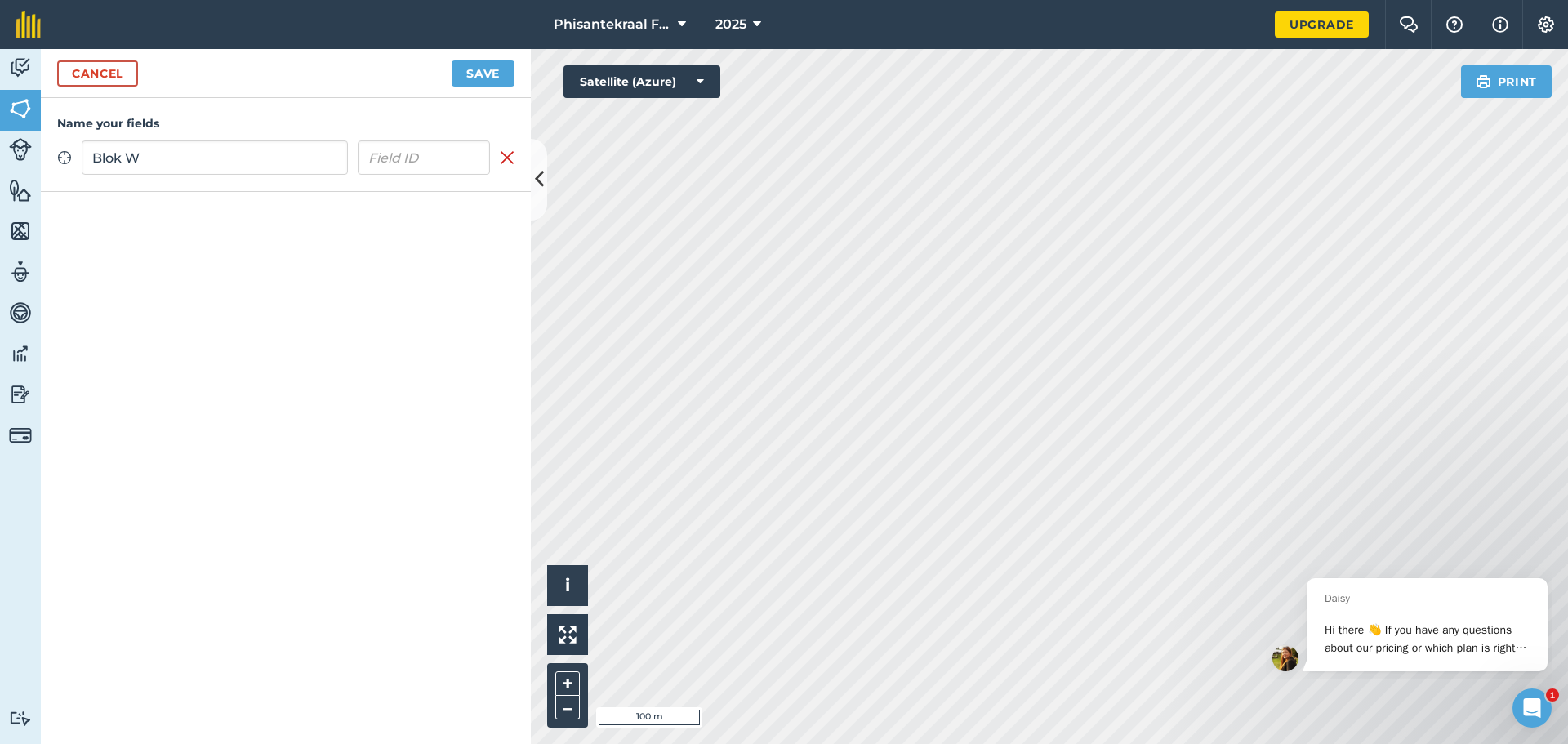 type on "Blok W" 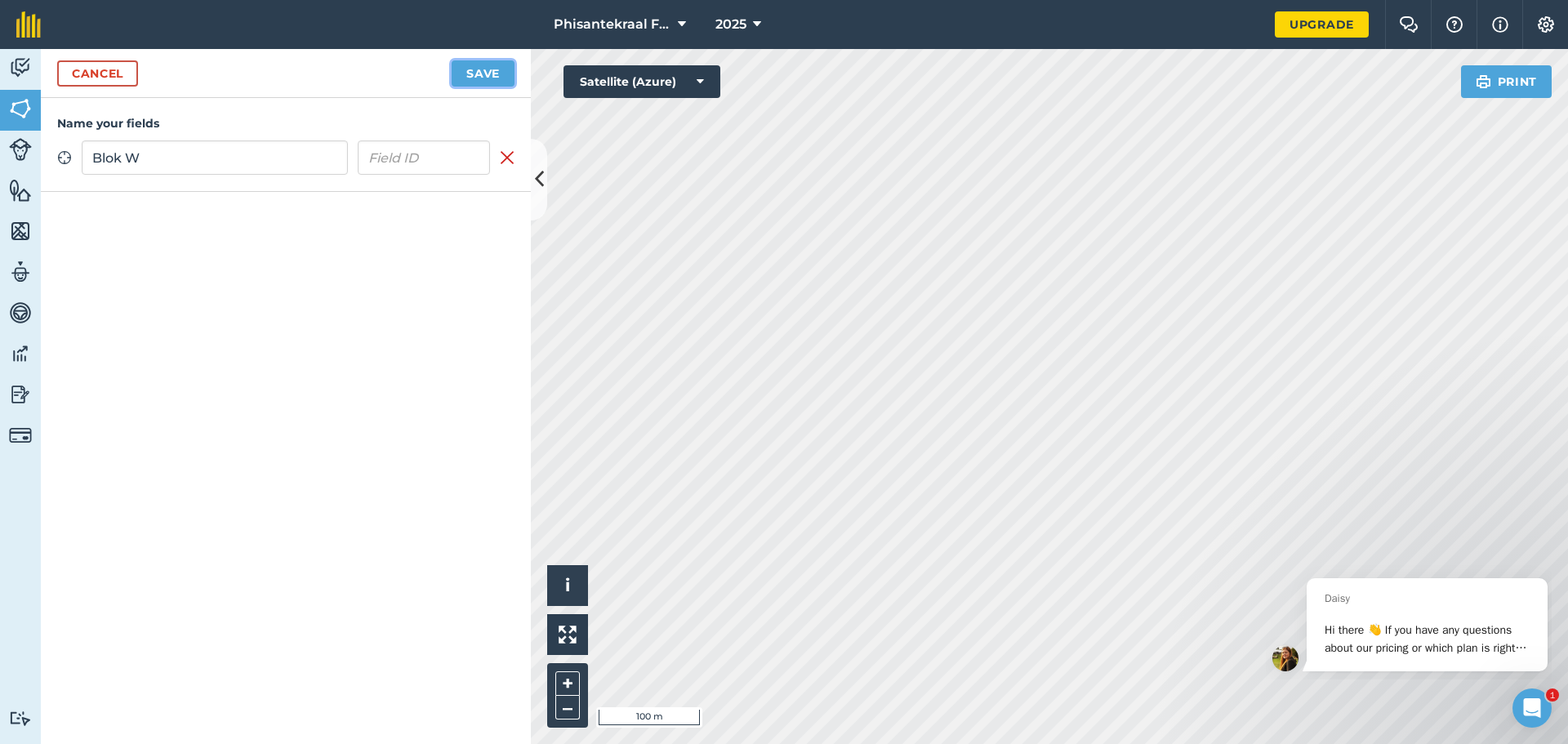 click on "Save" at bounding box center [483, 74] 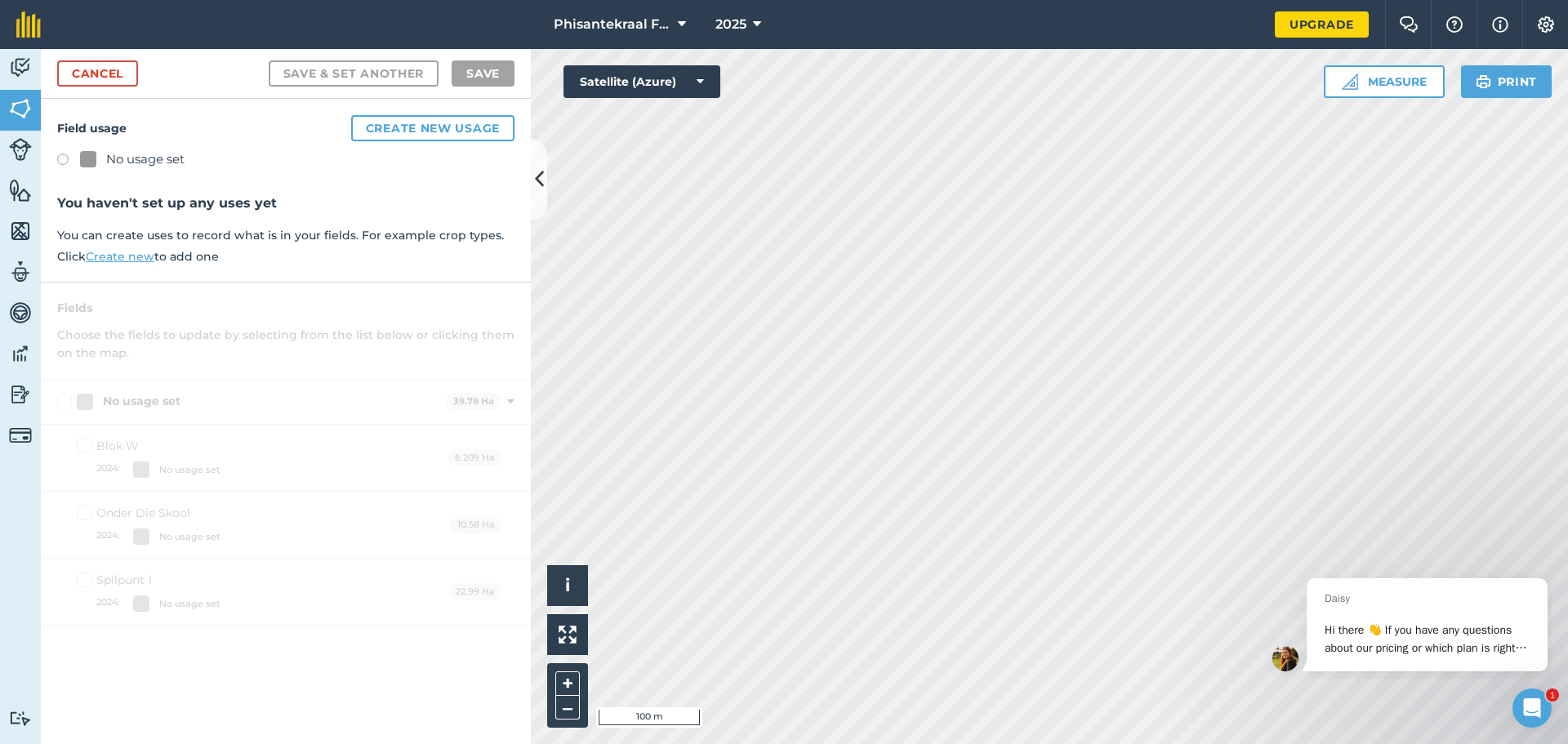 click at bounding box center (69, 162) 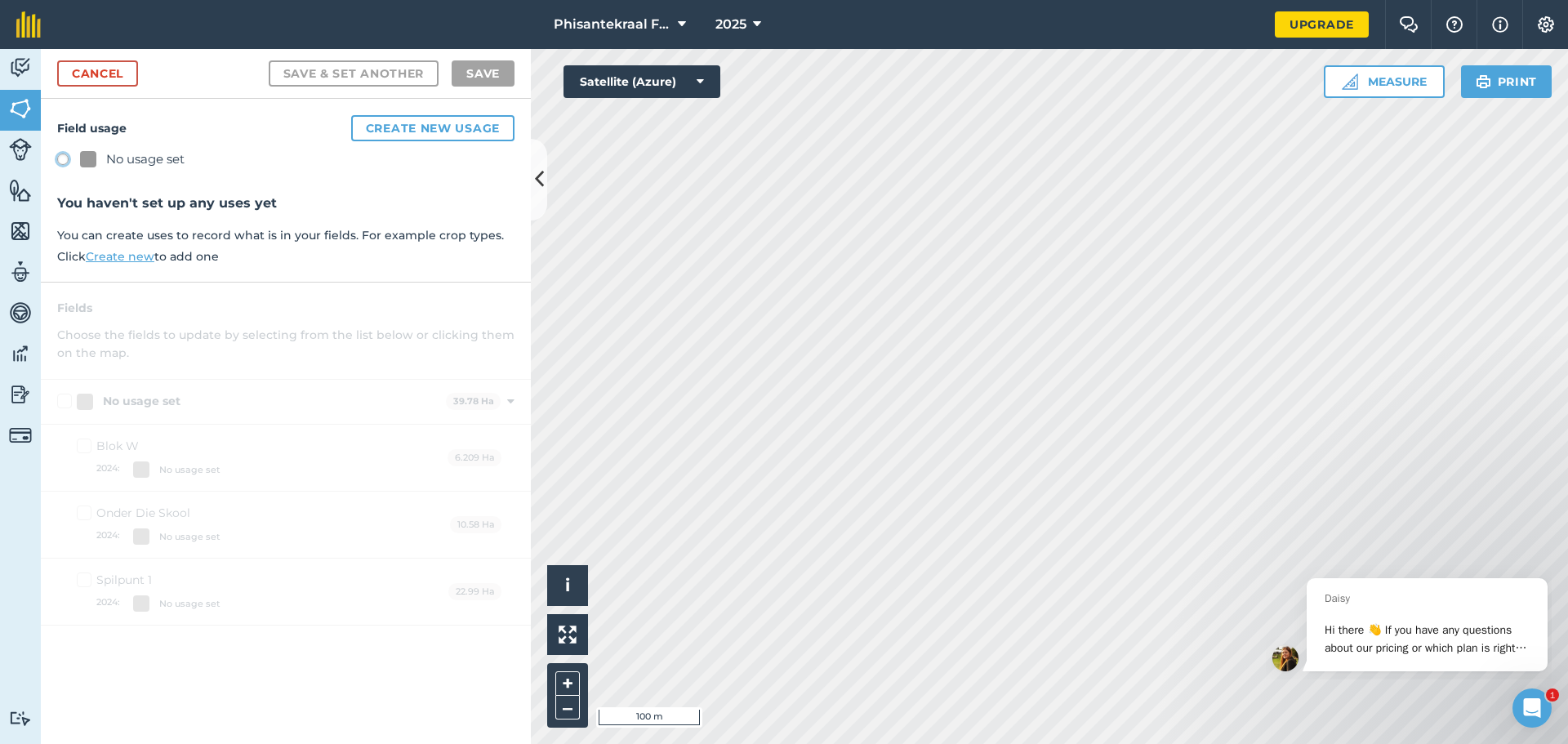 click on "No usage set" at bounding box center [-8104, 158] 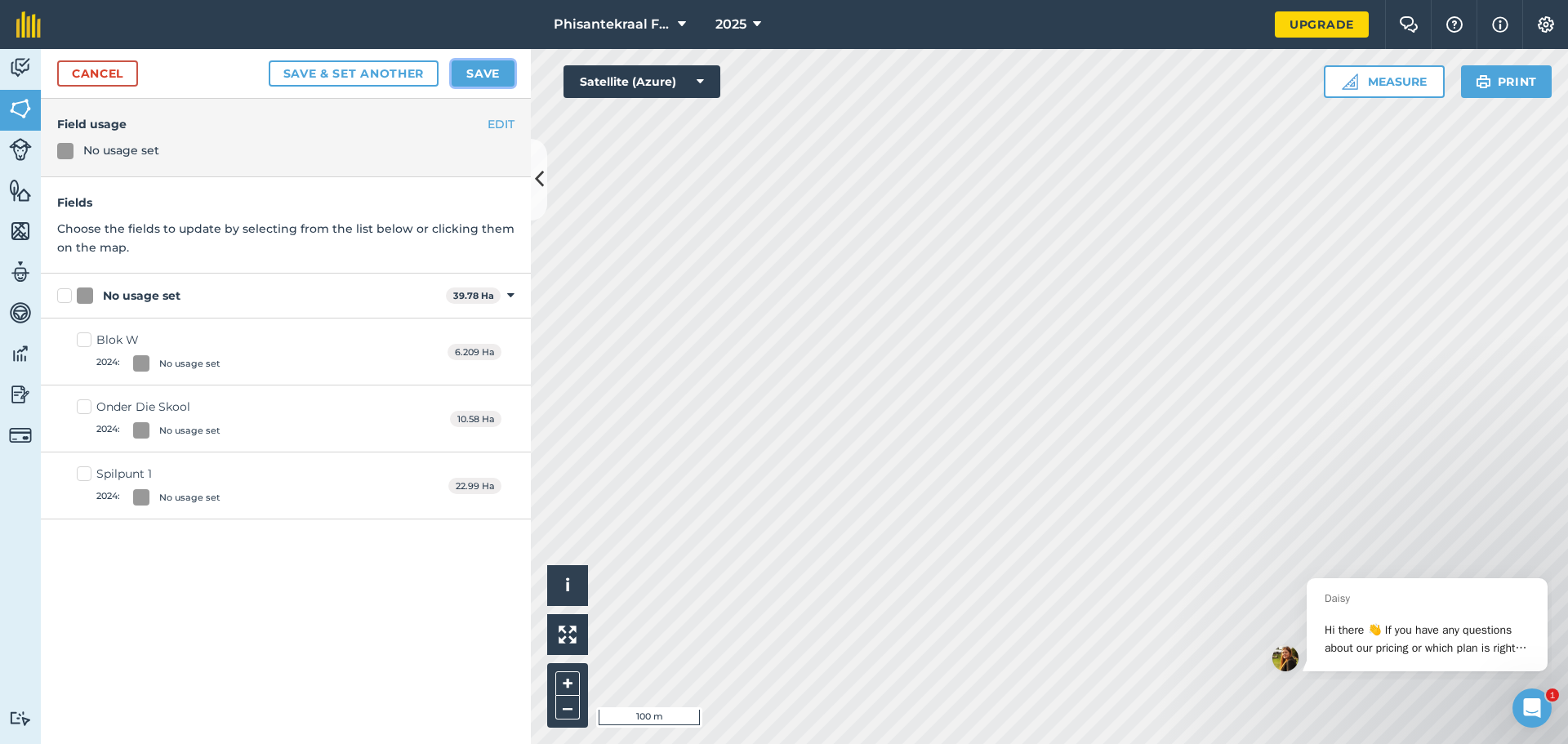 click on "Save" at bounding box center [483, 74] 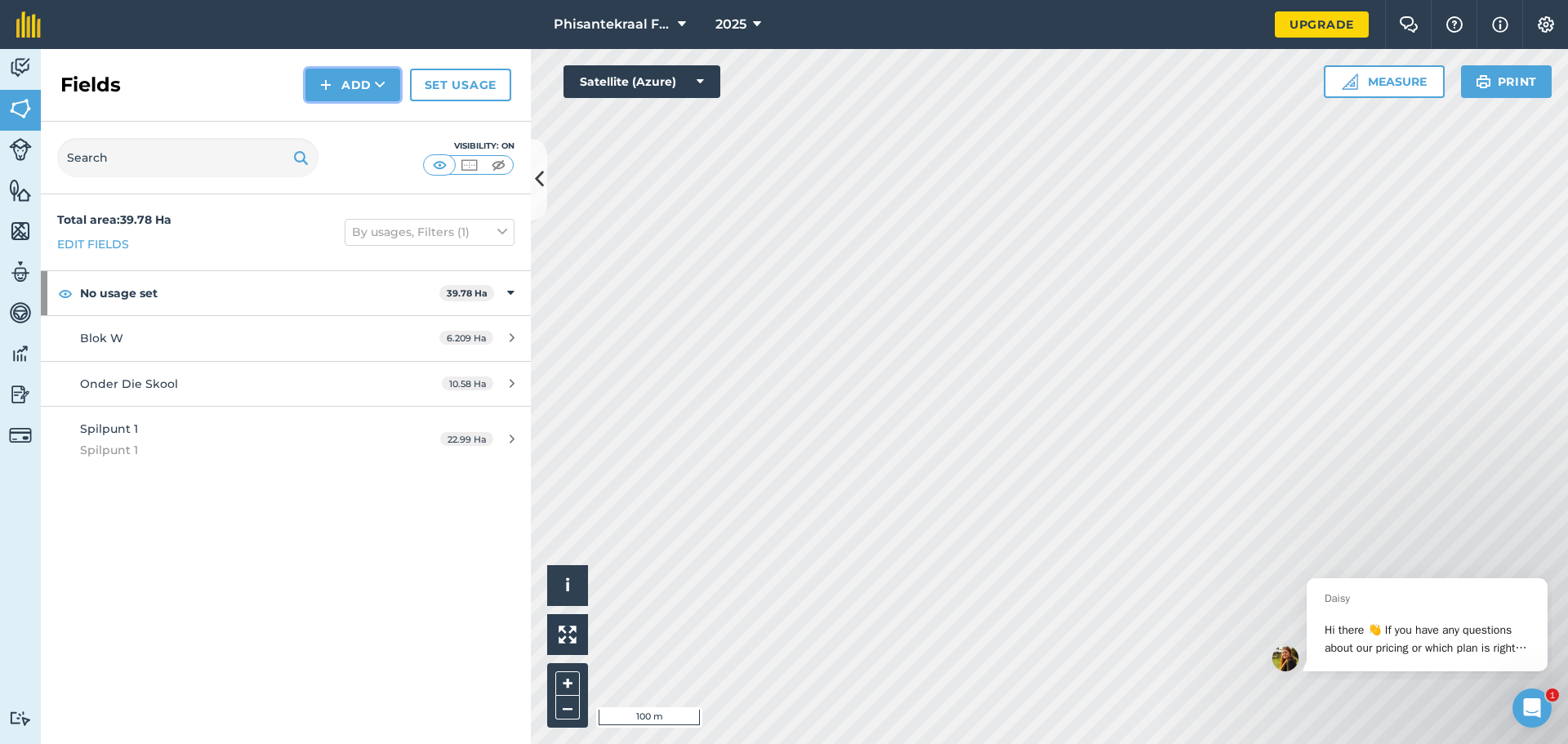 click on "Add" at bounding box center (353, 85) 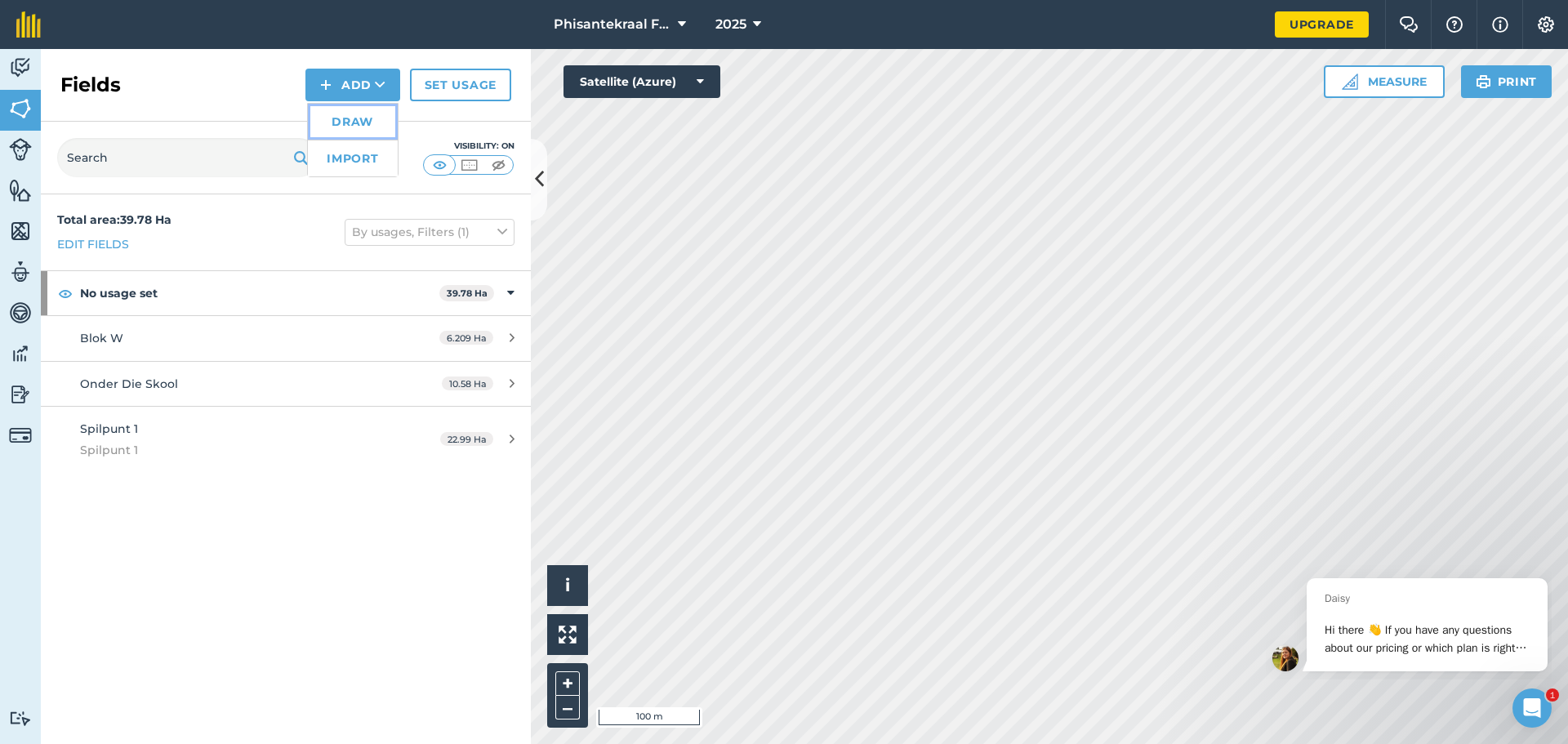 click on "Draw" at bounding box center (353, 122) 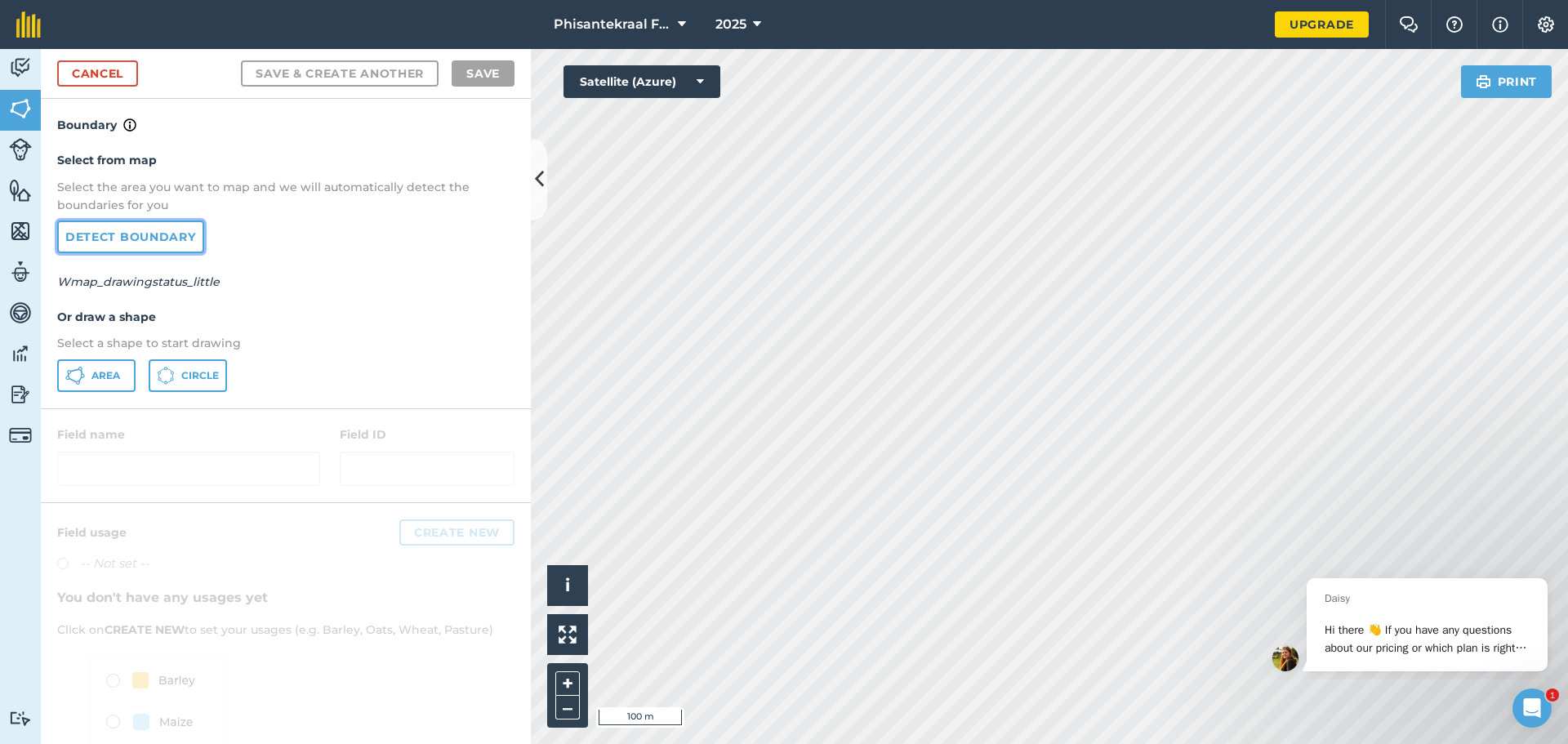 click on "Detect boundary" at bounding box center (131, 237) 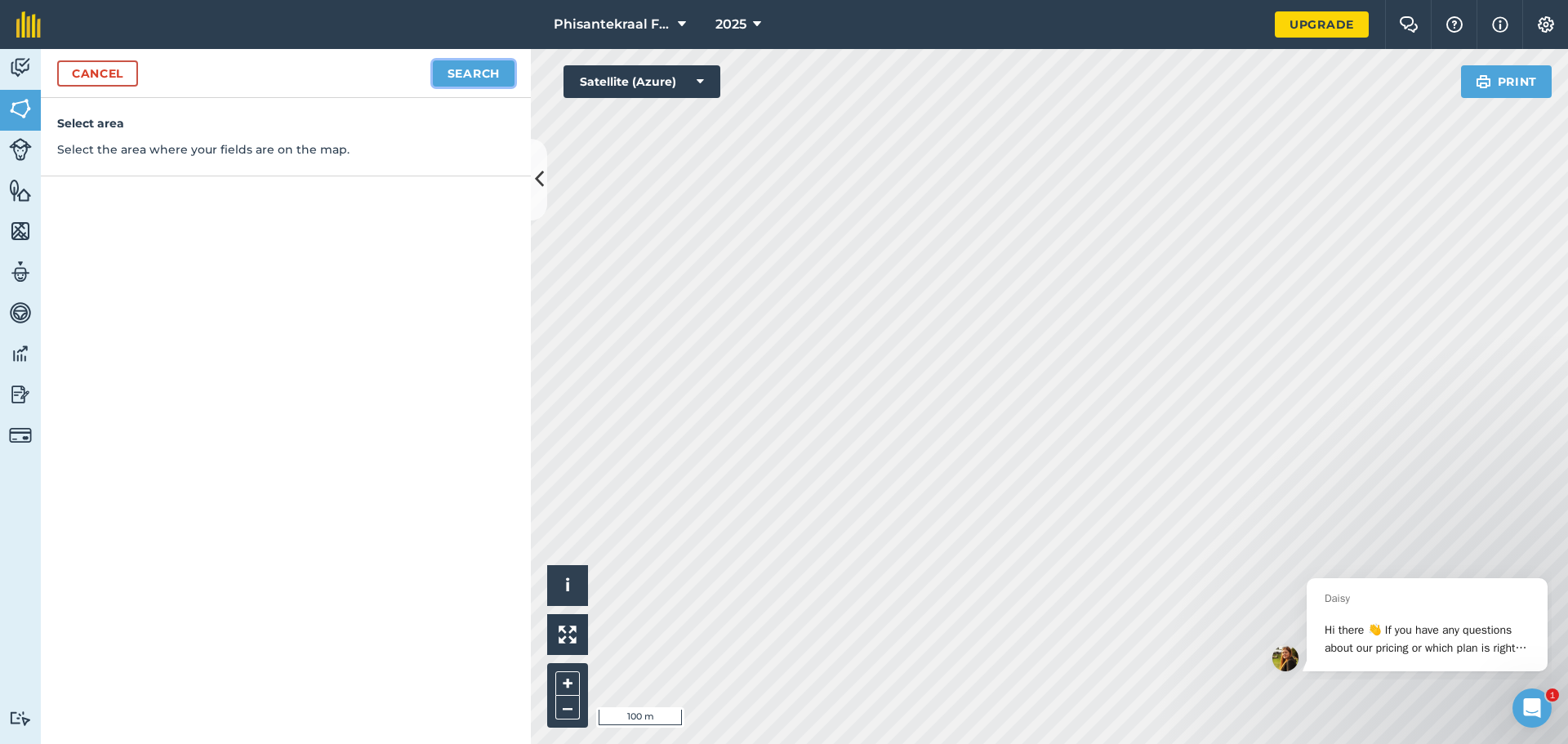 click on "Search" at bounding box center [474, 74] 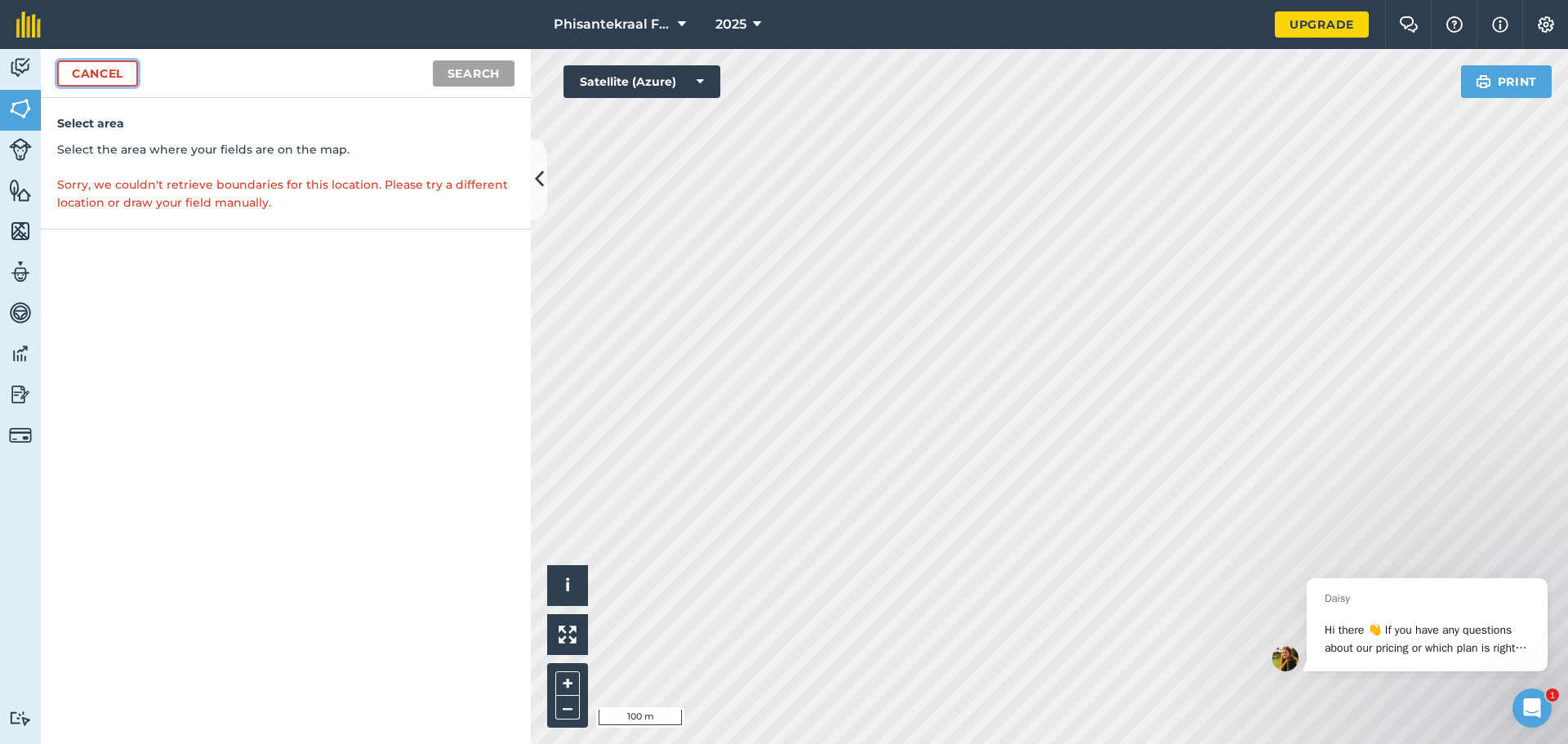 click on "Cancel" at bounding box center [97, 74] 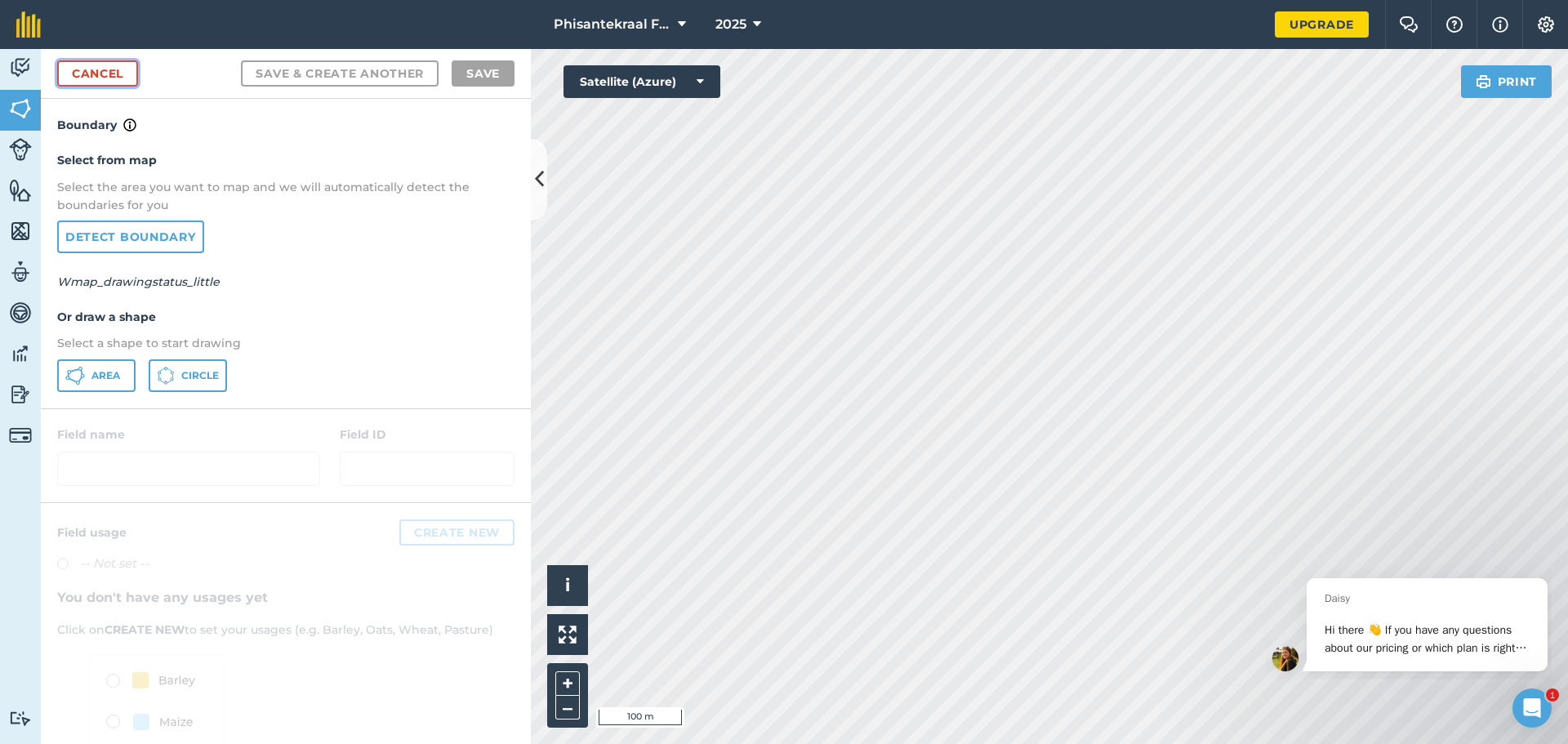 click on "Cancel" at bounding box center (97, 74) 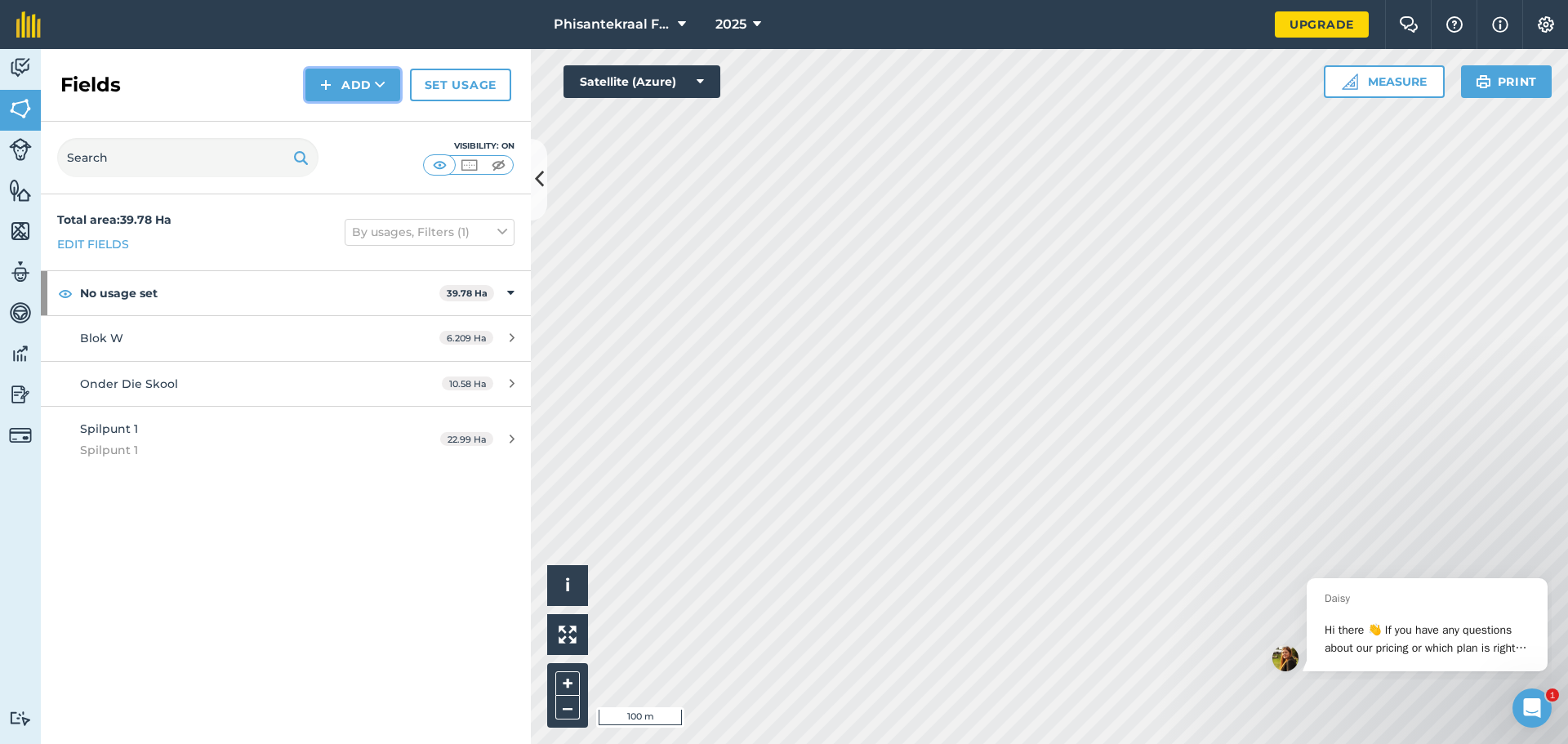 click at bounding box center (380, 85) 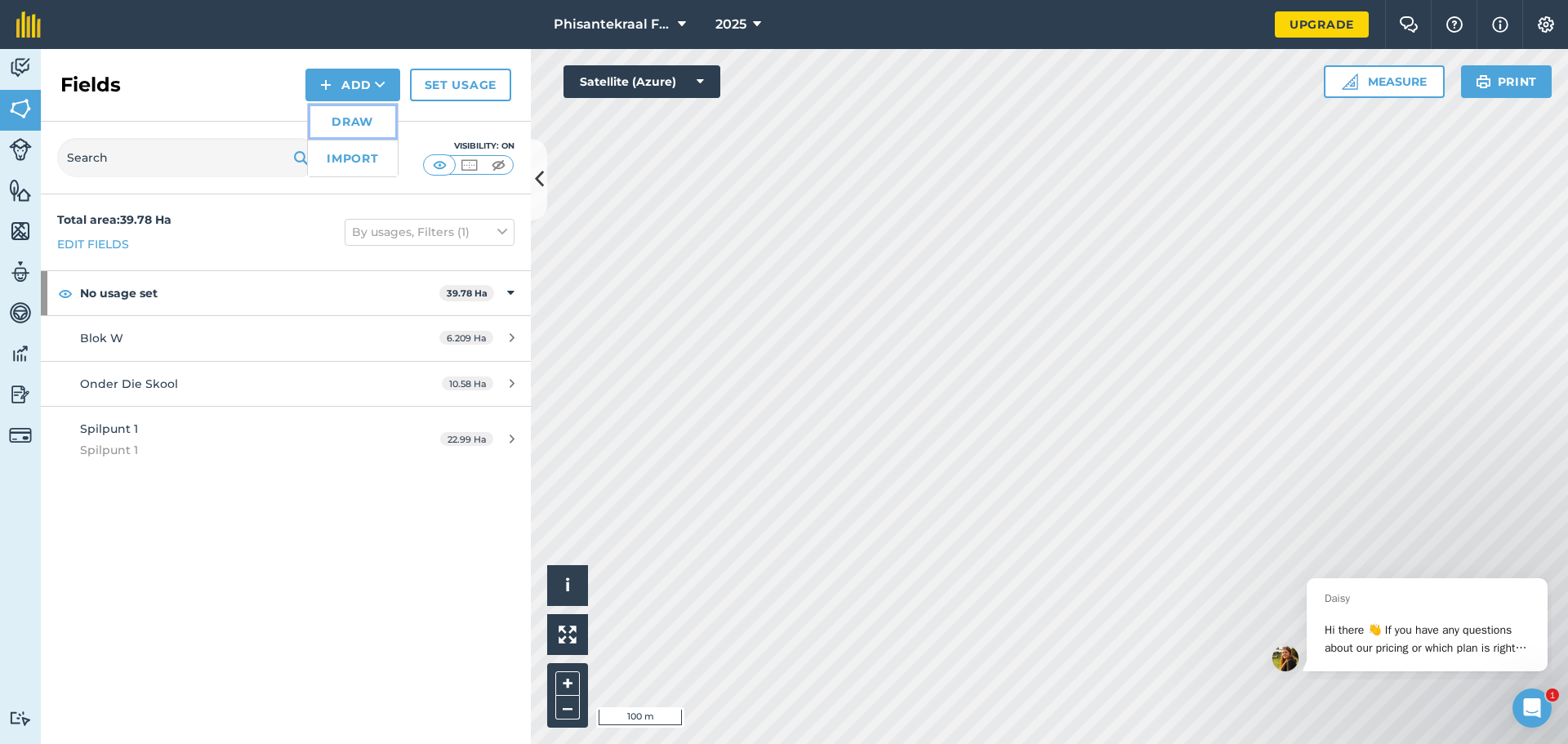 click on "Draw" at bounding box center (353, 122) 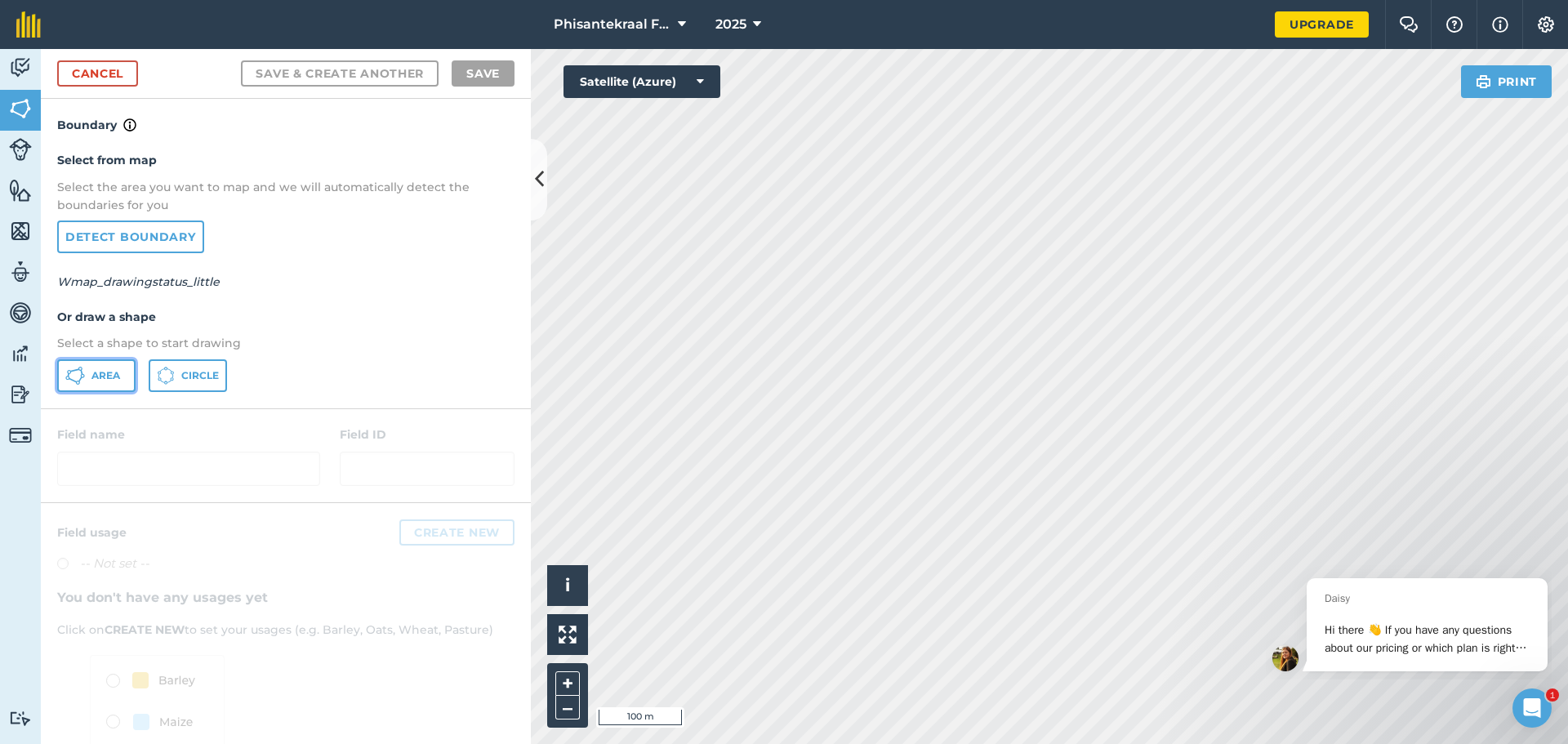 click on "Area" at bounding box center (105, 376) 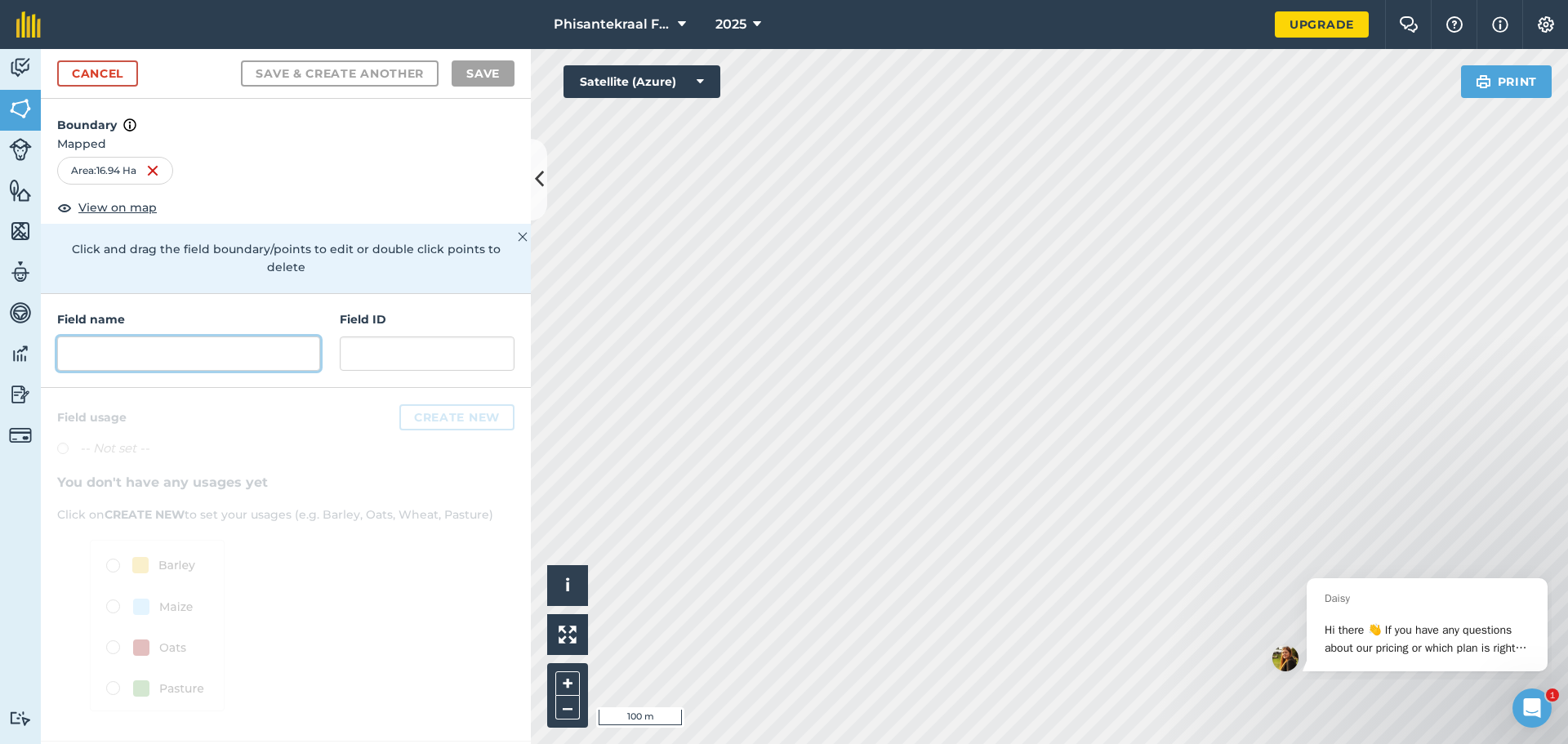 click at bounding box center [189, 354] 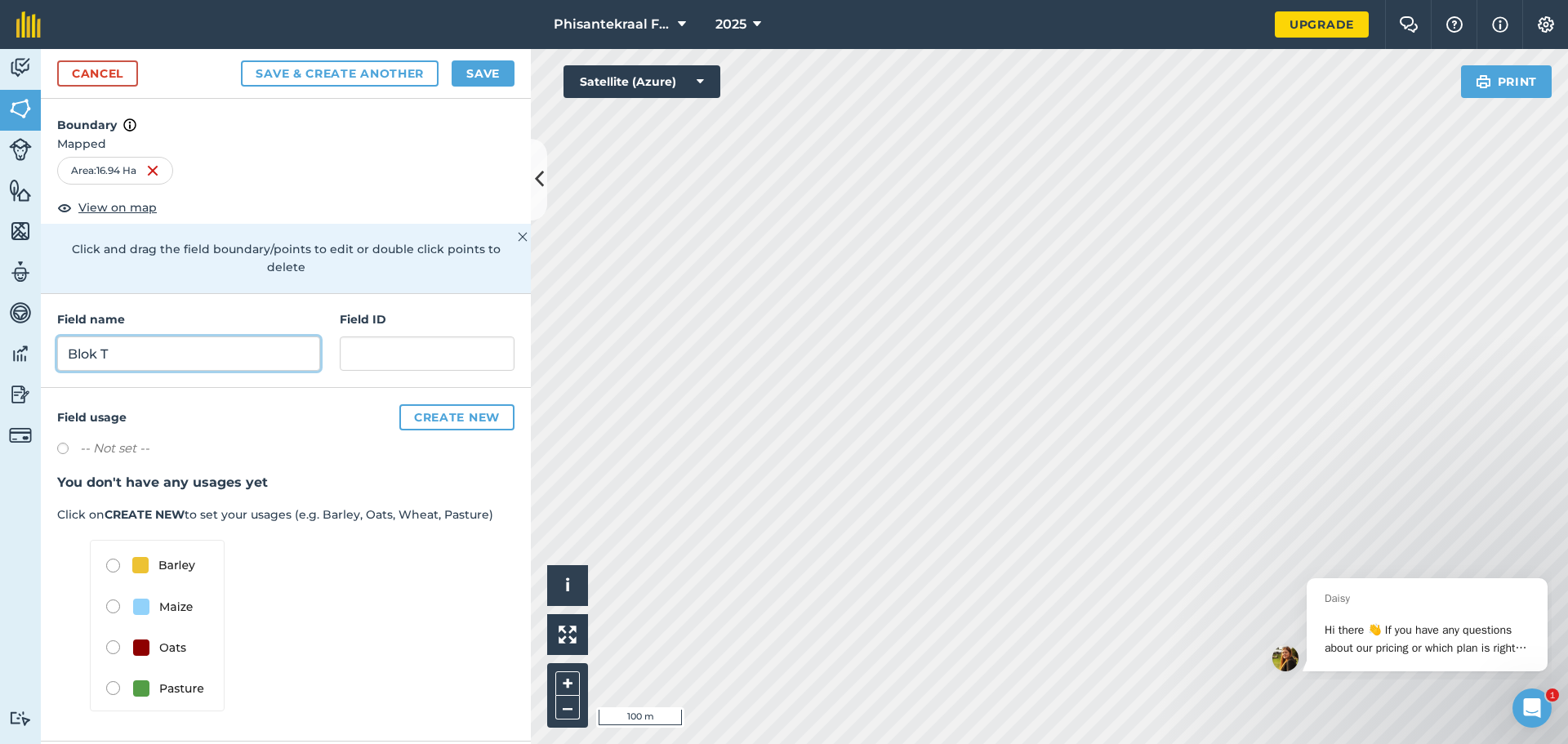 type on "Blok T" 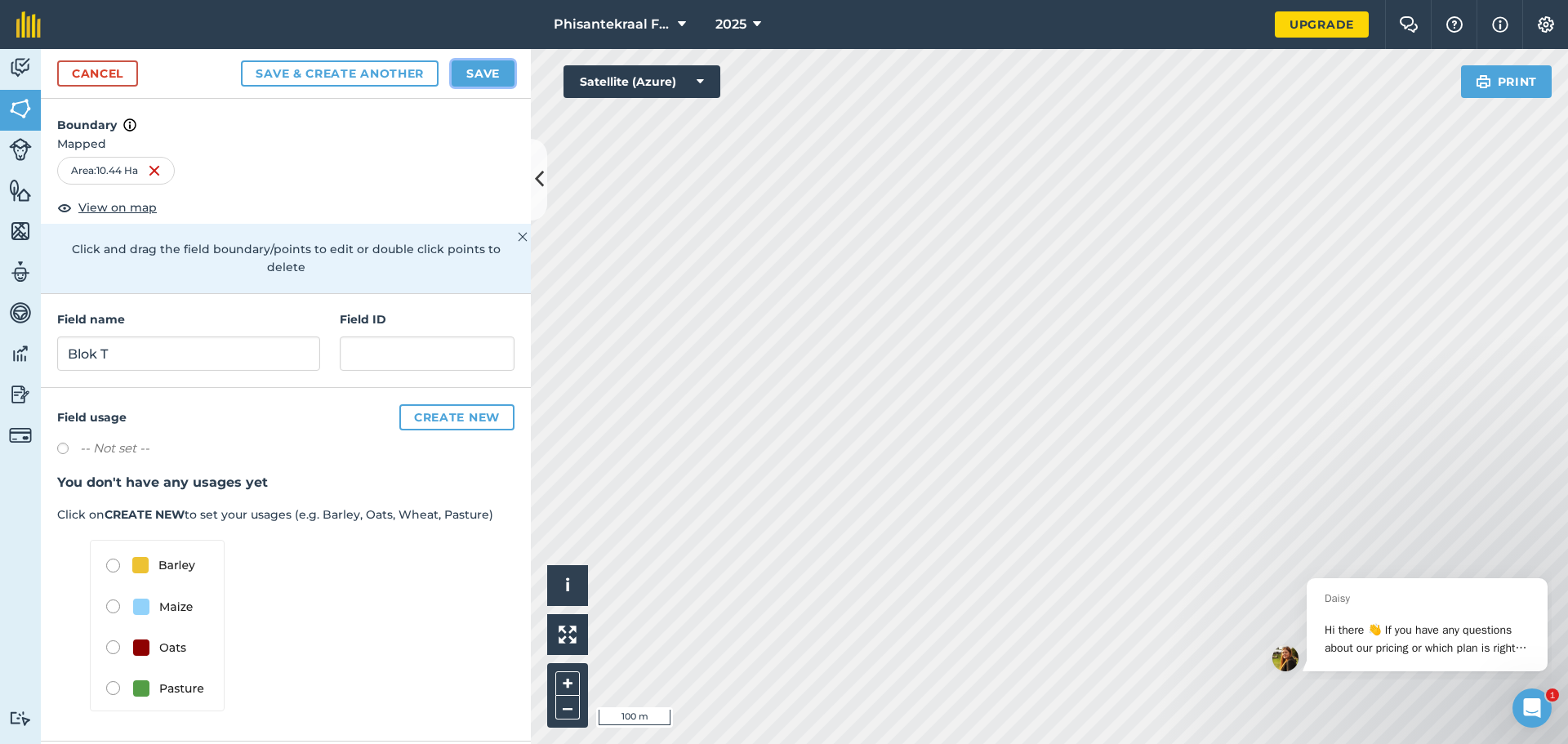 click on "Save" at bounding box center [483, 74] 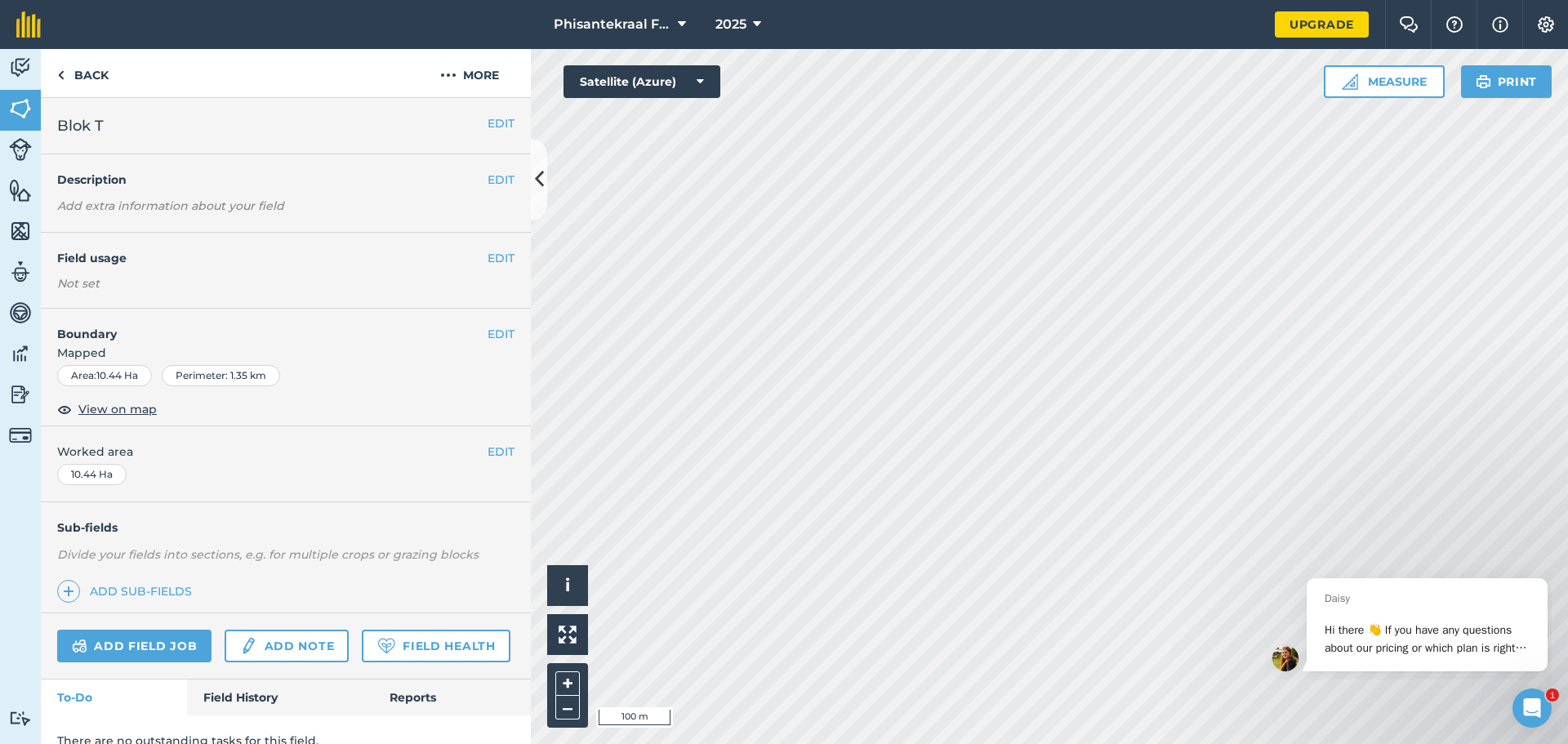 click on "EDIT Description Add extra information about your field" at bounding box center (286, 194) 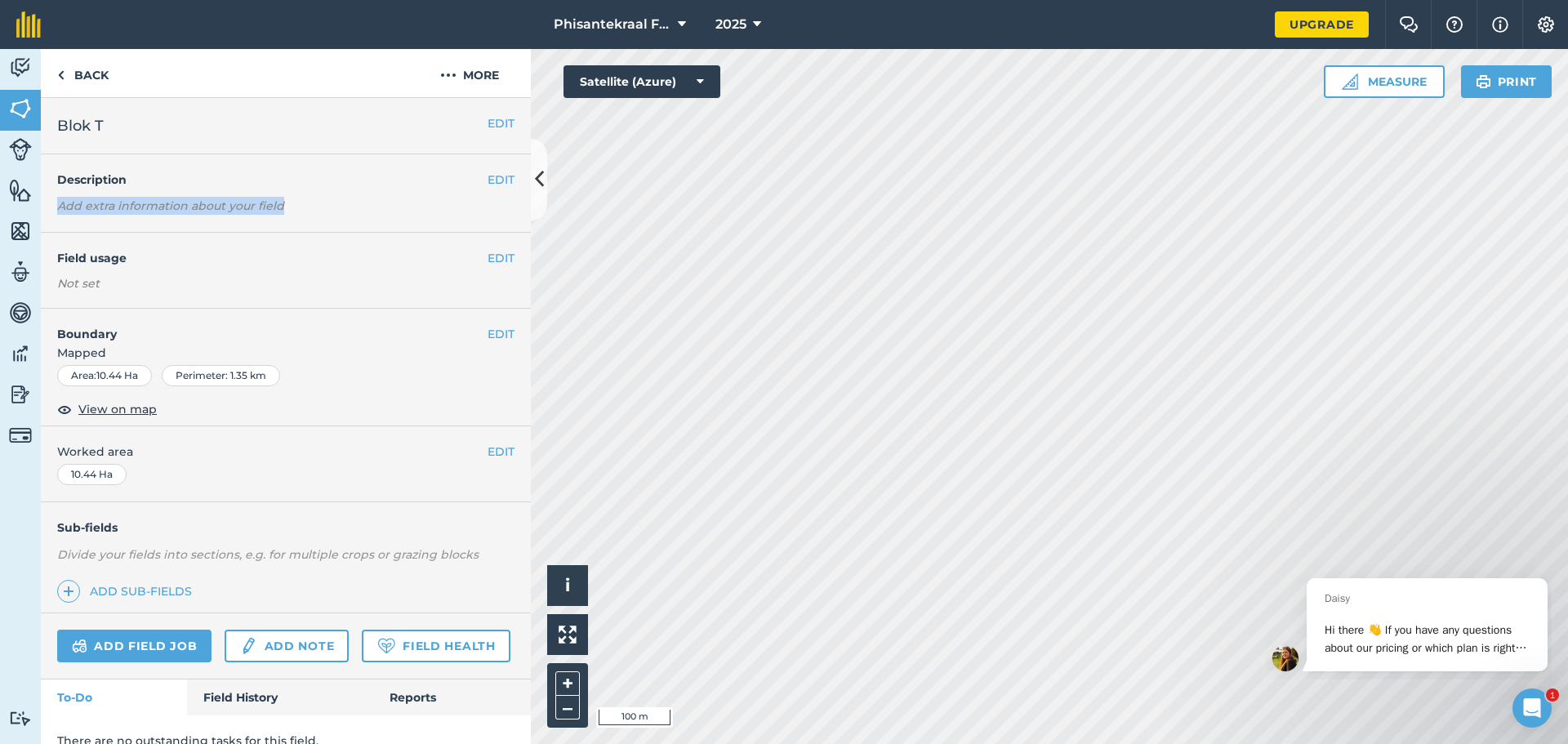 drag, startPoint x: 285, startPoint y: 204, endPoint x: 52, endPoint y: 195, distance: 233.1738 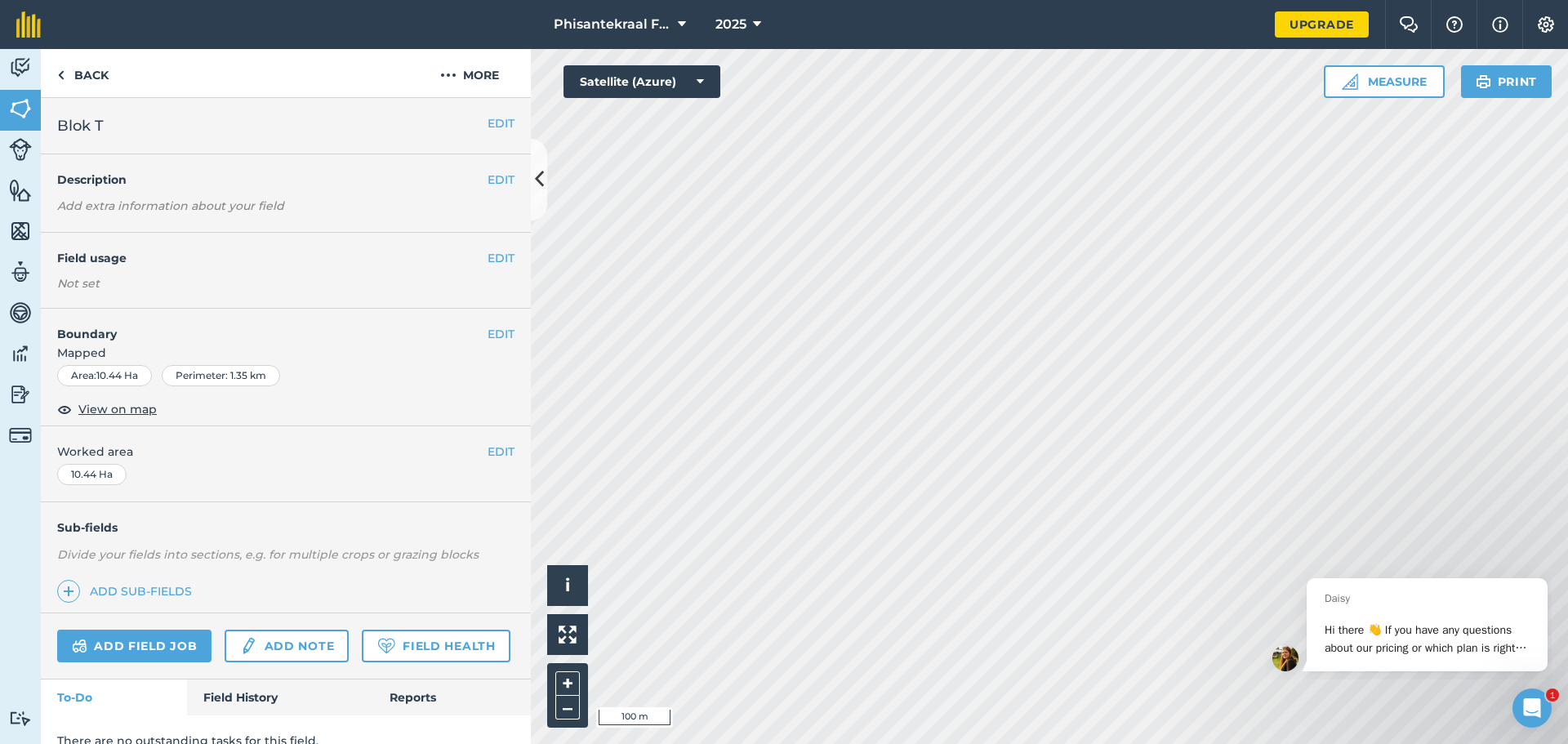 click on "Field usage" at bounding box center (272, 258) 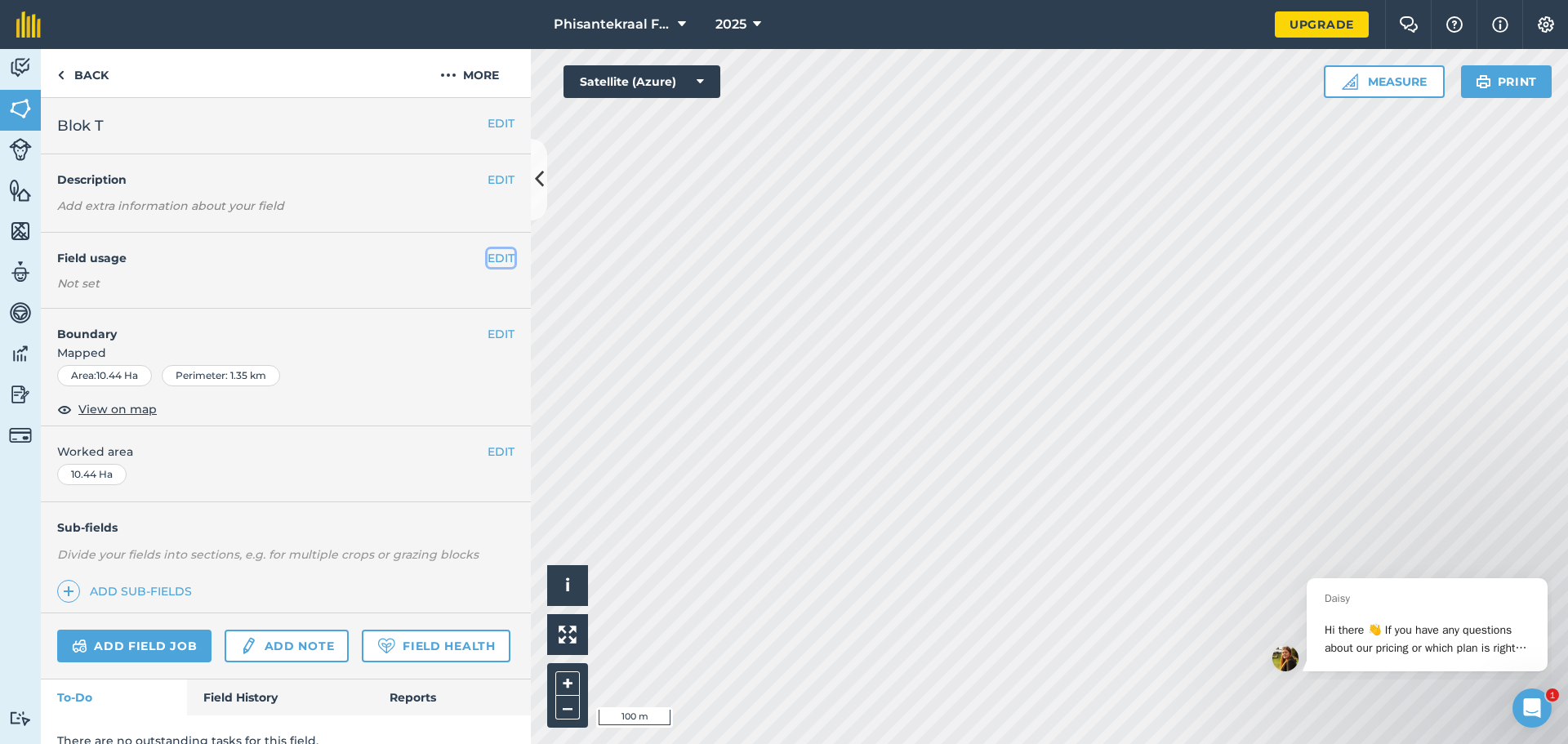 click on "EDIT" at bounding box center (501, 258) 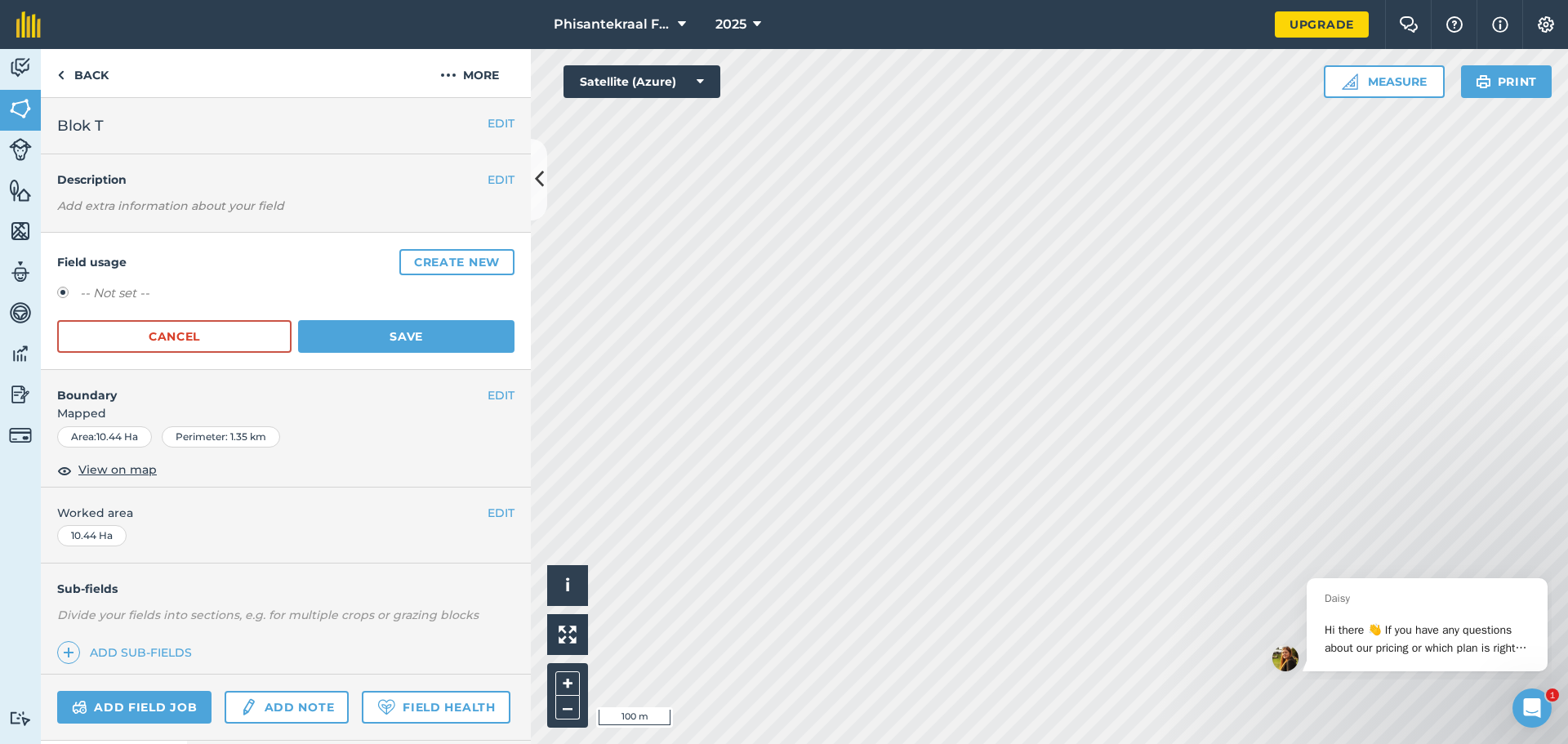 click on "-- Not set --" at bounding box center [114, 293] 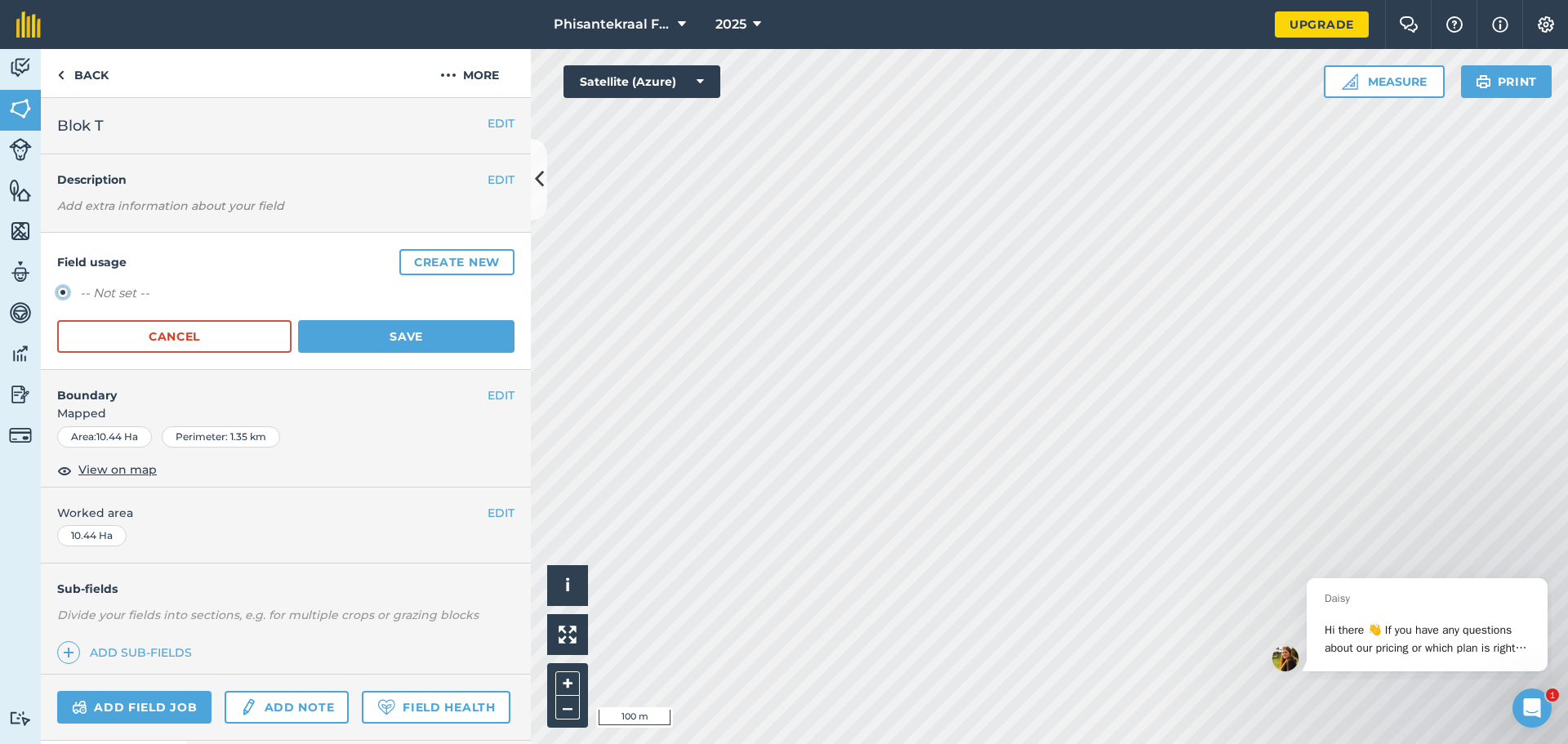 click on "-- Not set --" at bounding box center [-8104, 292] 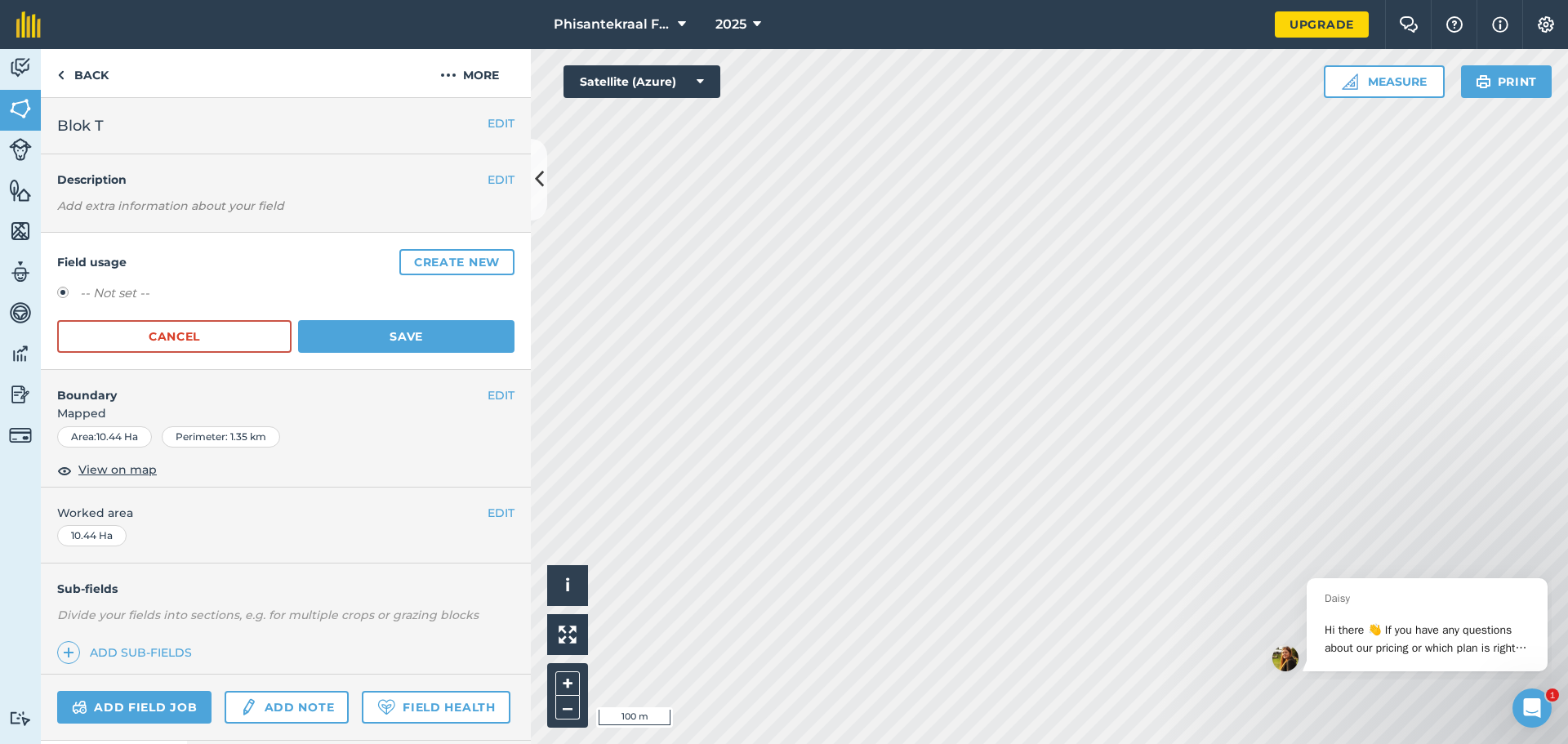 click on "-- Not set --" at bounding box center [114, 293] 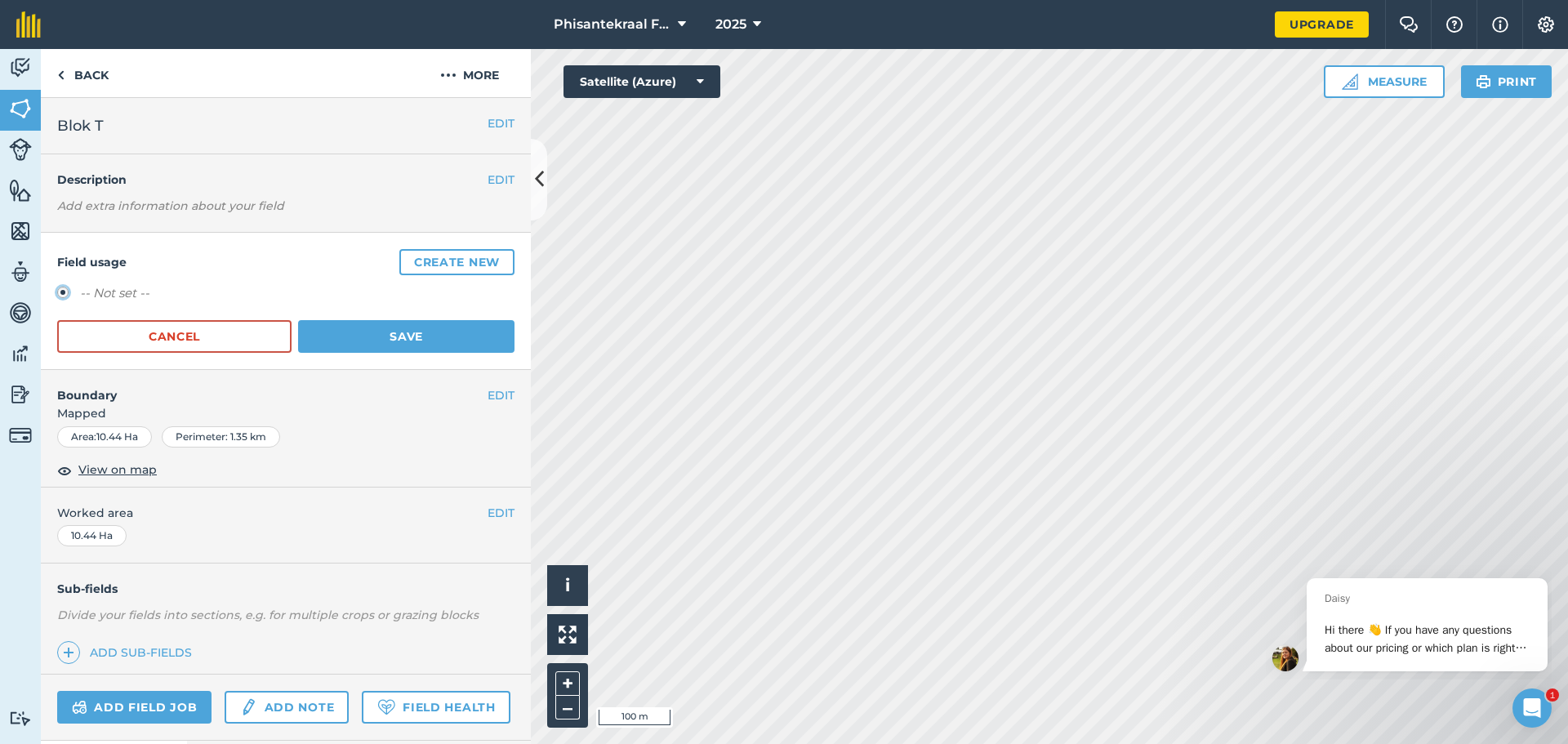 click on "-- Not set --" at bounding box center (-8104, 292) 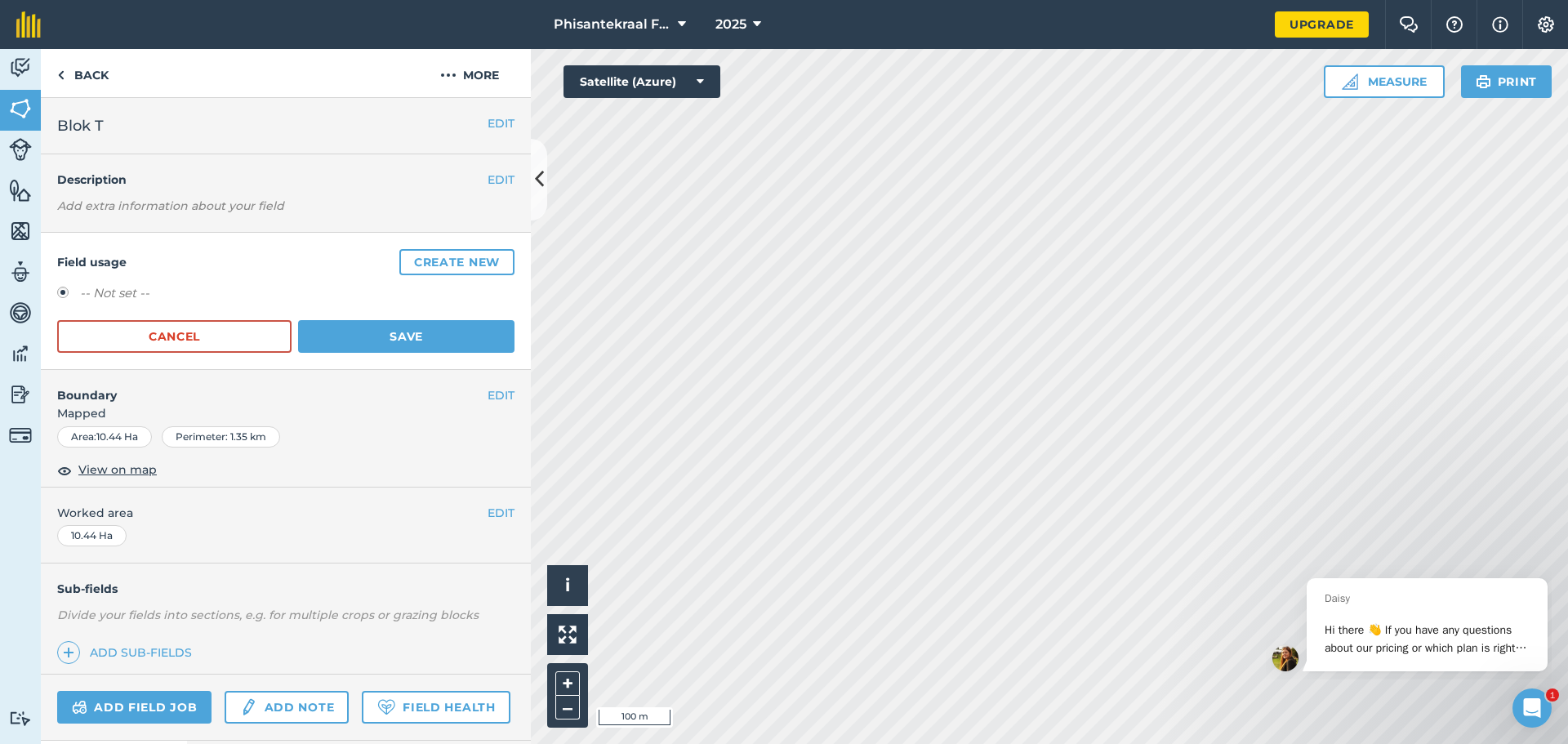 click at bounding box center [69, 295] 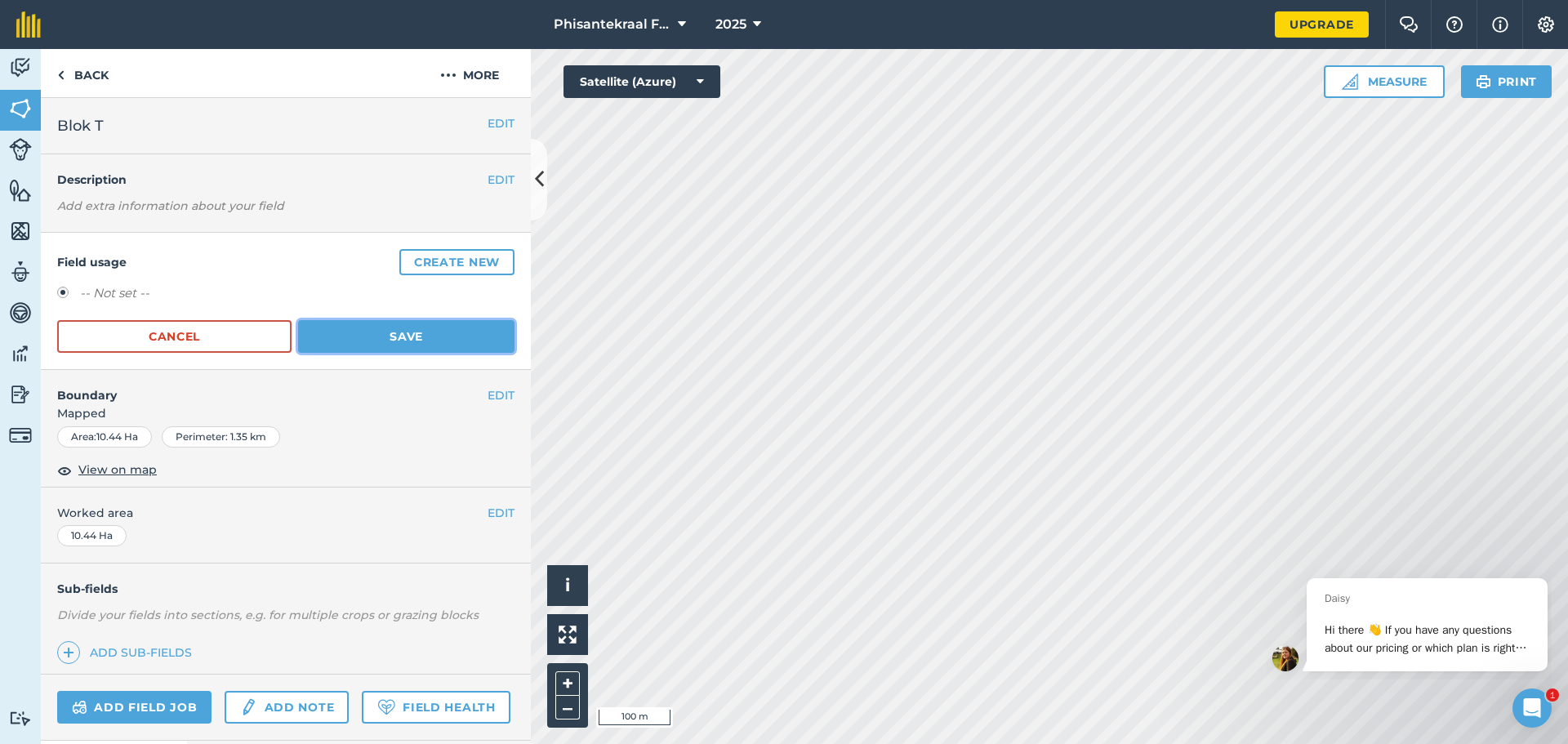 click on "Save" at bounding box center (406, 336) 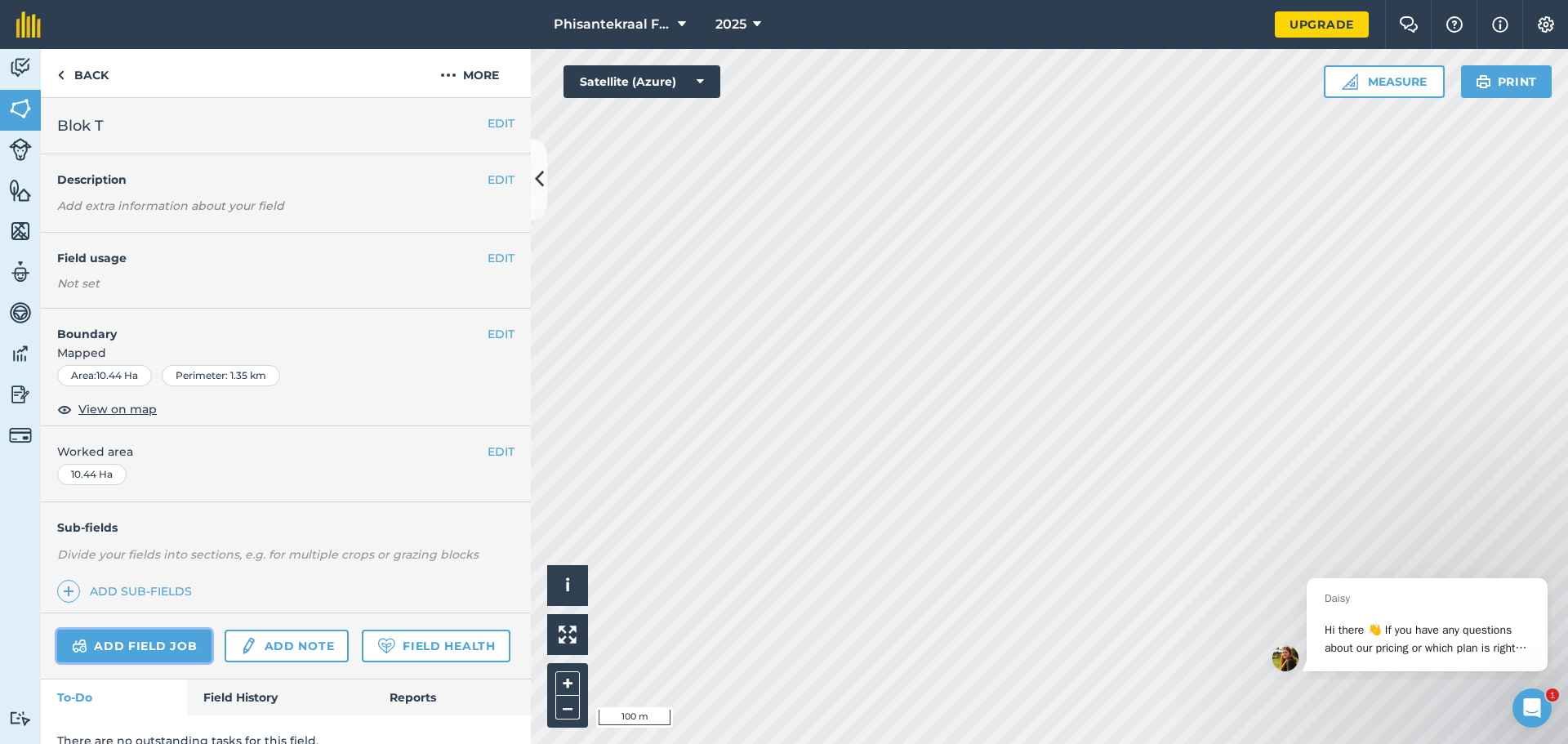 click on "Add field job" at bounding box center (134, 646) 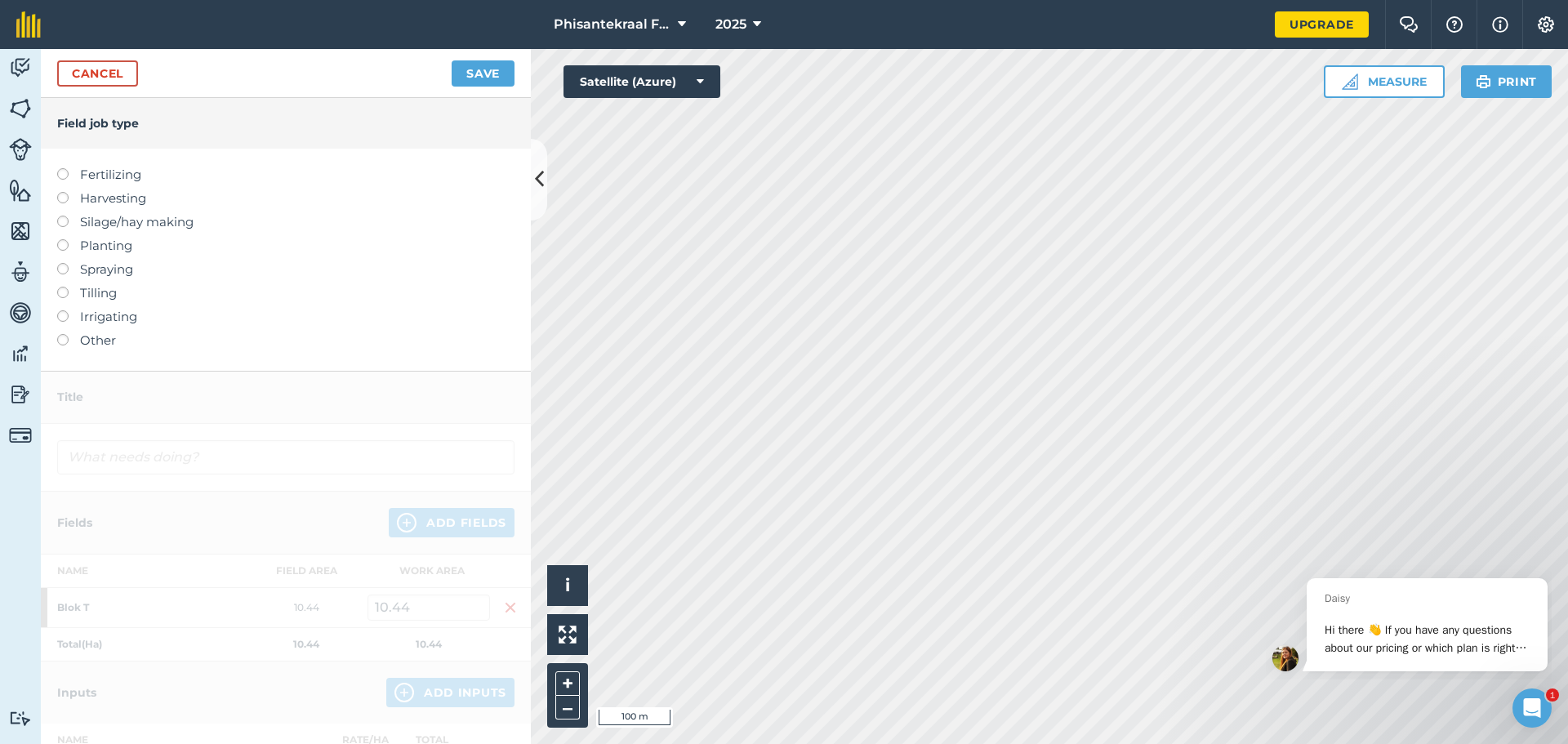 click at bounding box center (69, 334) 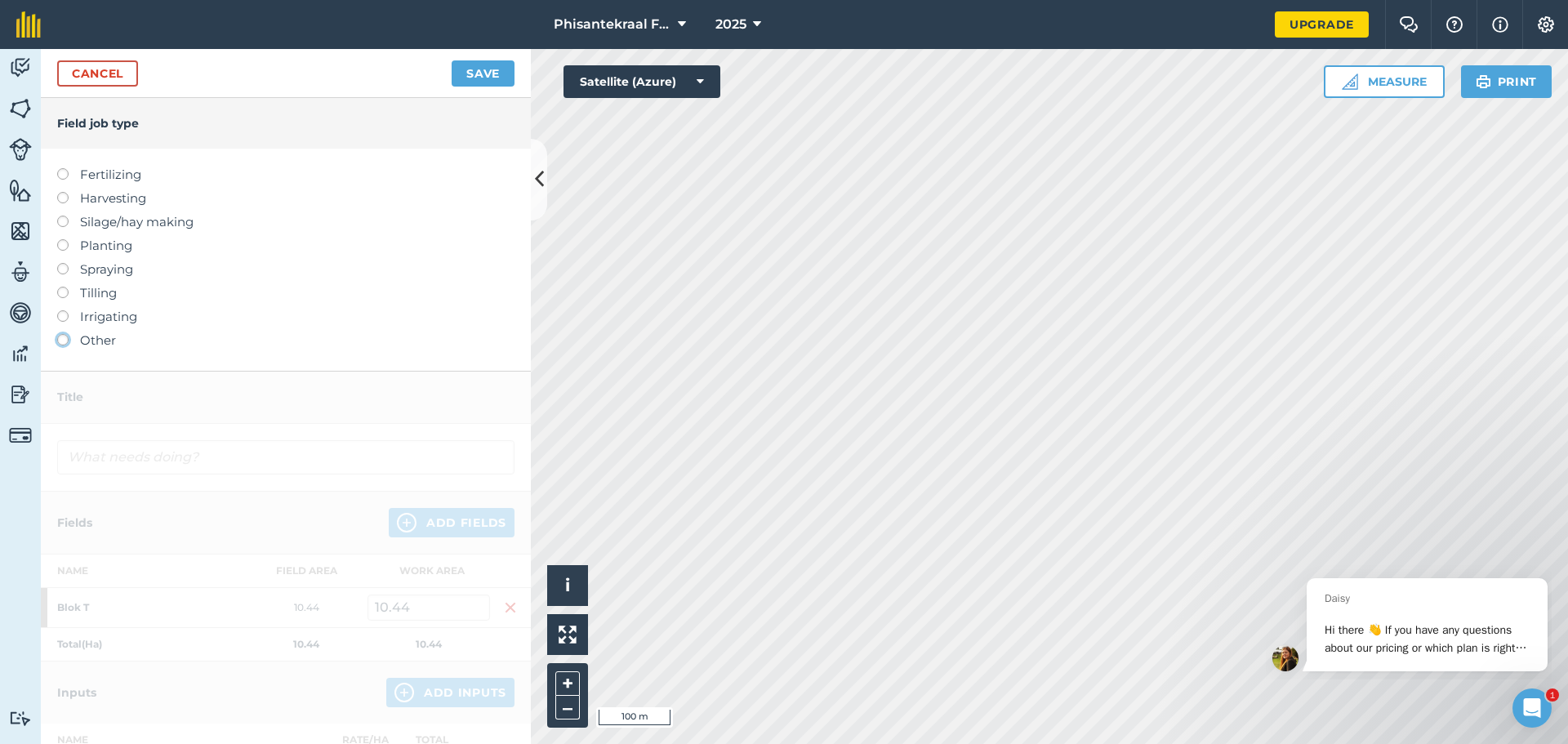 click on "Other" at bounding box center (-8120, 339) 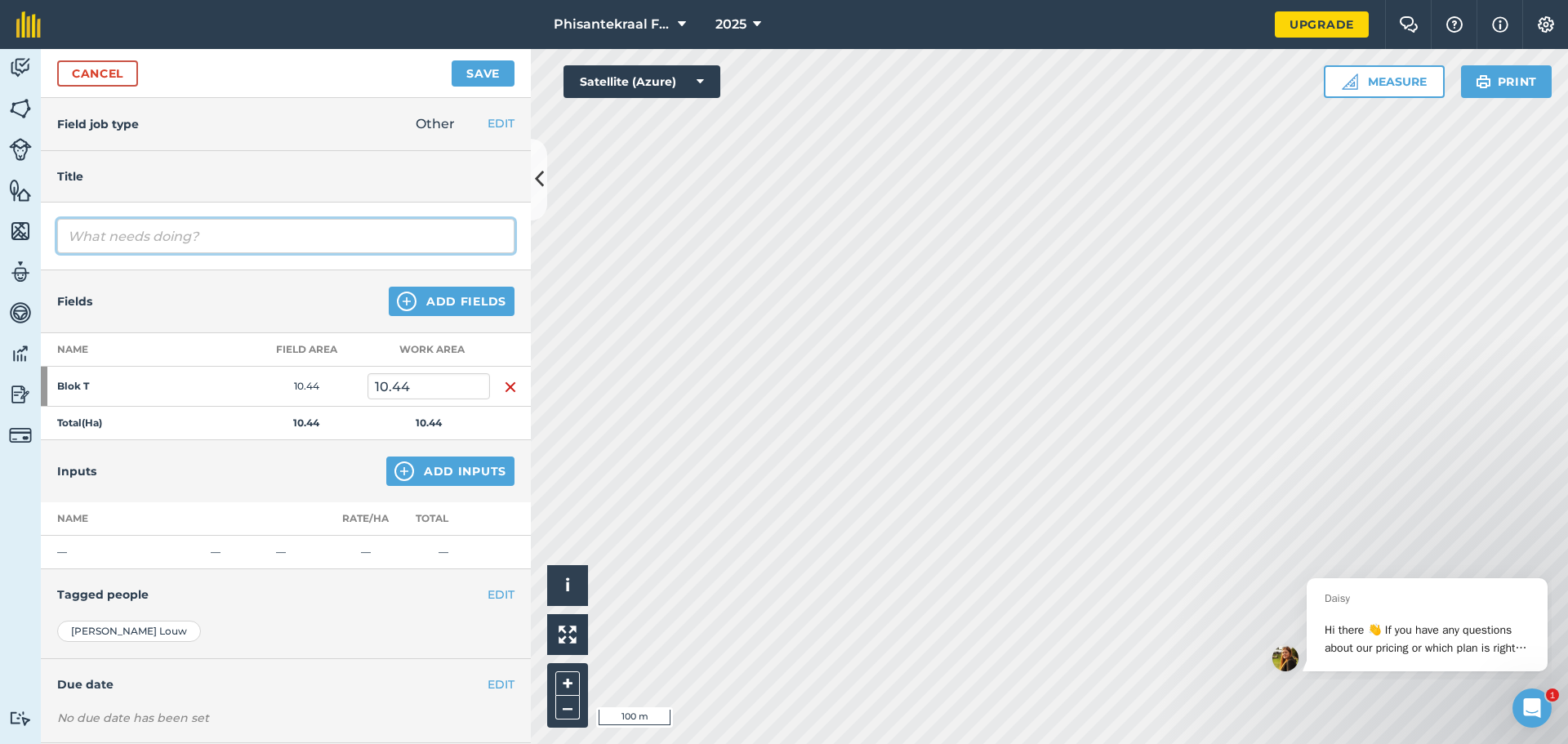 click at bounding box center (286, 236) 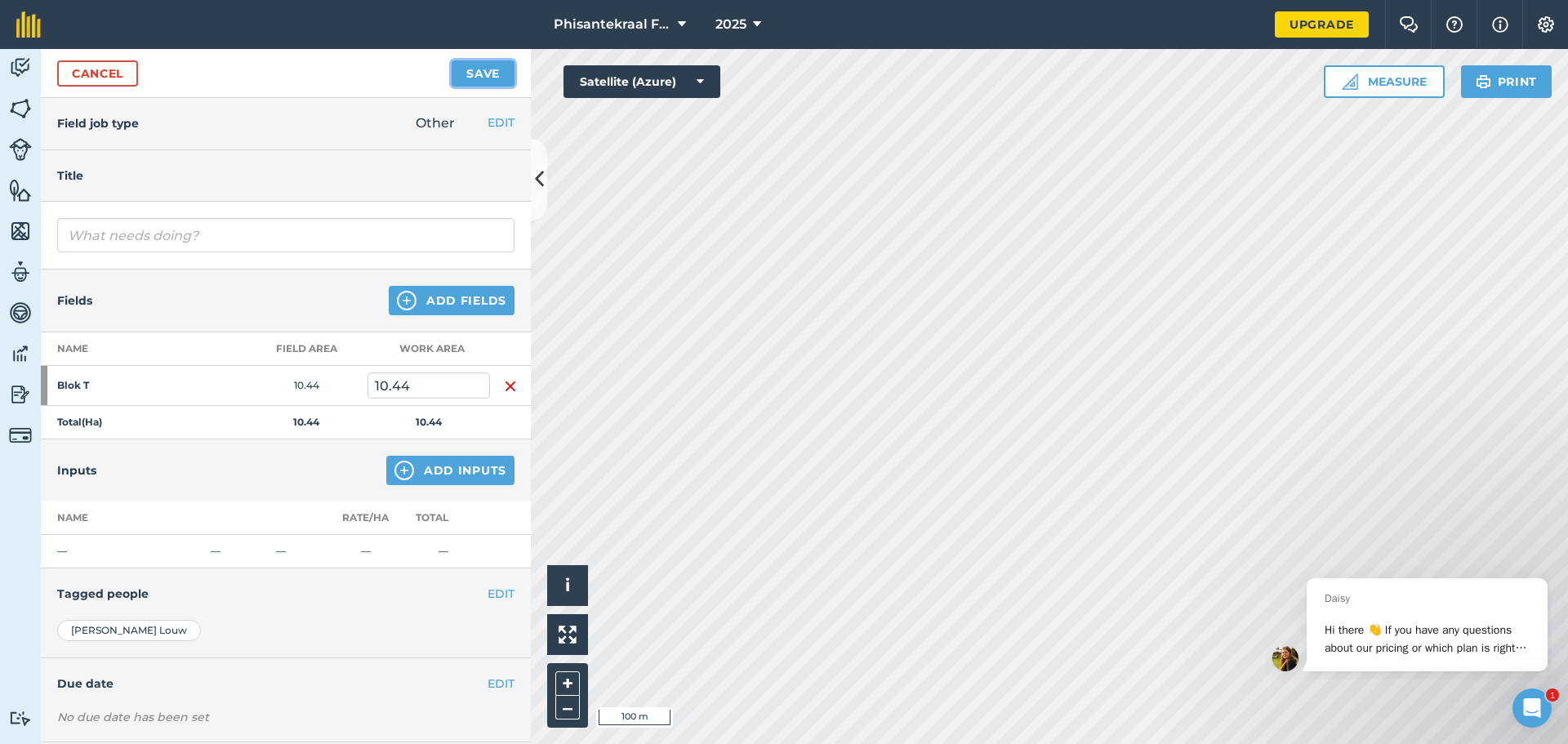 click on "Save" at bounding box center [483, 74] 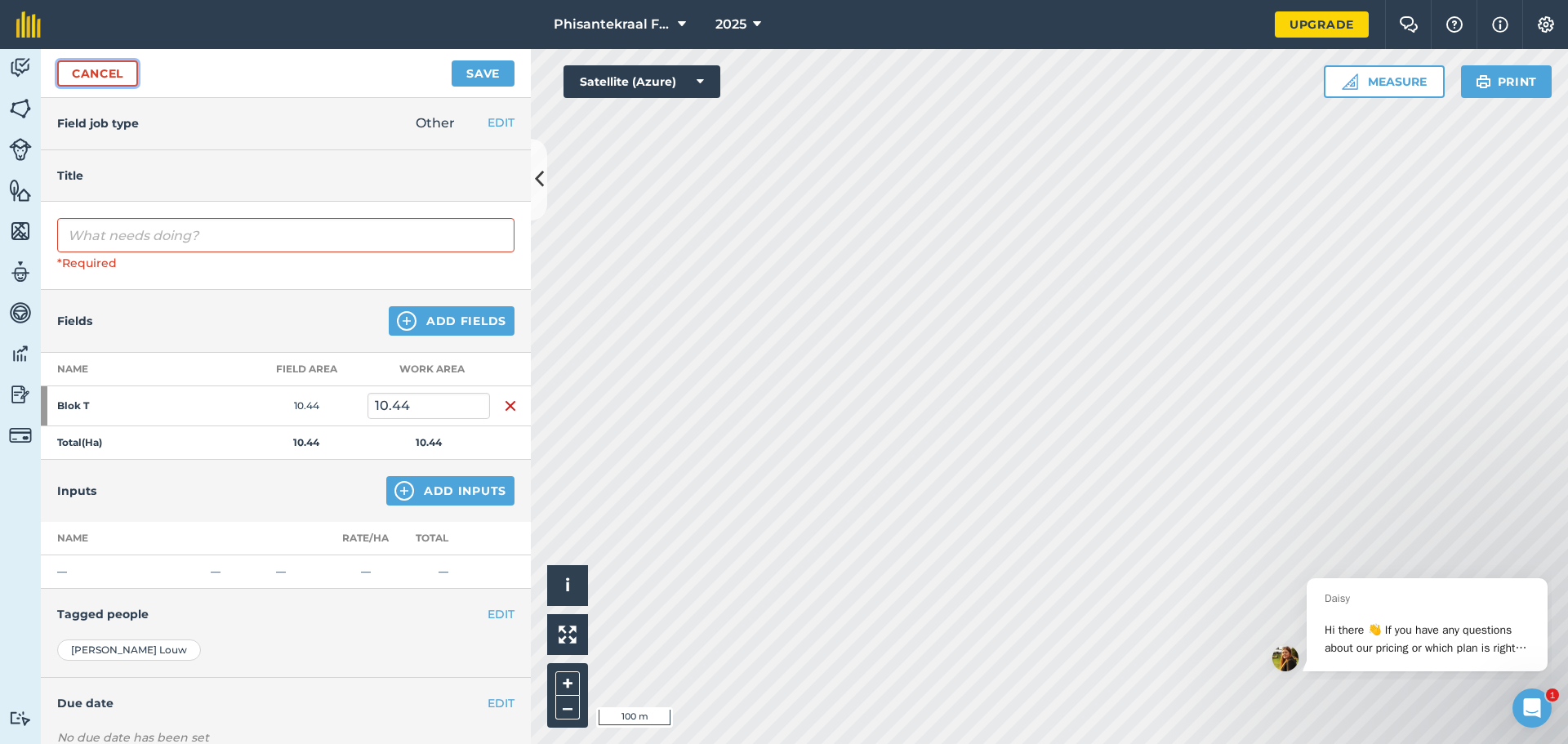 click on "Cancel" at bounding box center (97, 74) 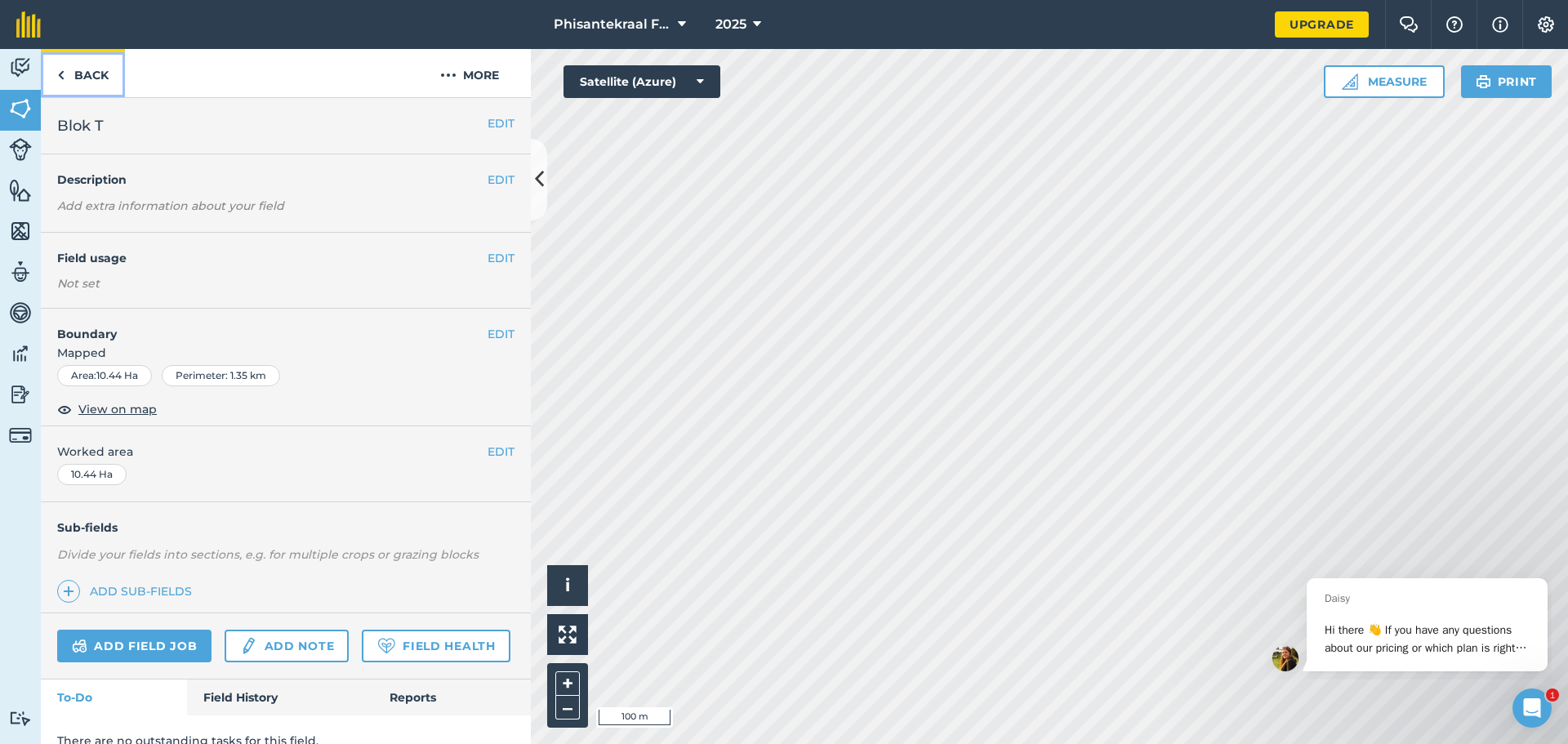 click on "Back" at bounding box center [82, 73] 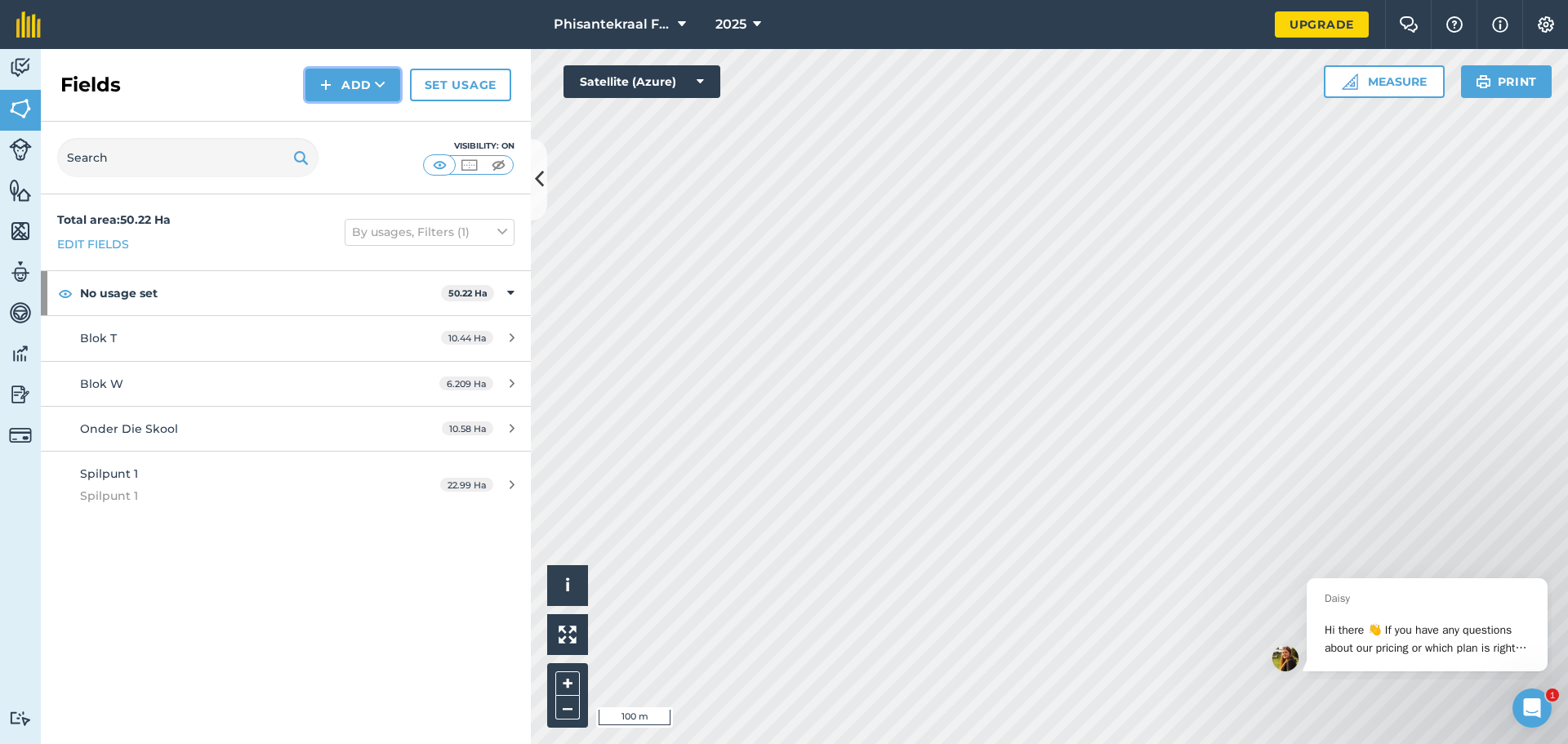 click on "Add" at bounding box center [353, 85] 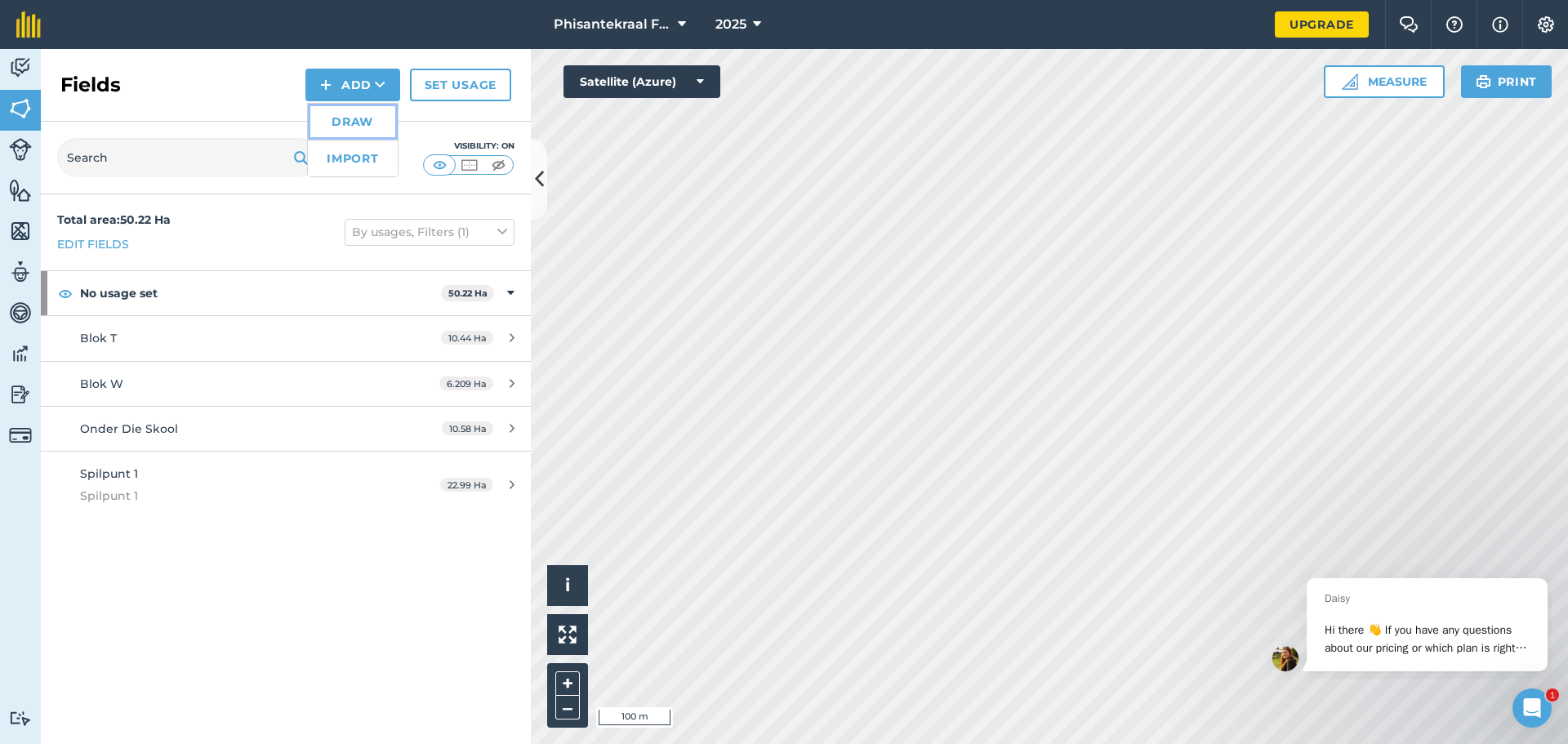 click on "Draw" at bounding box center [353, 122] 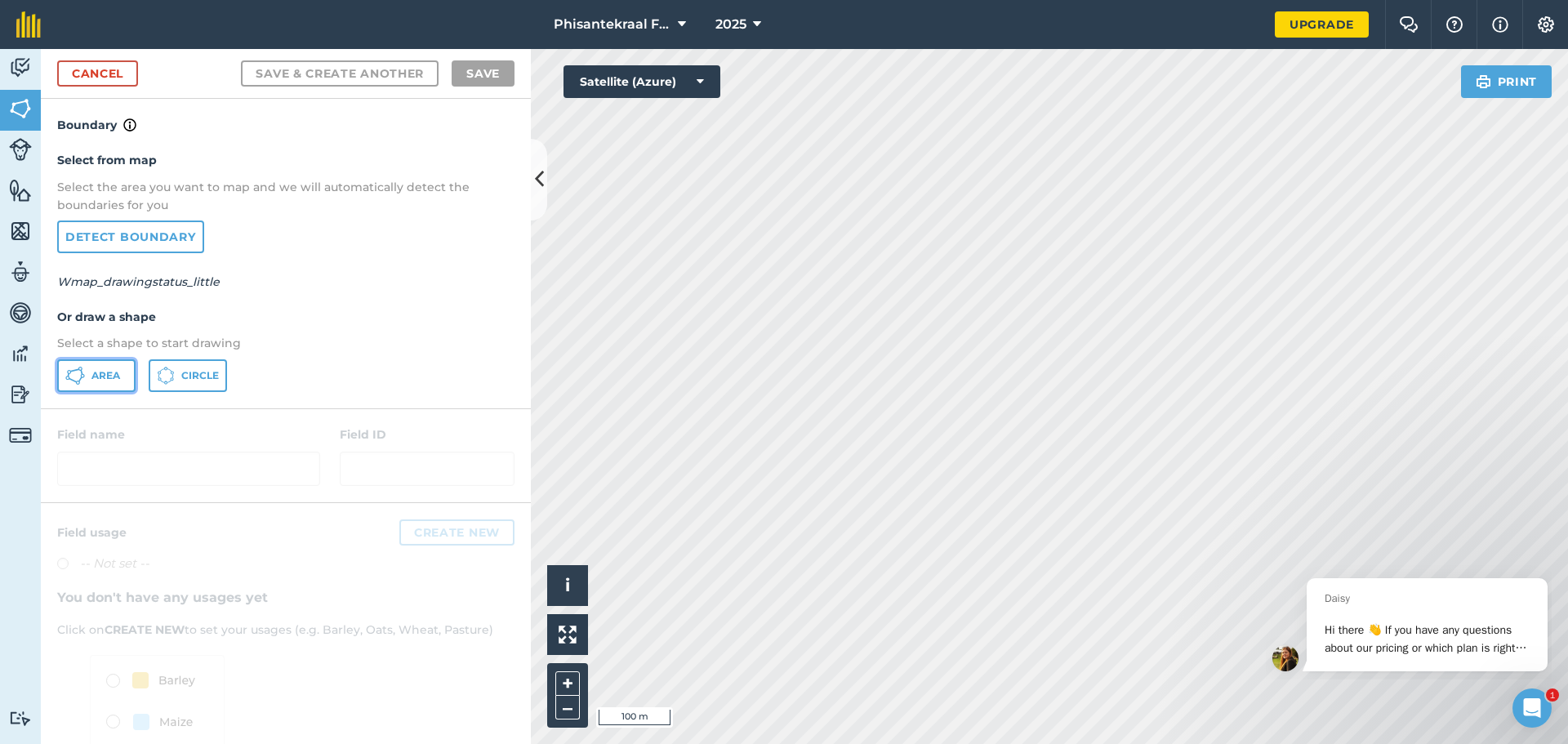 click on "Area" at bounding box center [105, 376] 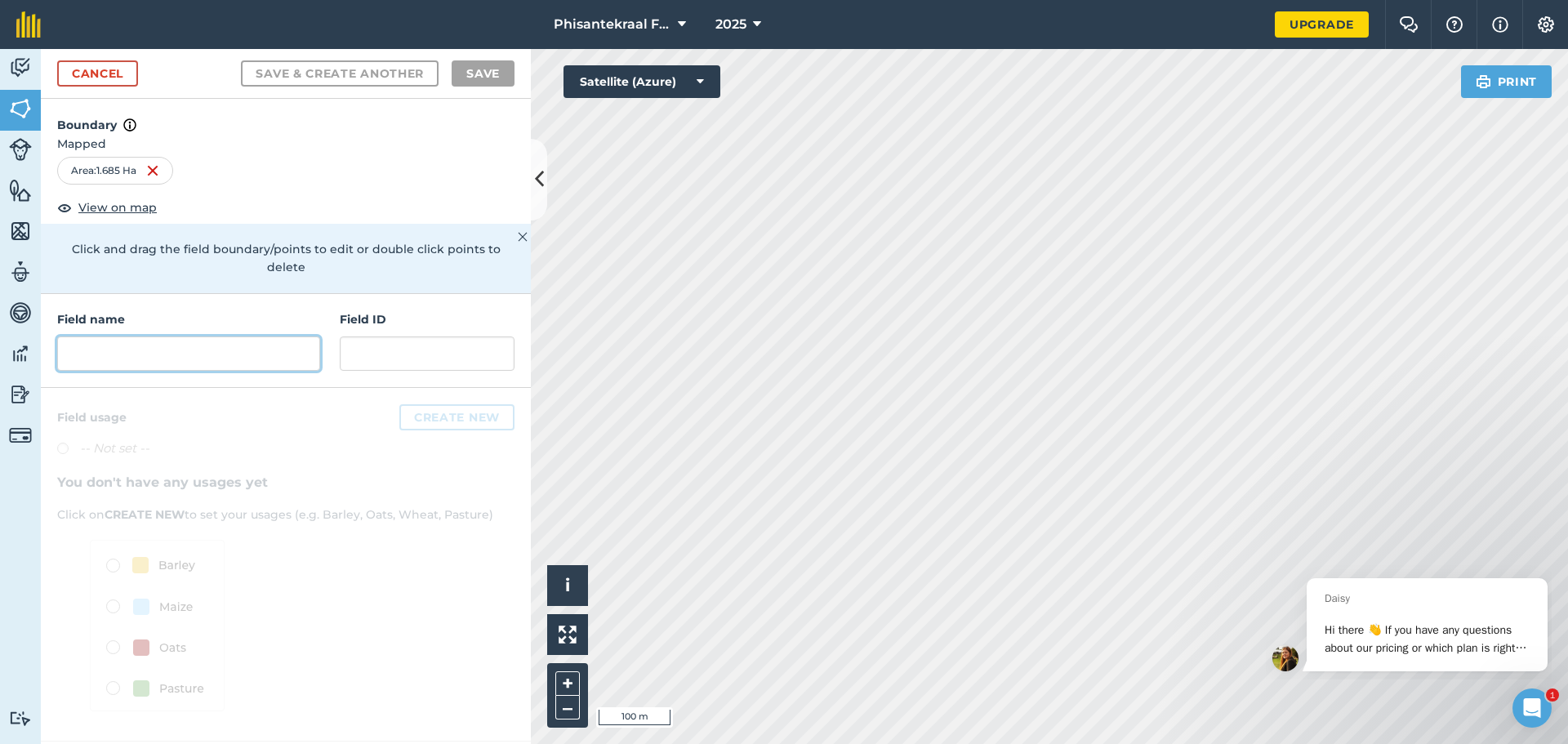 click at bounding box center (189, 354) 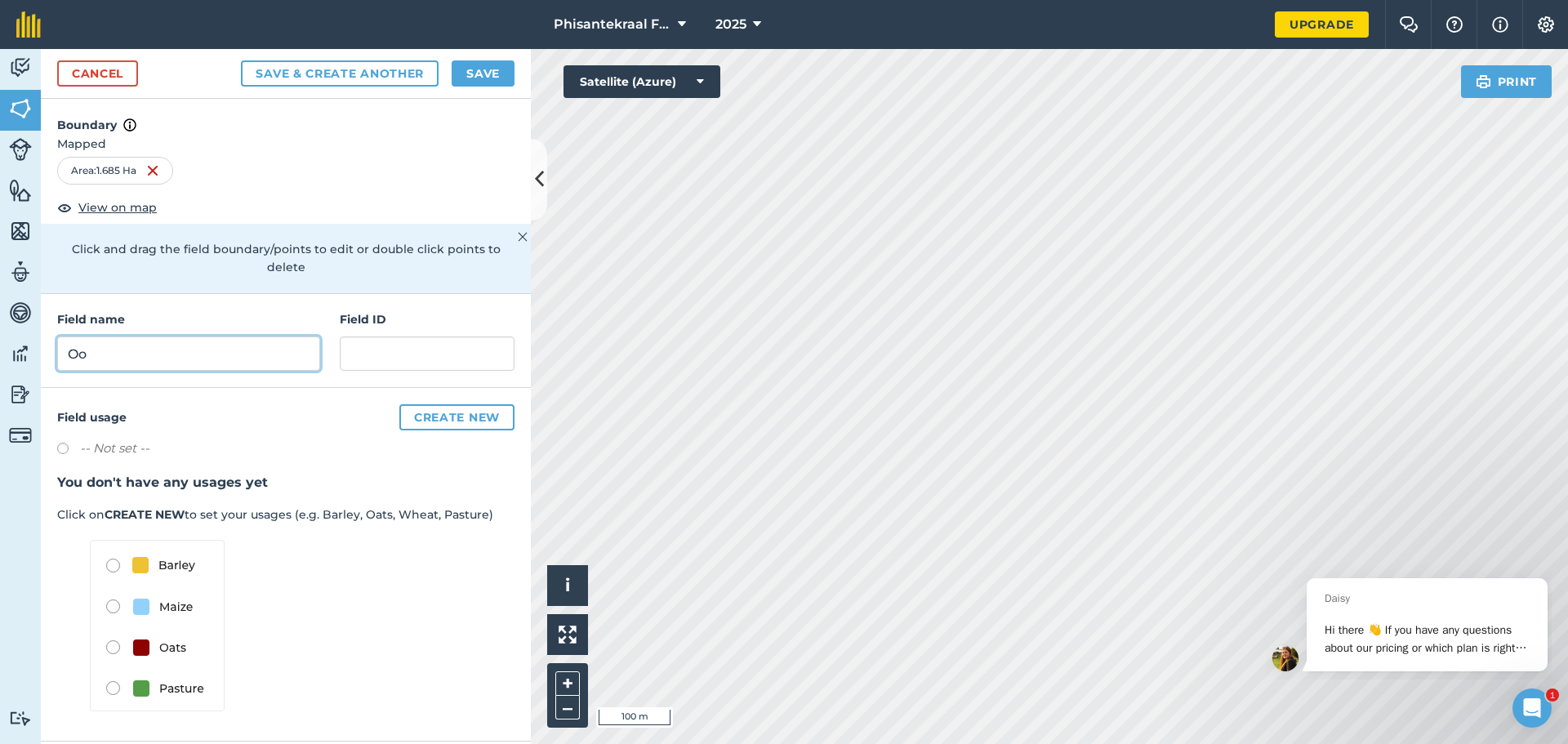 type on "O" 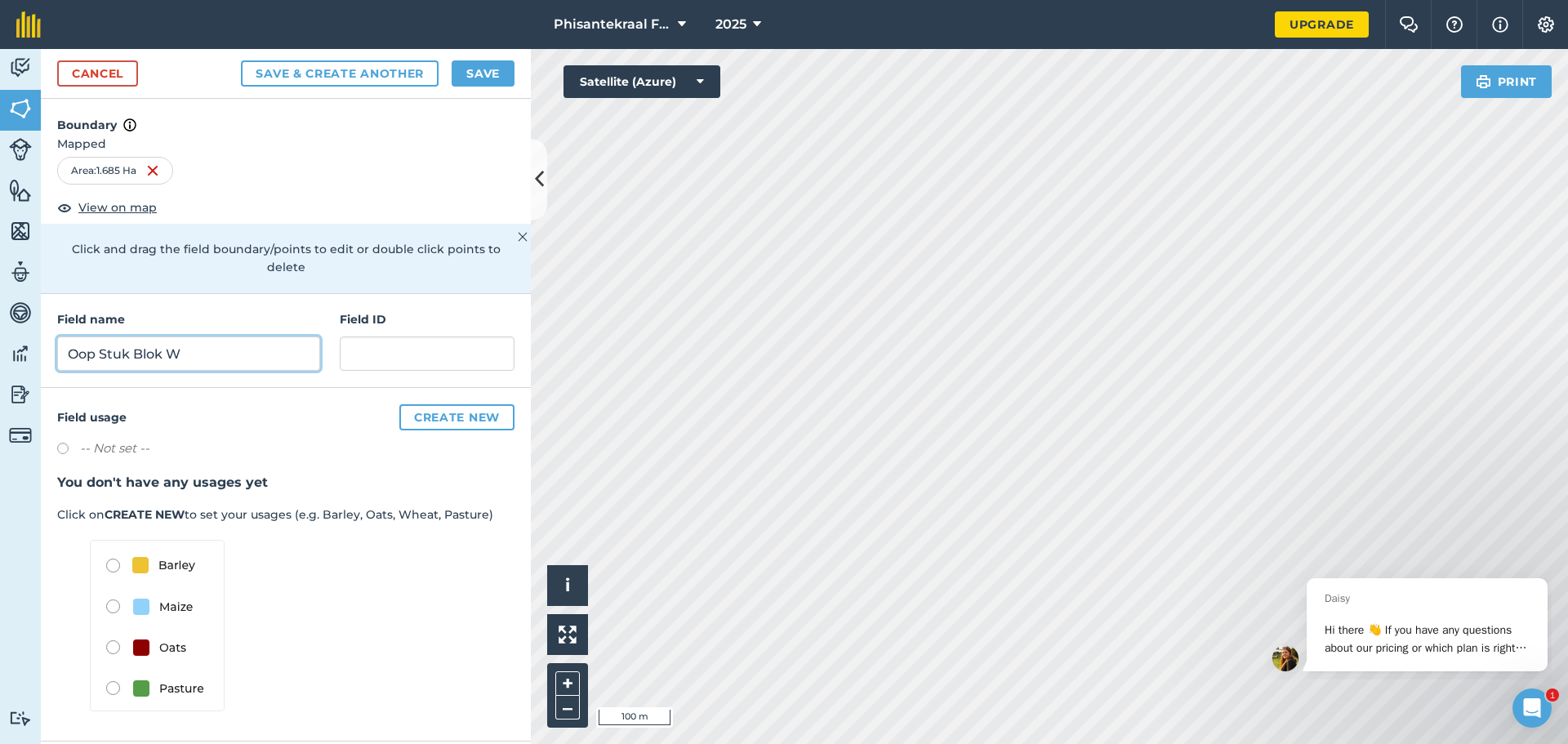 type on "Oop Stuk Blok W" 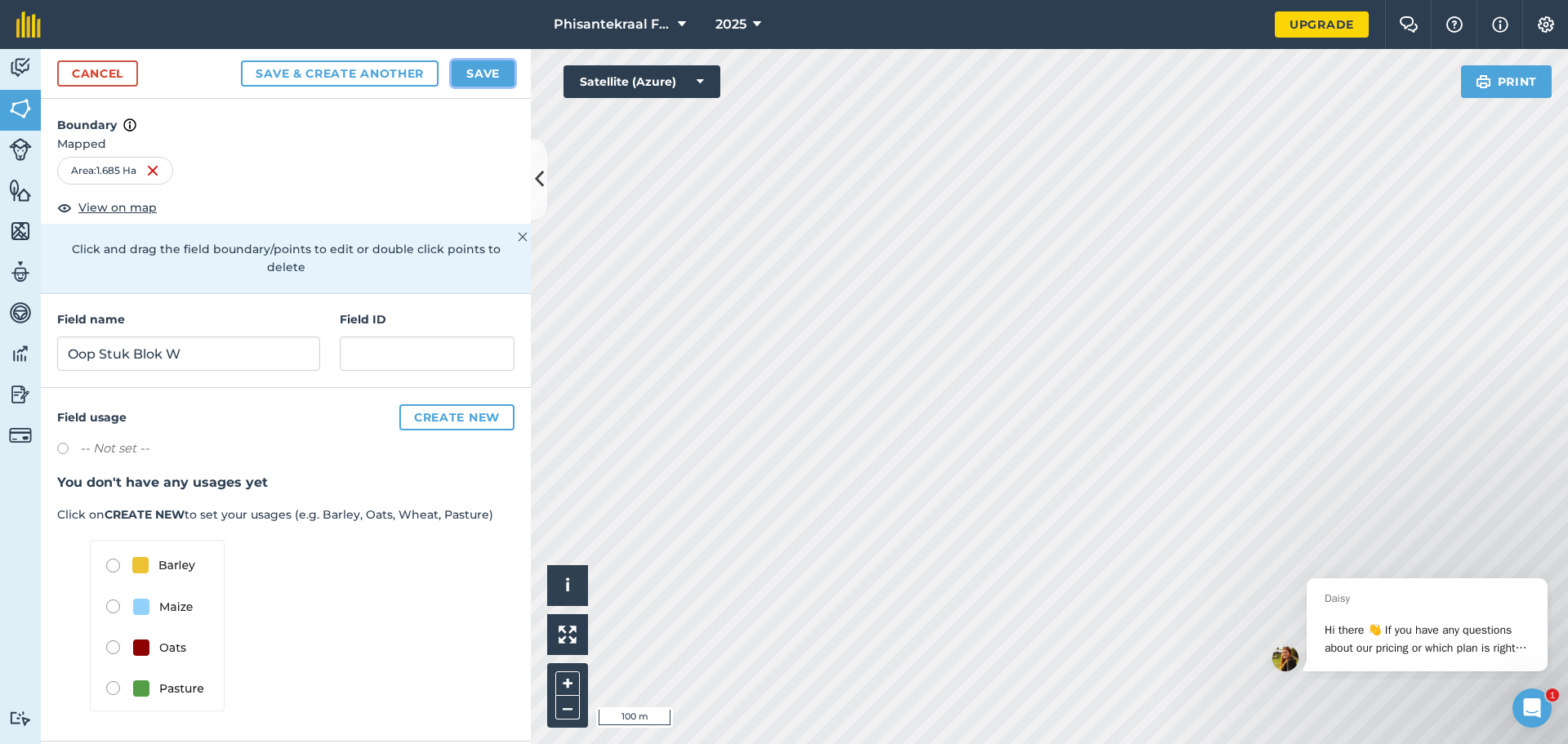 click on "Save" at bounding box center [483, 74] 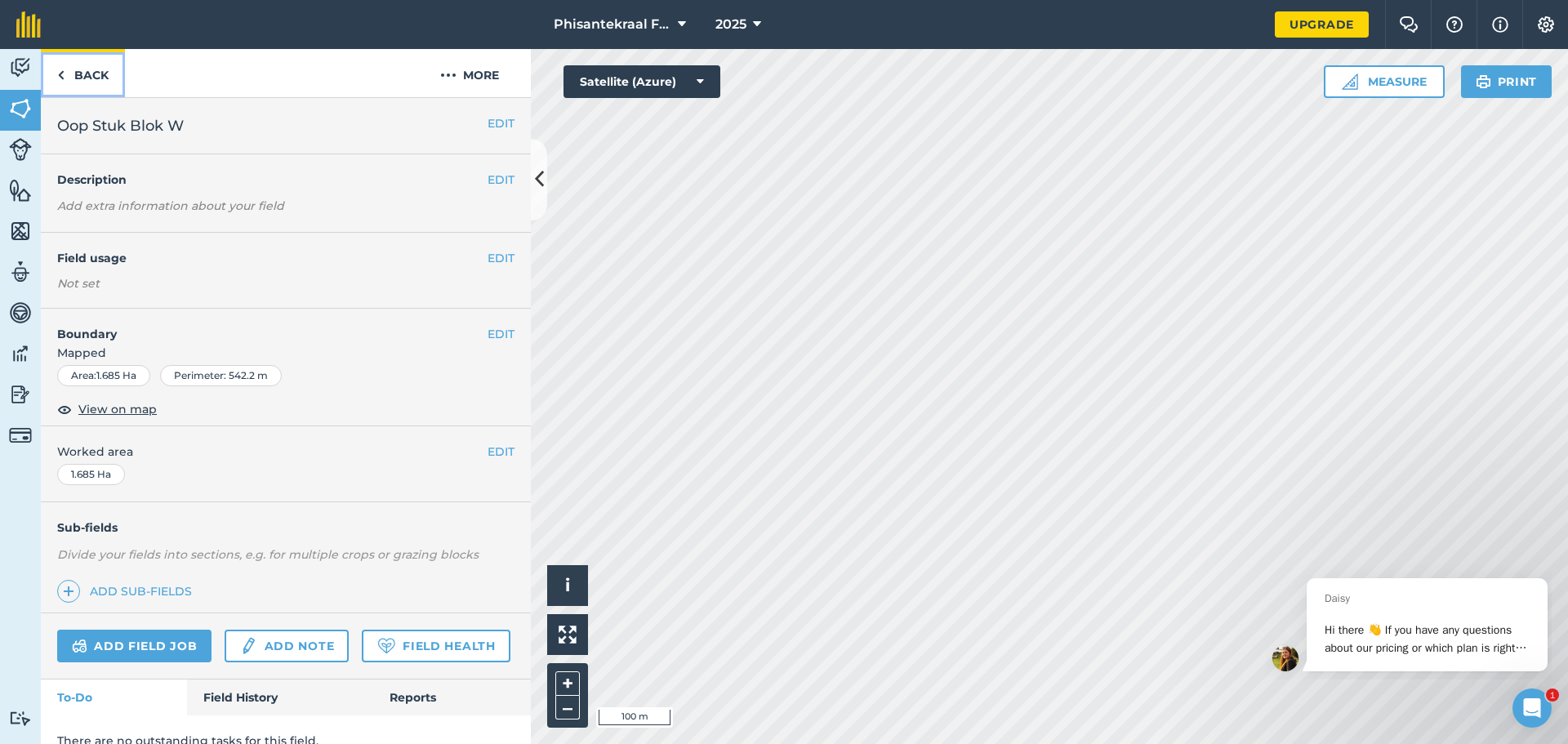 click on "Back" at bounding box center (82, 73) 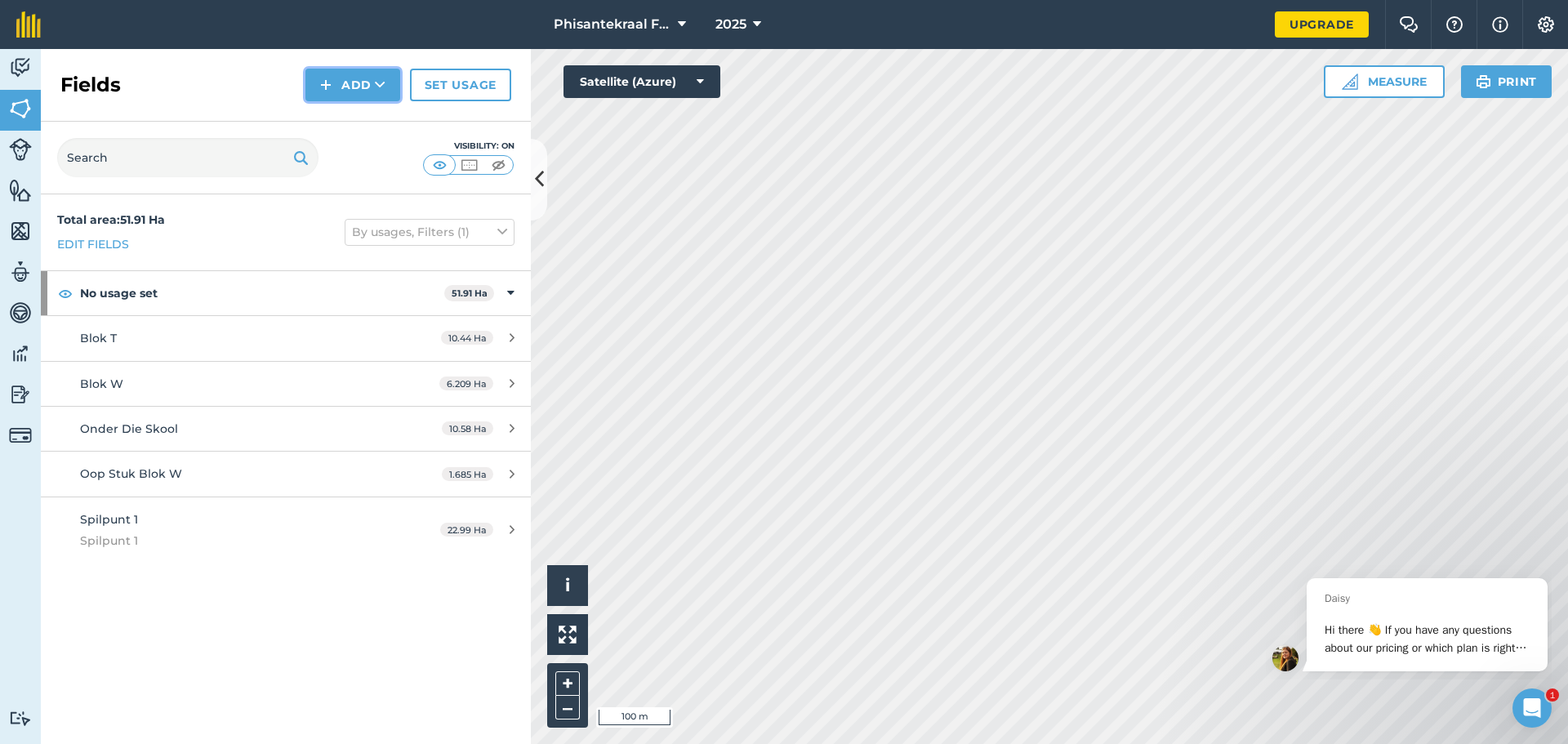 click on "Add" at bounding box center (353, 85) 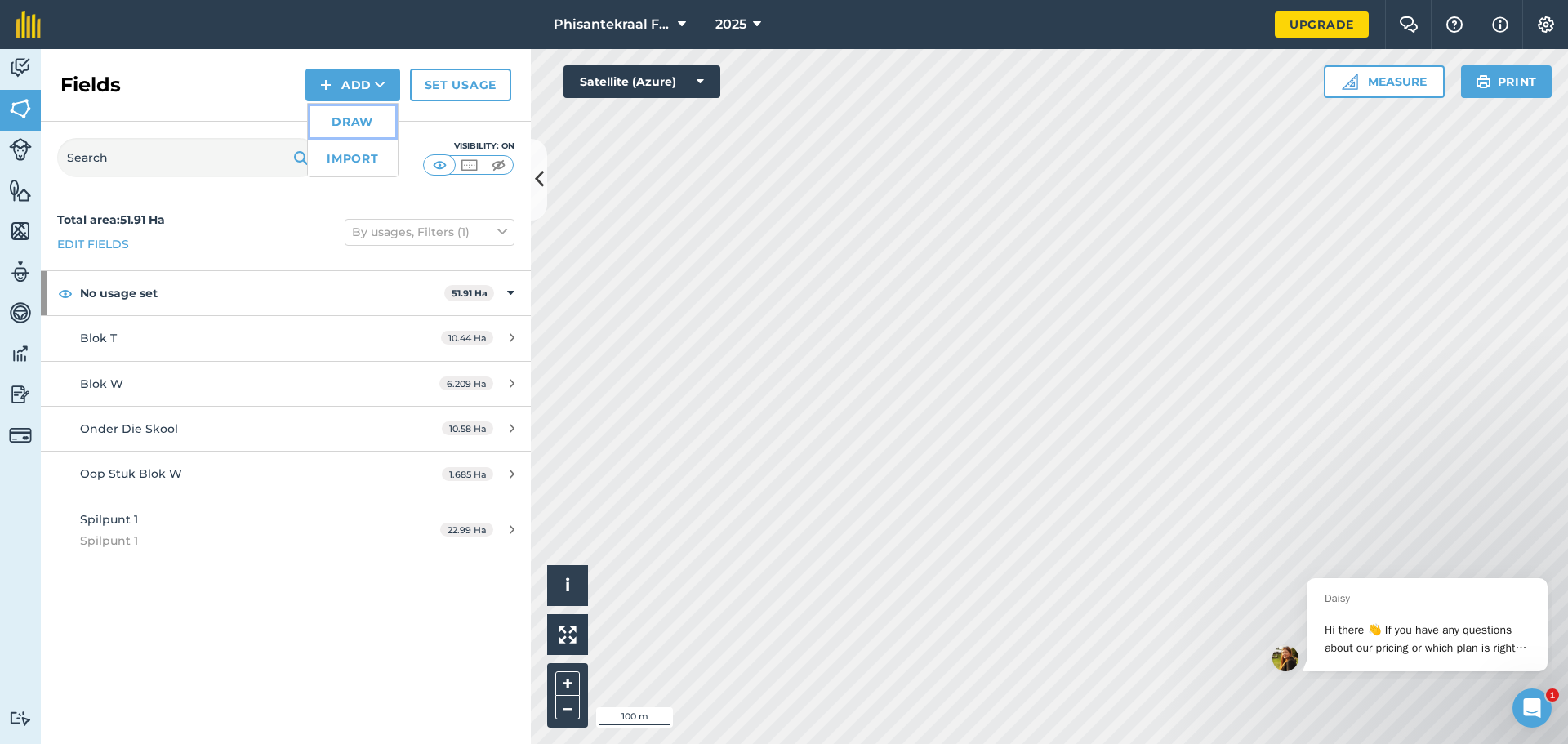 click on "Draw" at bounding box center (353, 122) 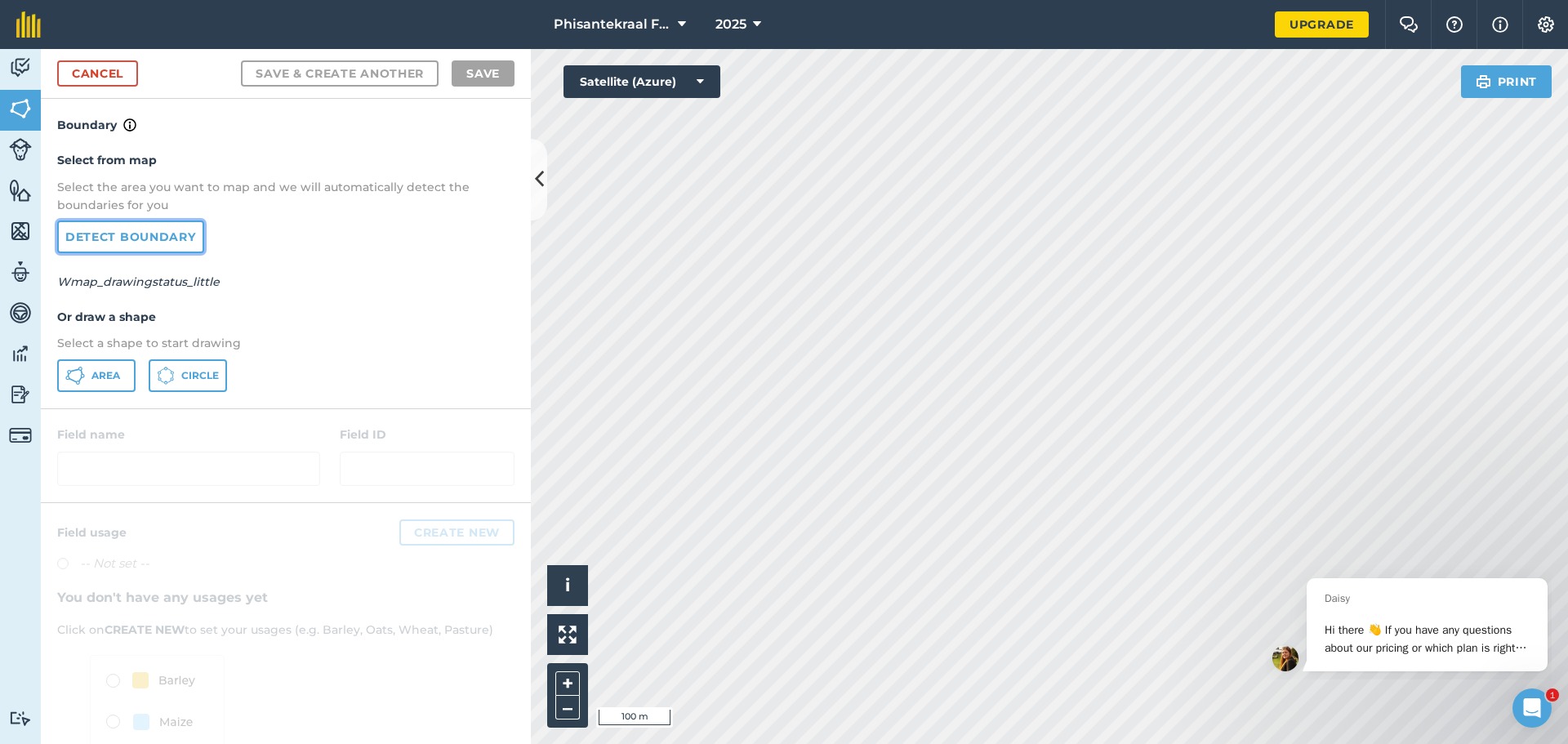 click on "Detect boundary" at bounding box center [131, 237] 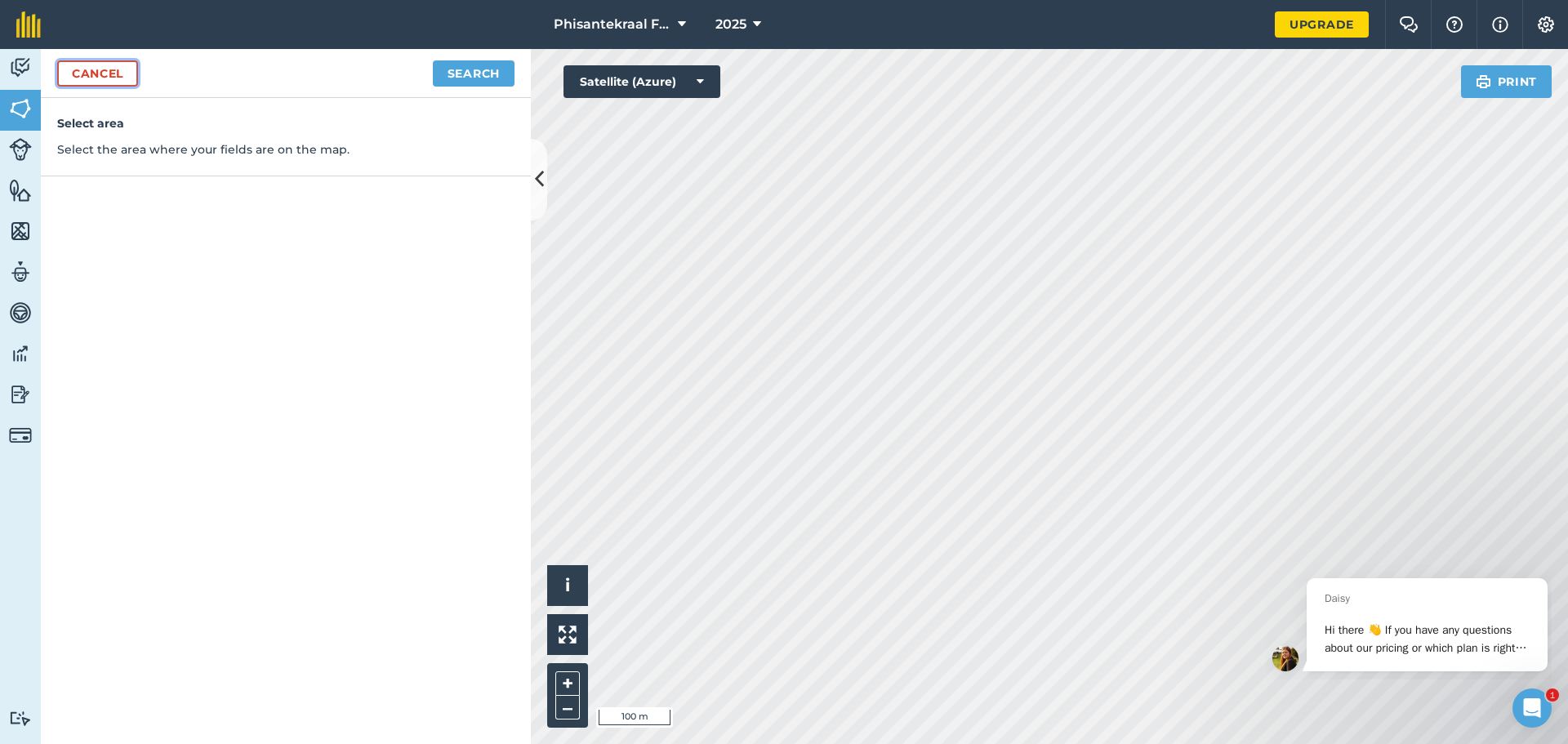 click on "Cancel" at bounding box center (97, 74) 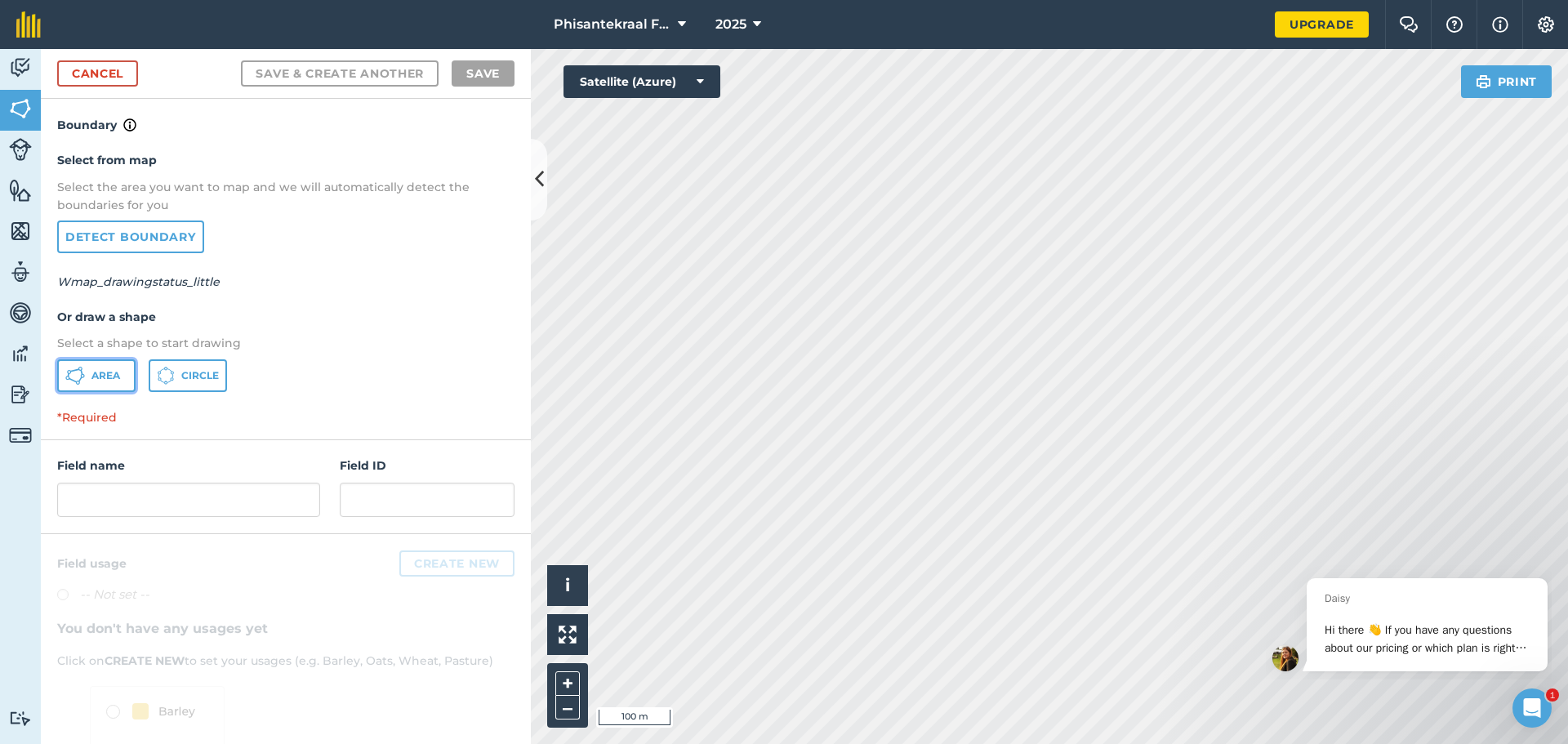 click on "Area" at bounding box center (105, 376) 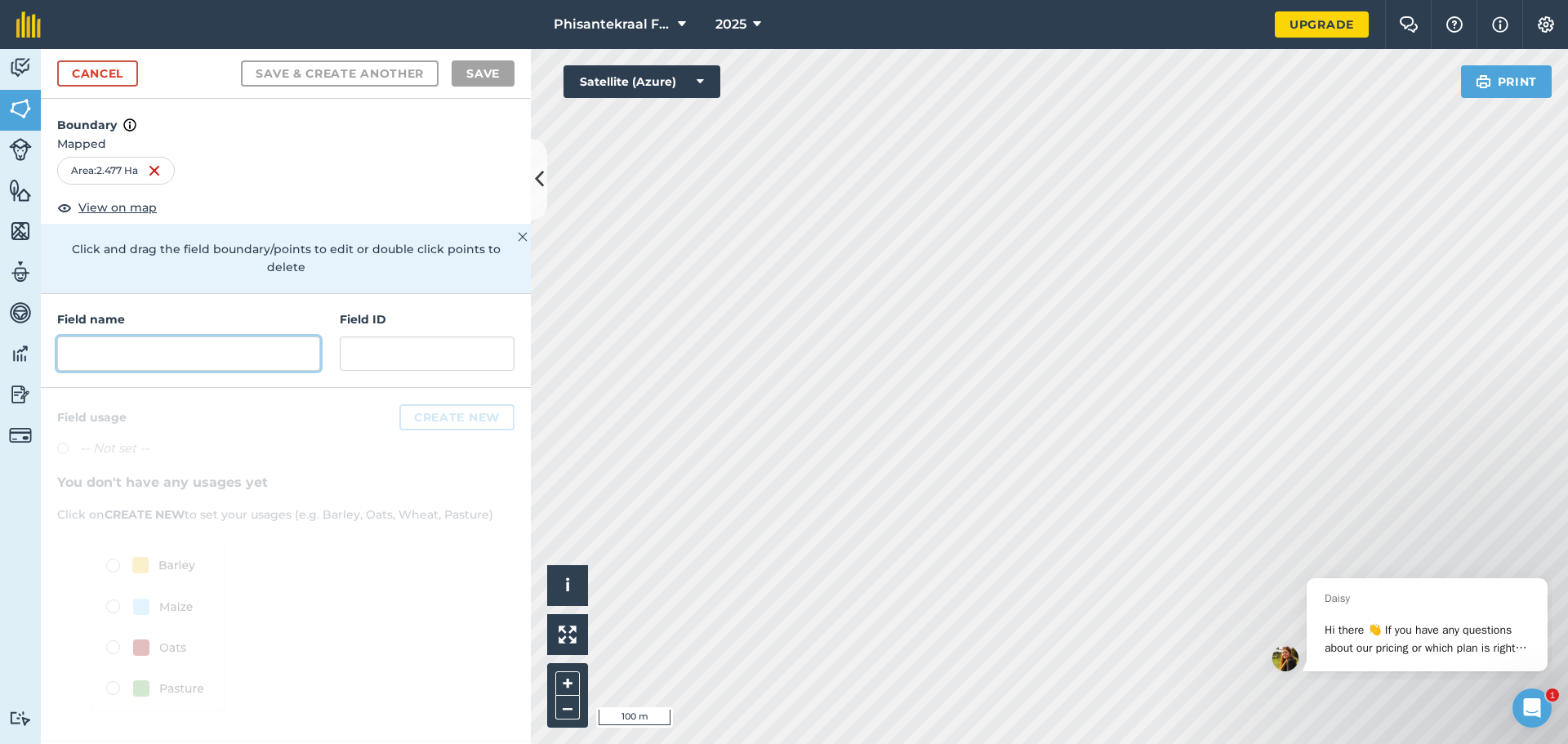 click at bounding box center (189, 354) 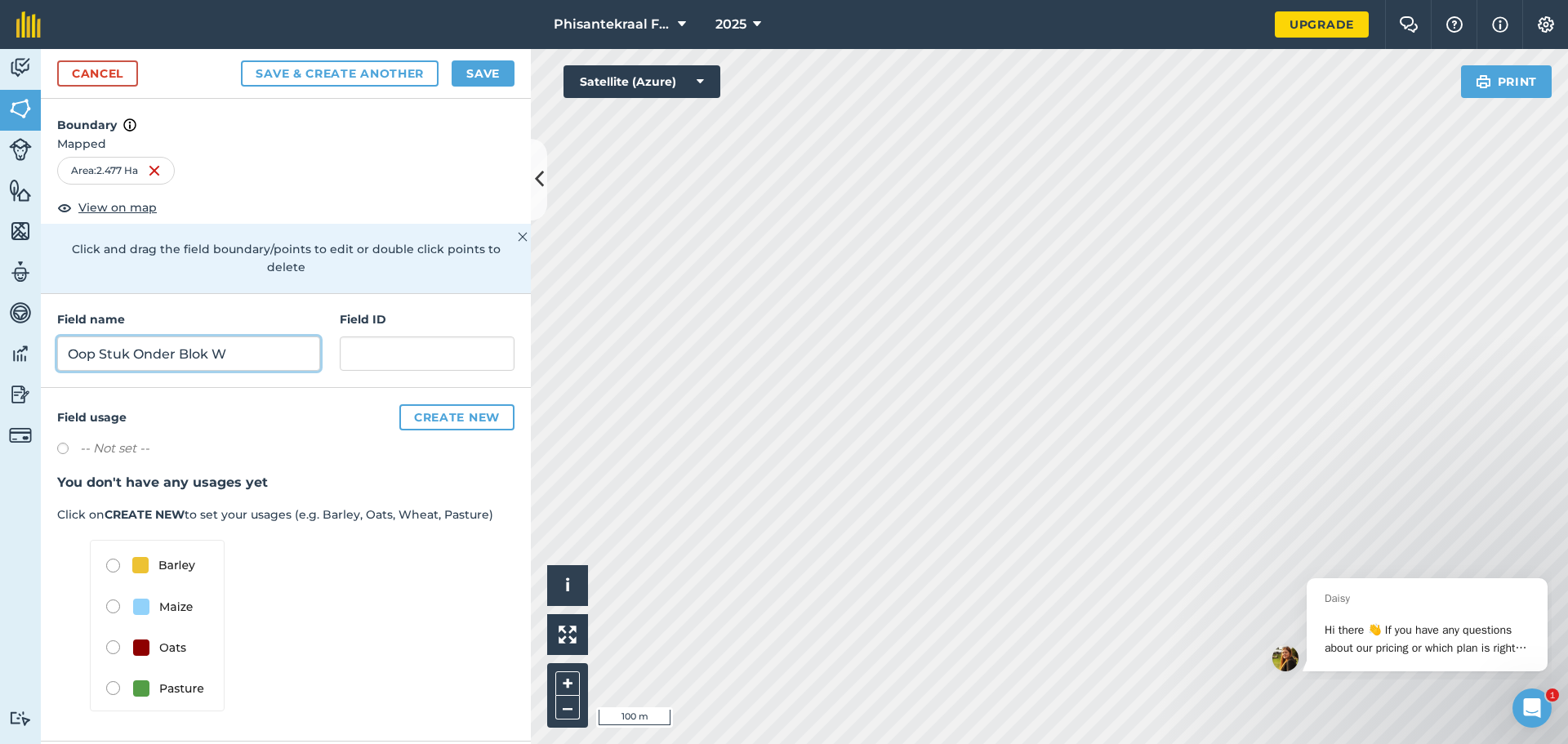type on "Oop Stuk Onder Blok W" 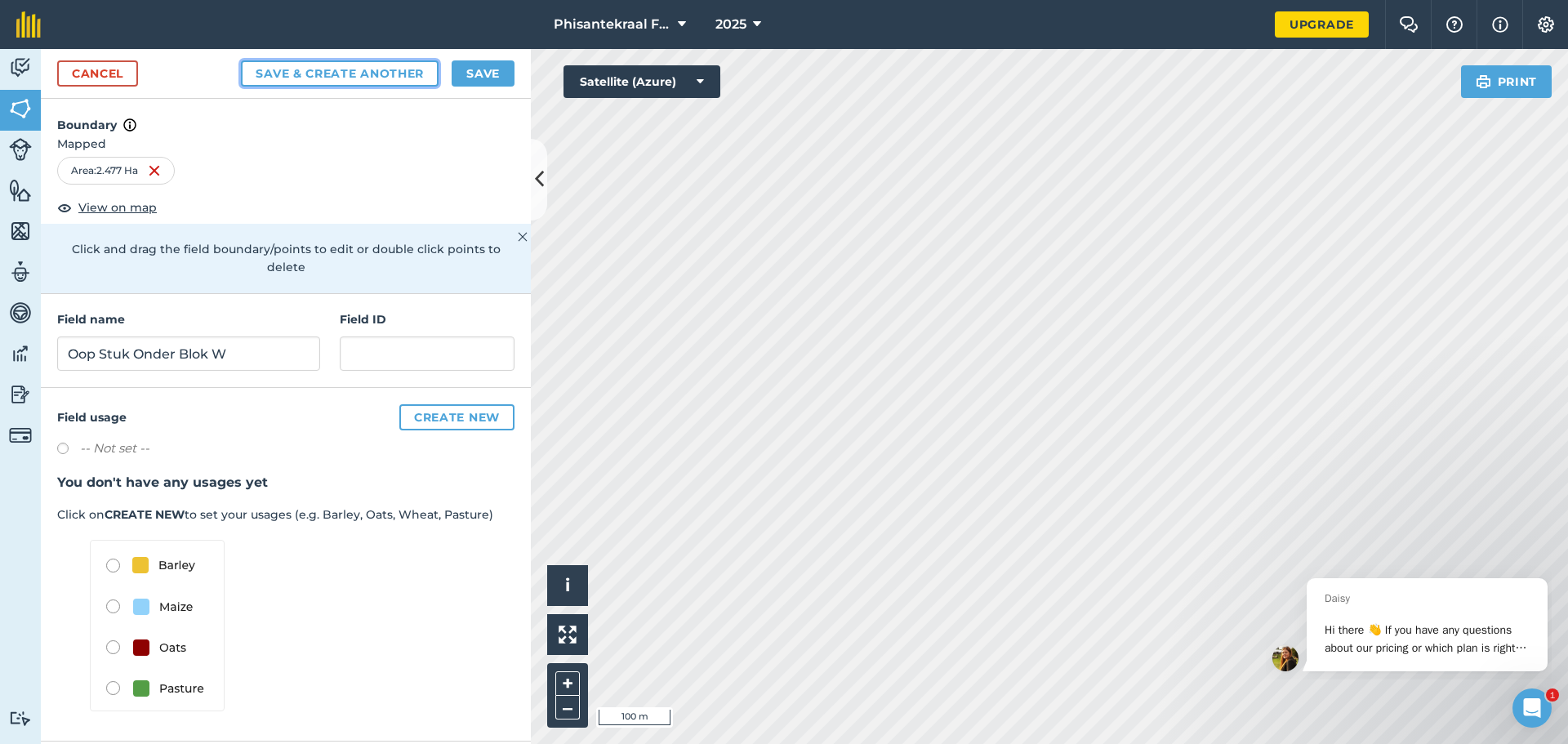 click on "Save & Create Another" at bounding box center (340, 74) 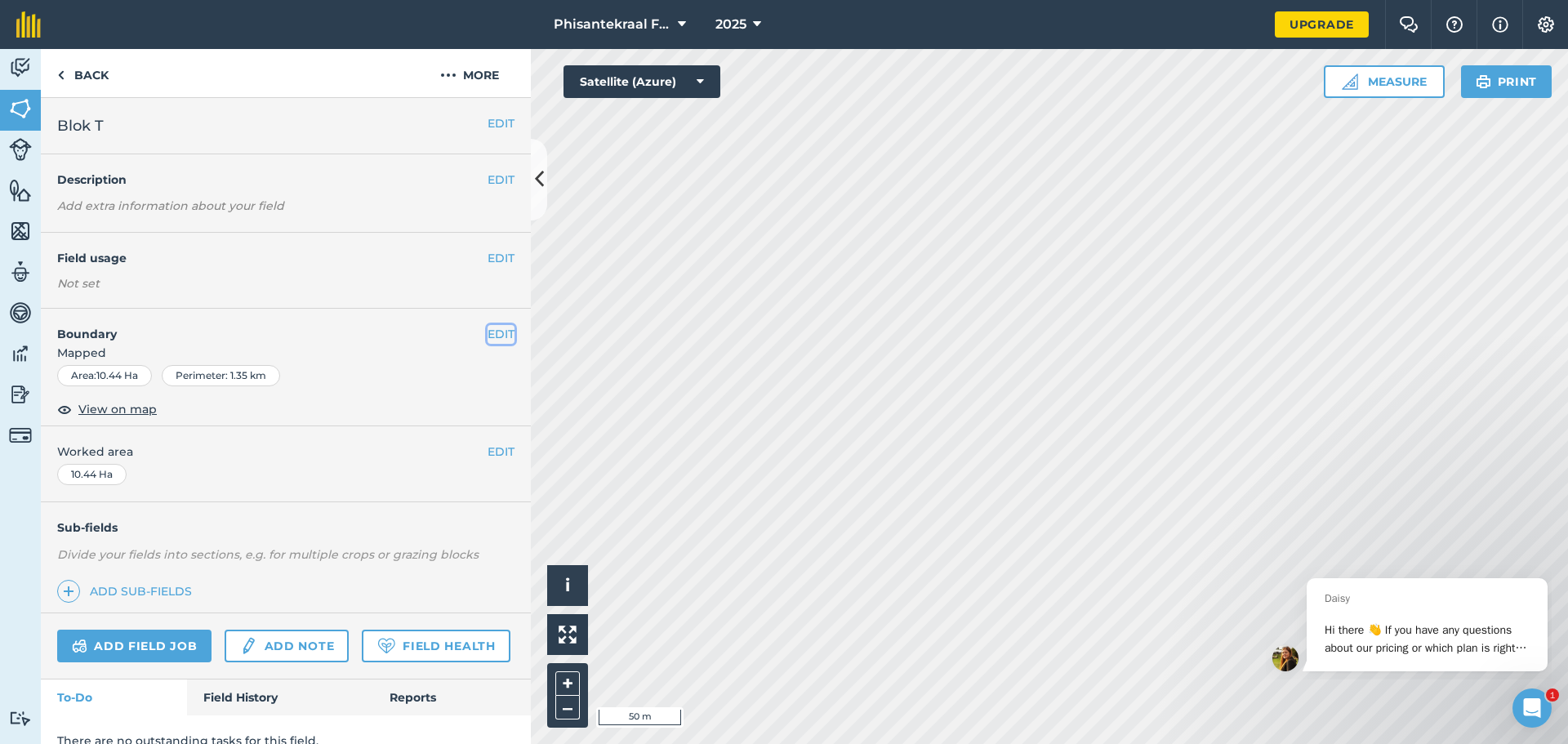 click on "EDIT" at bounding box center [501, 334] 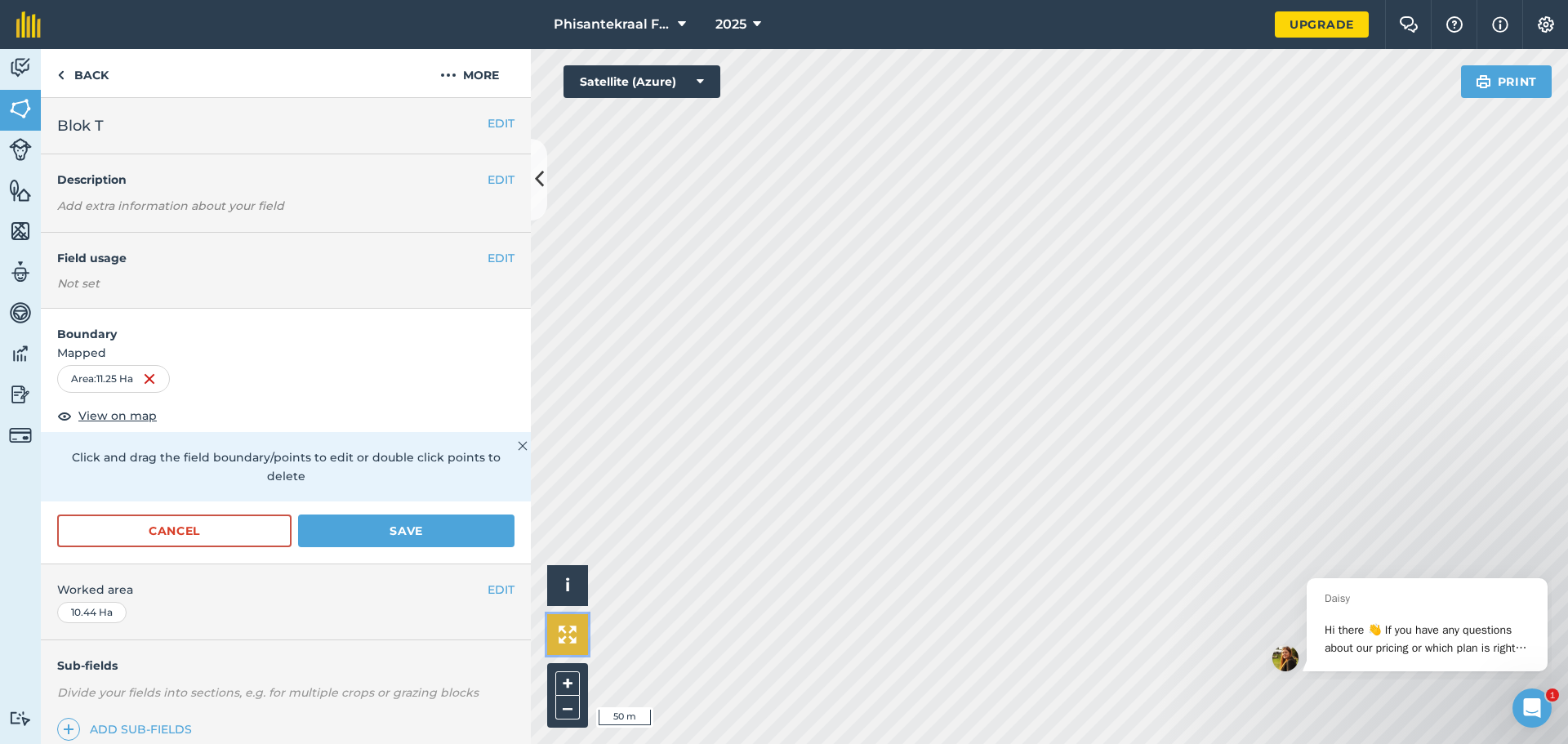 click at bounding box center (568, 635) 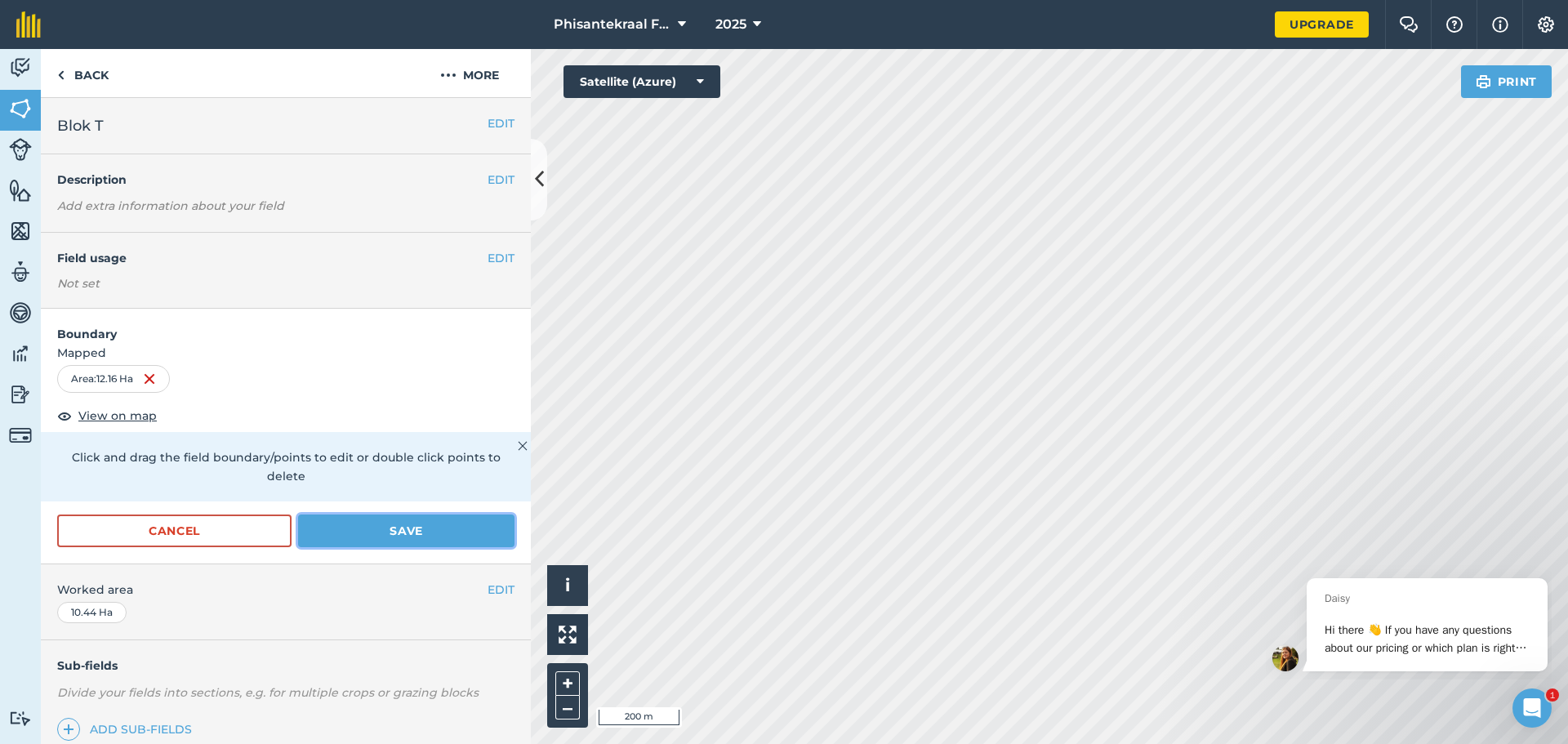 click on "Save" at bounding box center (406, 531) 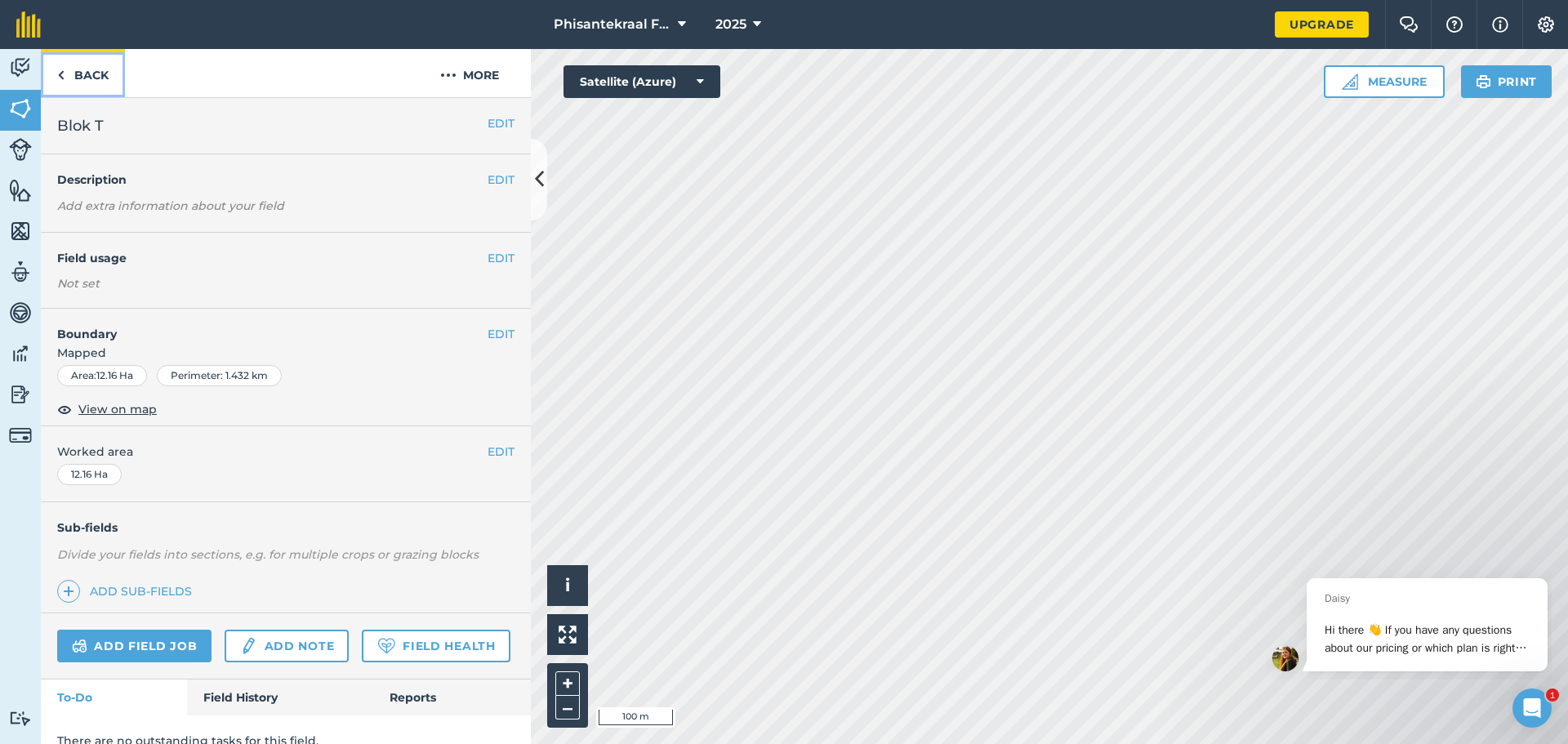 click at bounding box center (60, 75) 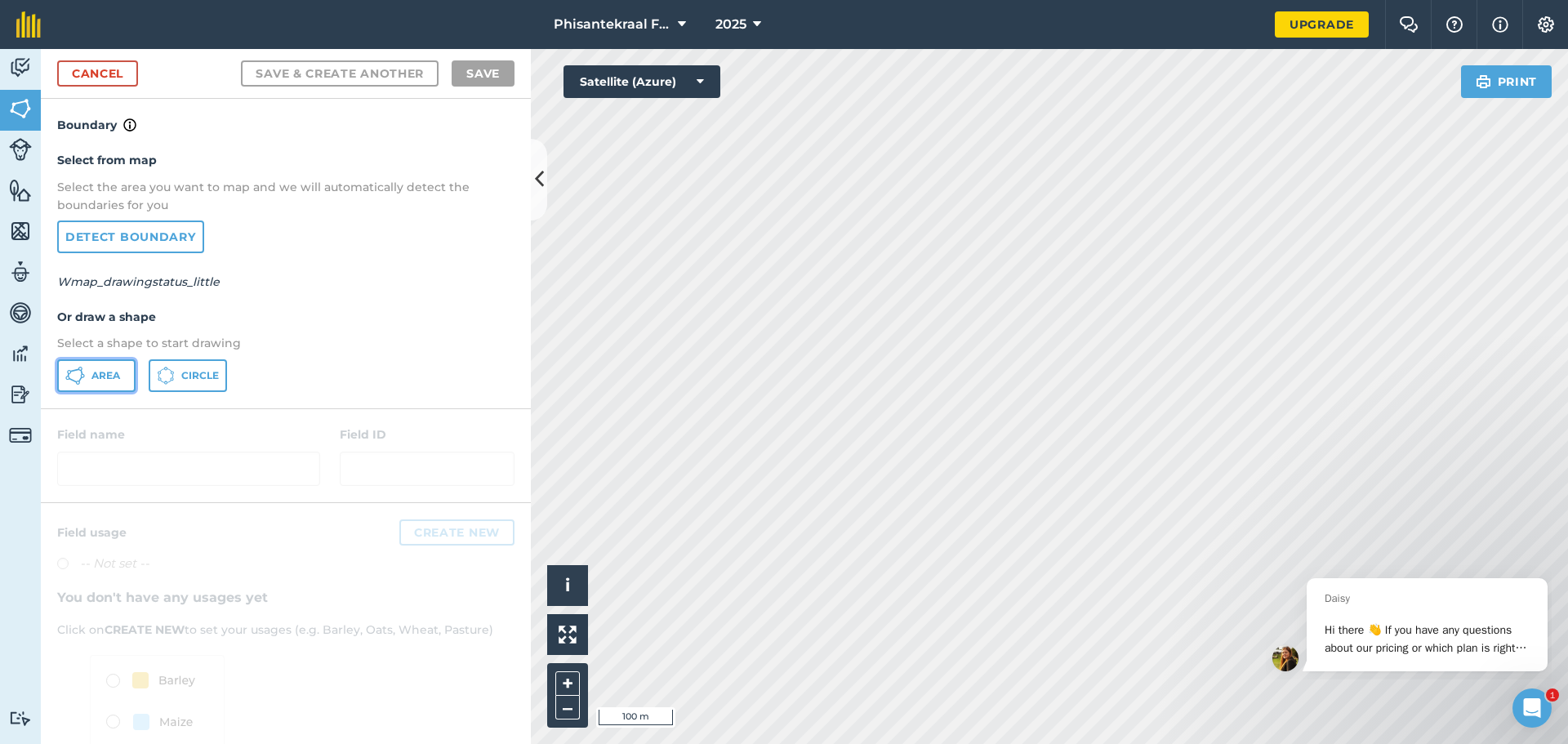 click on "Area" at bounding box center [105, 376] 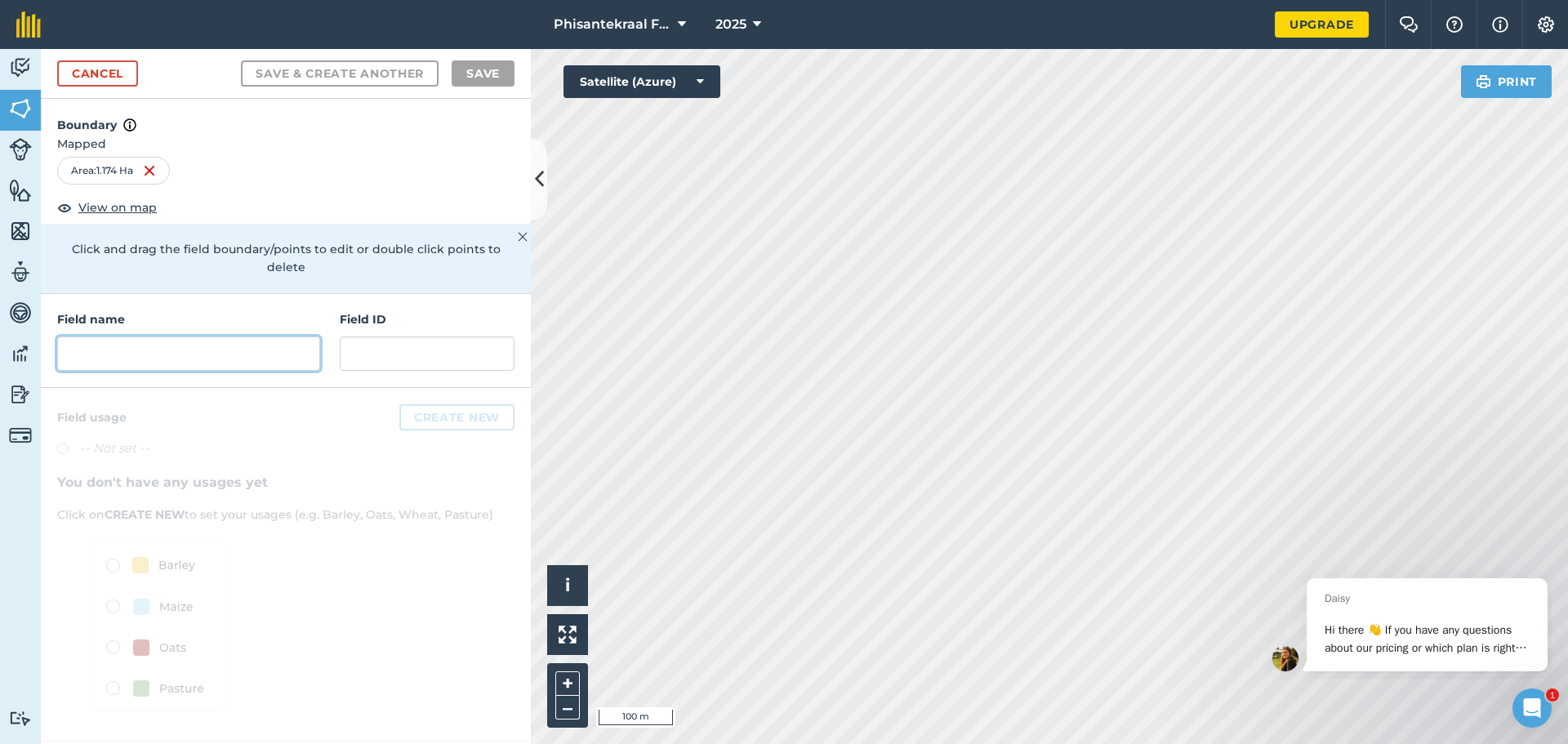 click at bounding box center (189, 354) 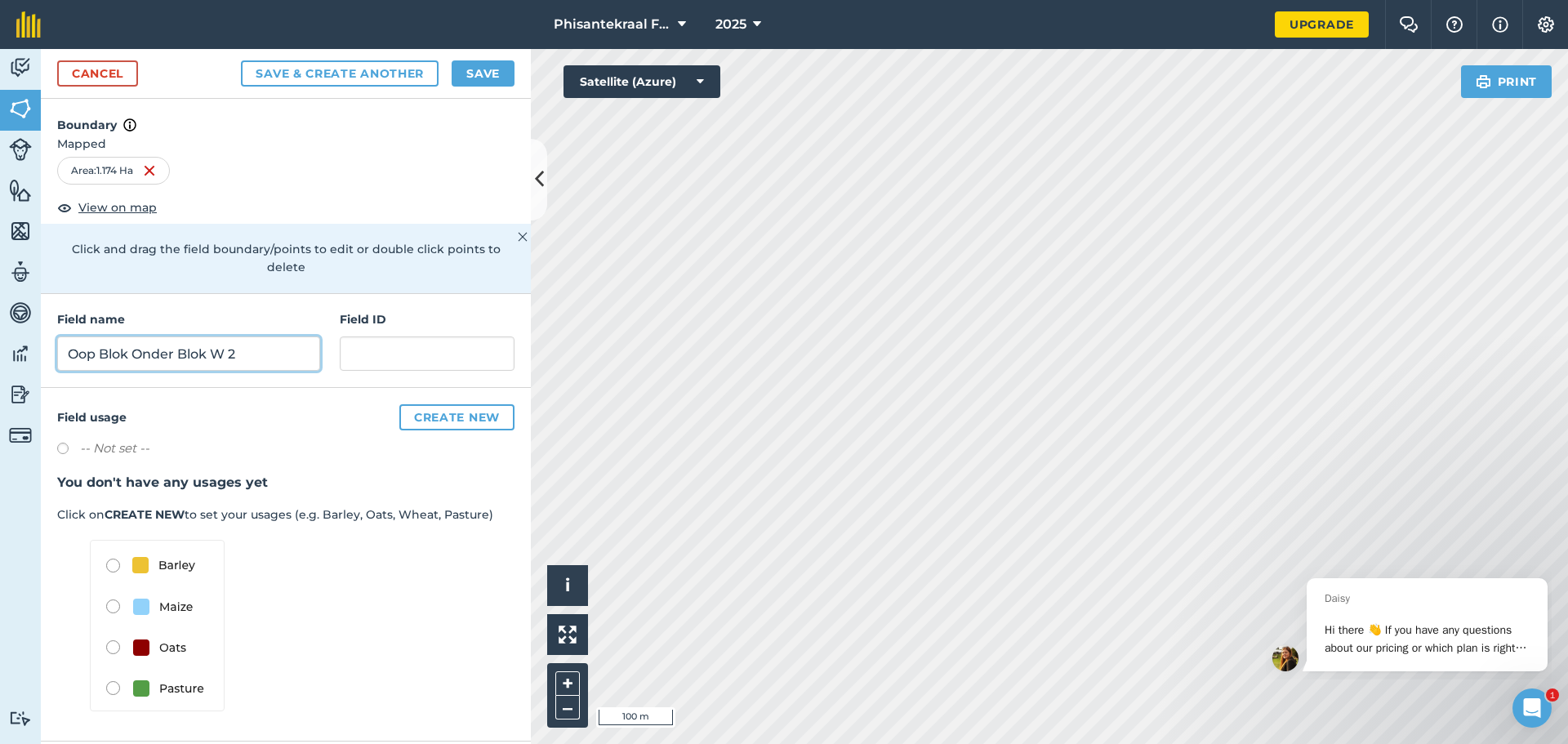 click on "Oop Blok Onder Blok W 2" at bounding box center (189, 354) 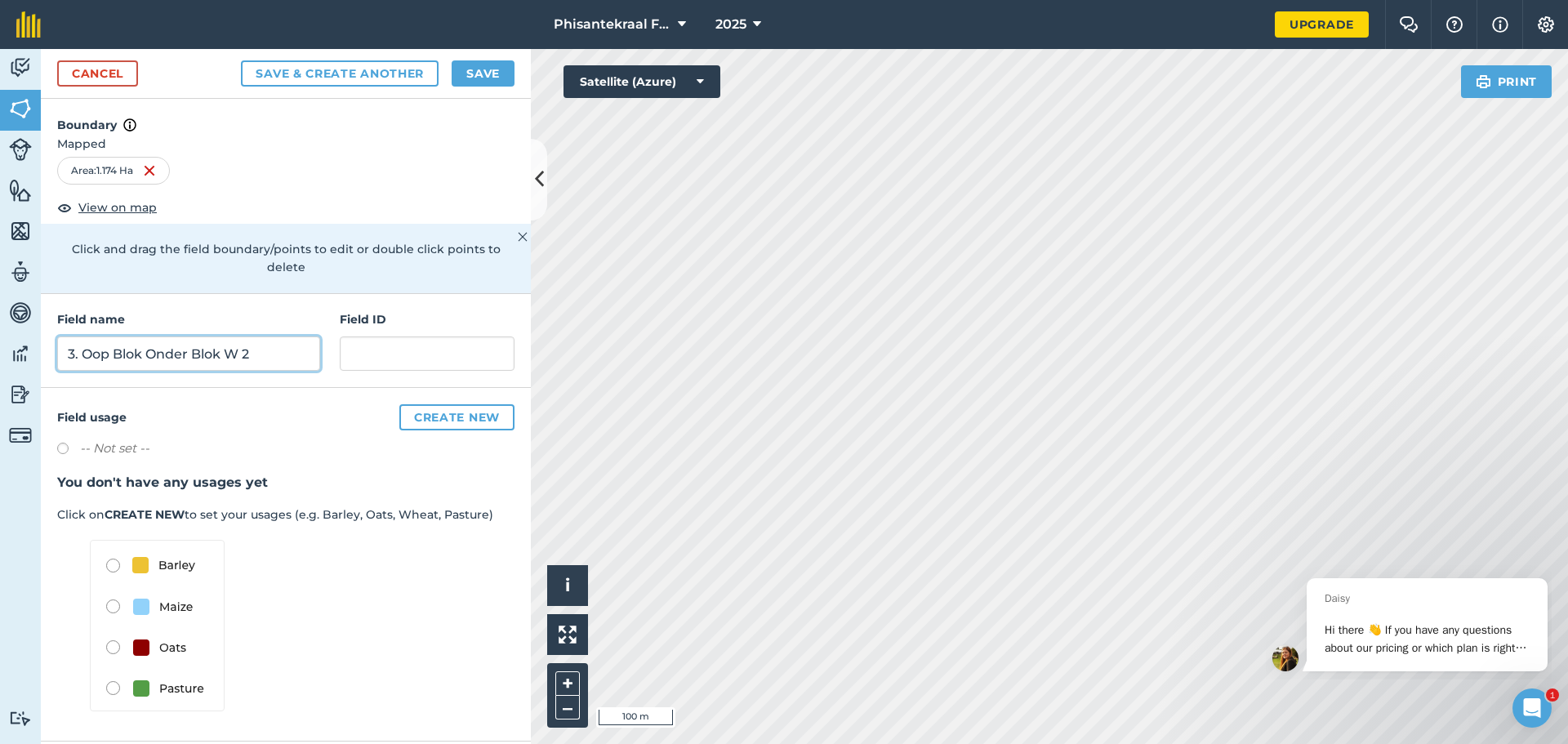 click on "3. Oop Blok Onder Blok W 2" at bounding box center [189, 354] 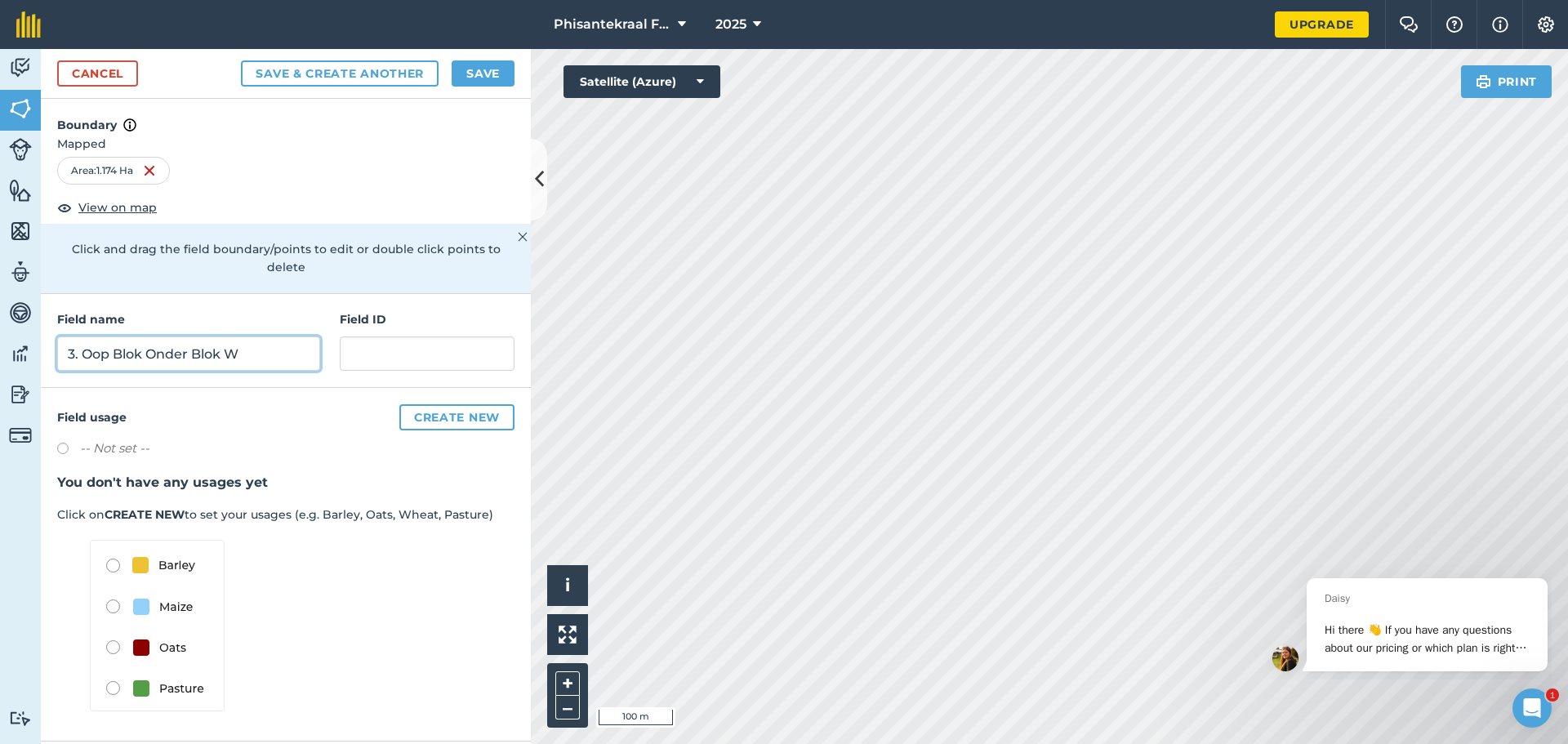 click on "3. Oop Blok Onder Blok W" at bounding box center [189, 354] 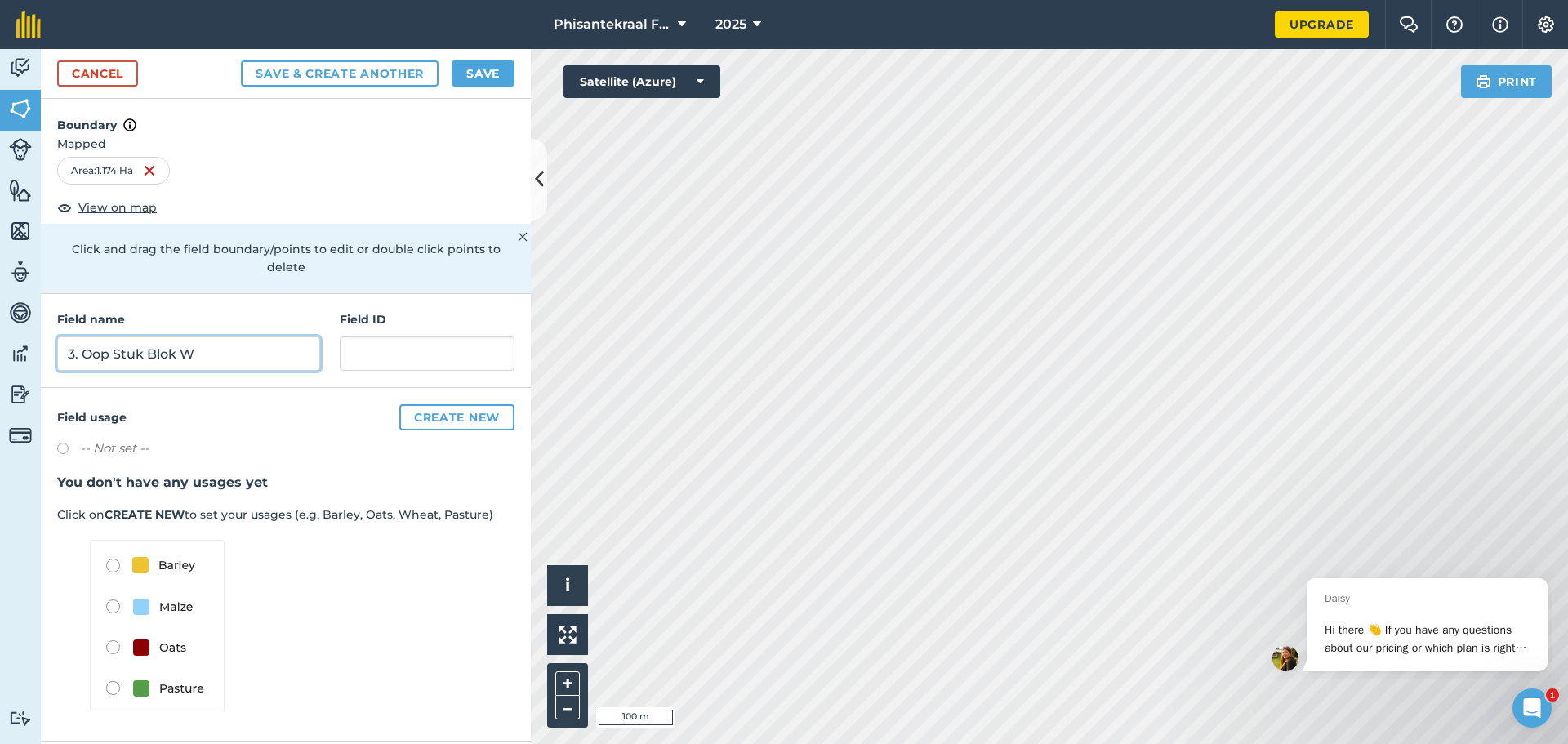 click on "3. Oop Stuk Blok W" at bounding box center (189, 354) 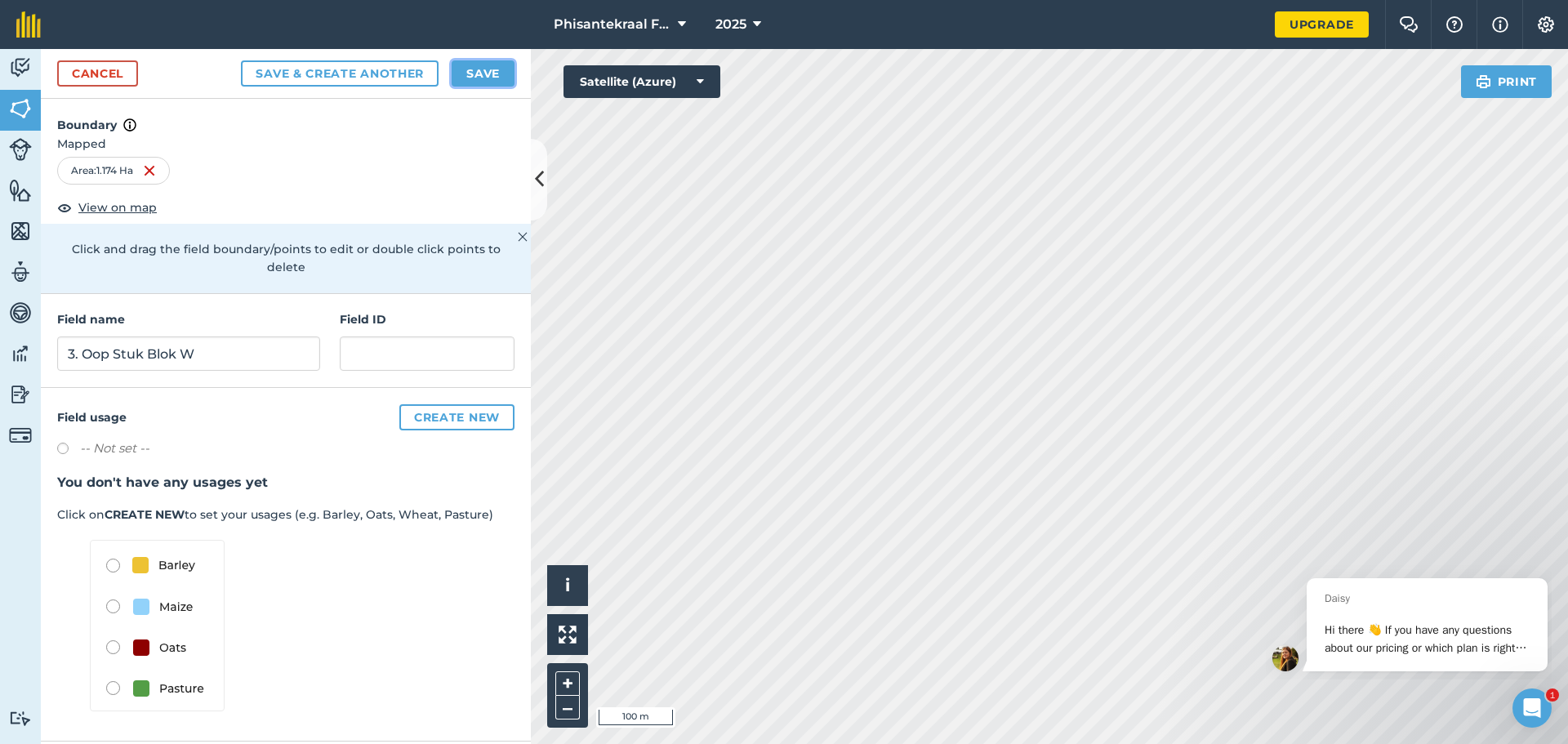 click on "Save" at bounding box center [483, 74] 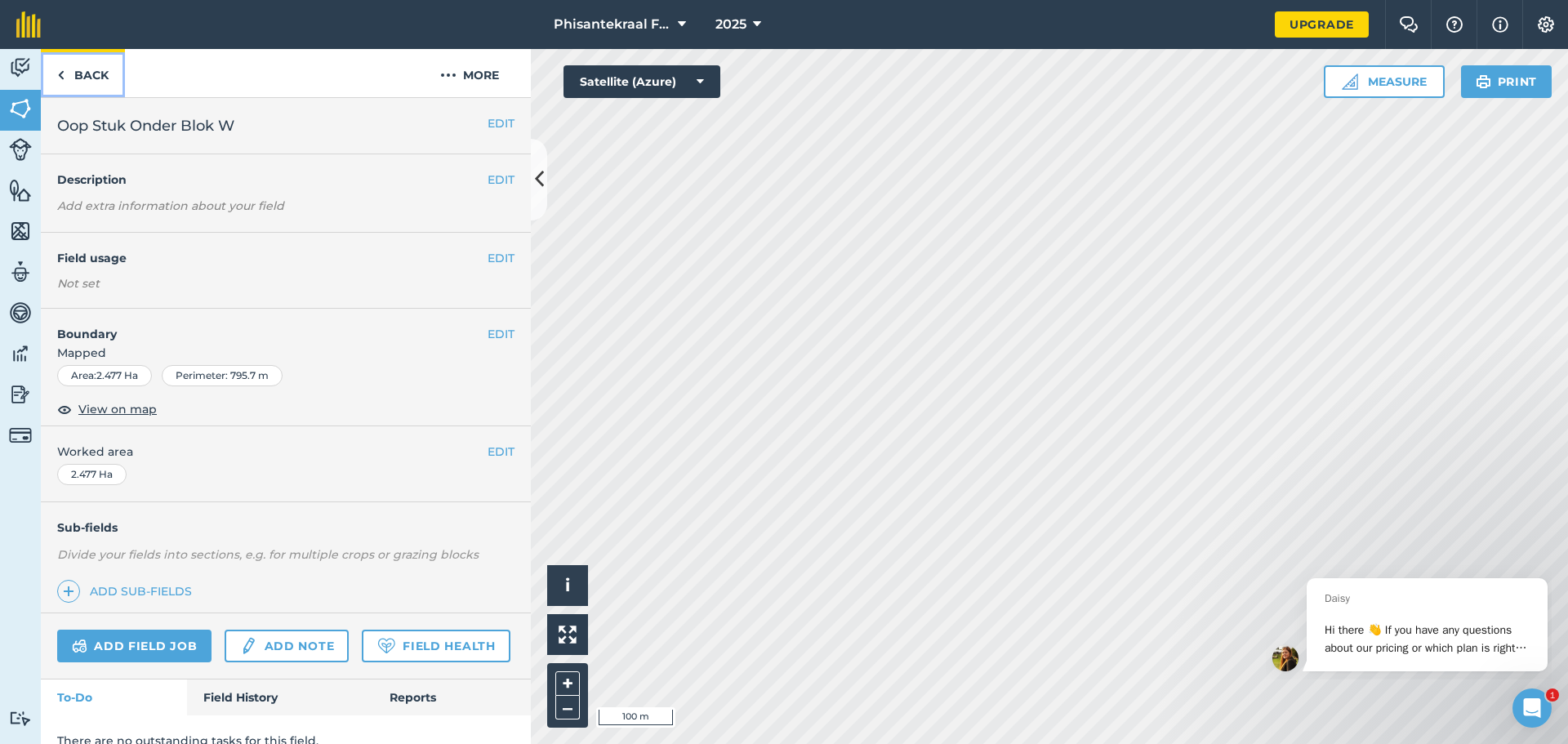 click on "Back" at bounding box center [82, 73] 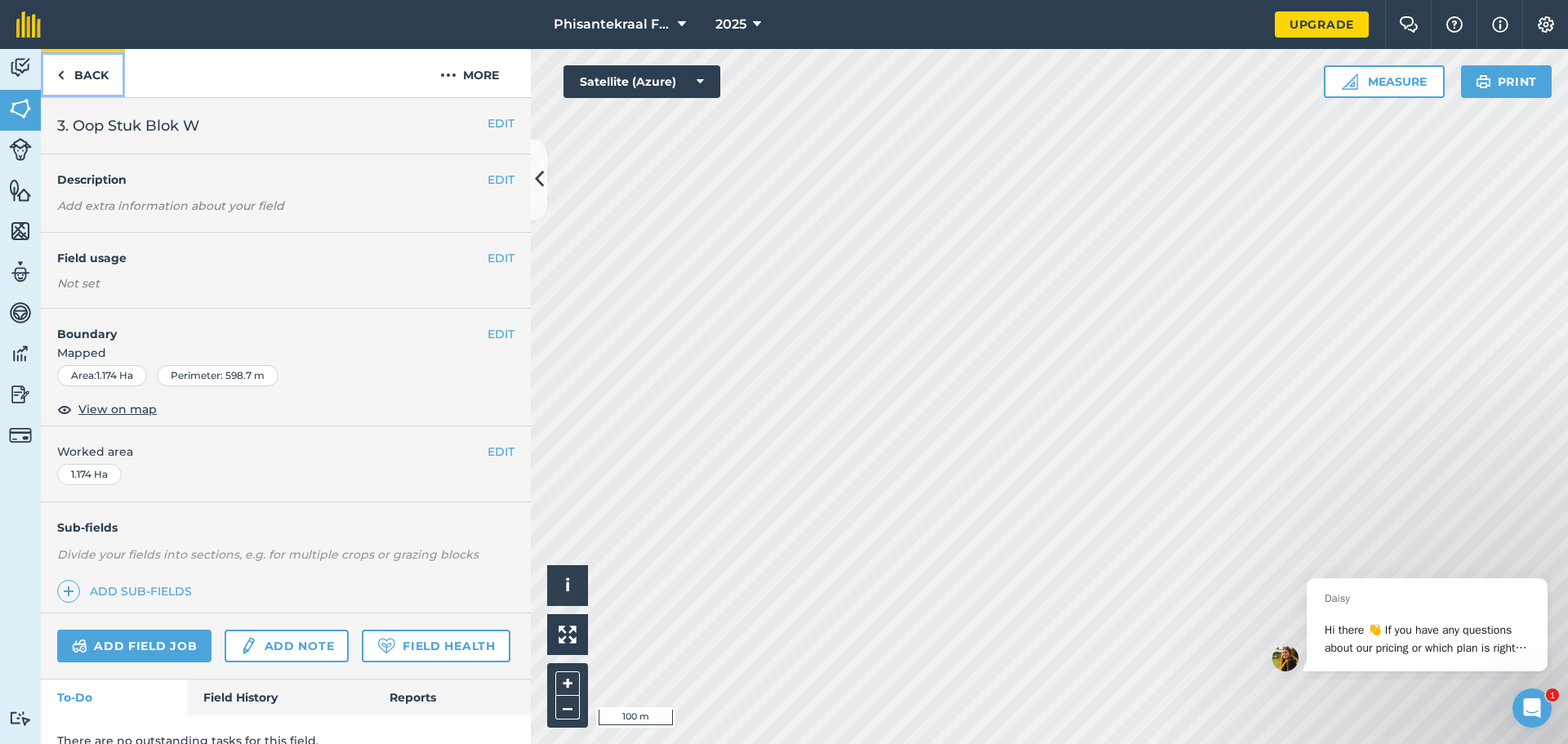 click on "Back" at bounding box center [82, 73] 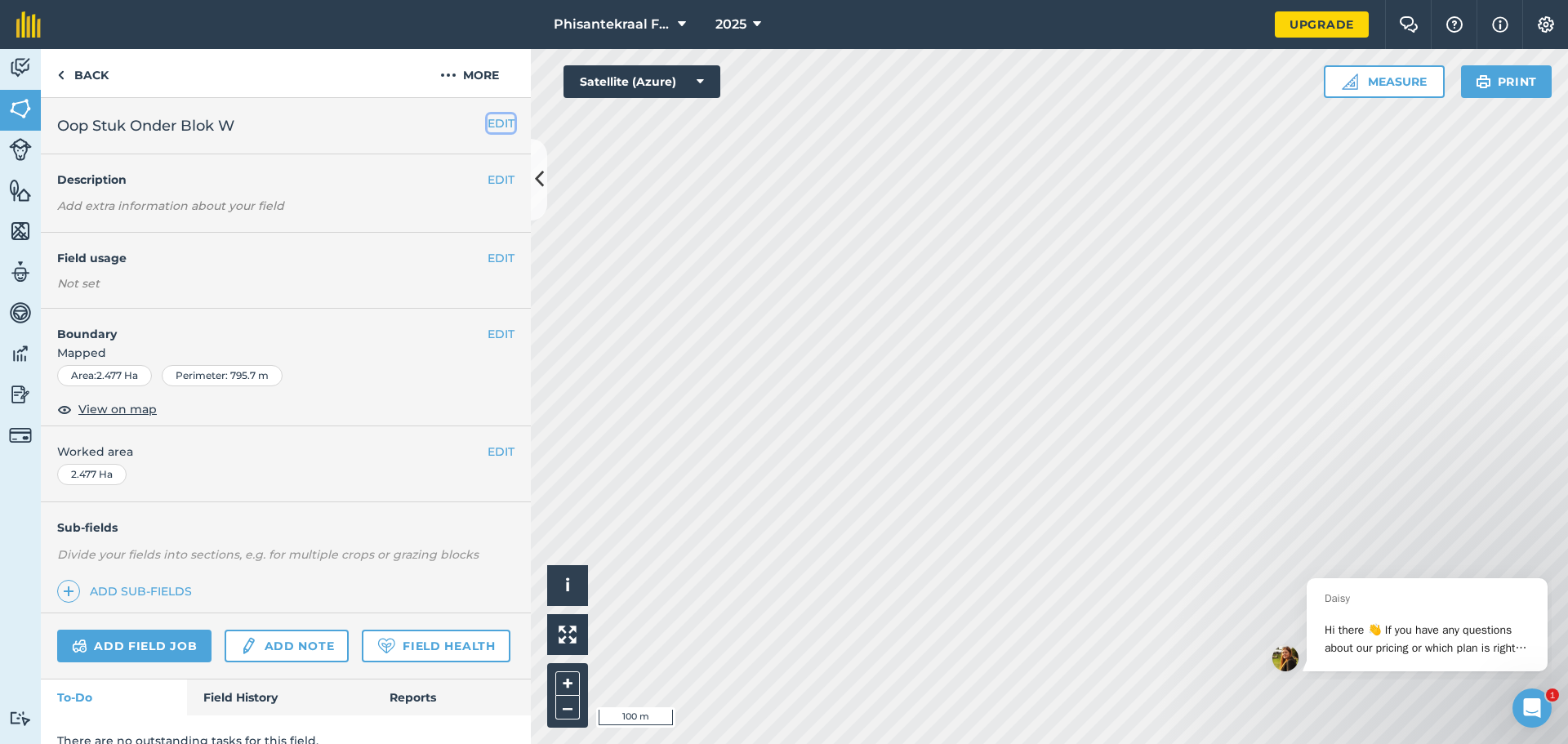 click on "EDIT" at bounding box center [501, 123] 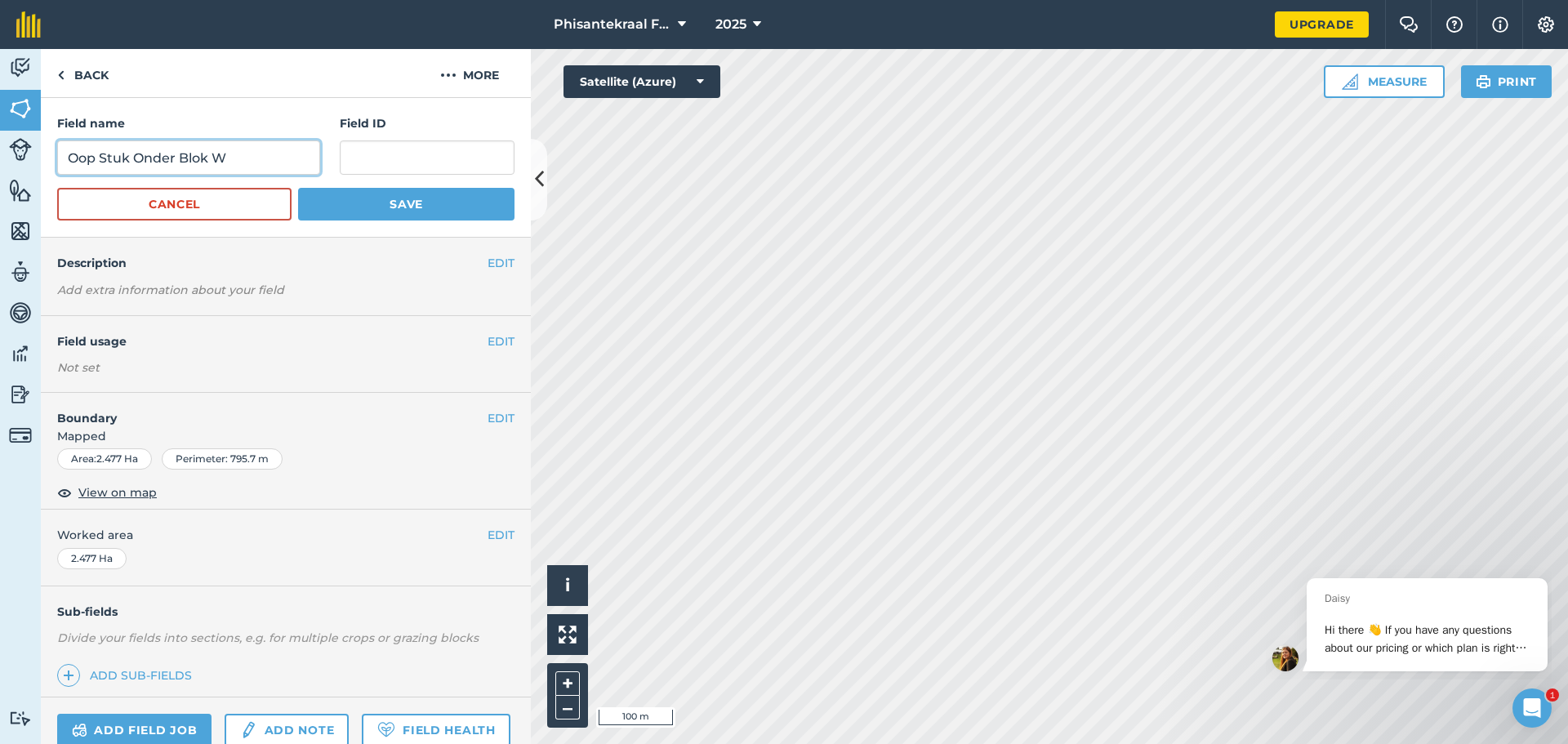 click on "Oop Stuk Onder Blok W" at bounding box center (189, 158) 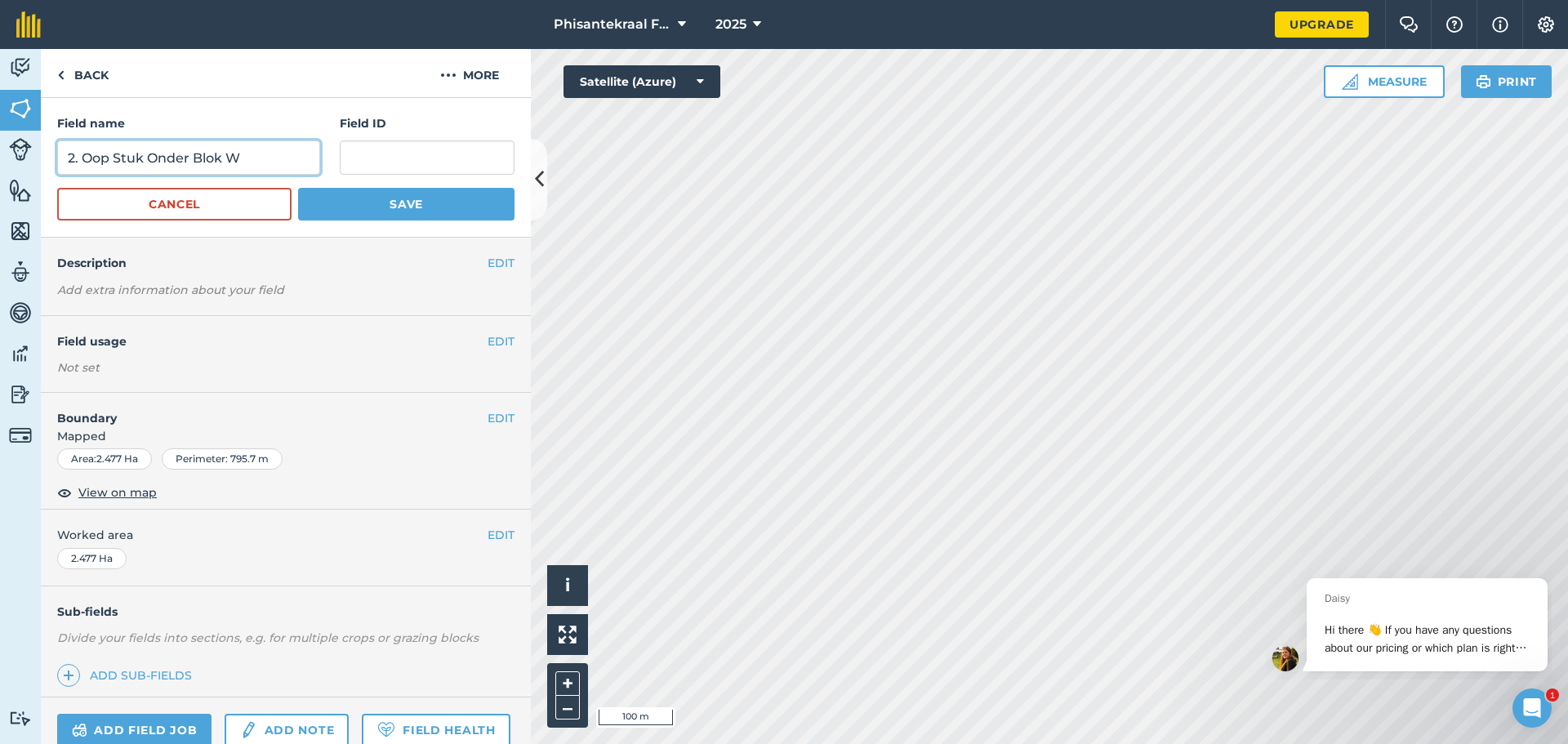 type on "2. Oop Stuk Onder Blok W" 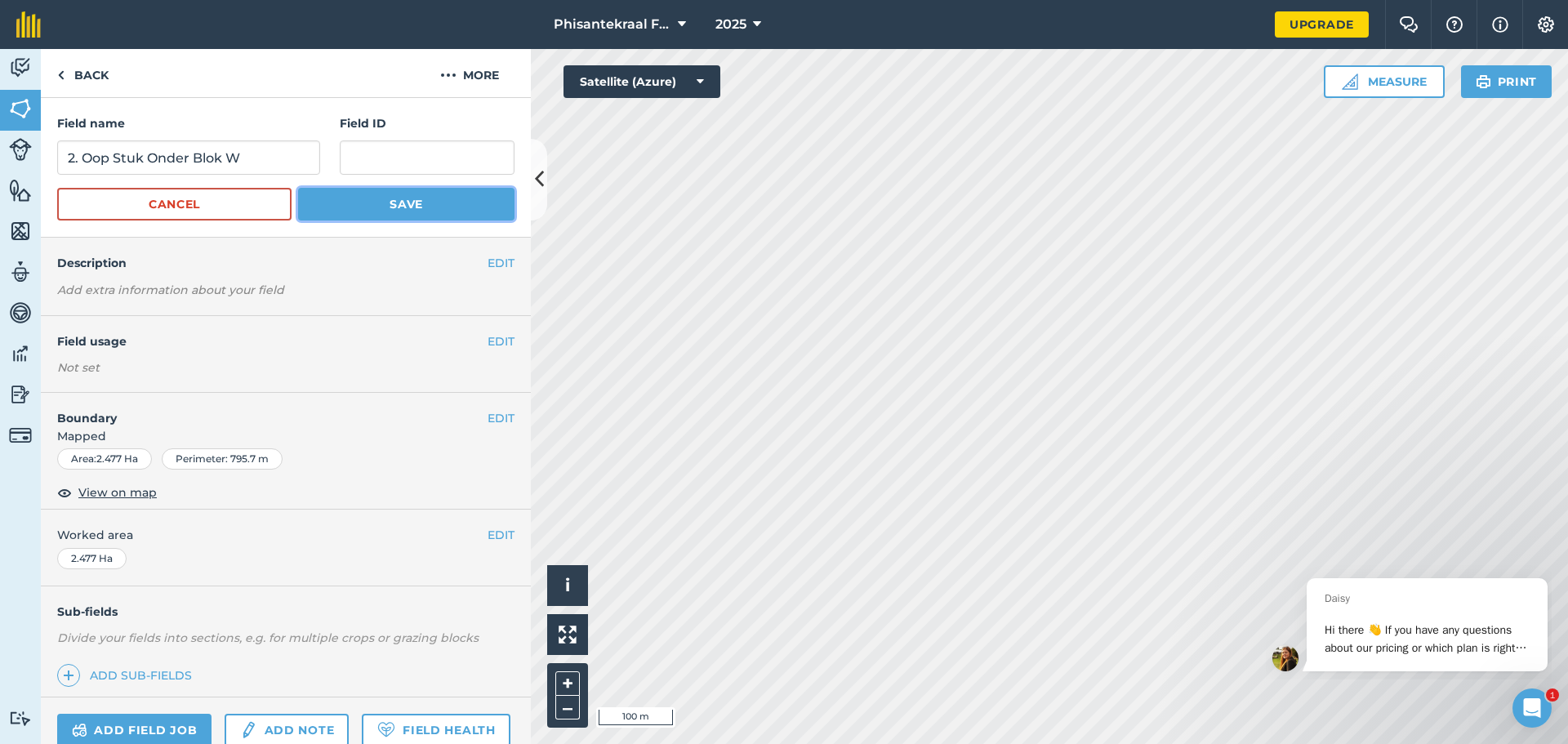 click on "Save" at bounding box center (406, 204) 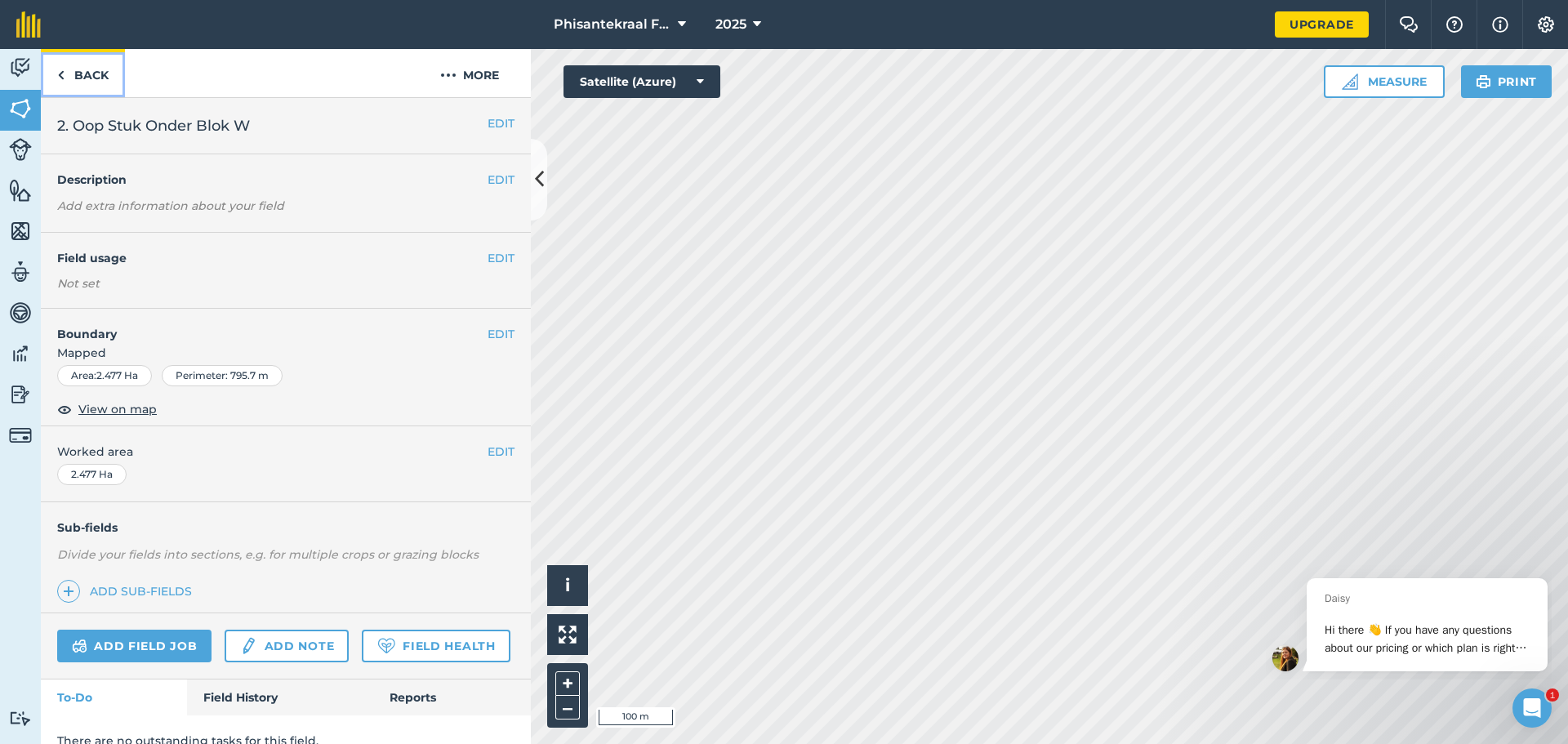 click on "Back" at bounding box center [82, 73] 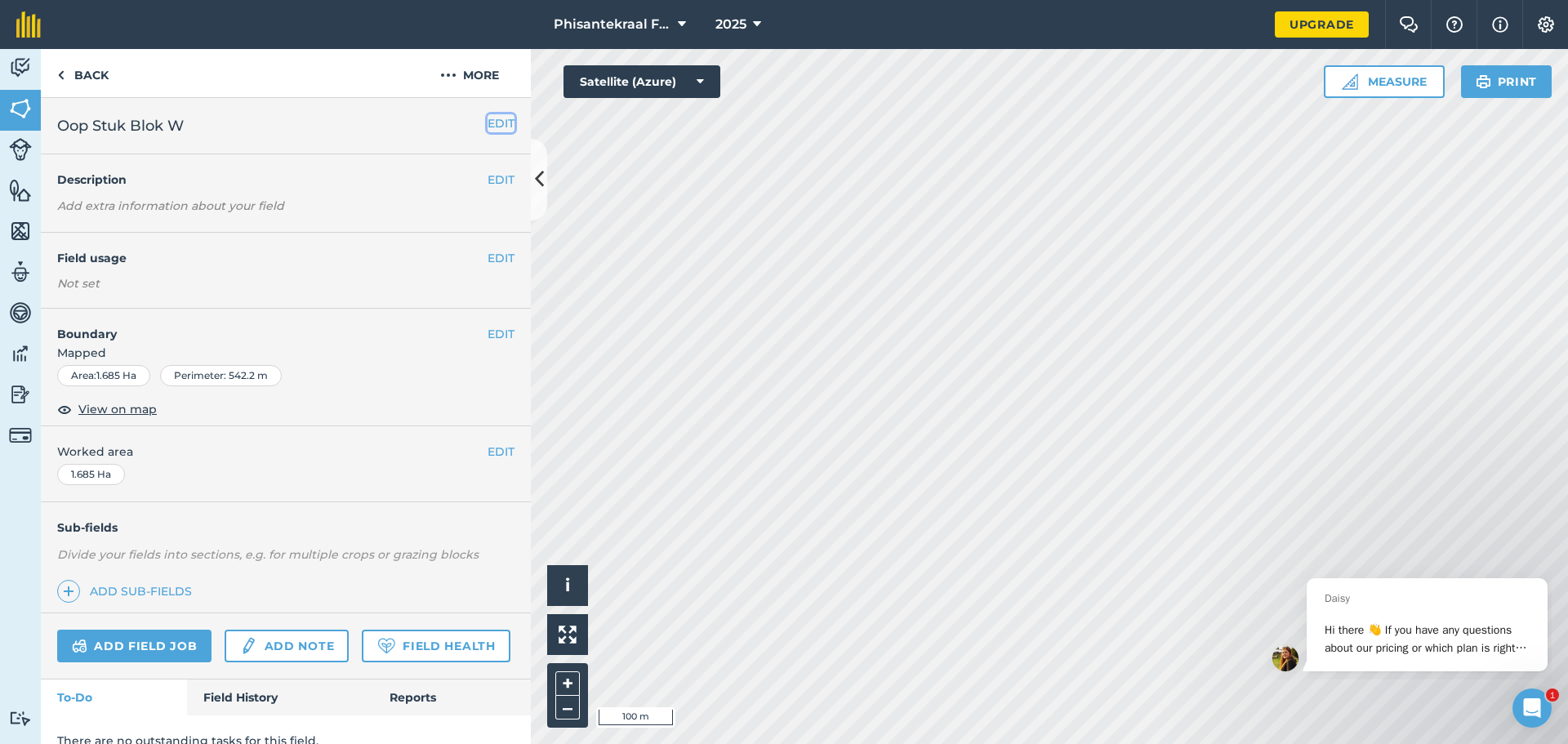 click on "EDIT" at bounding box center [501, 123] 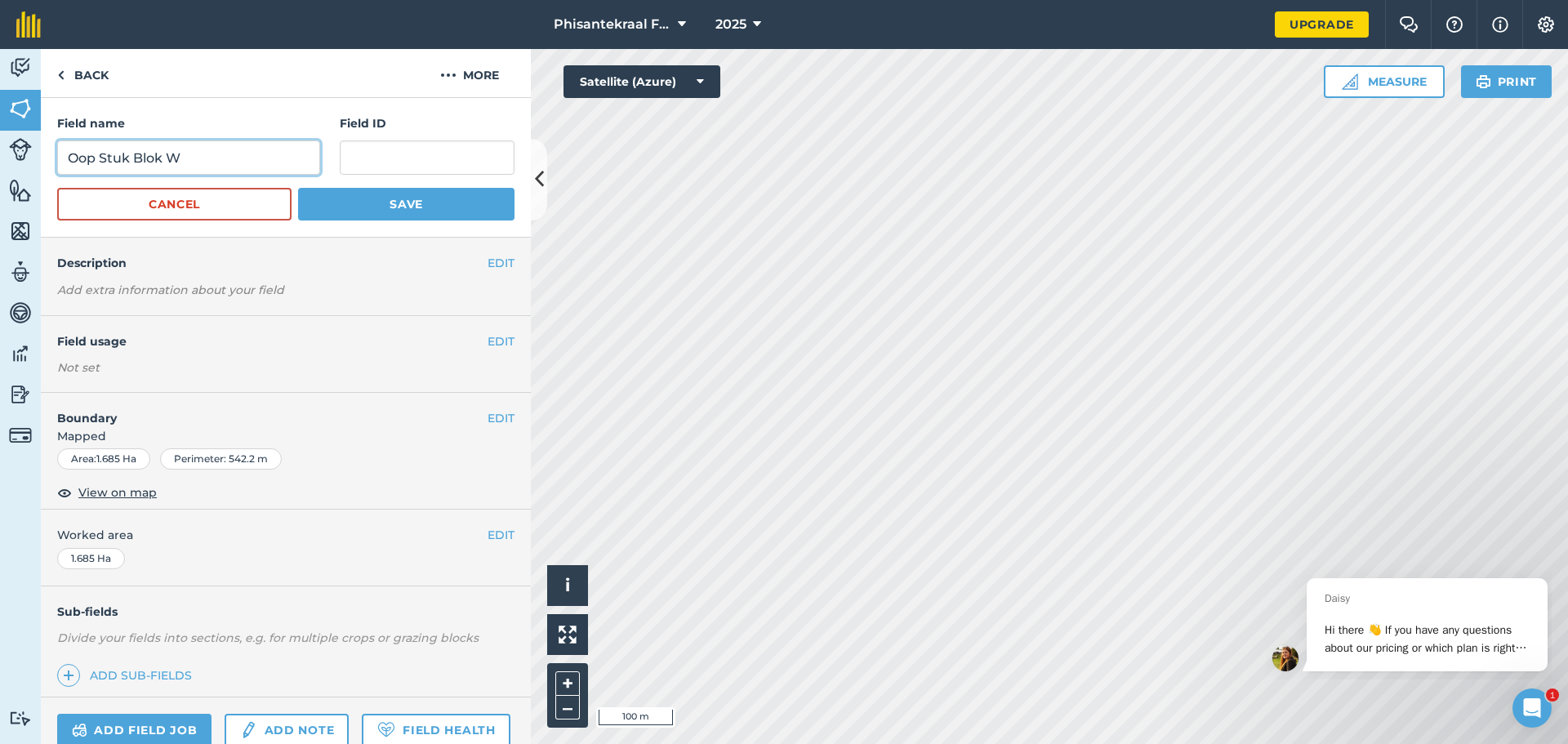 click on "Oop Stuk Blok W" at bounding box center [189, 158] 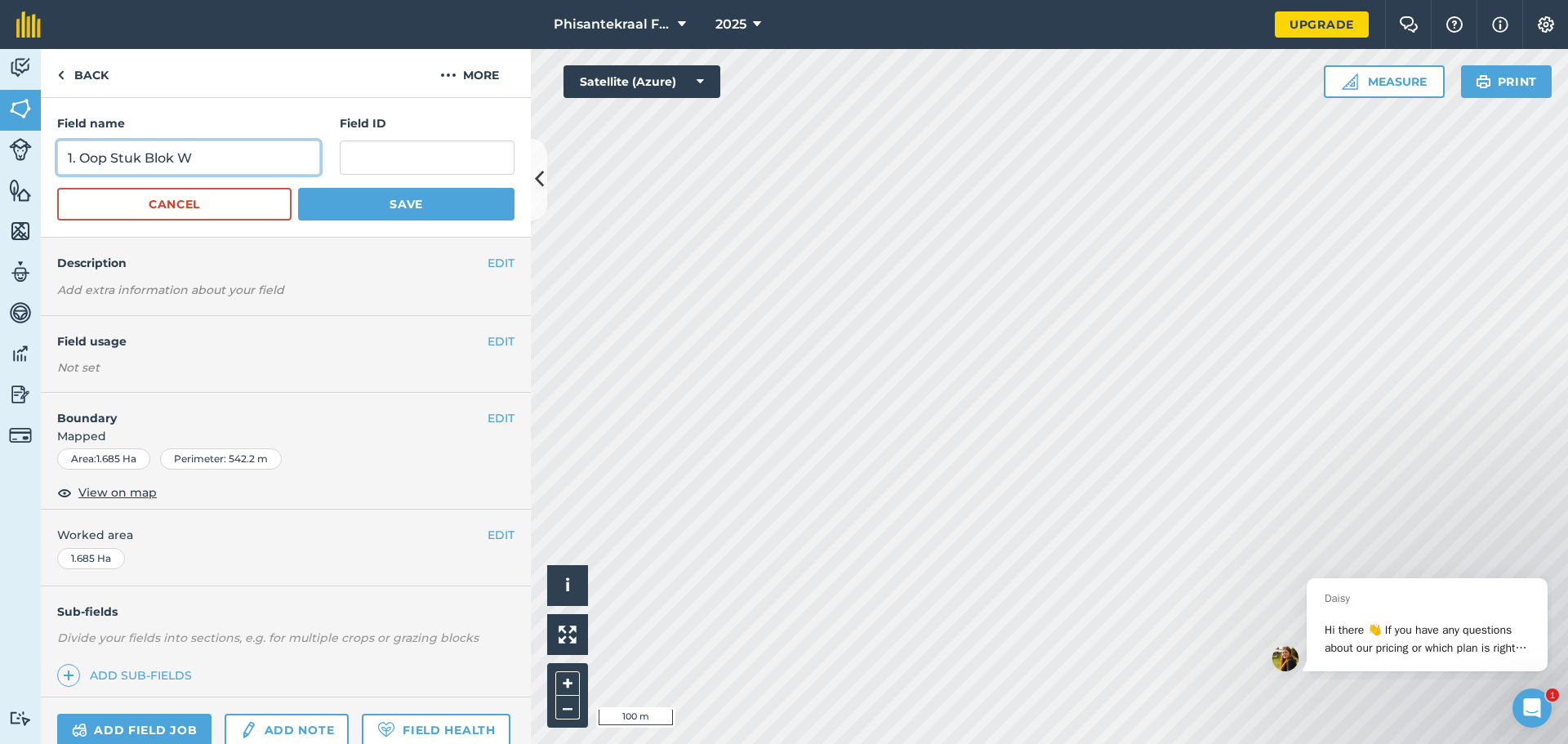 type on "1. Oop Stuk Blok W" 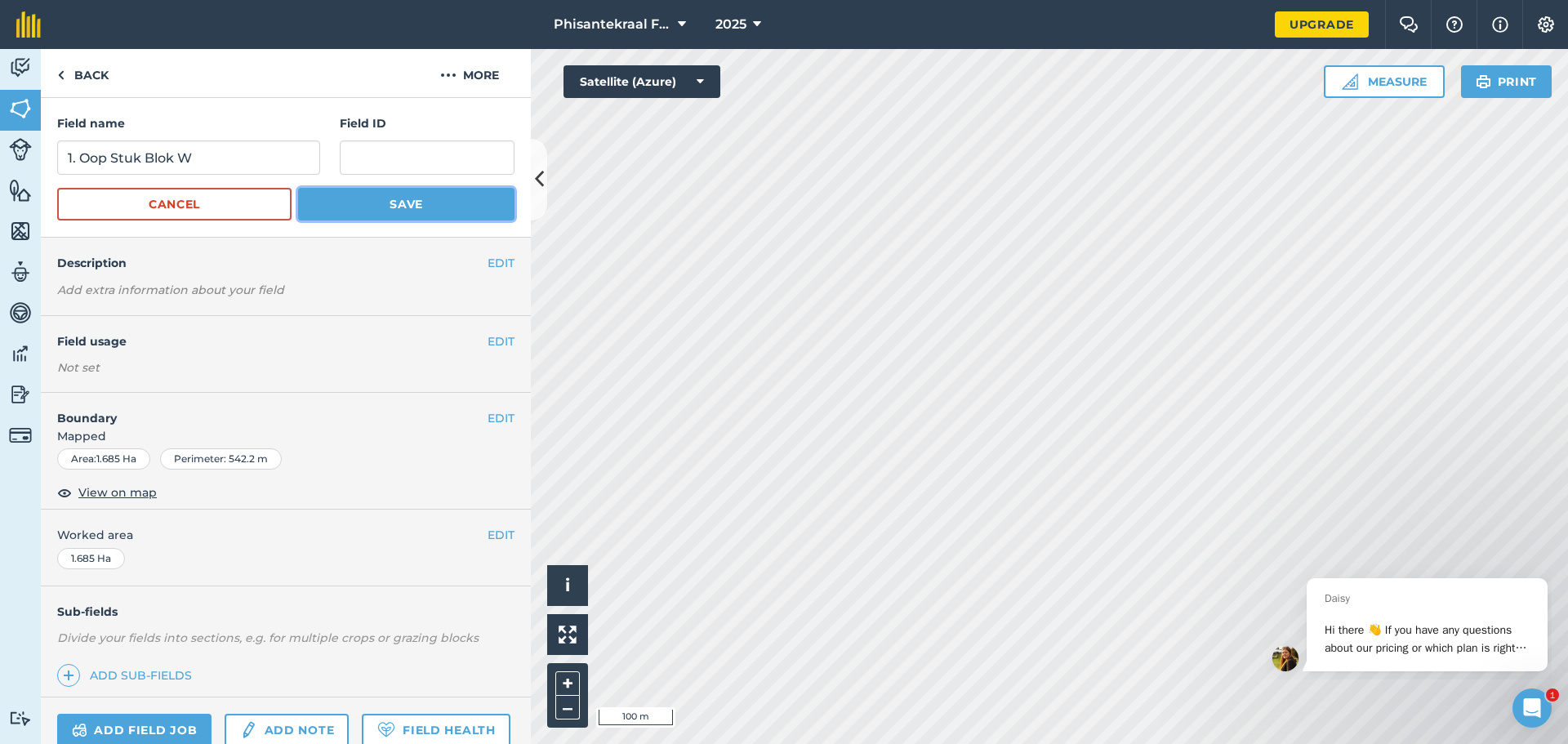 click on "Save" at bounding box center (406, 204) 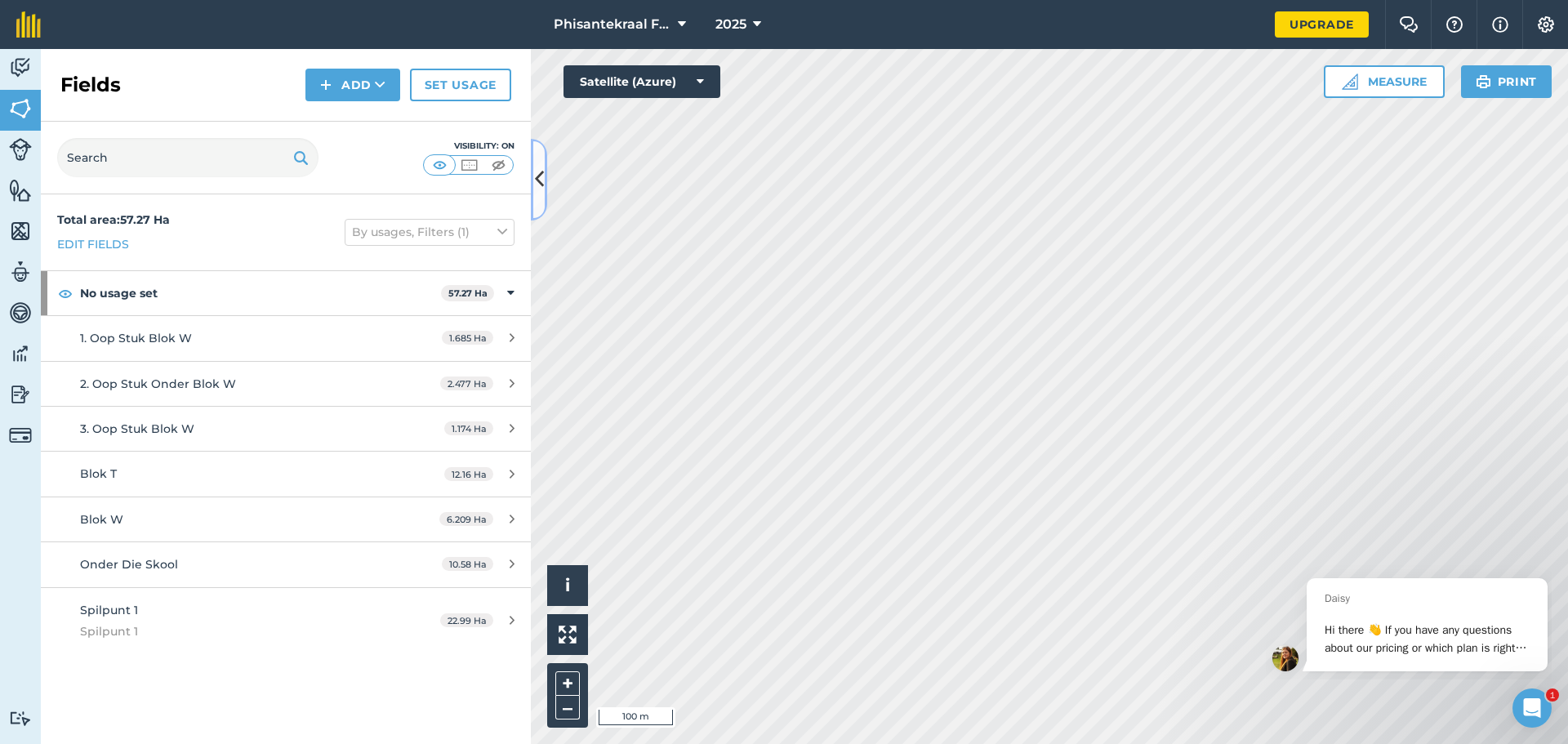 click at bounding box center [539, 180] 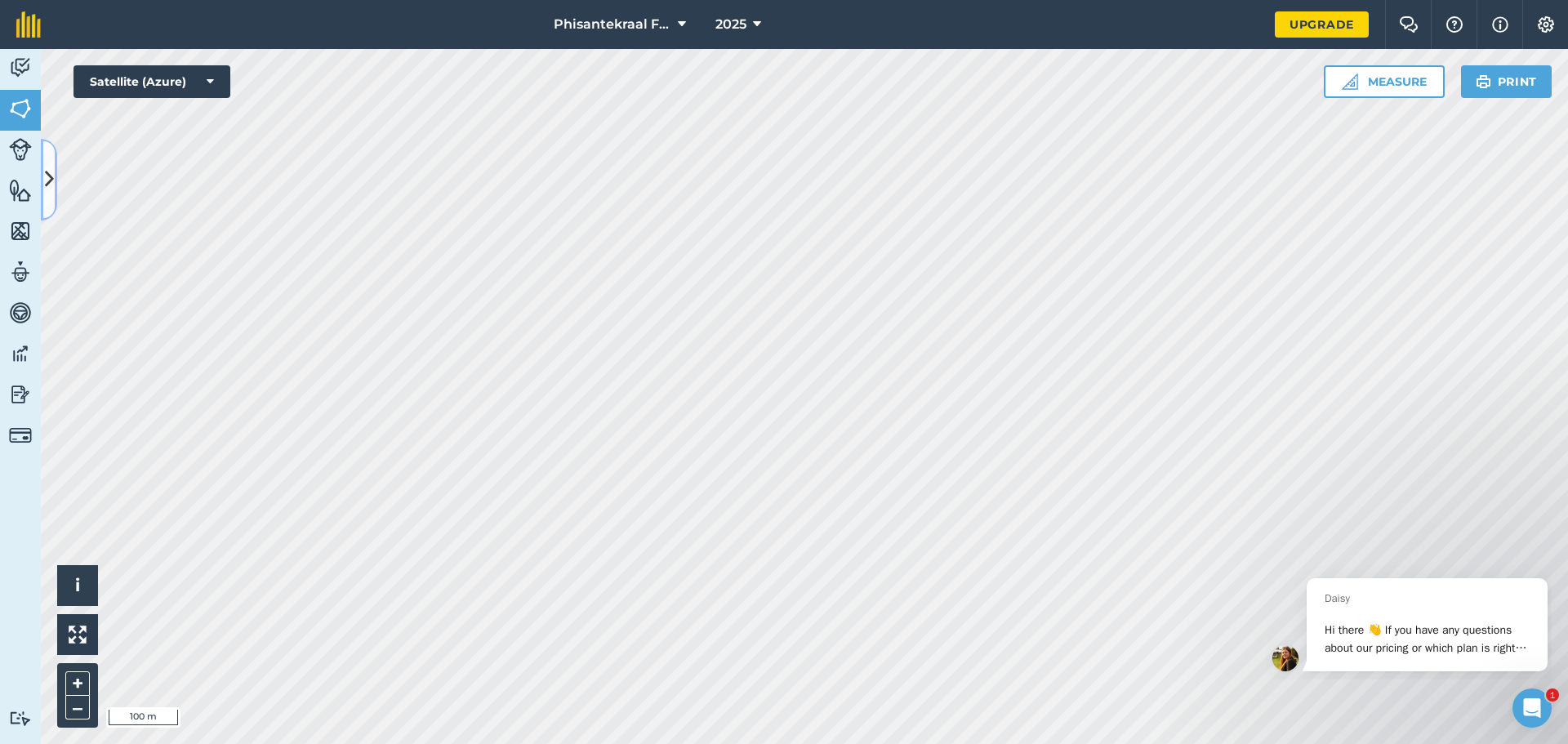 click at bounding box center (49, 179) 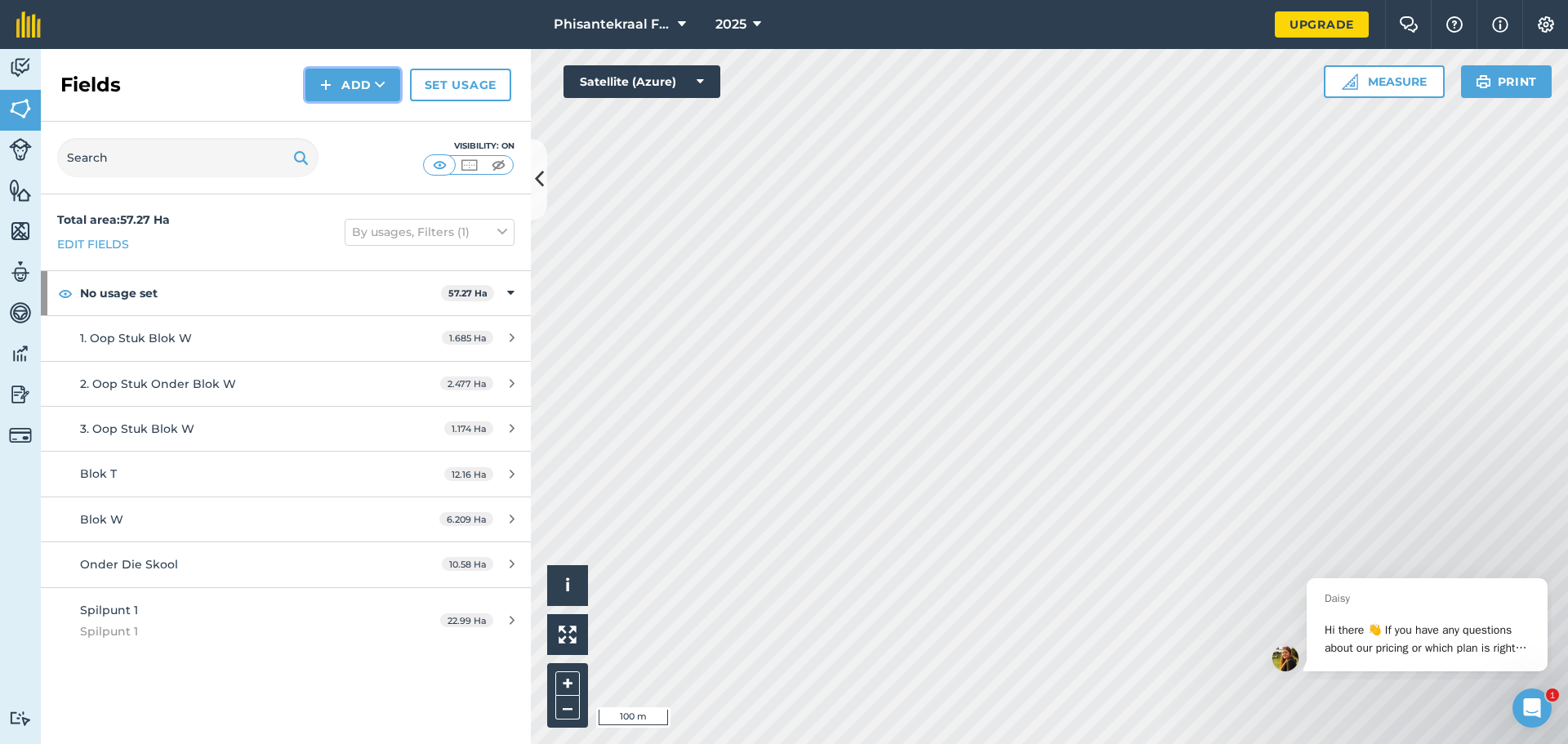 click on "Add" at bounding box center (353, 85) 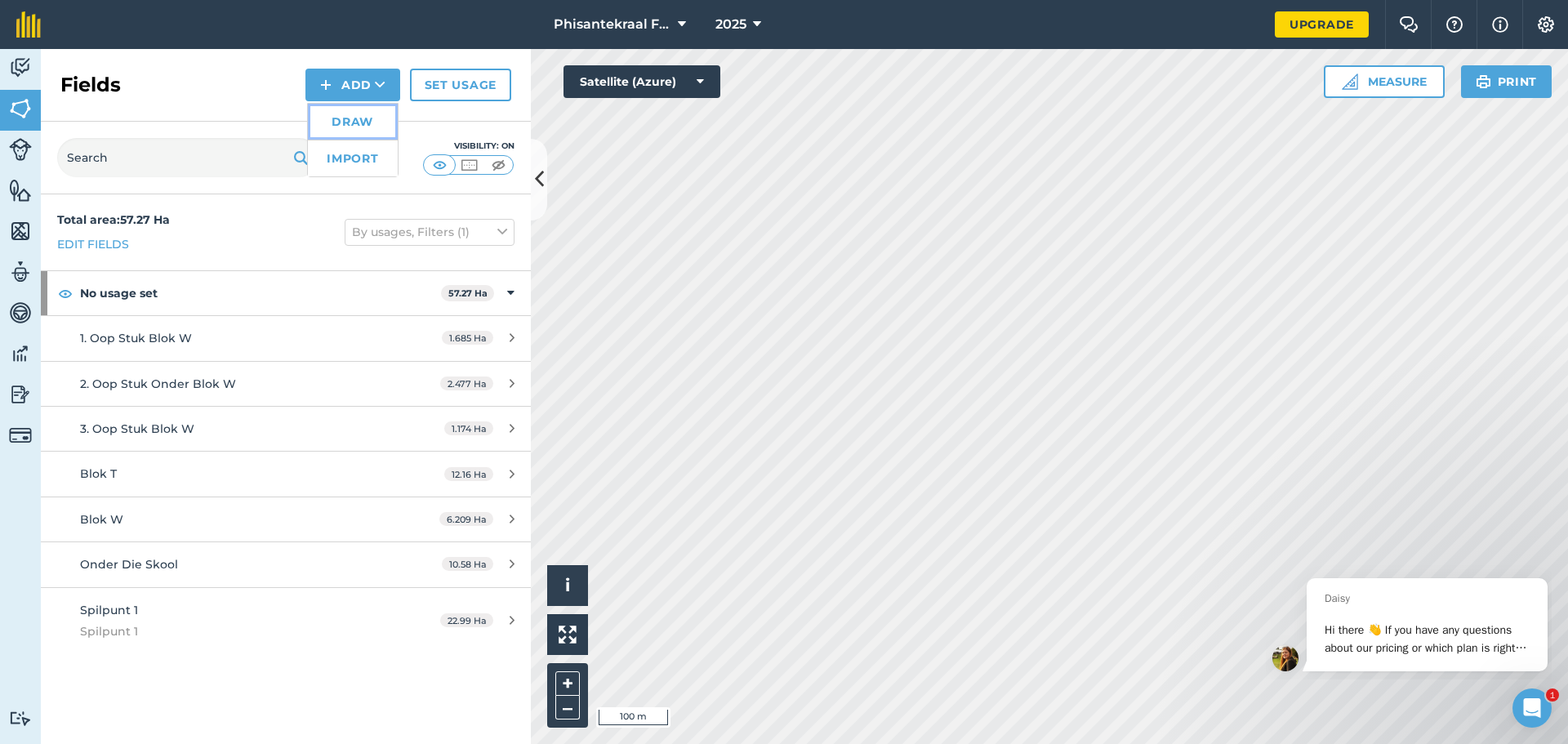 click on "Draw" at bounding box center [353, 122] 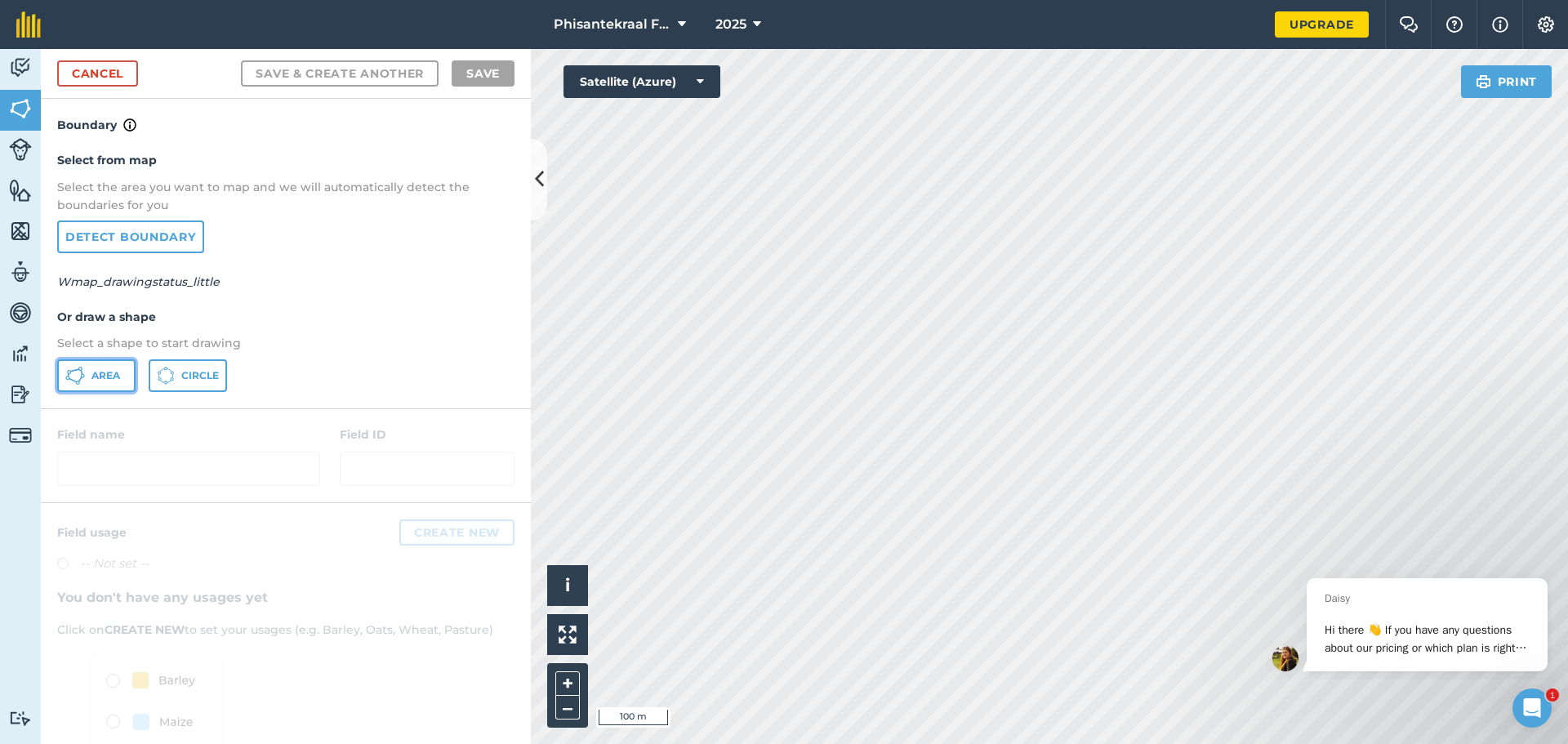 click on "Area" at bounding box center (105, 376) 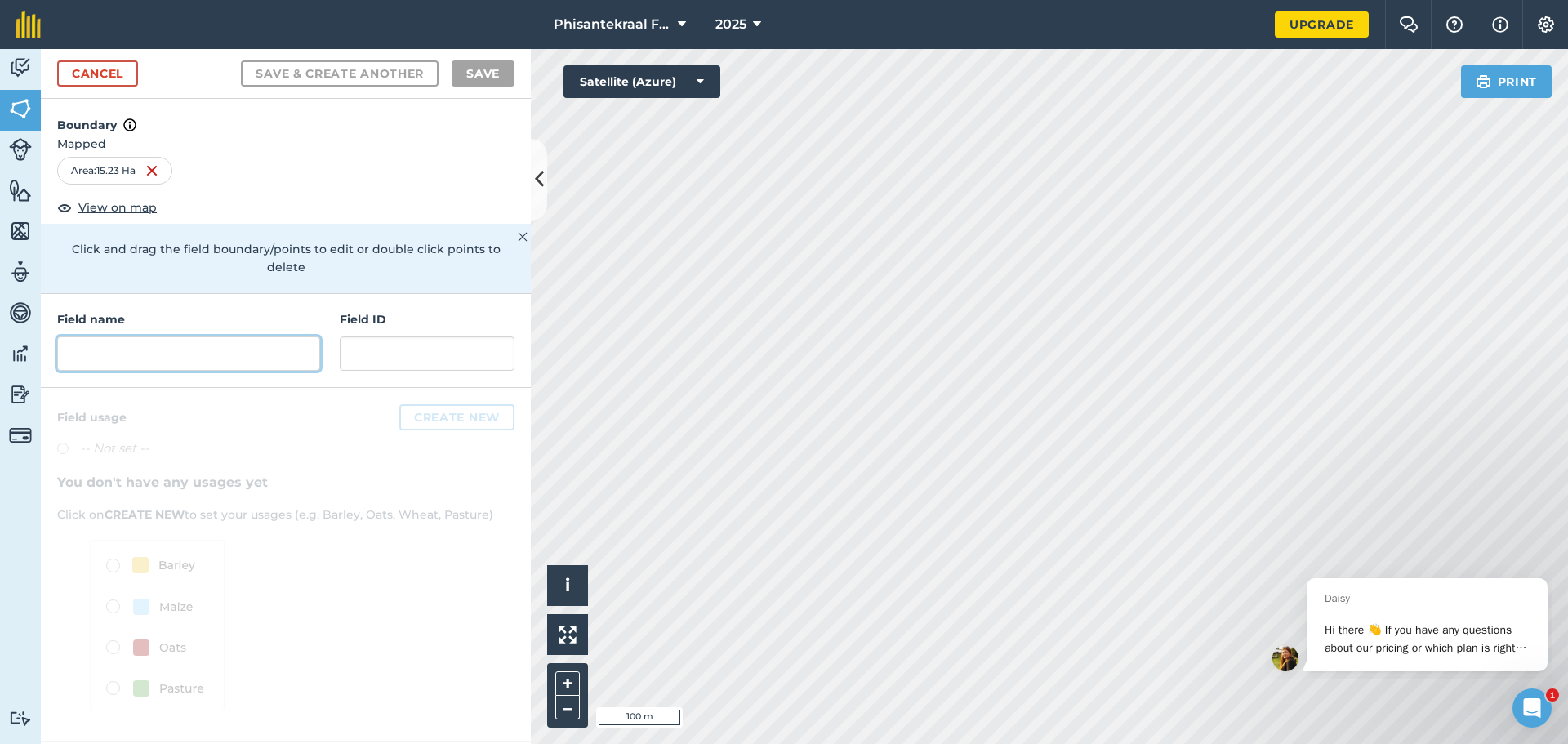 click at bounding box center [189, 354] 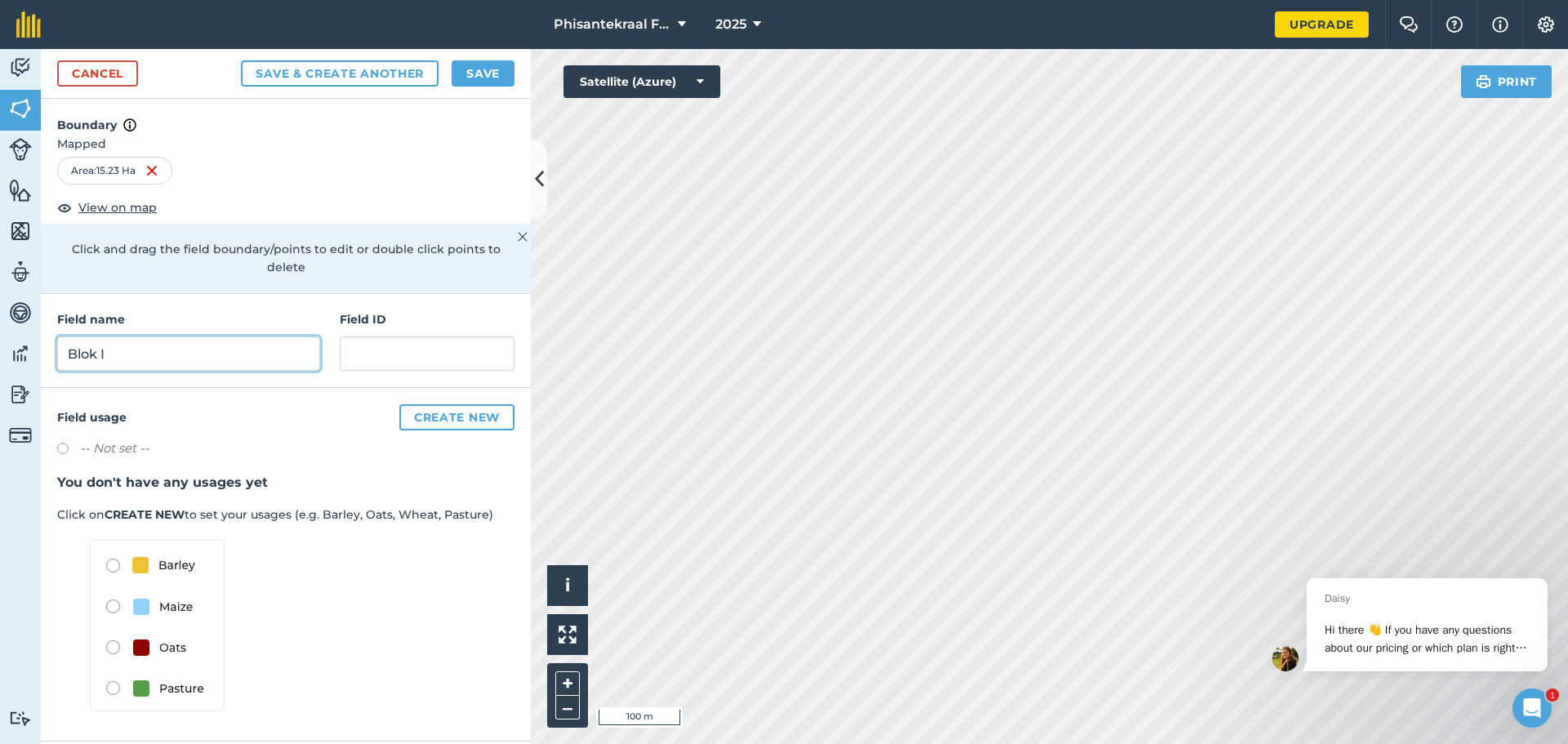 type on "Blok I" 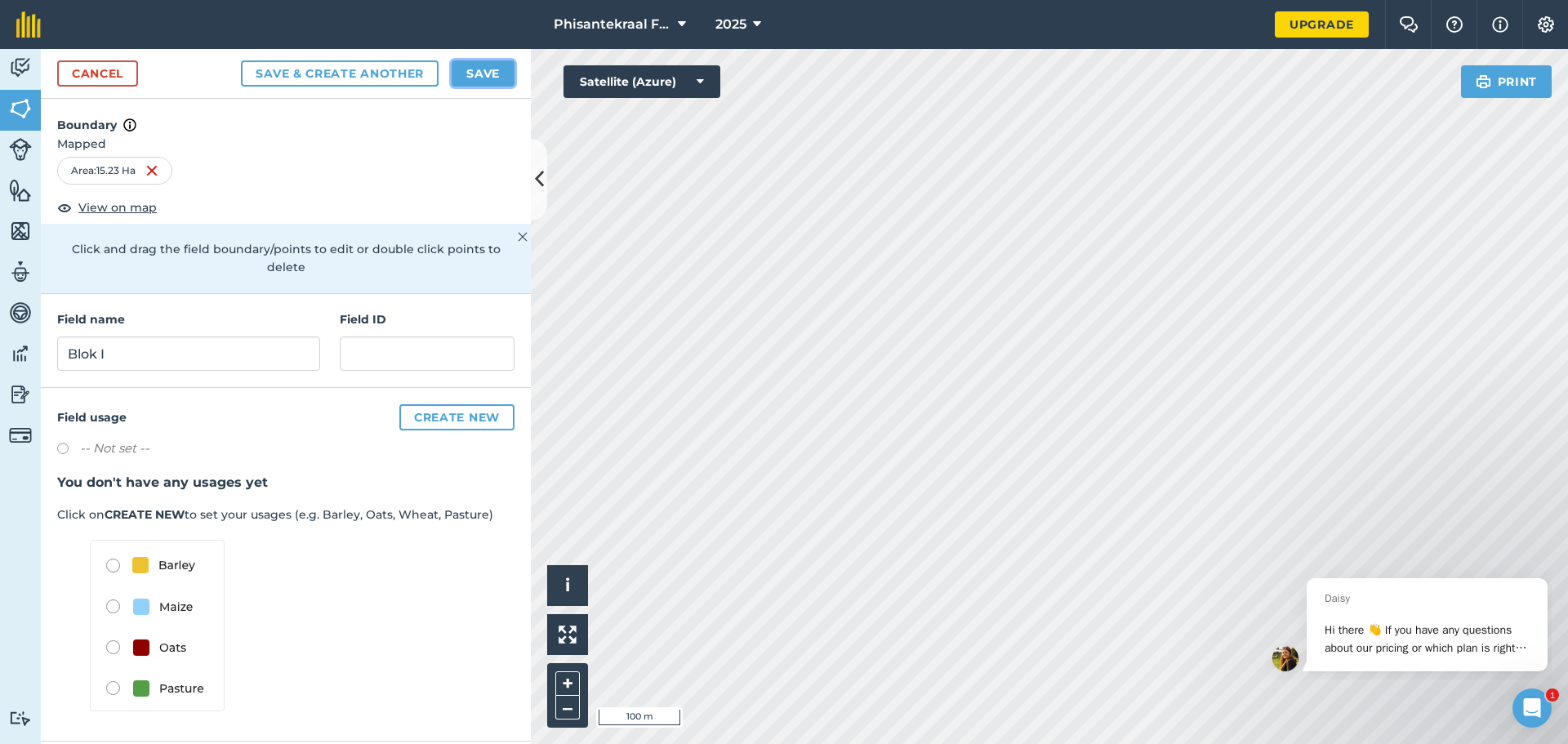 click on "Save" at bounding box center (483, 74) 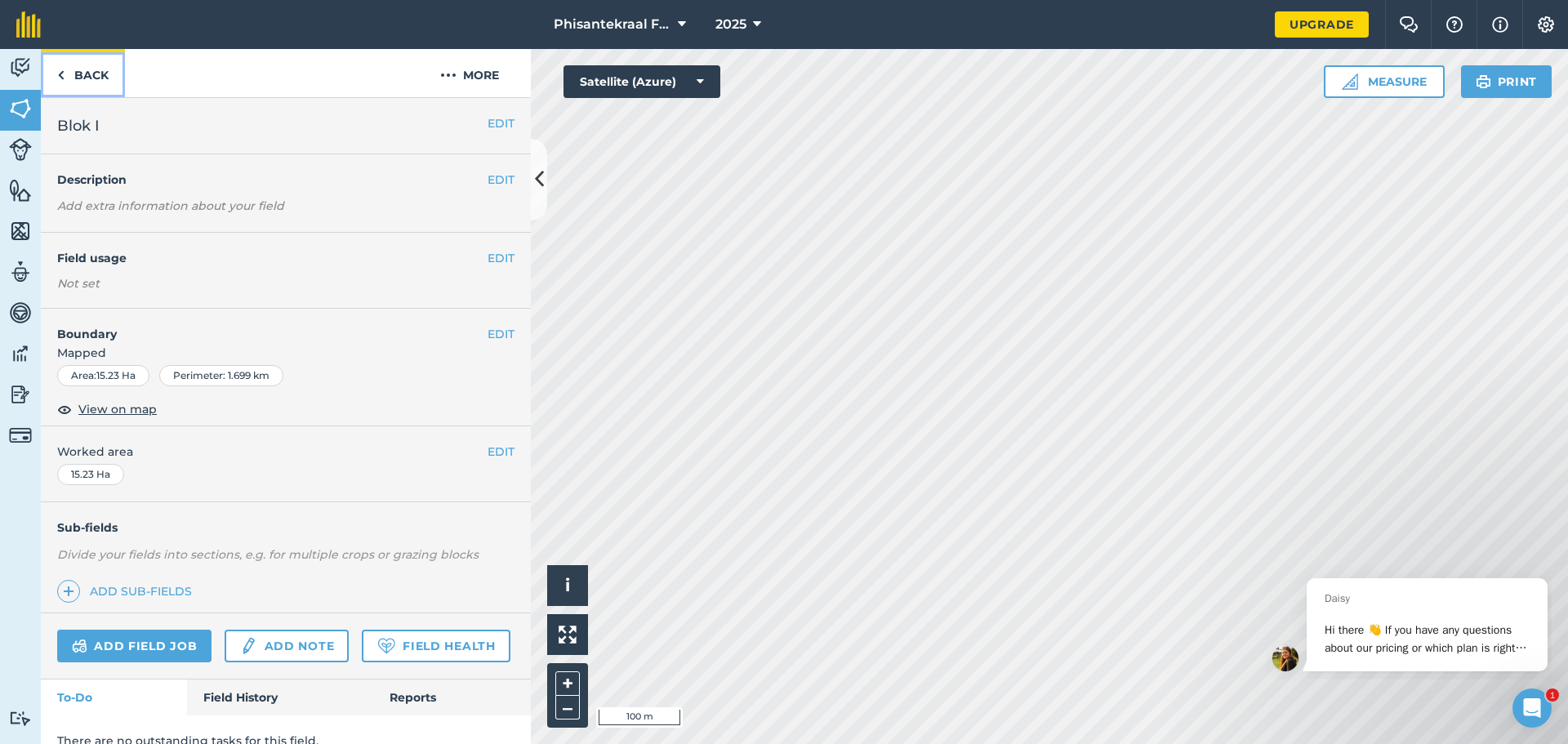 click on "Back" at bounding box center [82, 73] 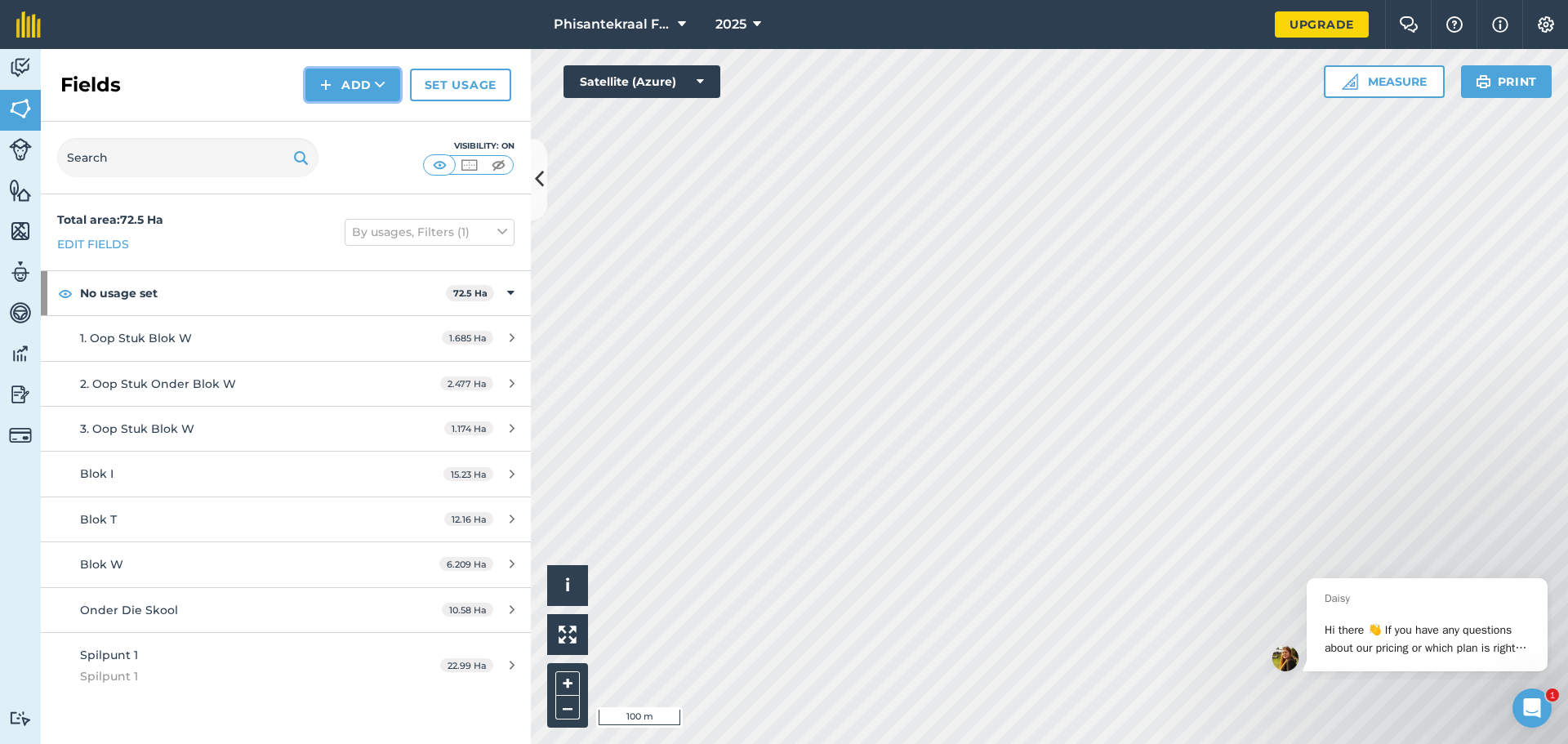 click on "Add" at bounding box center [353, 85] 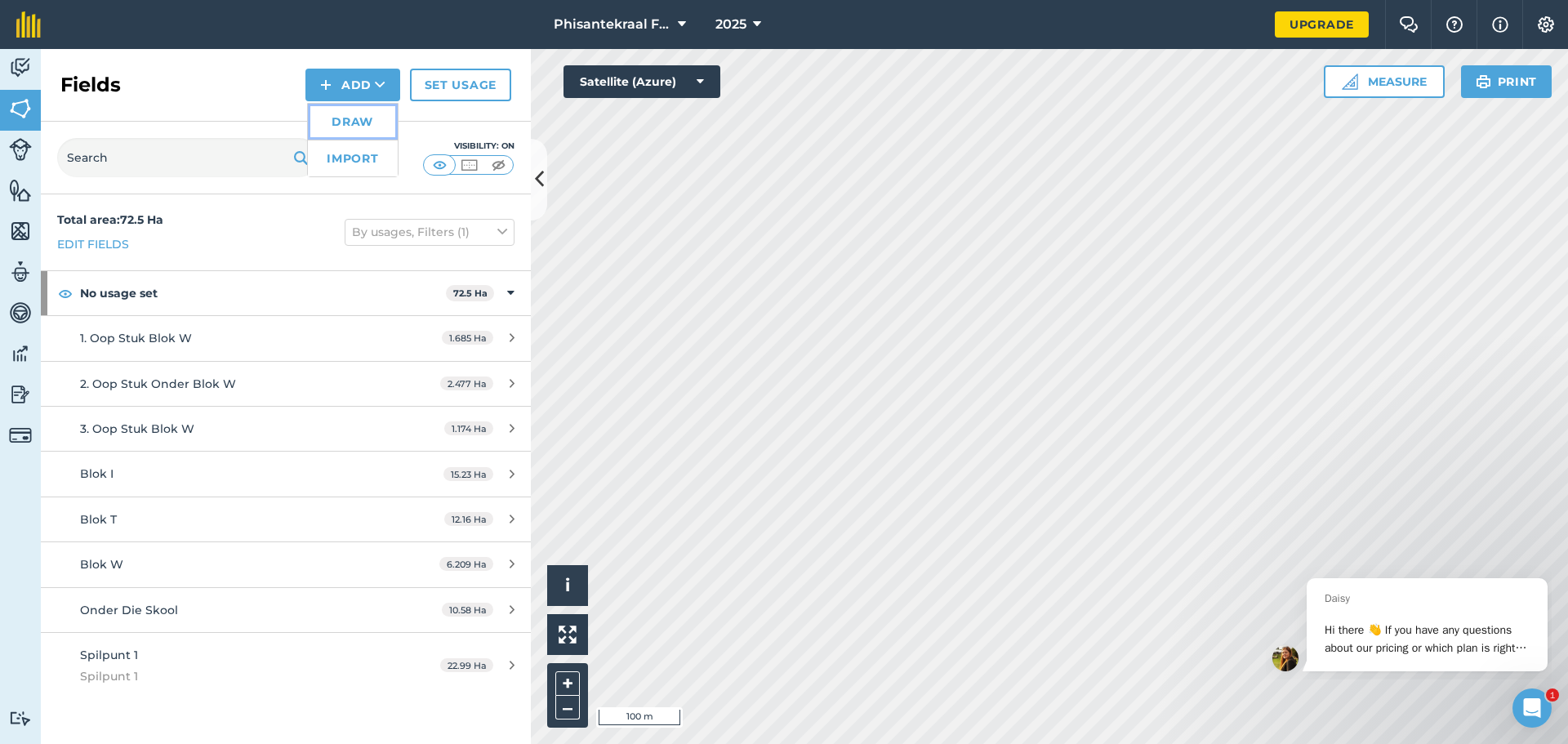 click on "Draw" at bounding box center (353, 122) 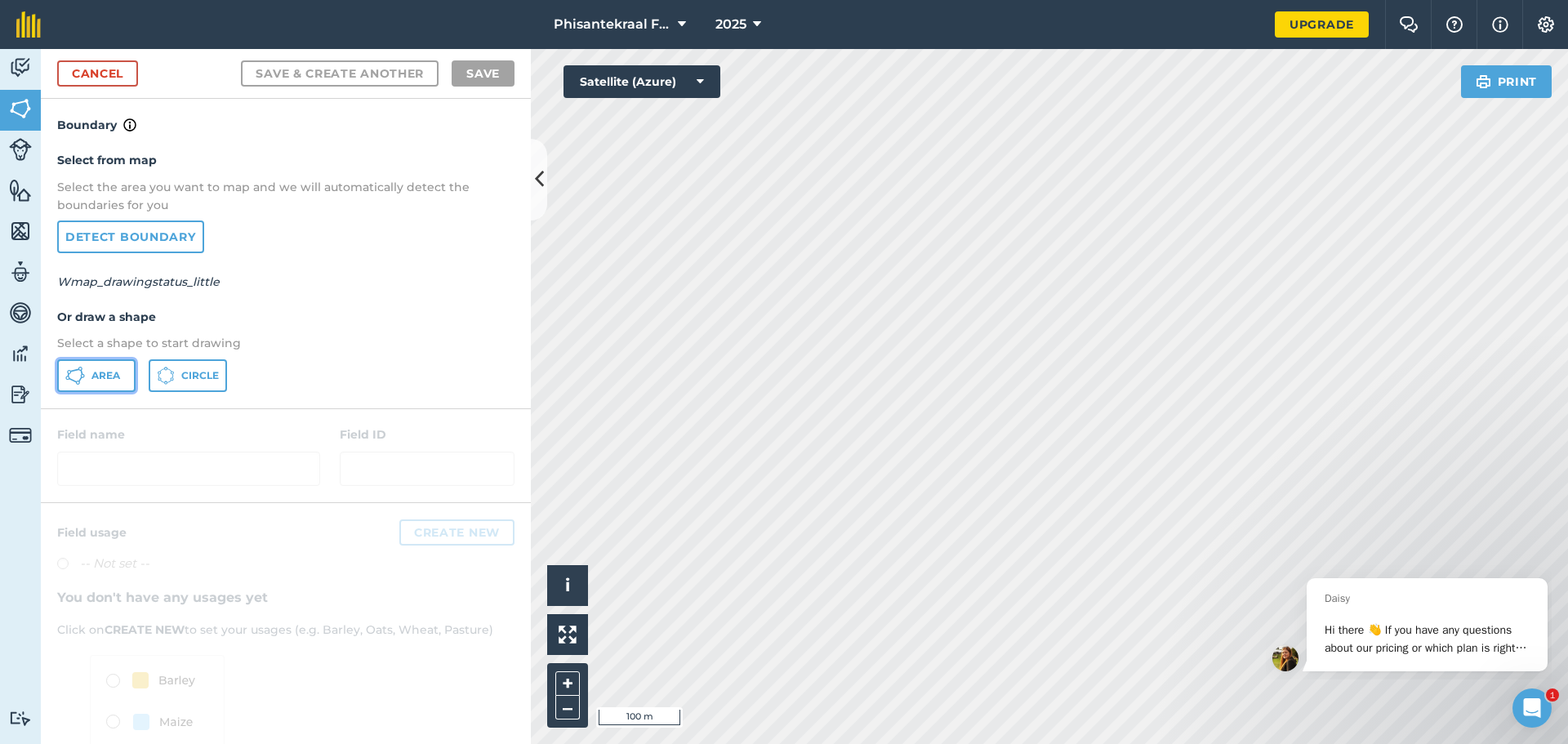 click on "Area" at bounding box center (105, 376) 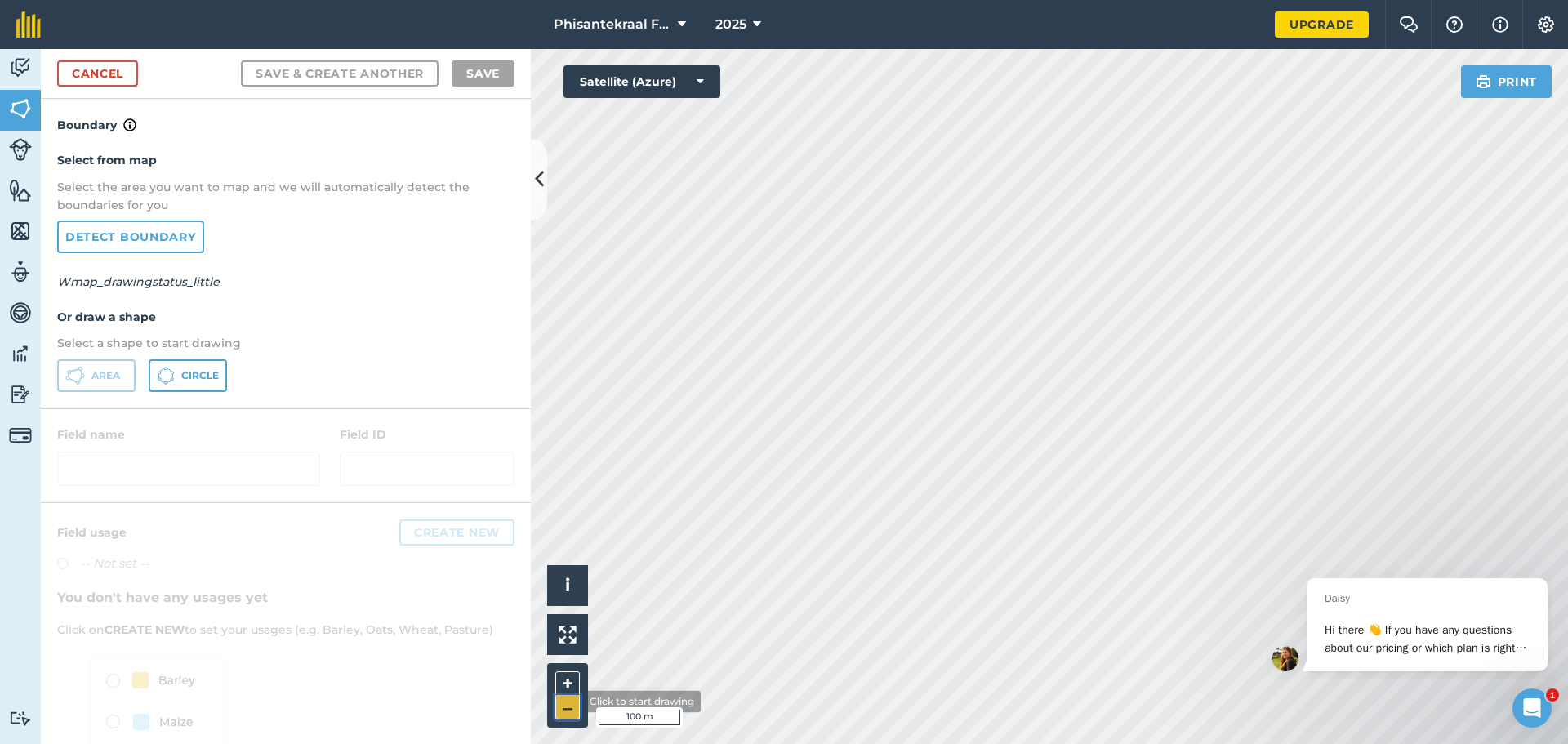 click on "–" at bounding box center [568, 707] 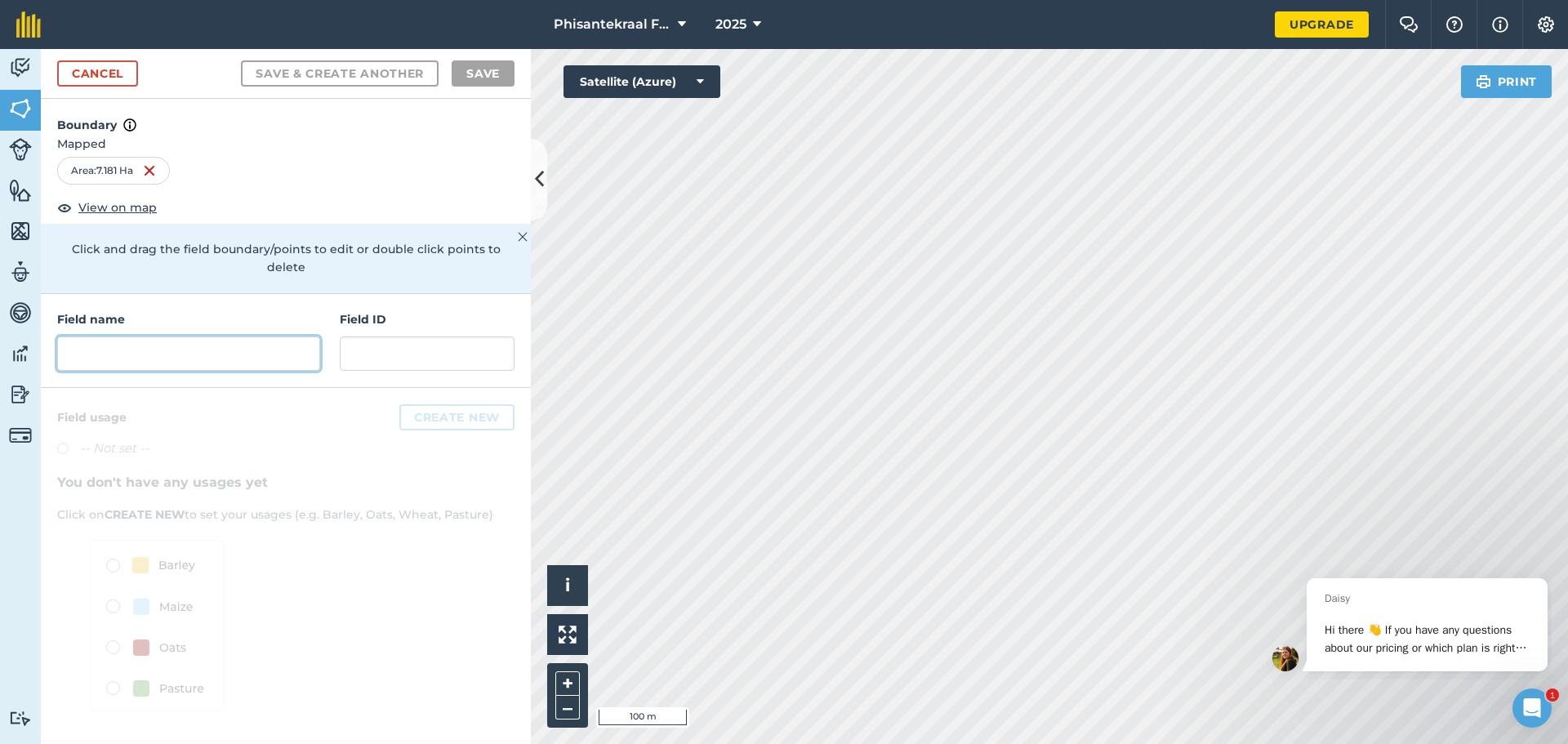 click at bounding box center [189, 354] 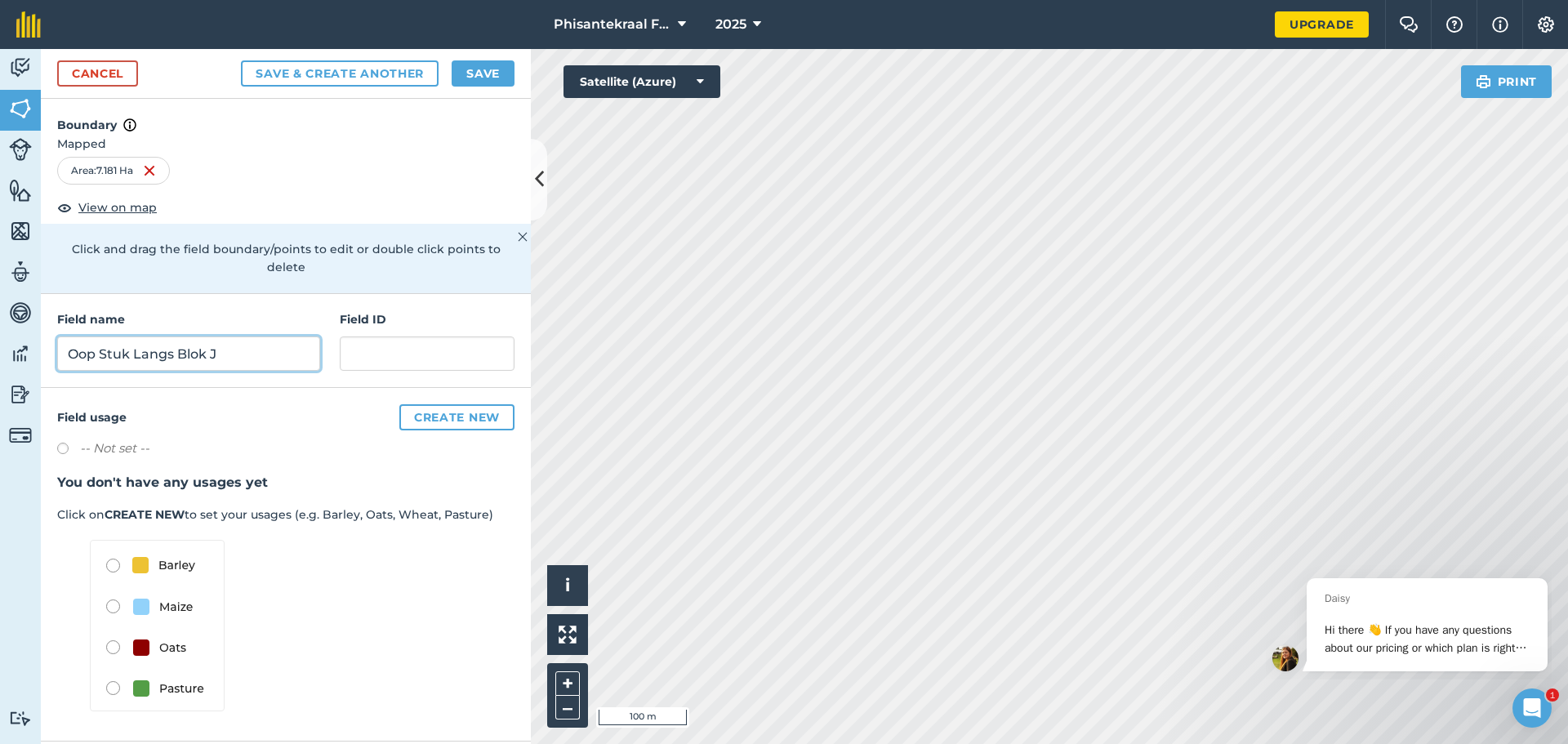 type on "Oop Stuk Langs Blok J" 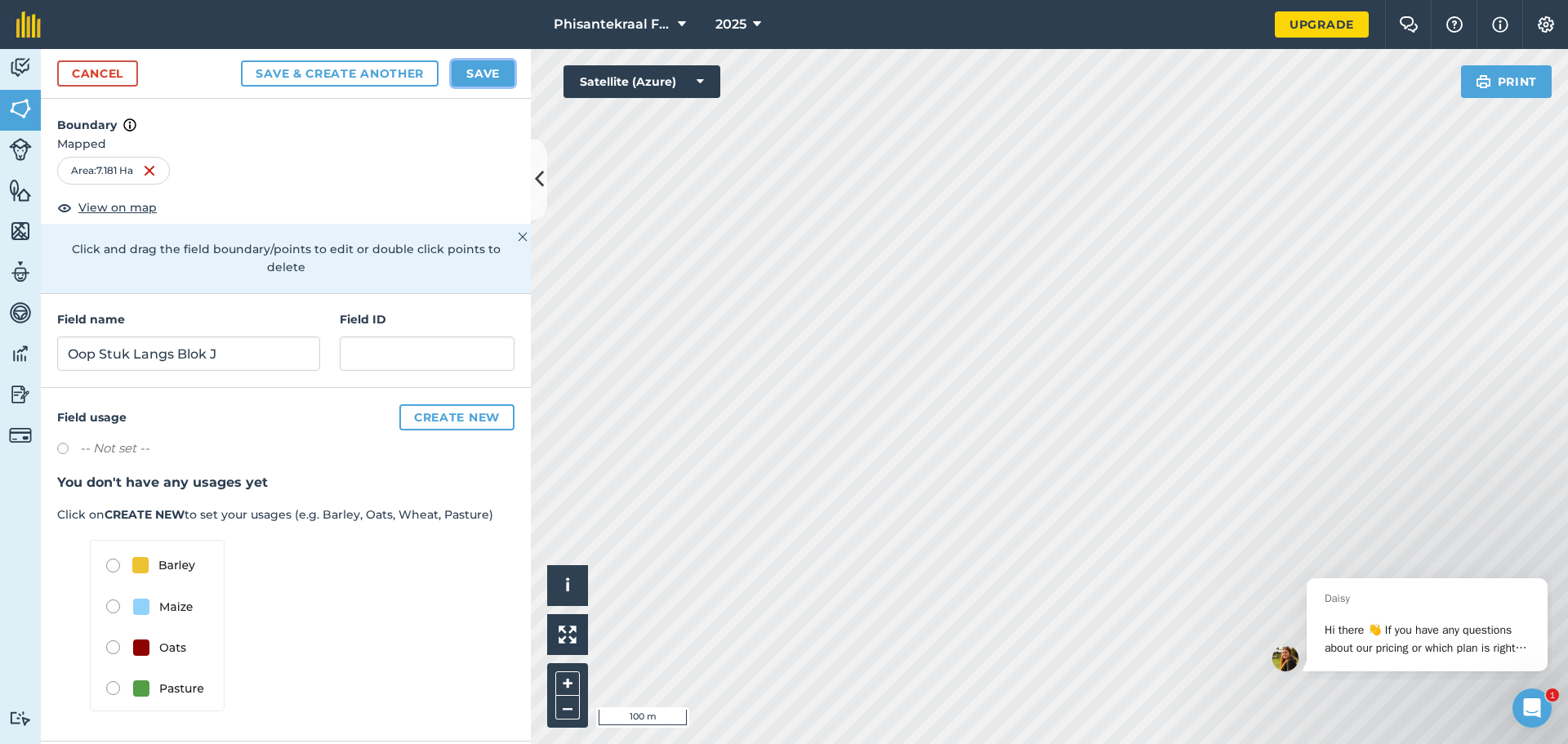 click on "Save" at bounding box center (483, 74) 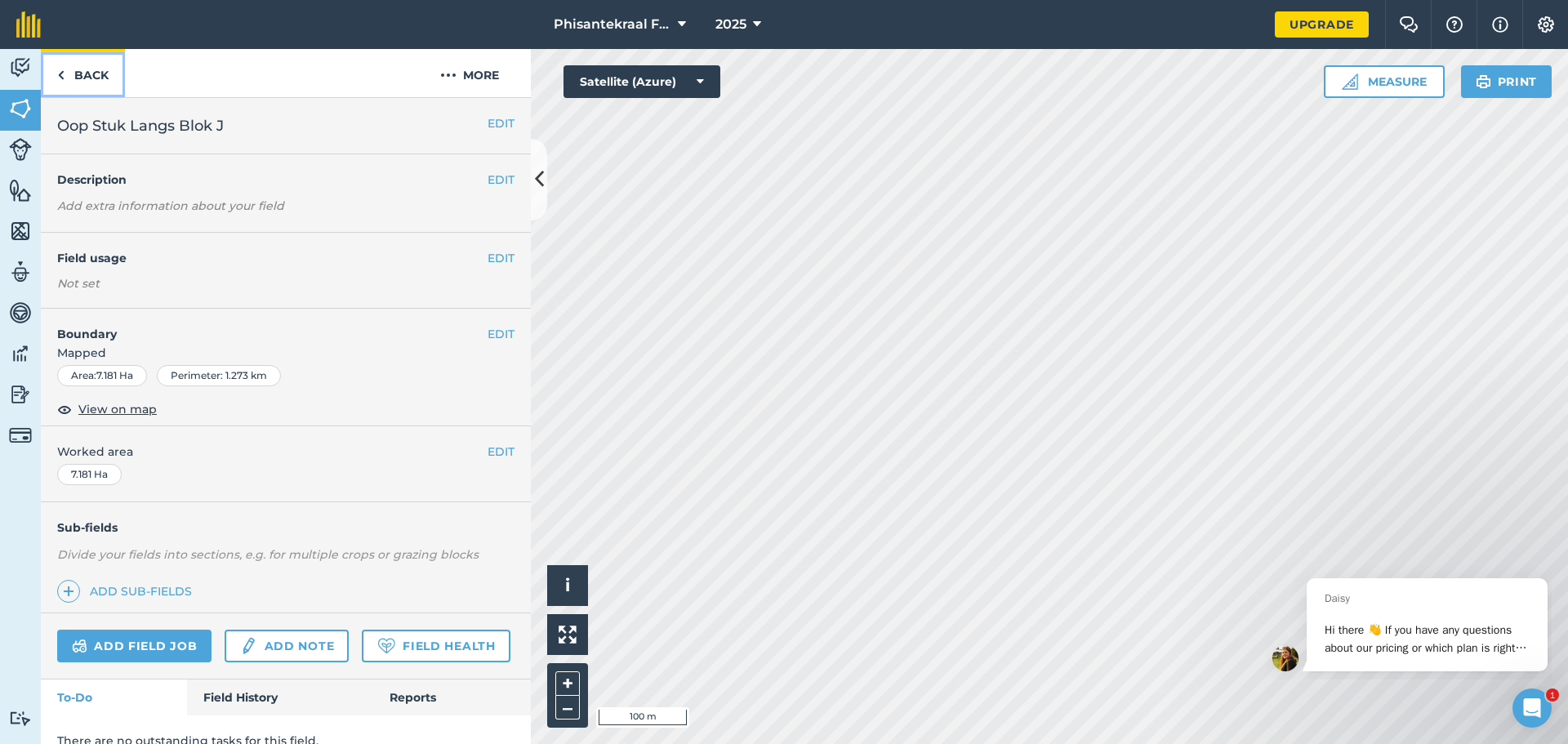 click on "Back" at bounding box center [82, 73] 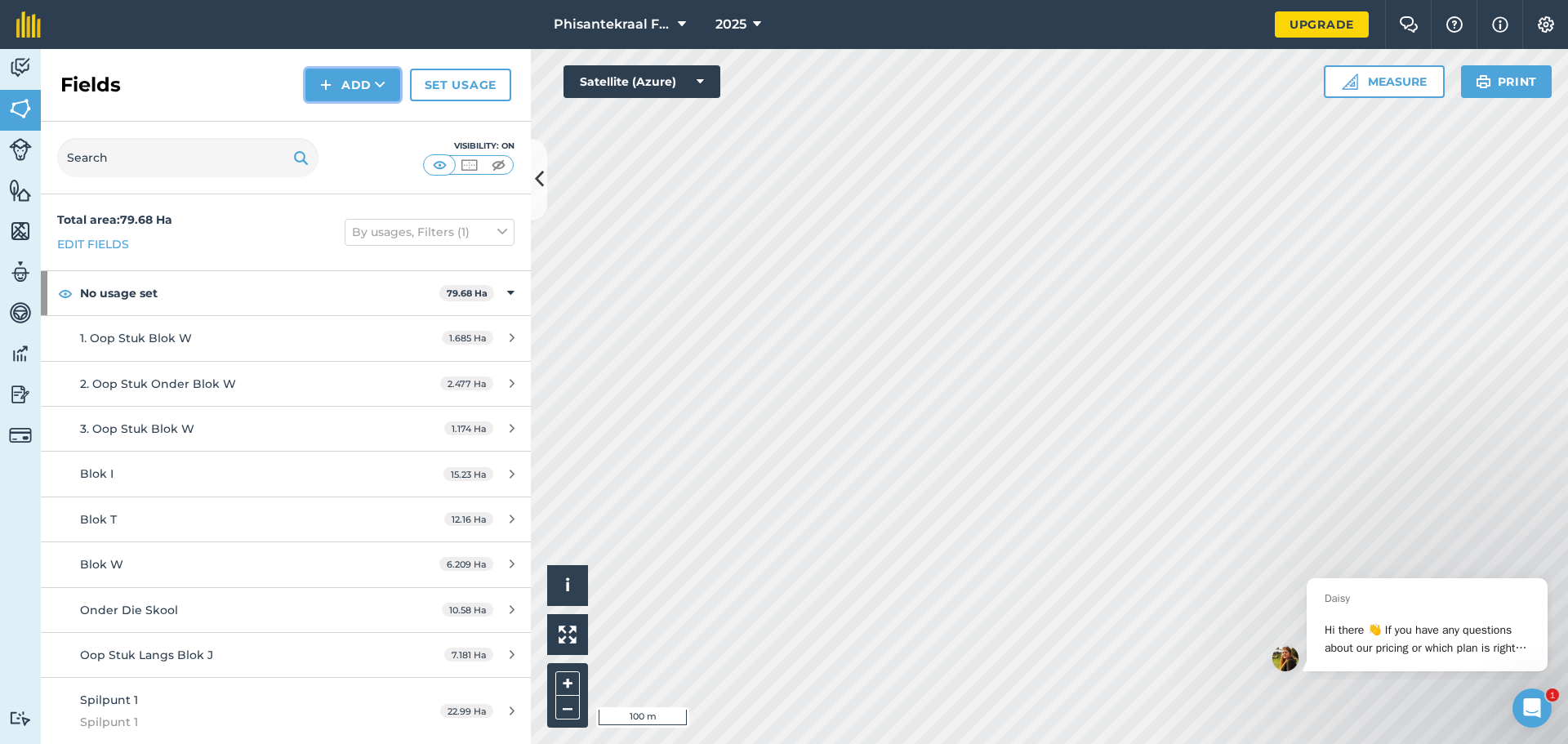 click on "Add" at bounding box center (353, 85) 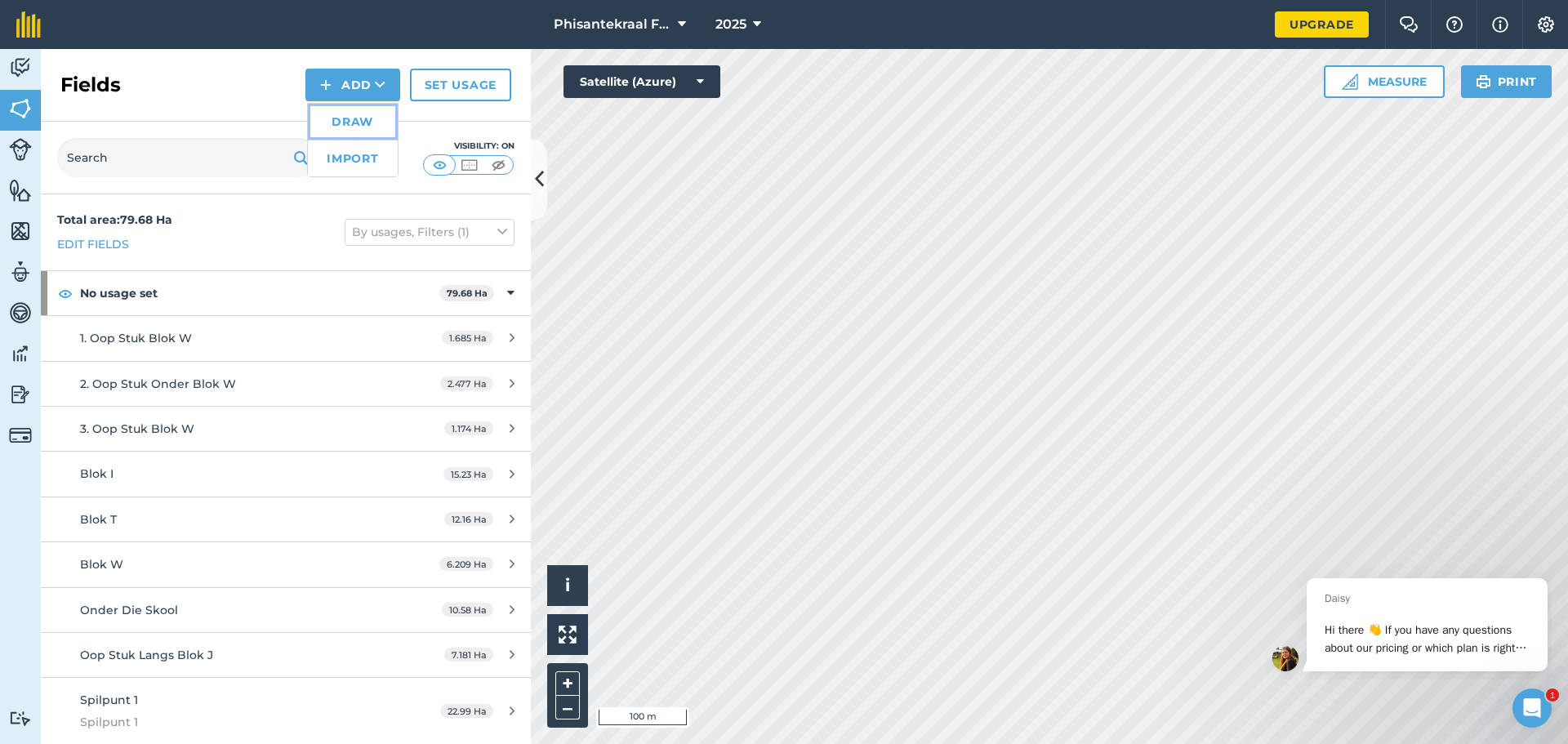 click on "Draw" at bounding box center (353, 122) 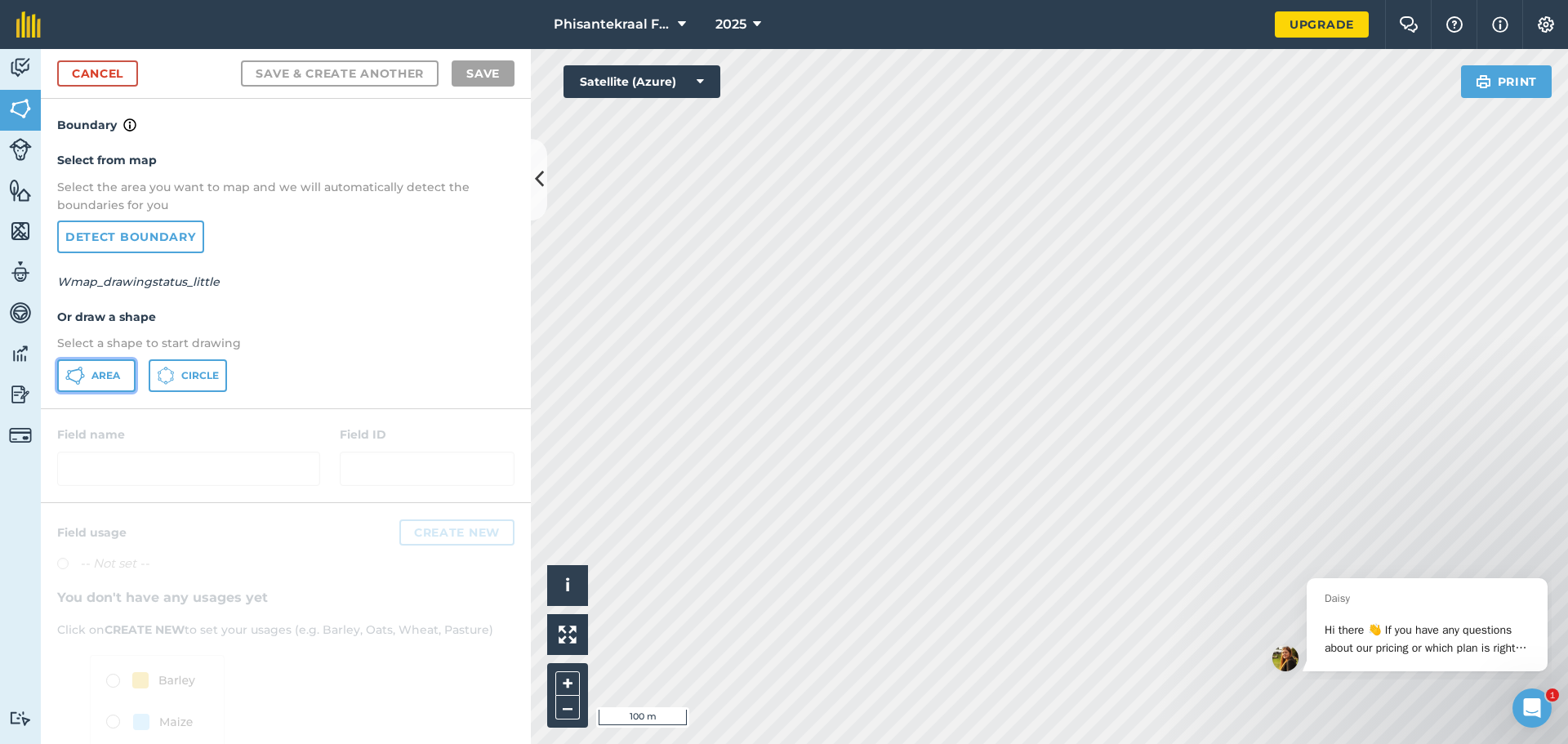 click on "Area" at bounding box center (105, 376) 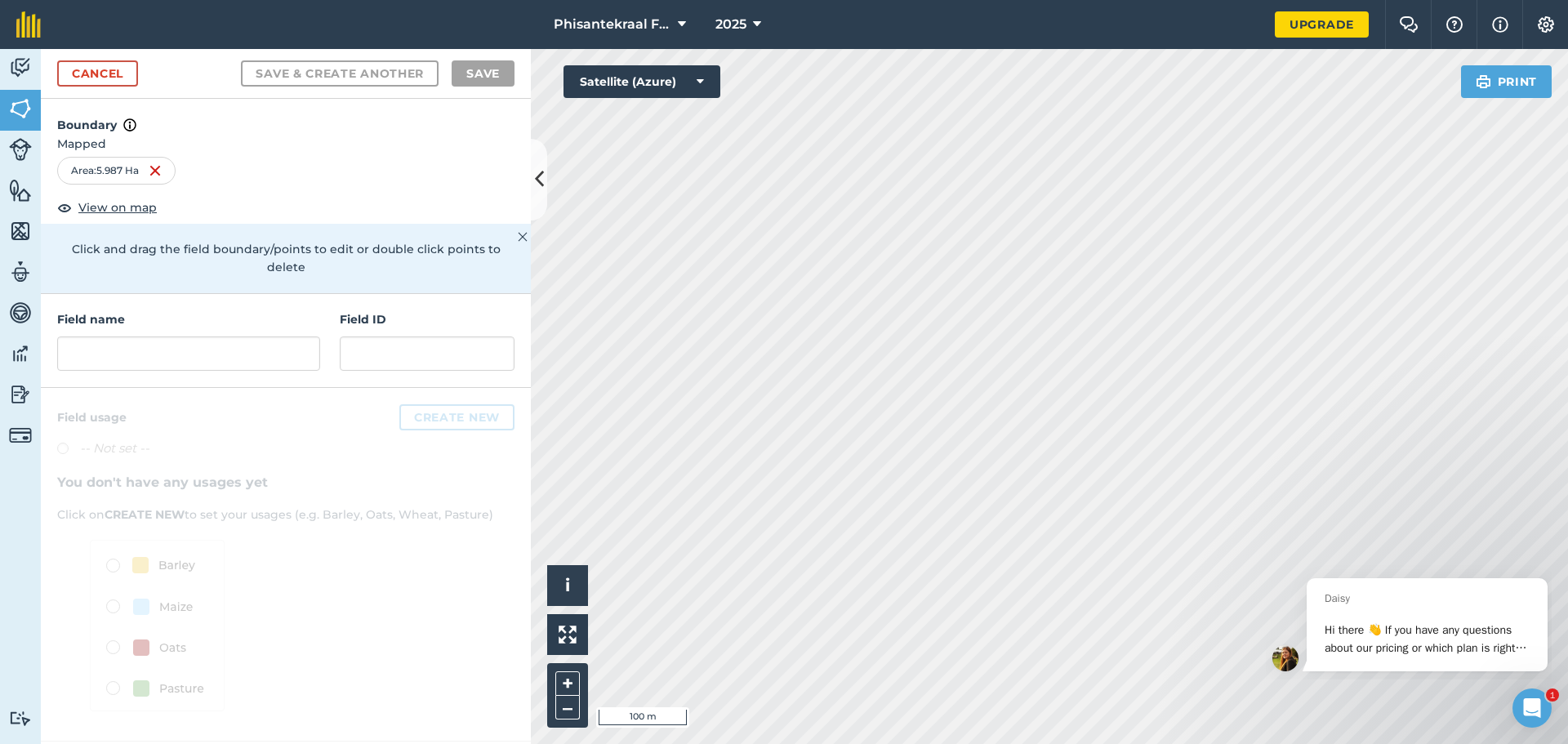 click on "Cancel Save & Create Another Save" at bounding box center (286, 74) 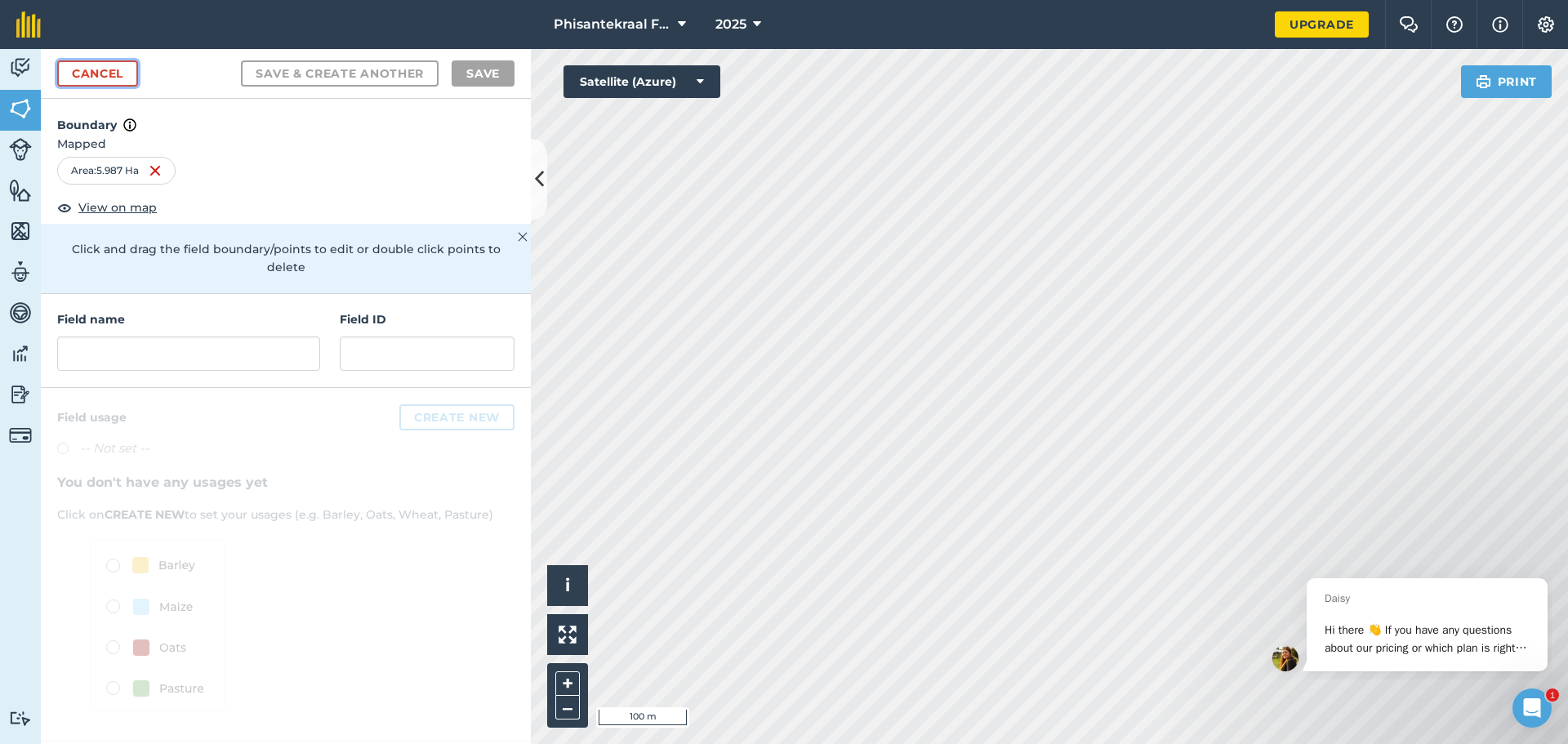 click on "Cancel" at bounding box center (97, 74) 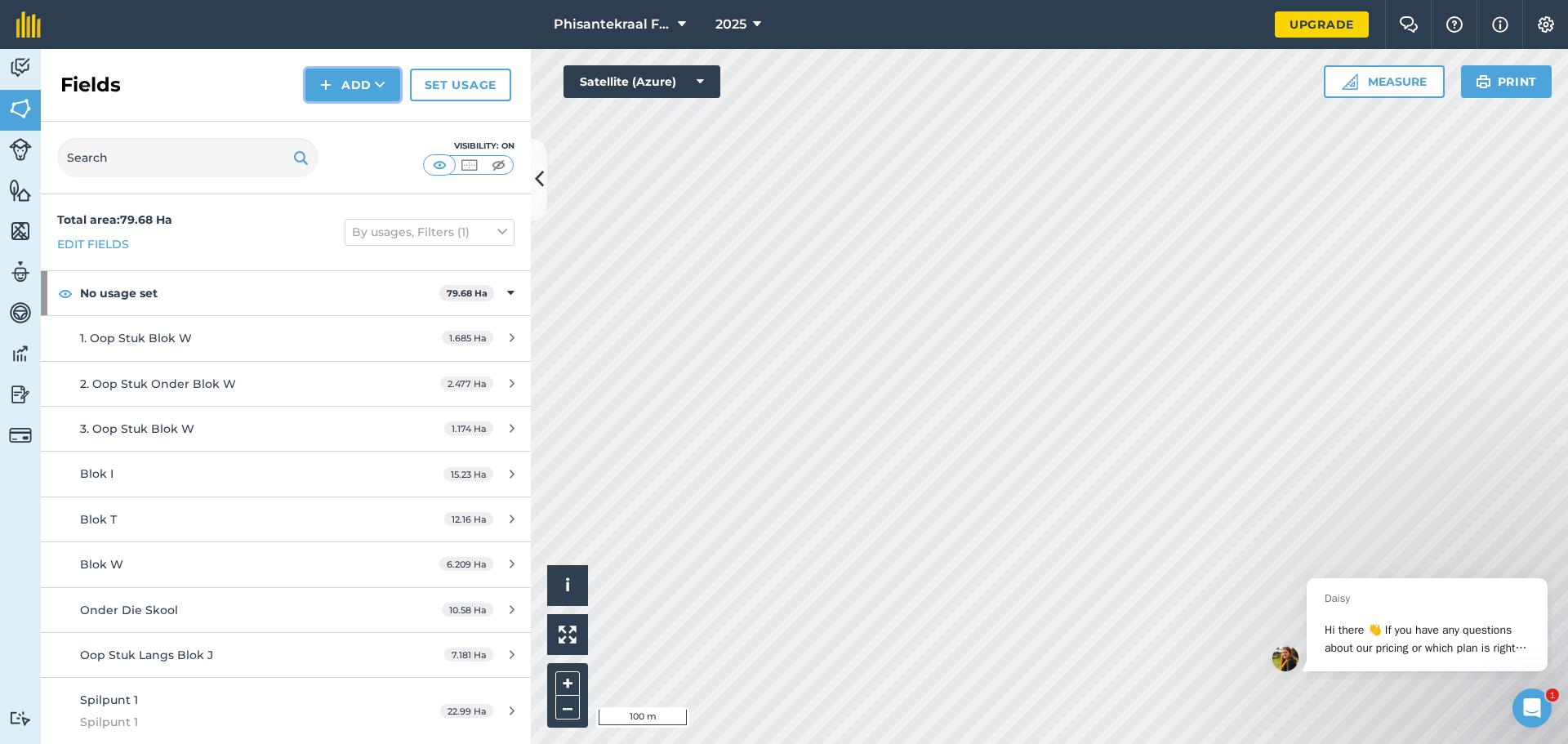 click on "Add" at bounding box center (353, 85) 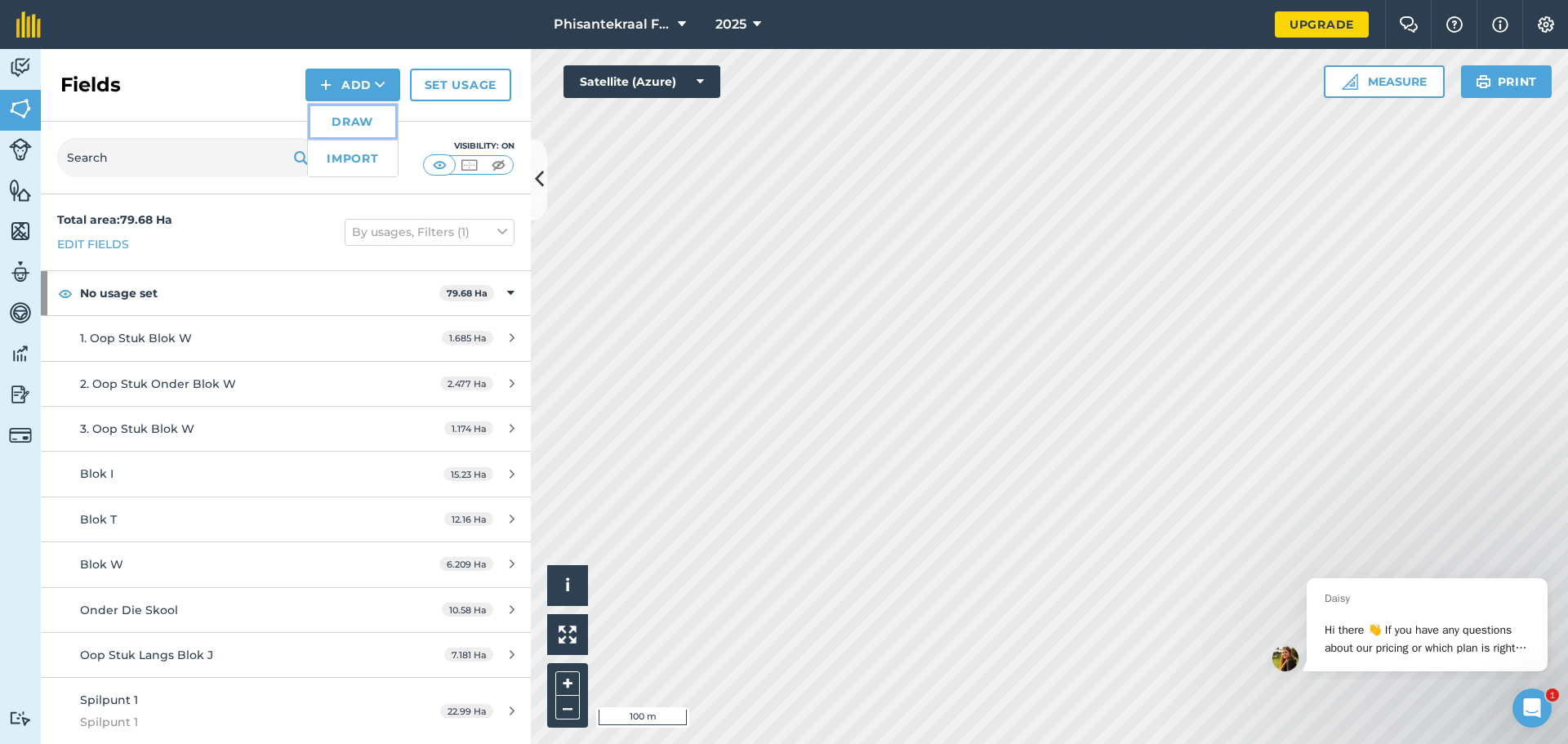 click on "Draw" at bounding box center (353, 122) 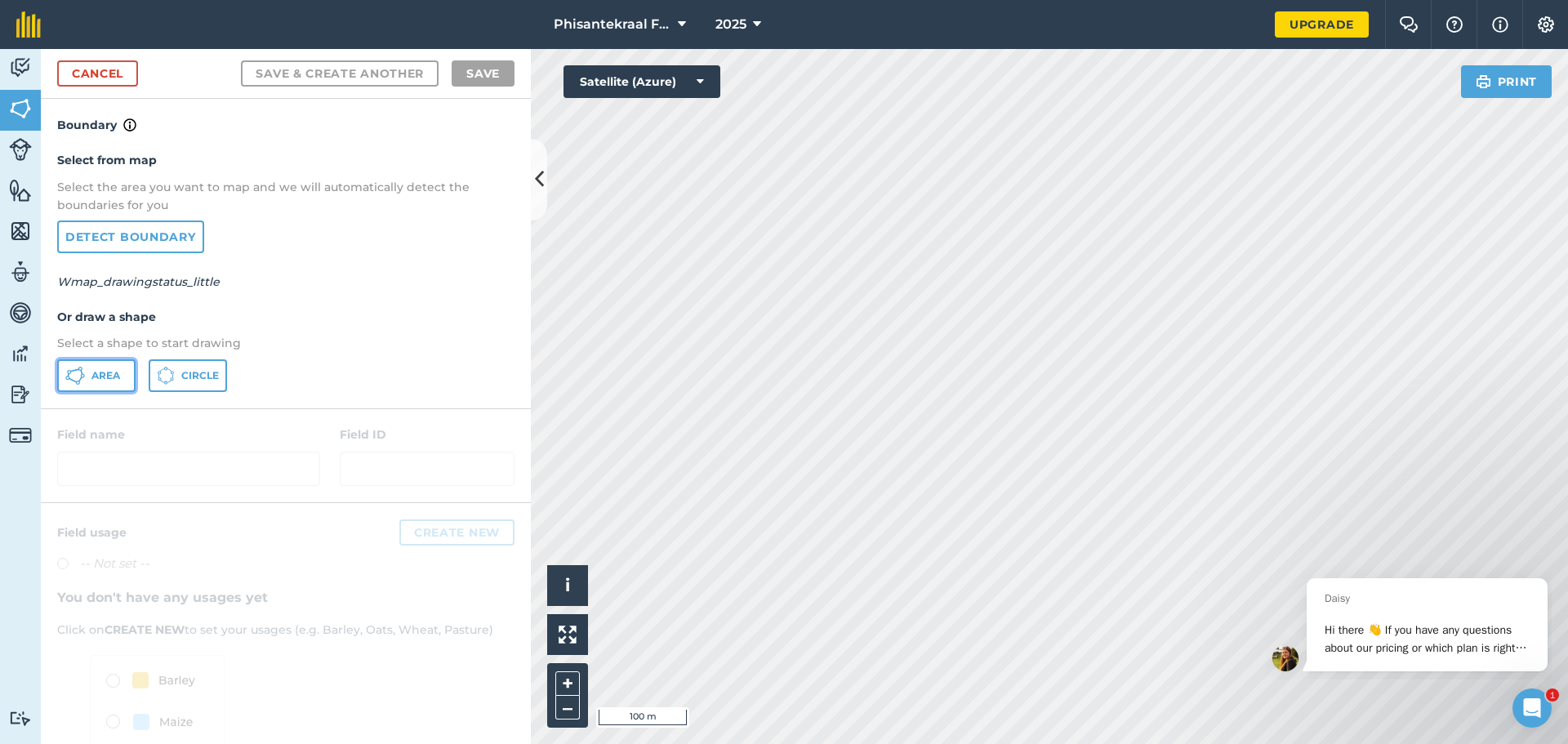 click on "Area" at bounding box center [105, 376] 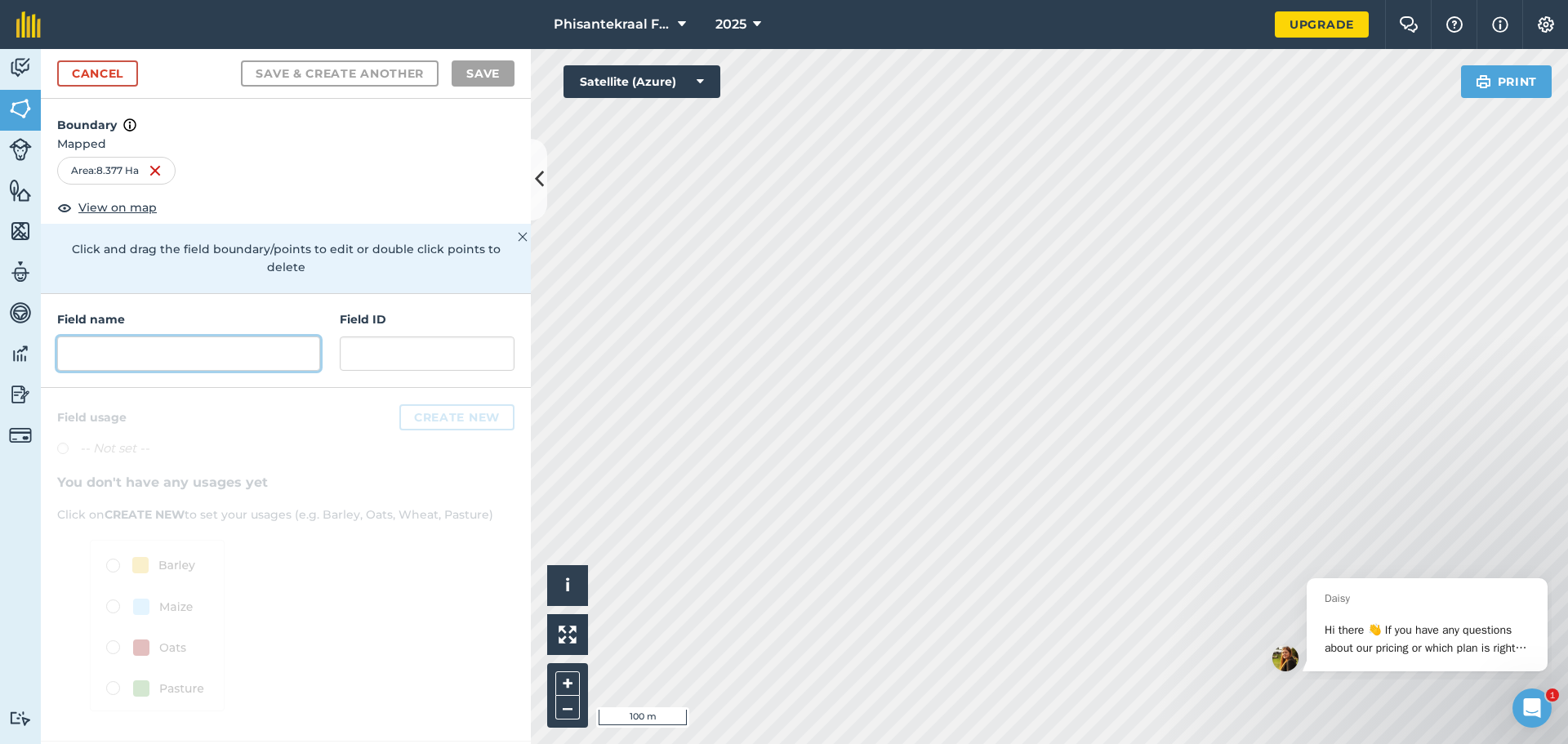 click at bounding box center (189, 354) 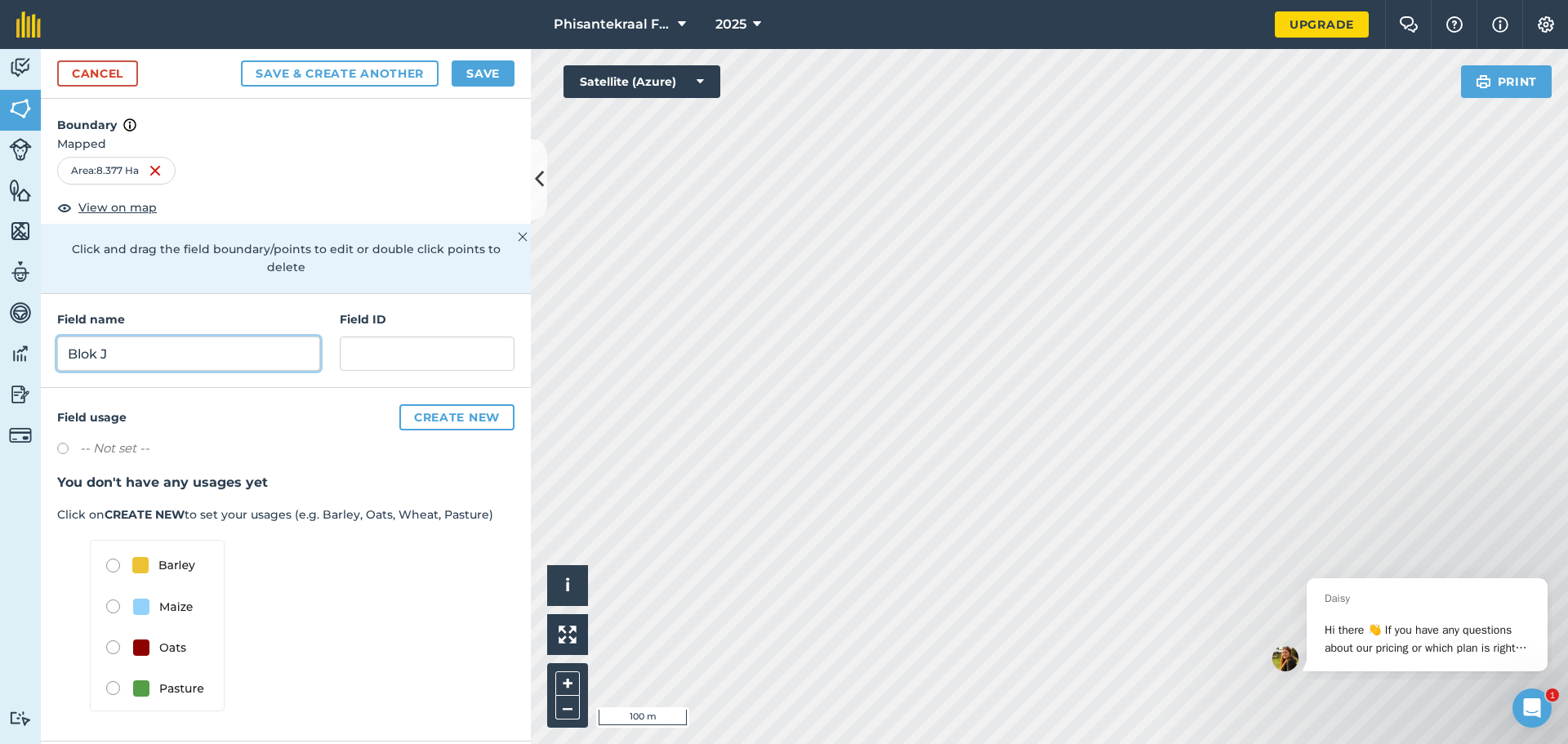 type on "Blok J" 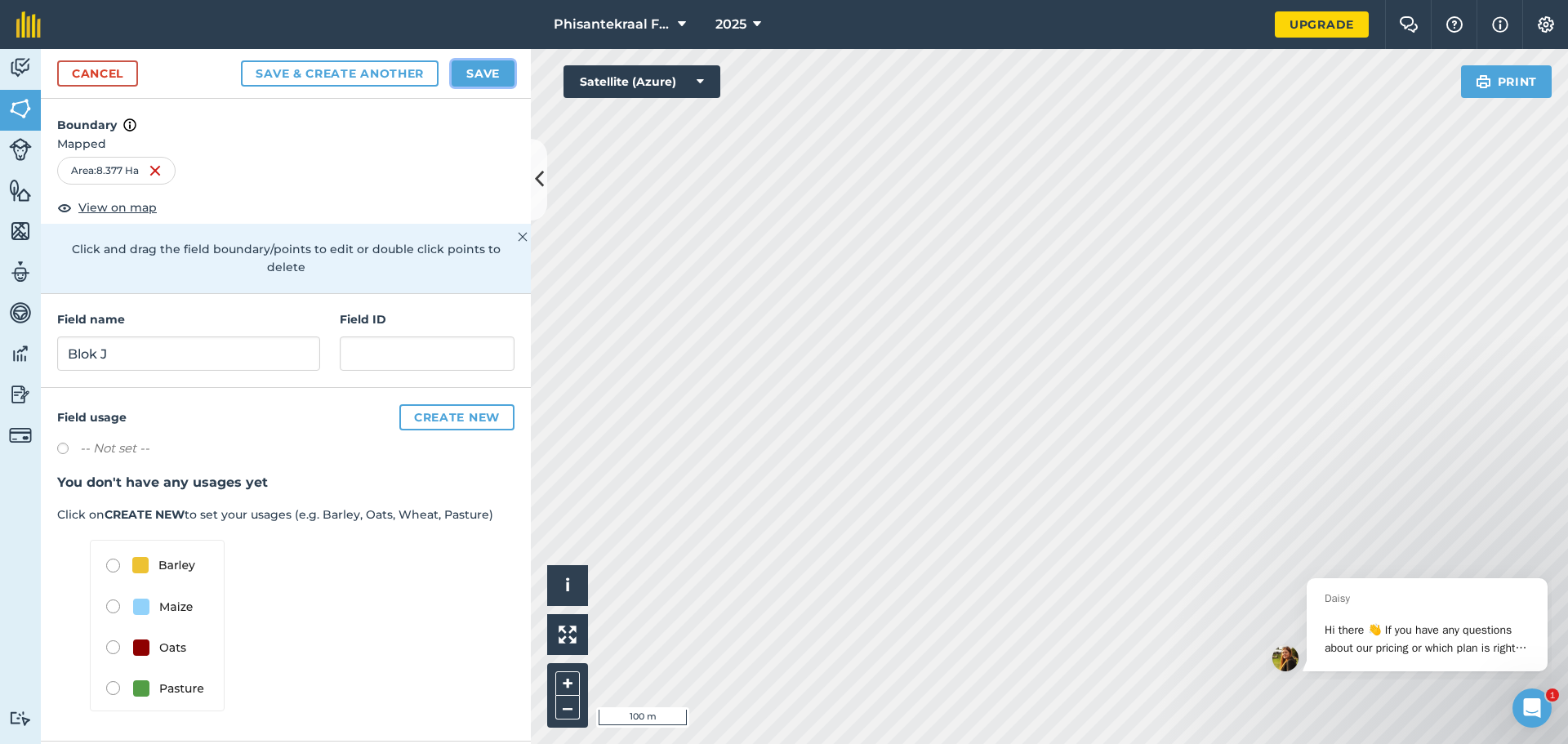 click on "Save" at bounding box center (483, 74) 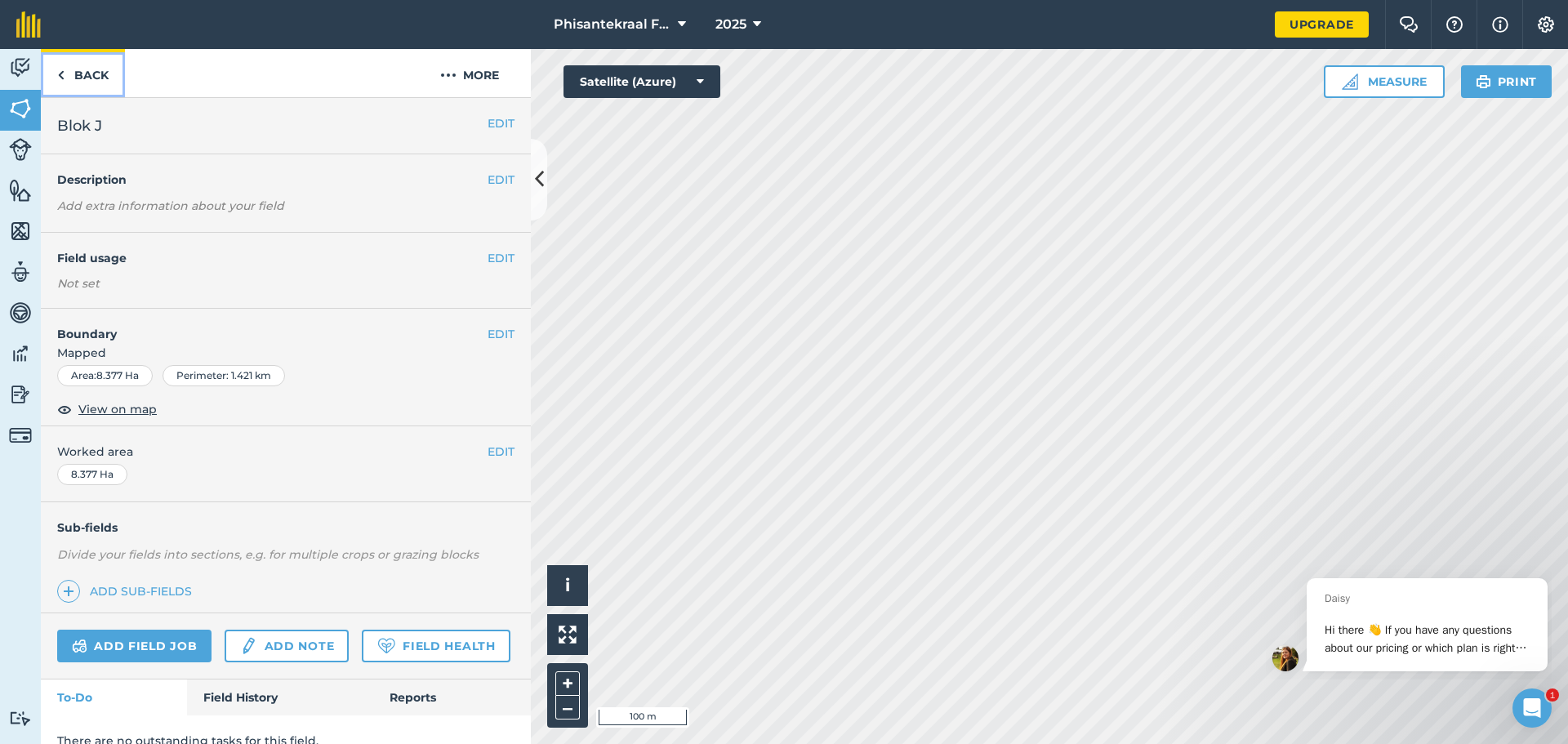click on "Back" at bounding box center [82, 73] 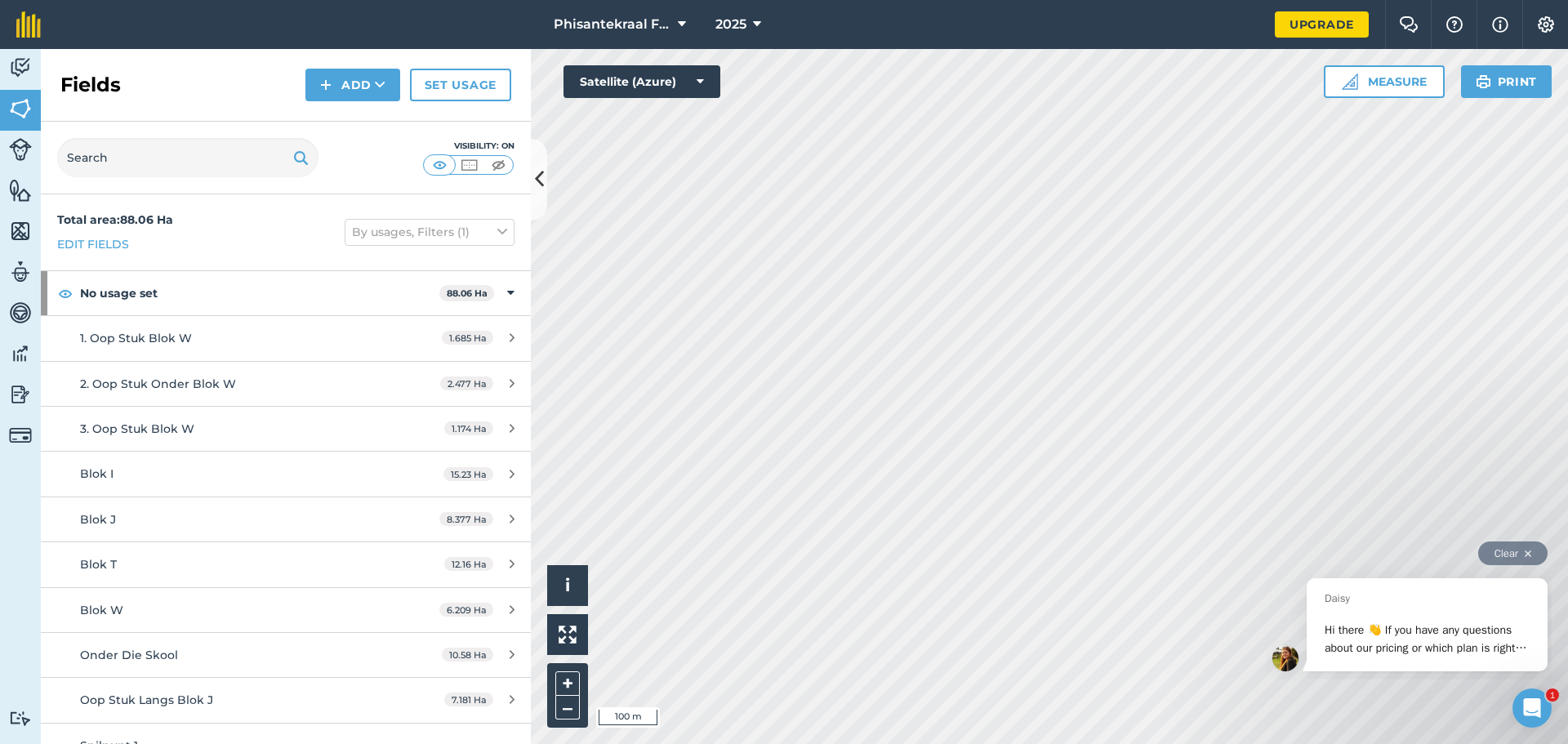 click on "Clear" at bounding box center [1409, 549] 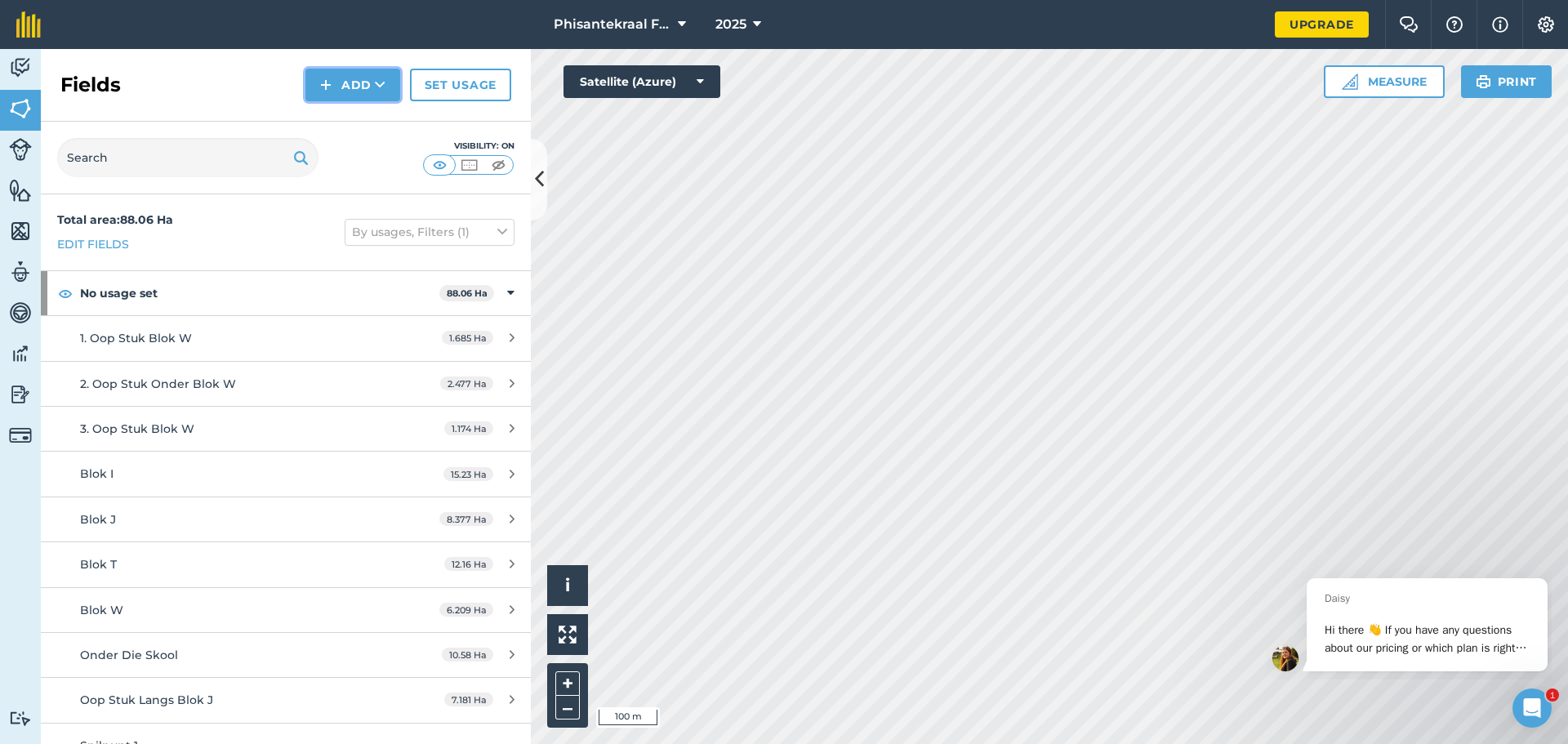 click on "Add" at bounding box center (353, 85) 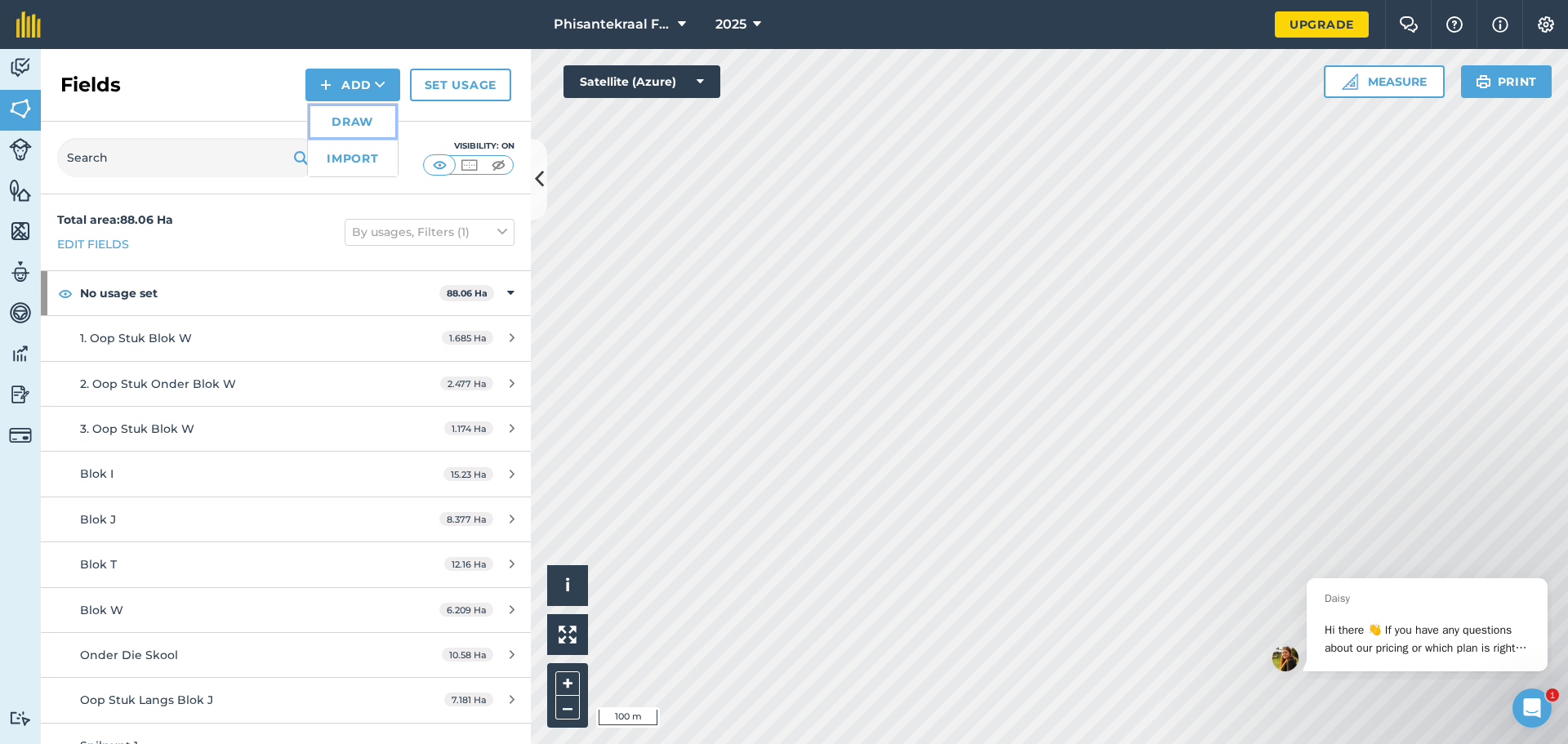 click on "Draw" at bounding box center (353, 122) 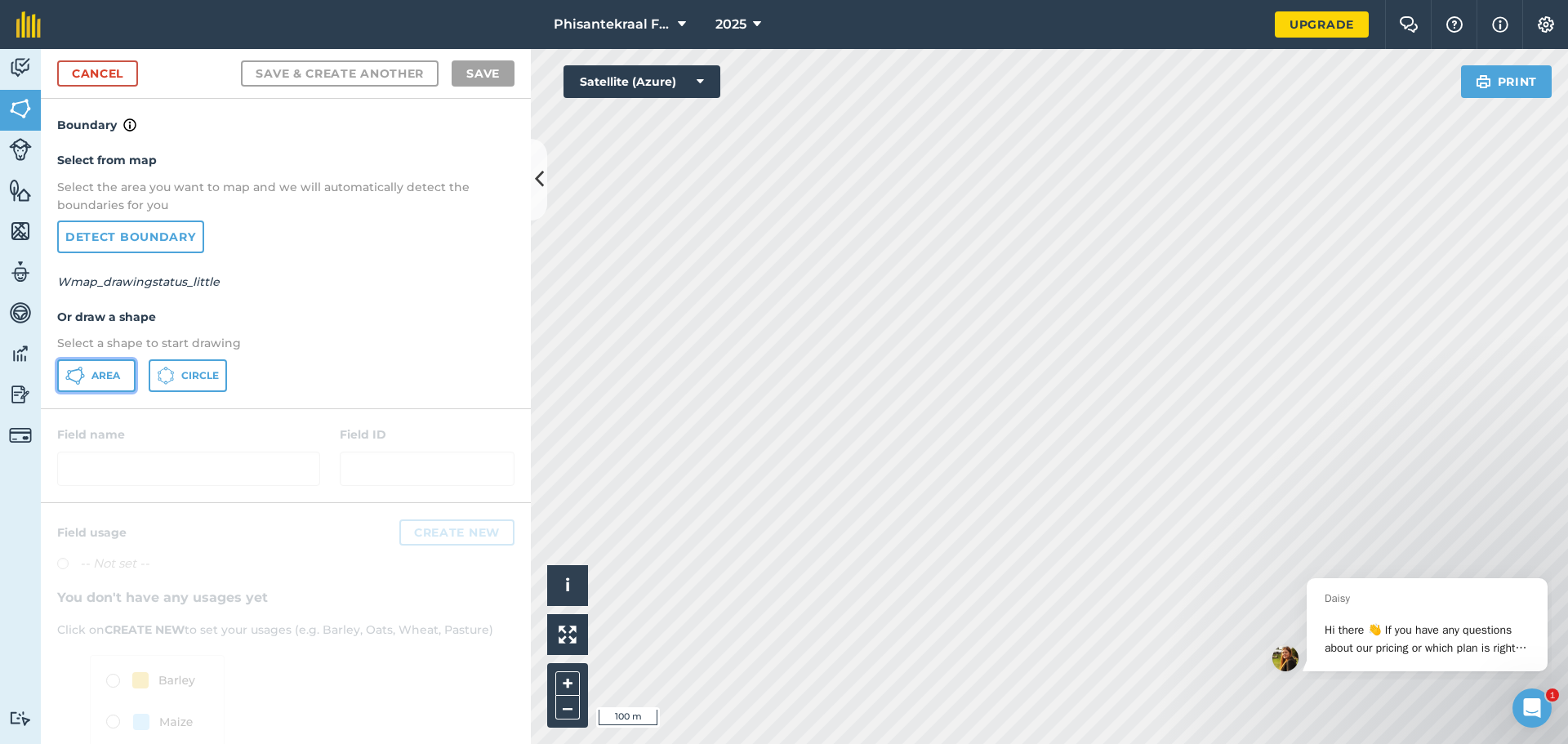 click on "Area" at bounding box center (96, 376) 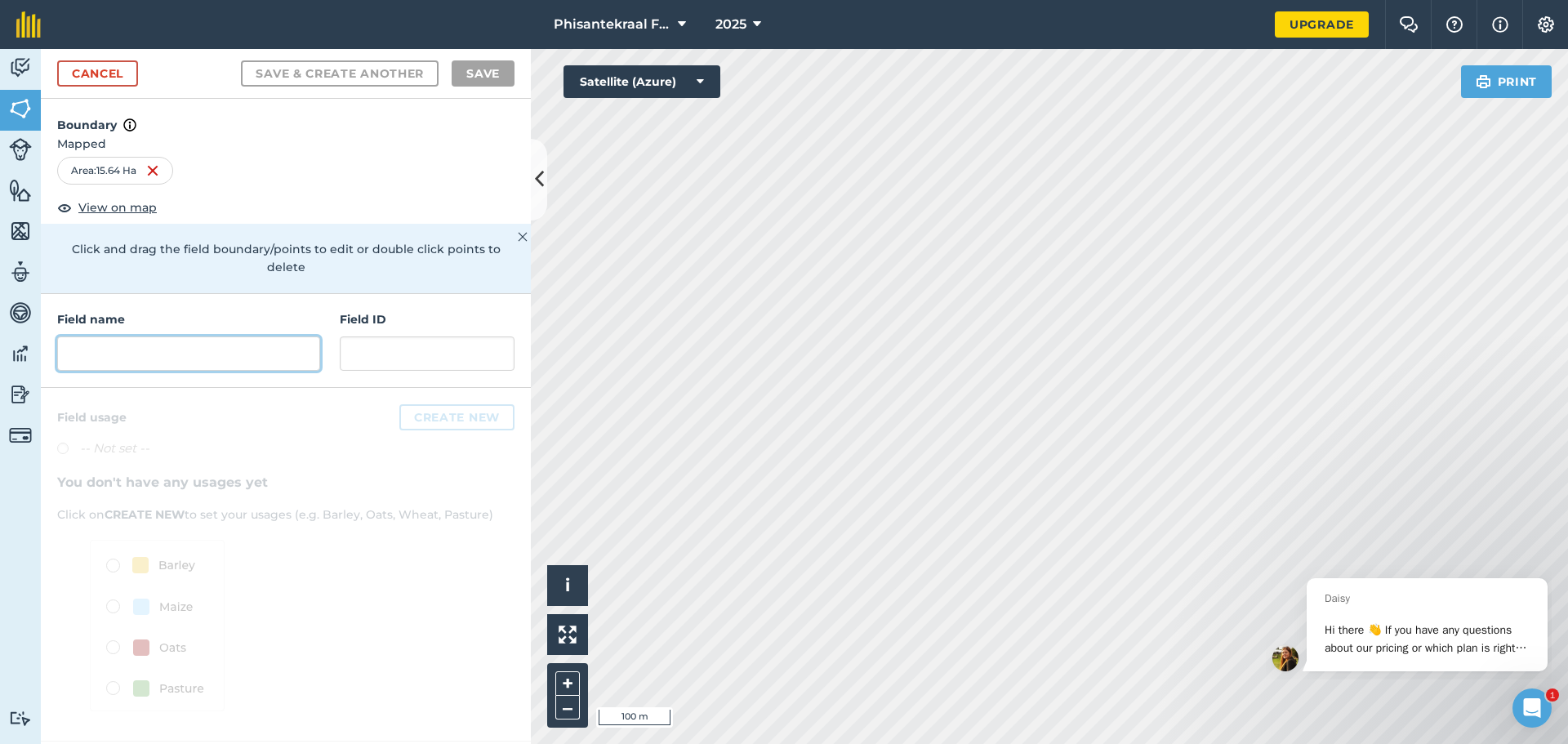 click at bounding box center (189, 354) 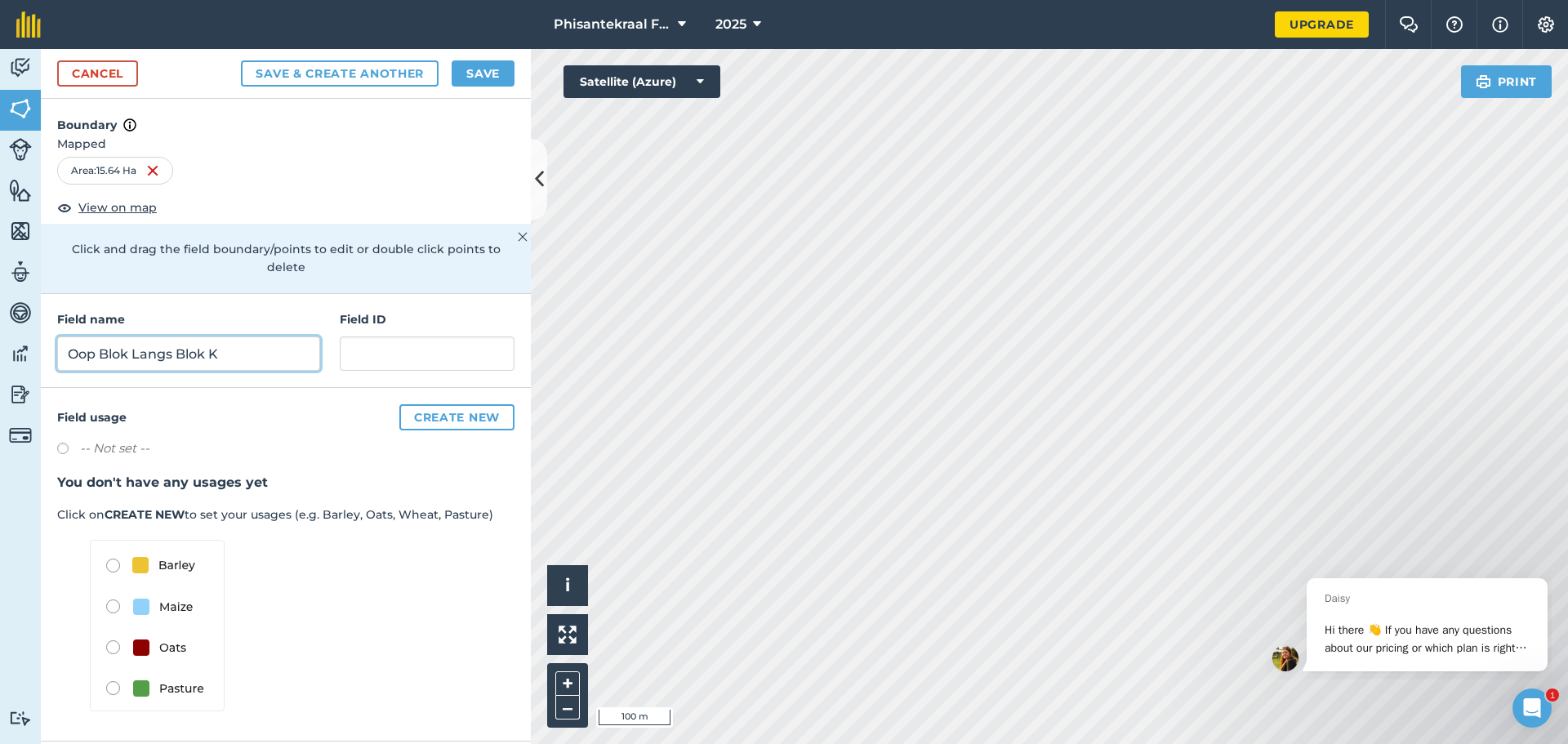 type on "Oop Blok Langs Blok K" 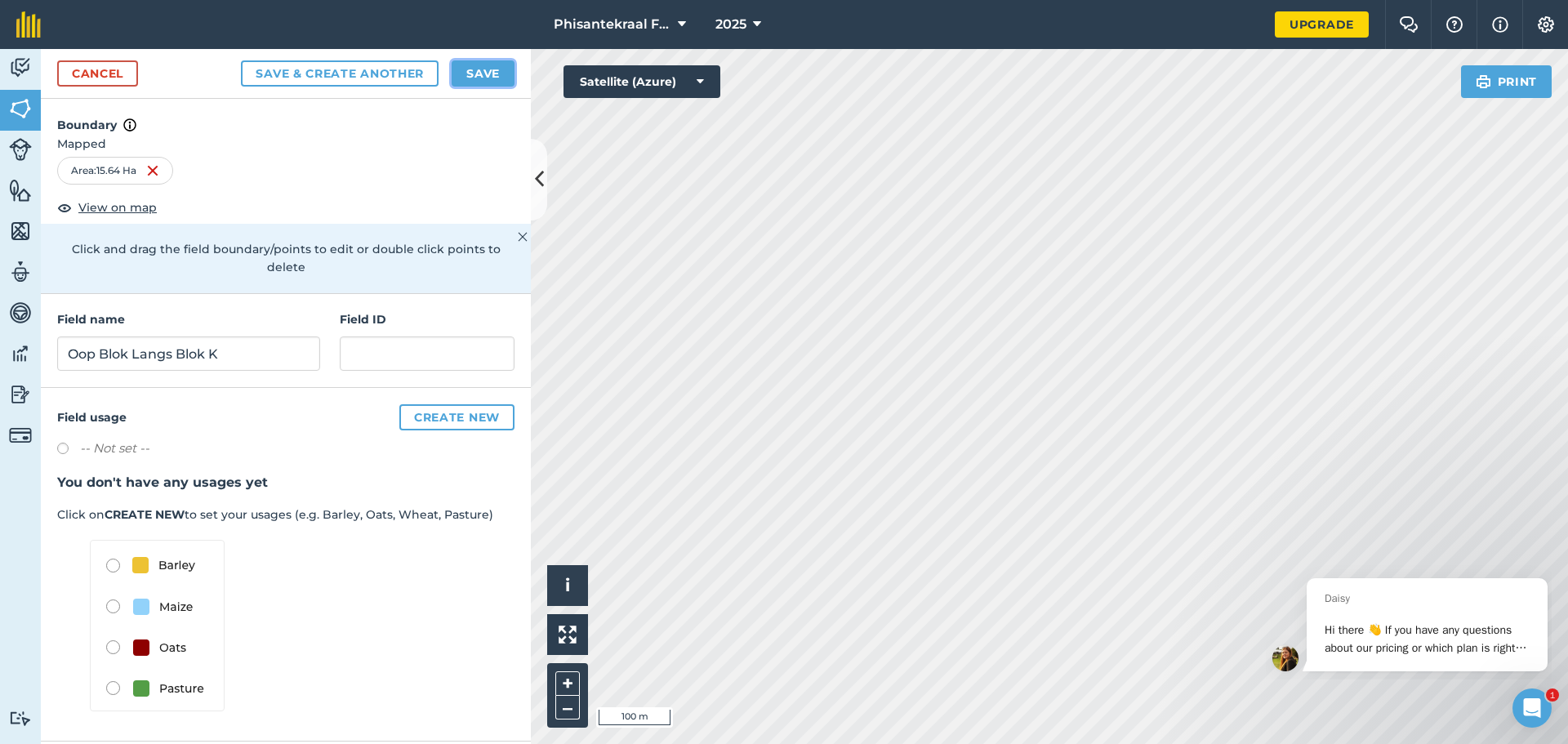 click on "Save" at bounding box center (483, 74) 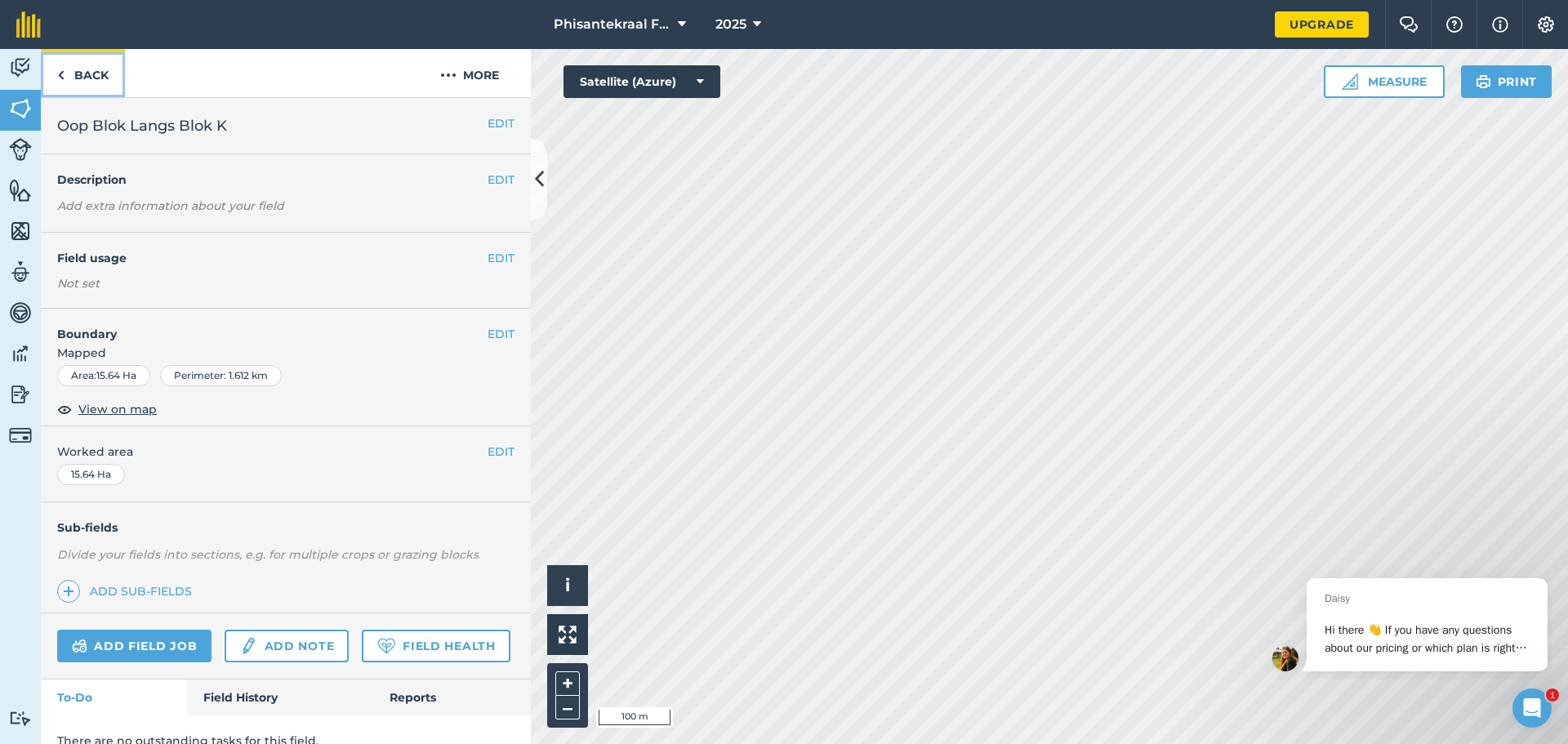 click on "Back" at bounding box center [82, 73] 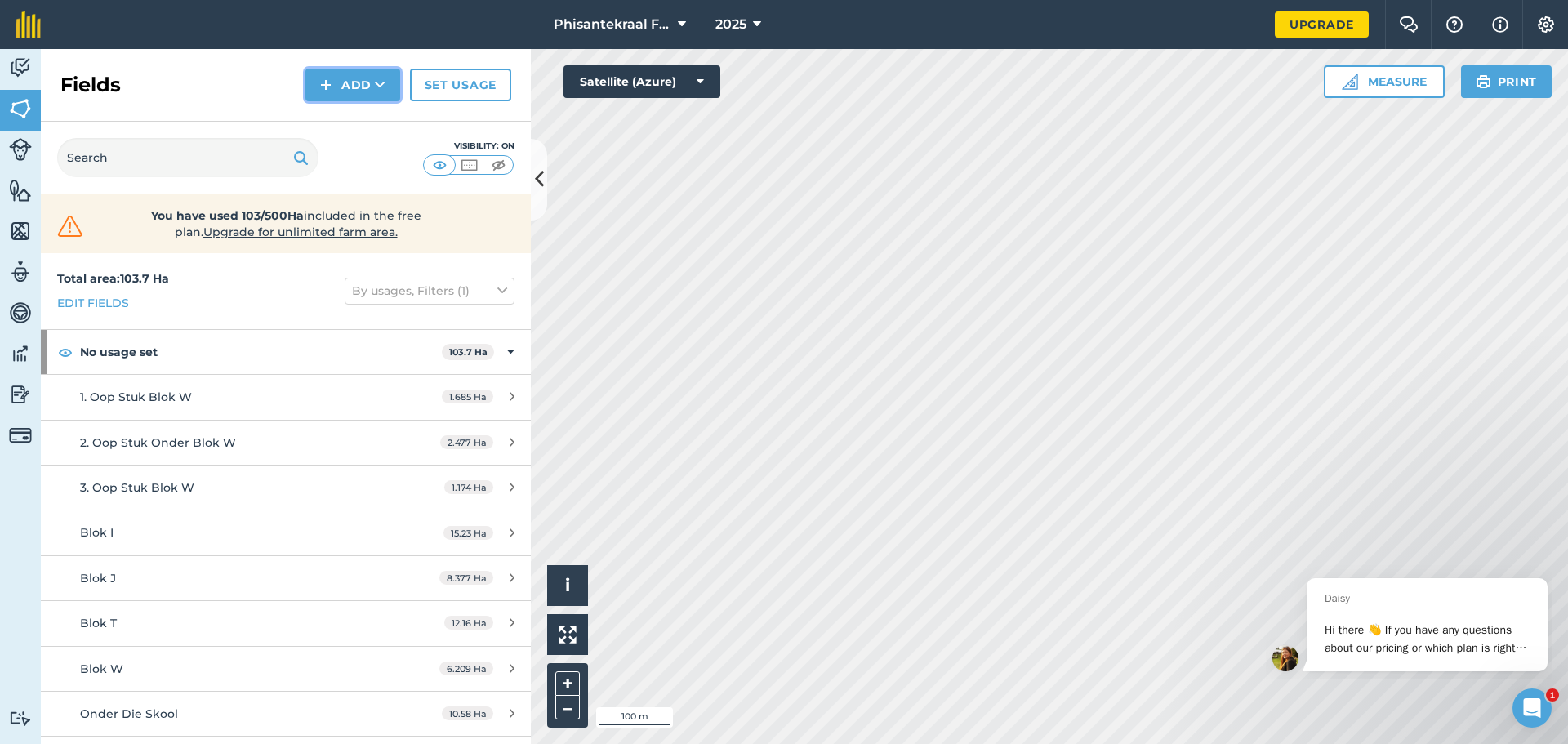 click on "Add" at bounding box center [353, 85] 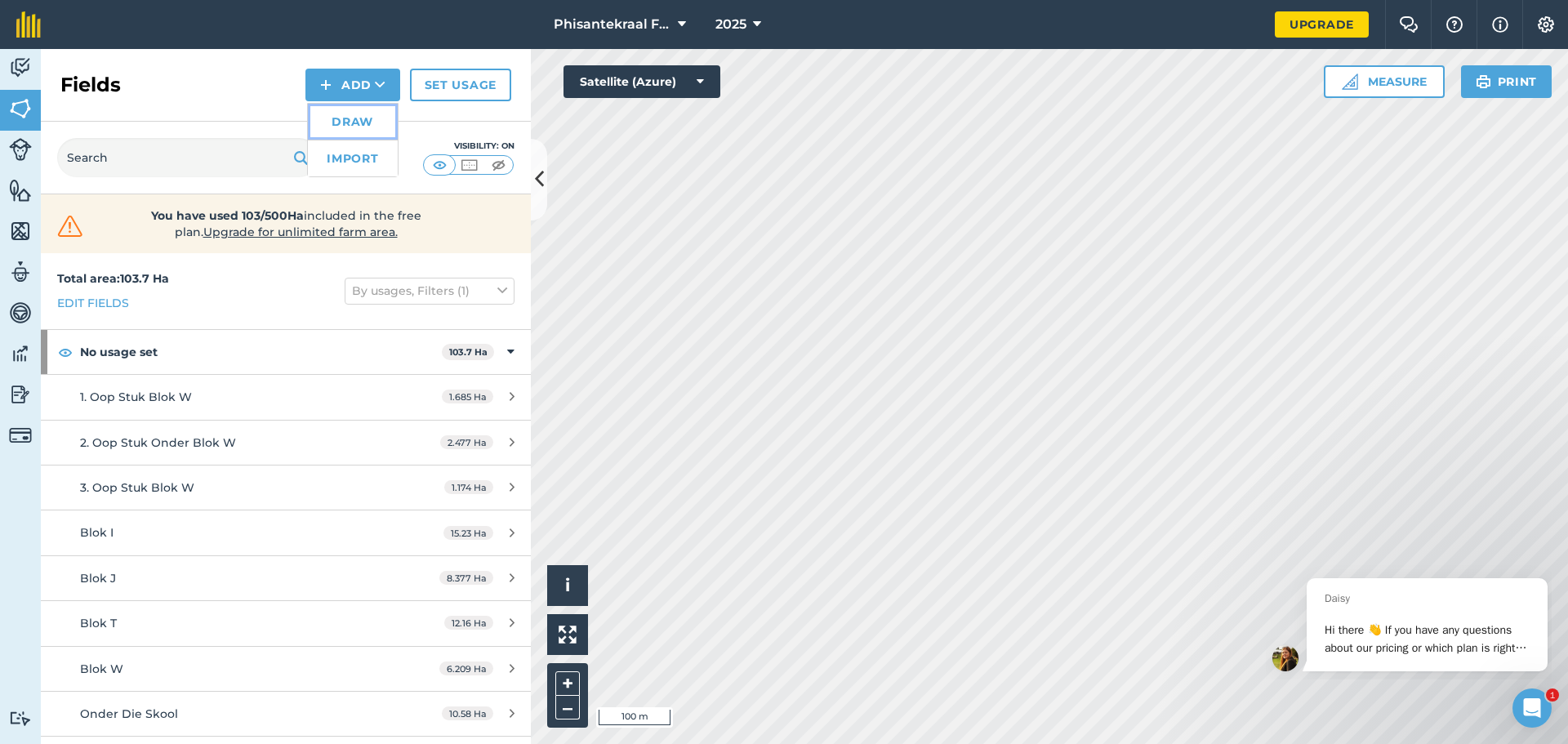 click on "Draw" at bounding box center [353, 122] 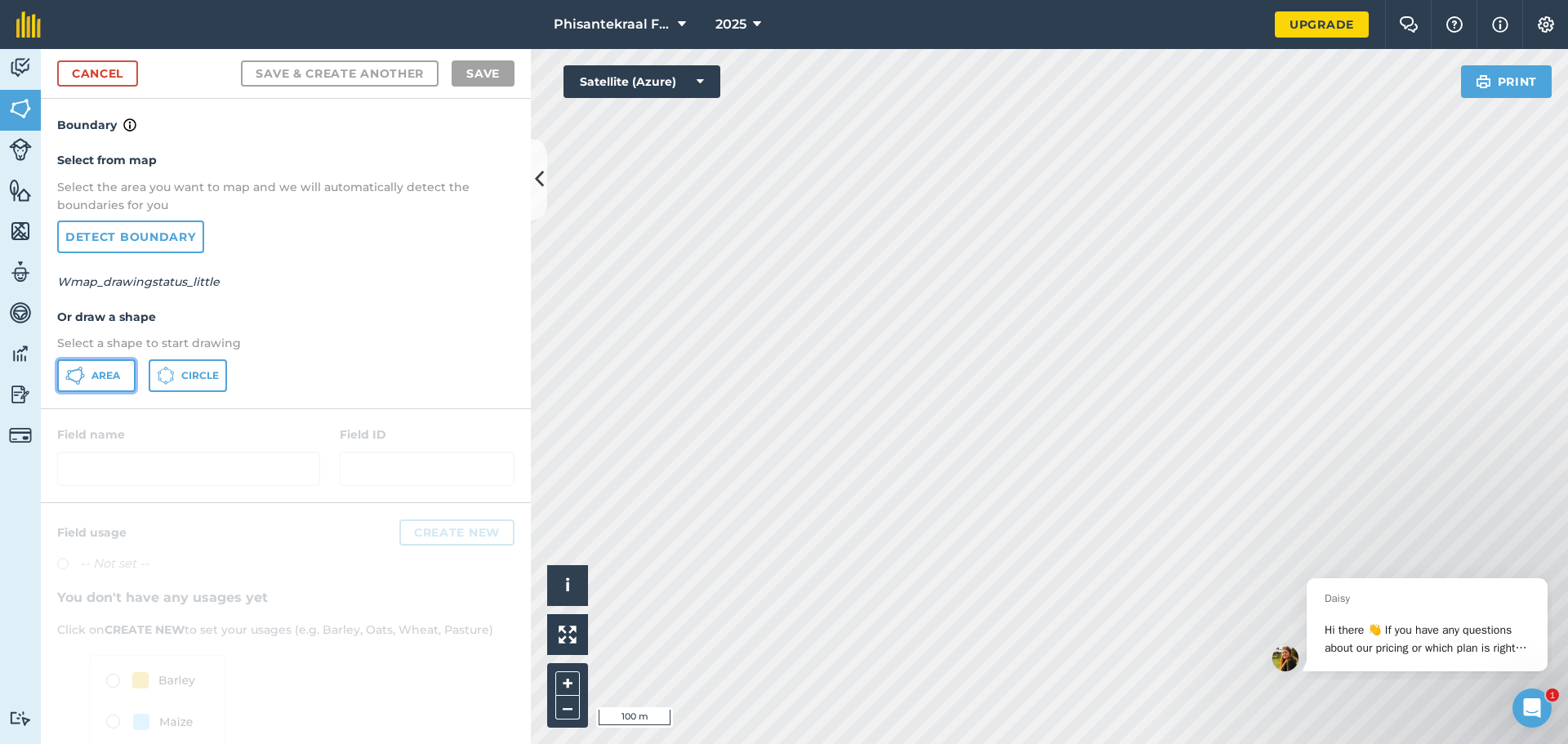 click 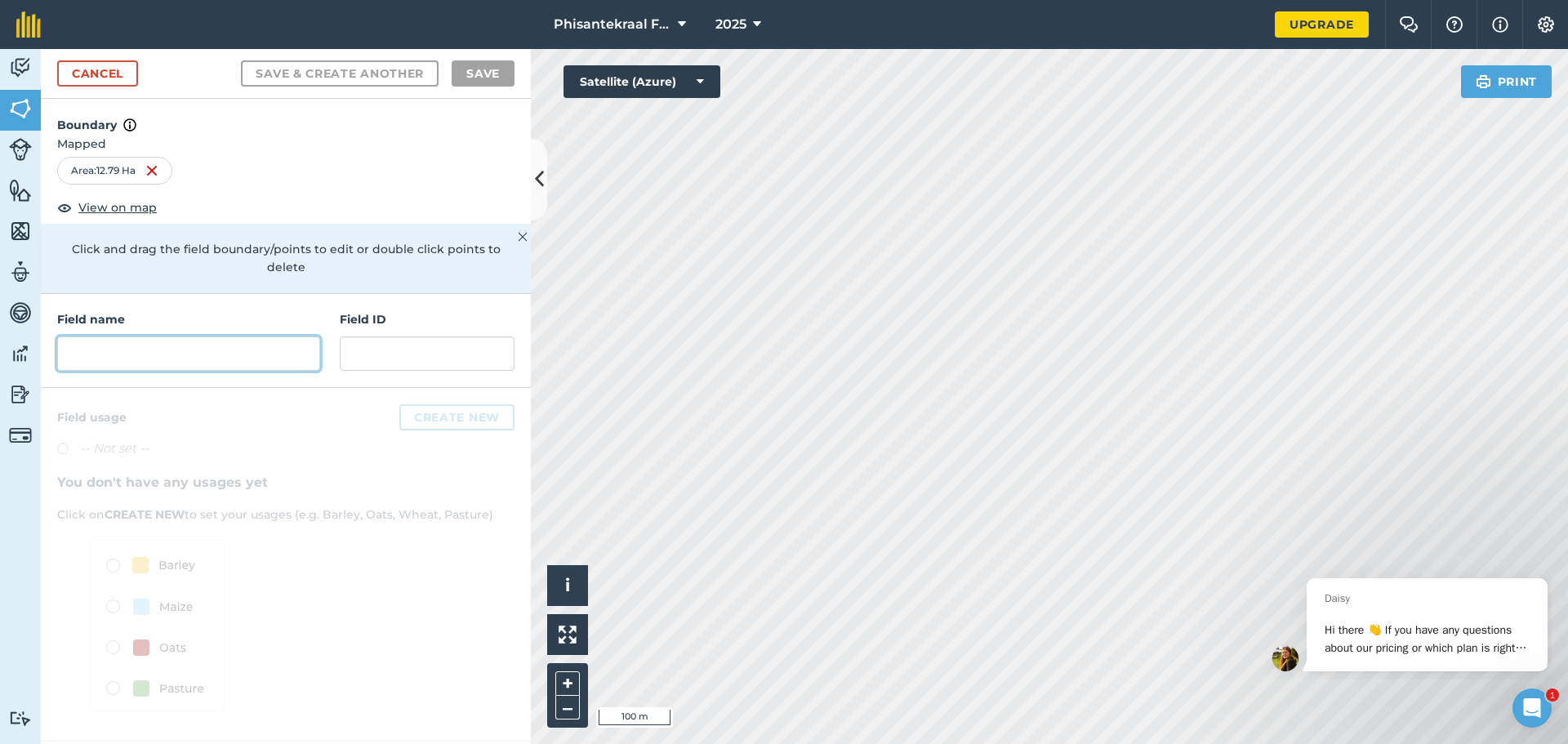 click at bounding box center (189, 354) 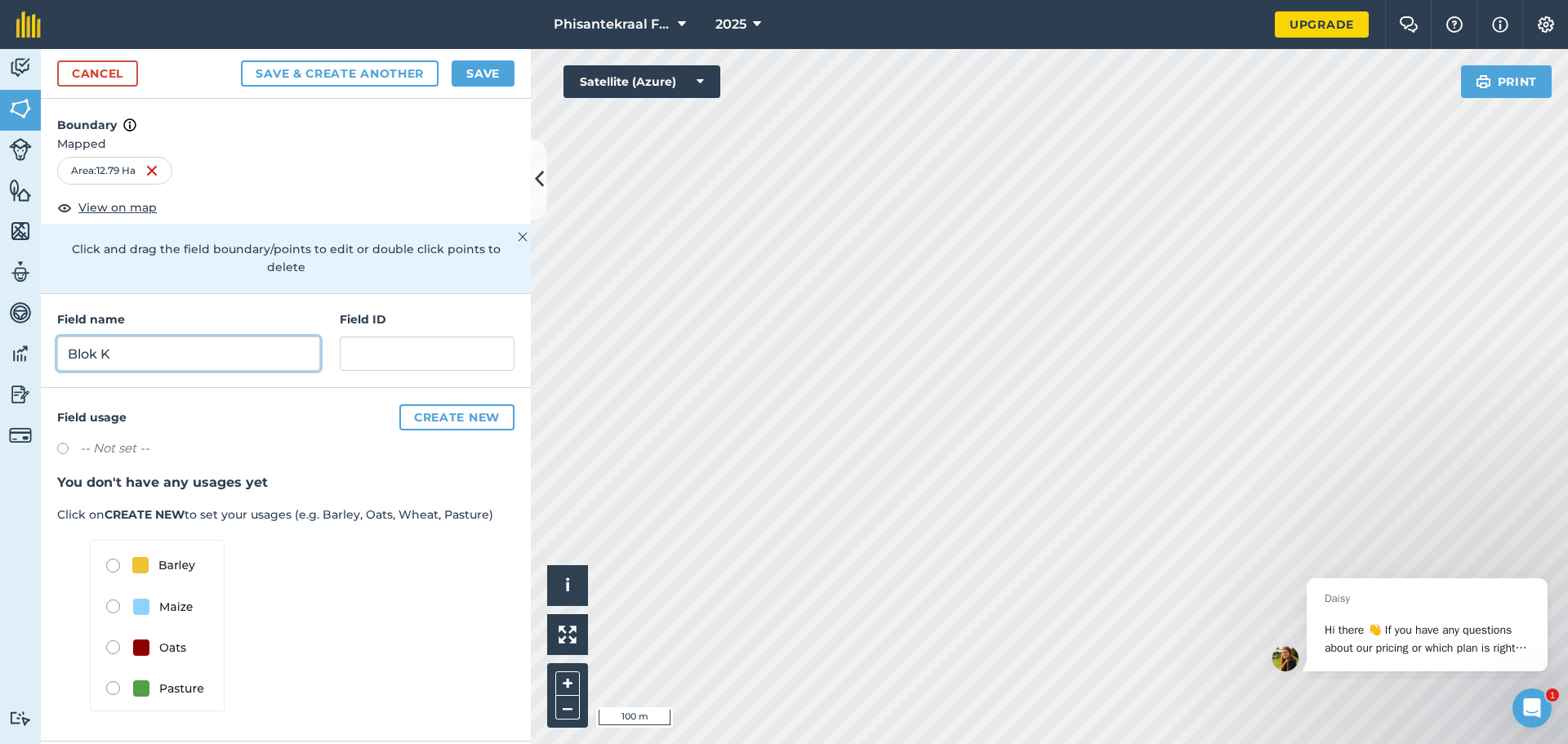 type on "Blok K" 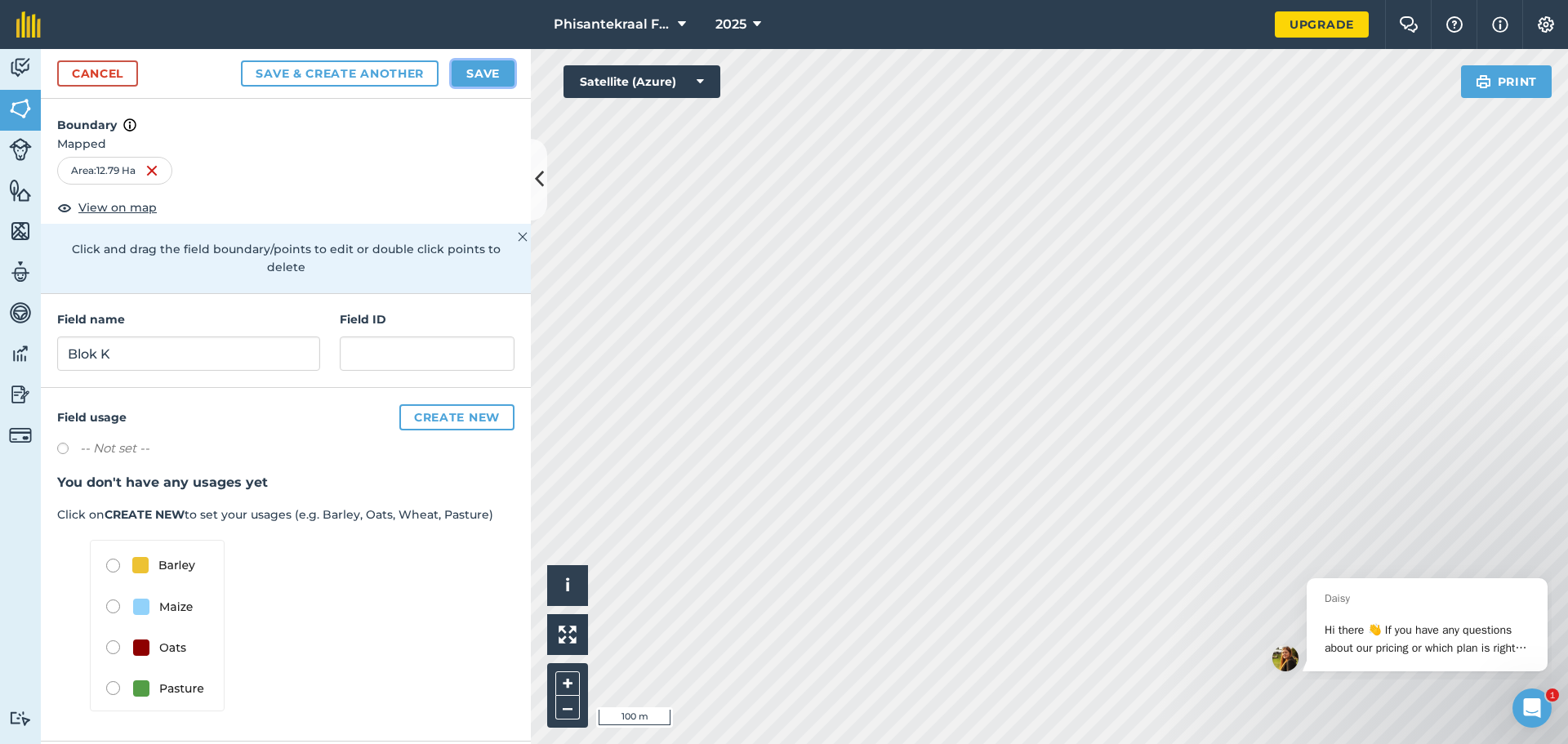 click on "Save" at bounding box center [483, 74] 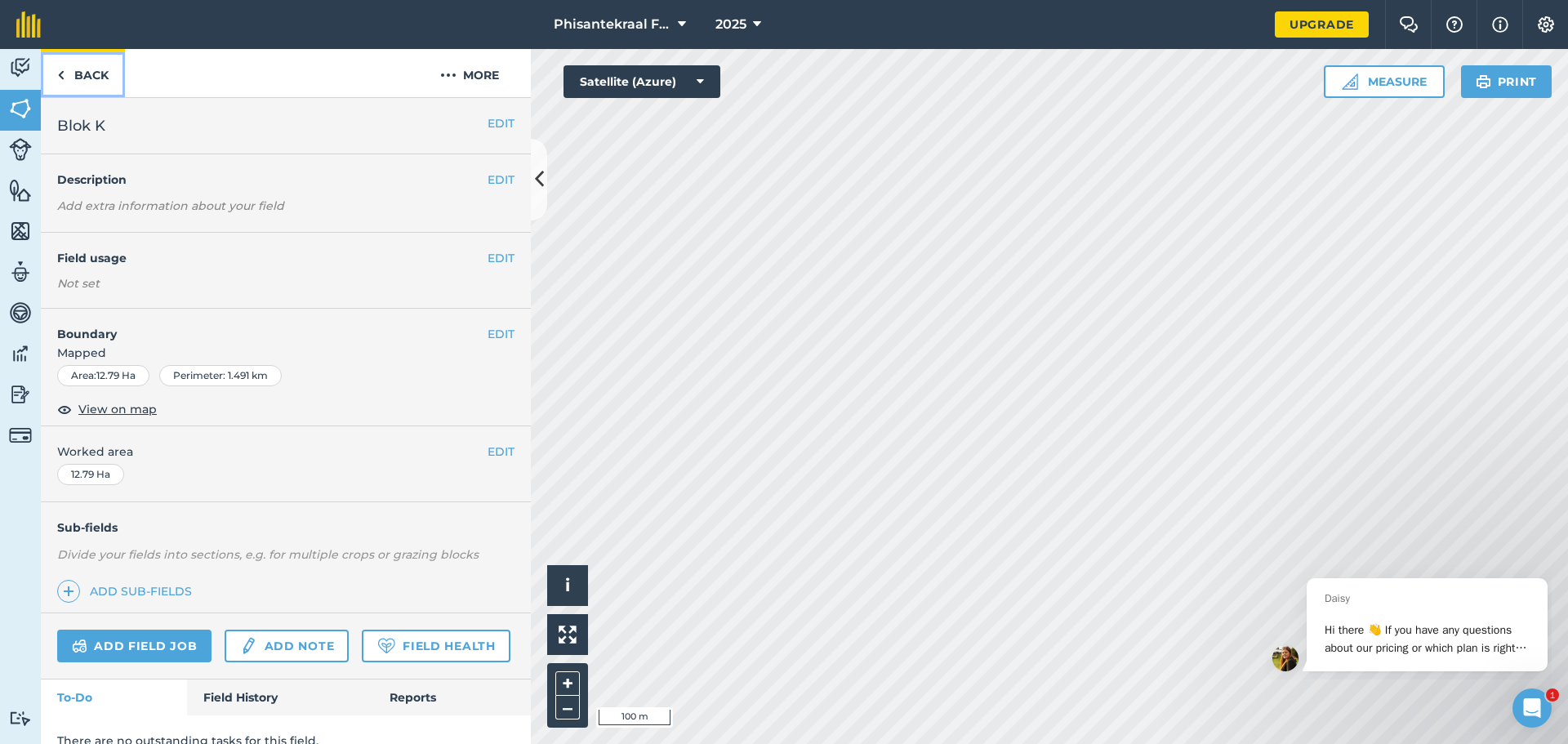 click on "Back" at bounding box center (82, 73) 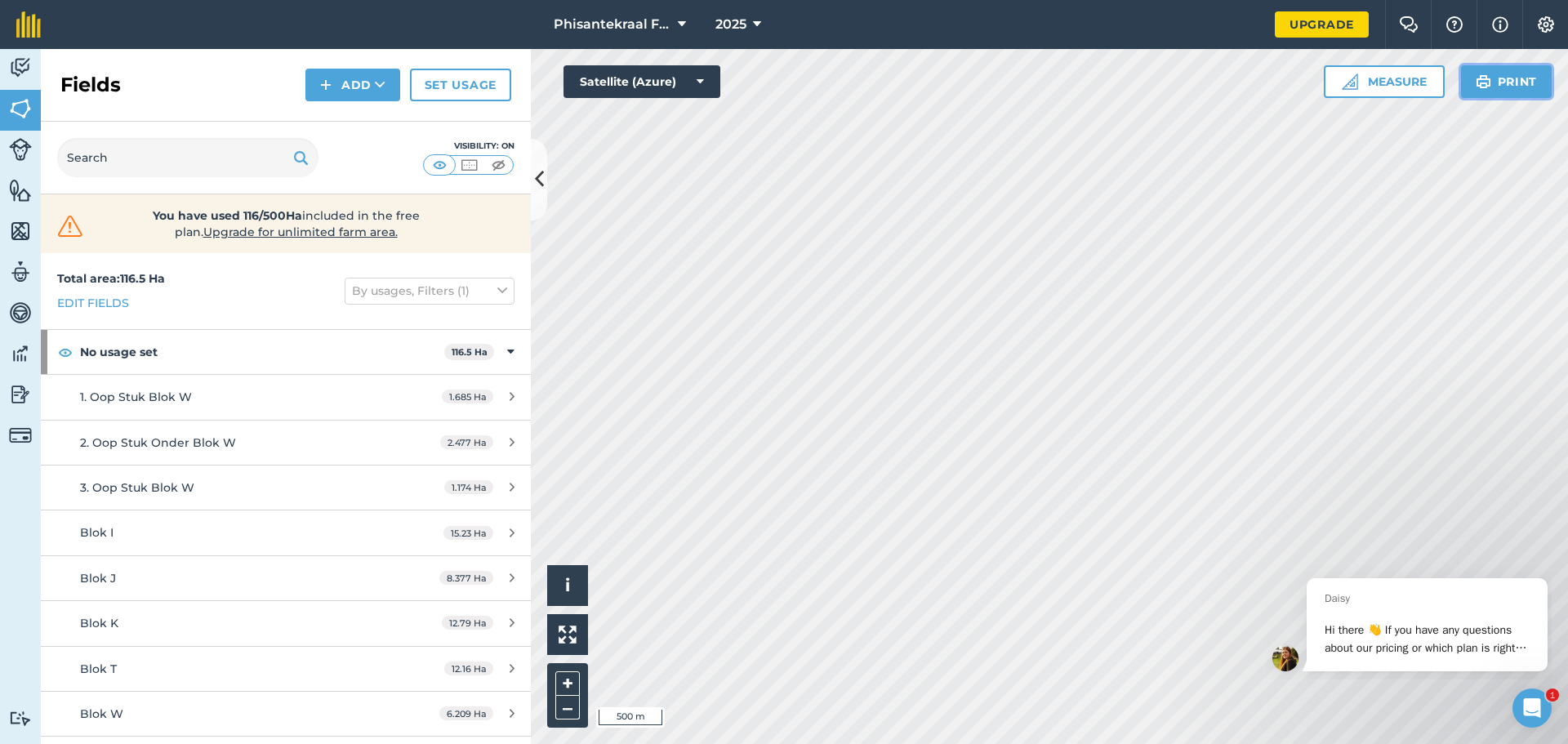 click on "Print" at bounding box center (1507, 82) 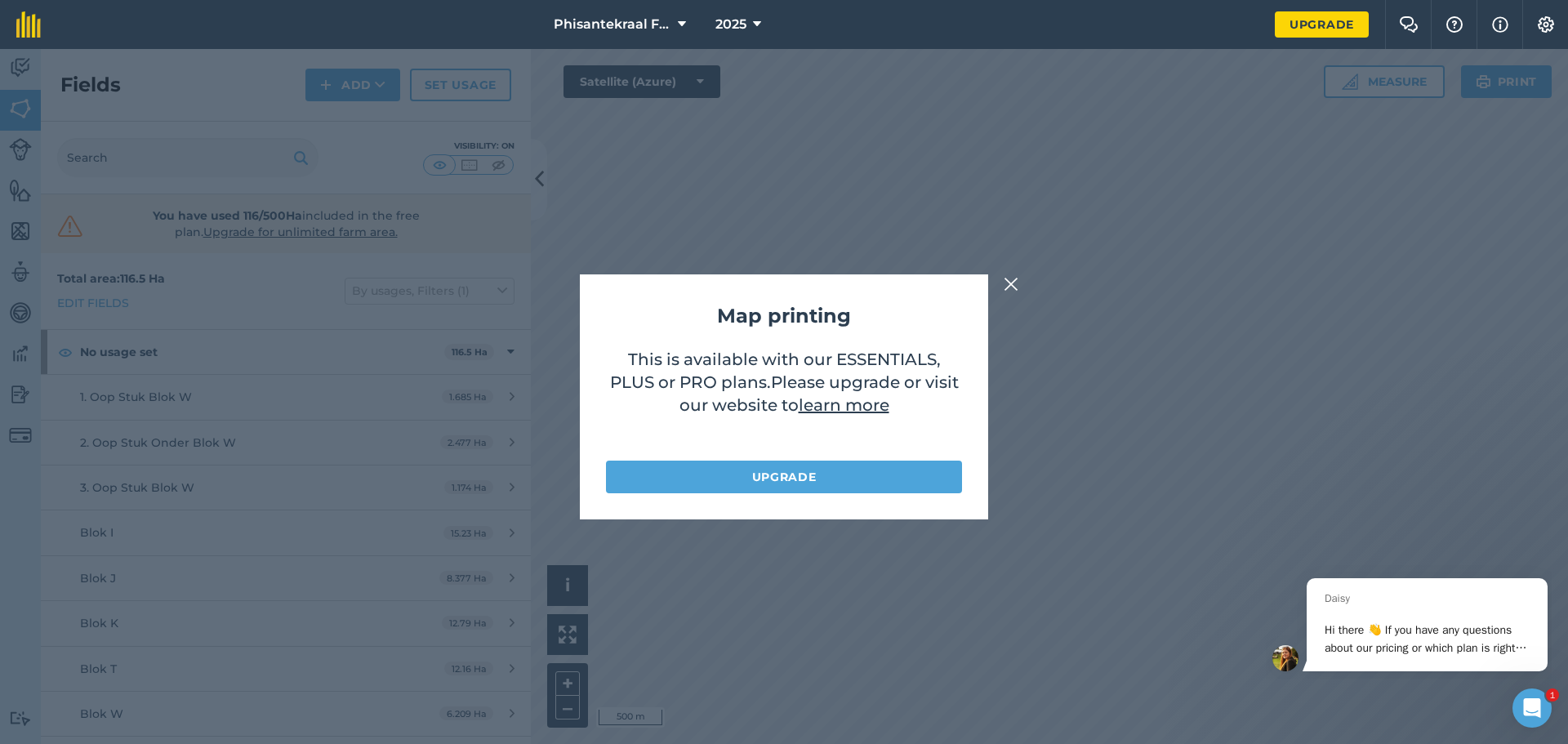 click at bounding box center (1011, 284) 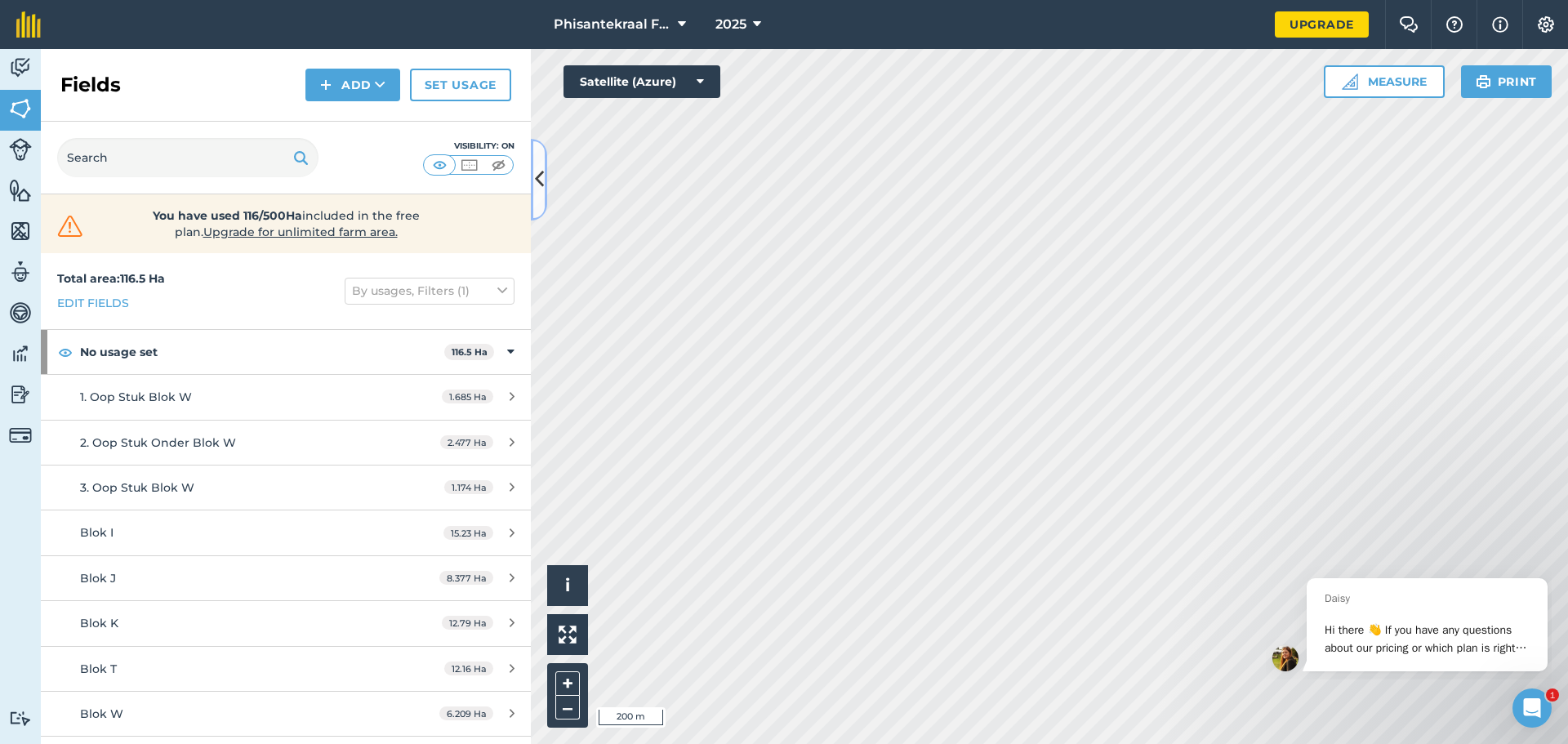 click at bounding box center (539, 179) 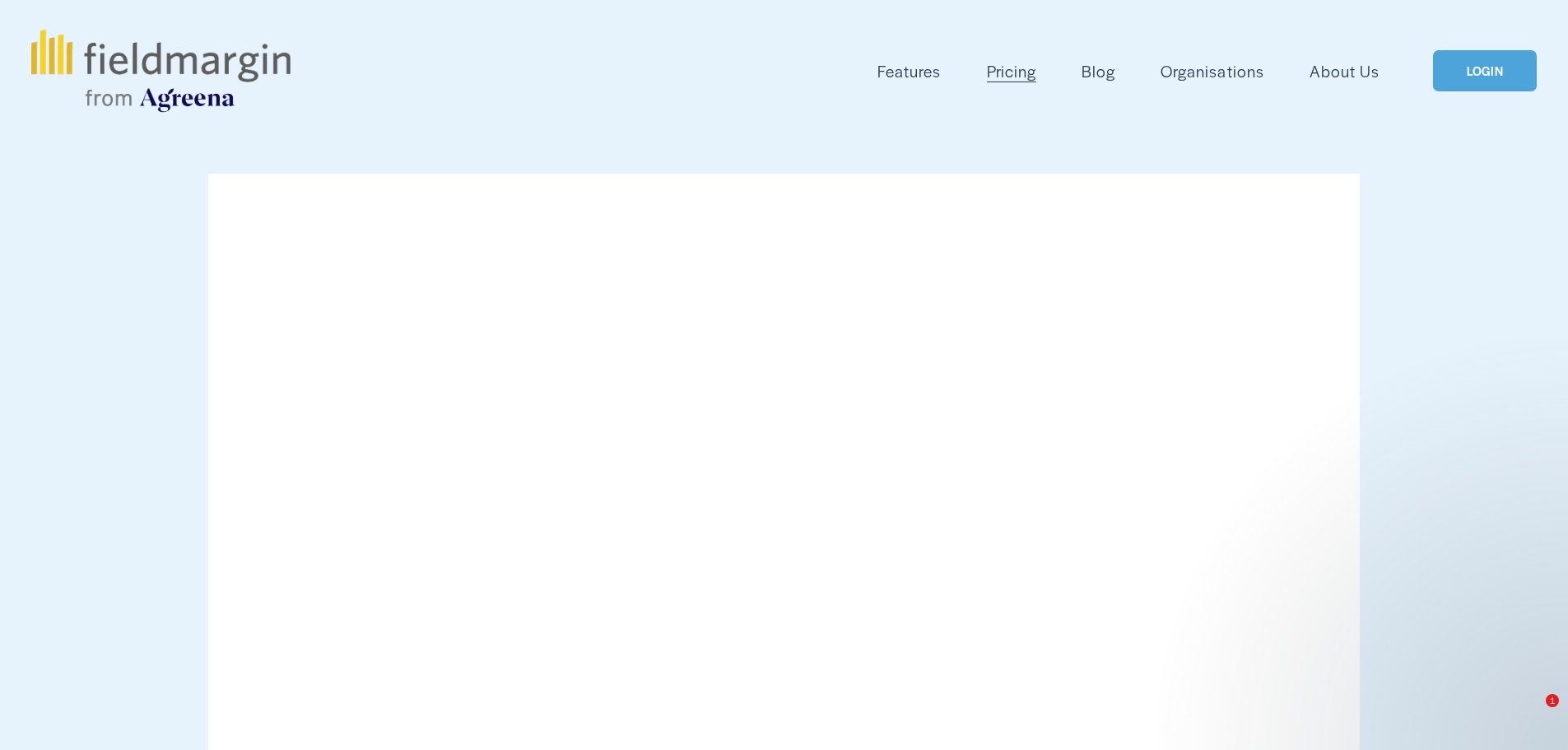 scroll, scrollTop: 0, scrollLeft: 0, axis: both 